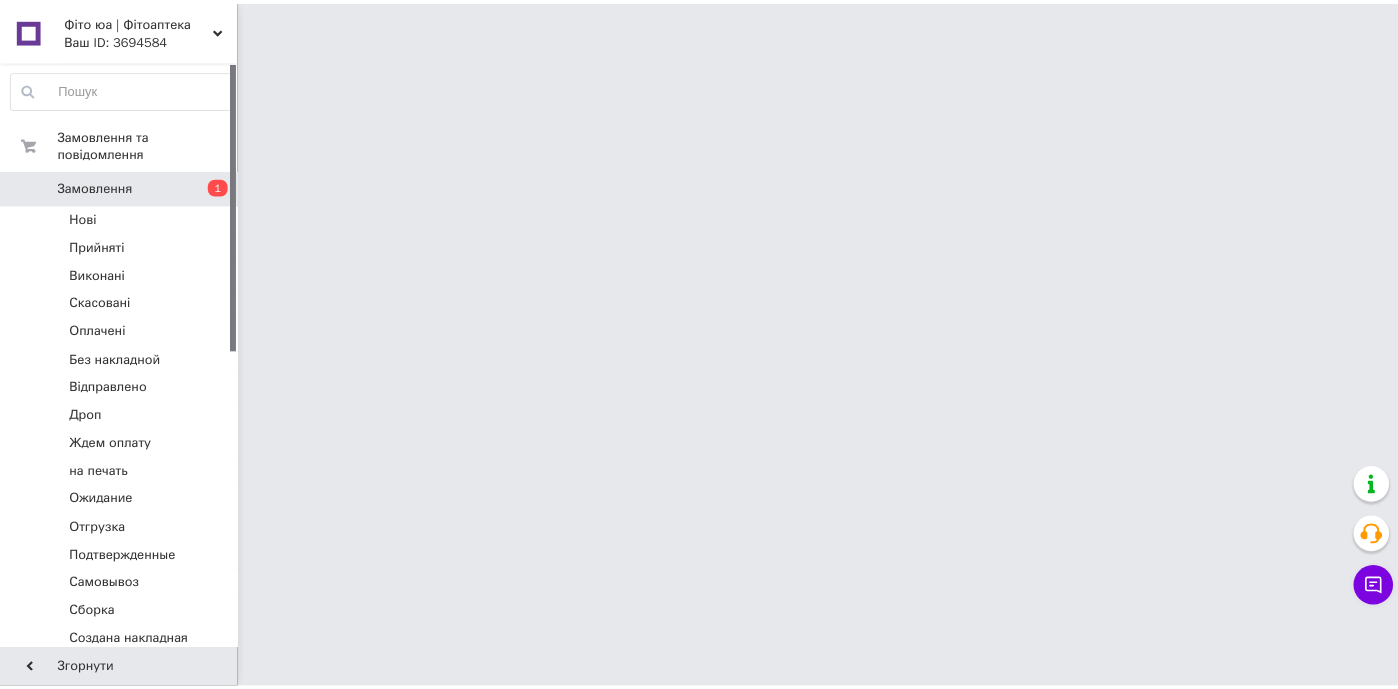 scroll, scrollTop: 0, scrollLeft: 0, axis: both 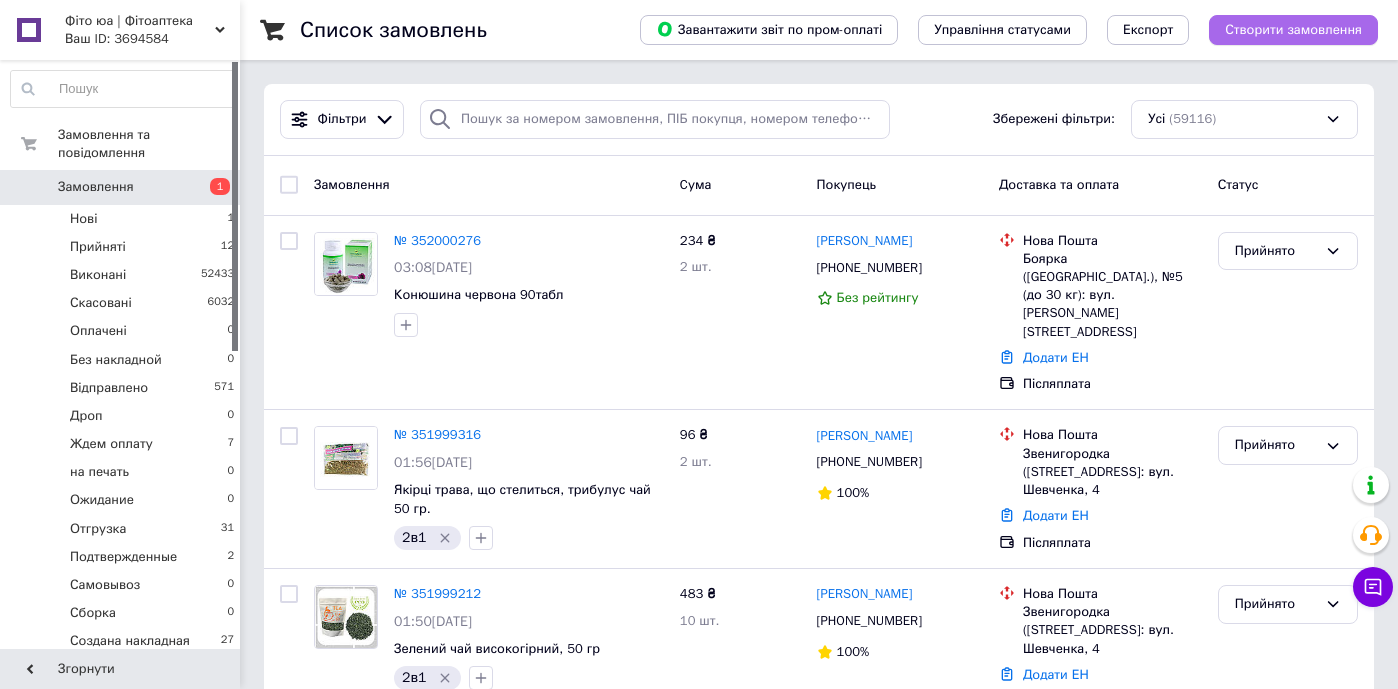 click on "Створити замовлення" at bounding box center (1293, 30) 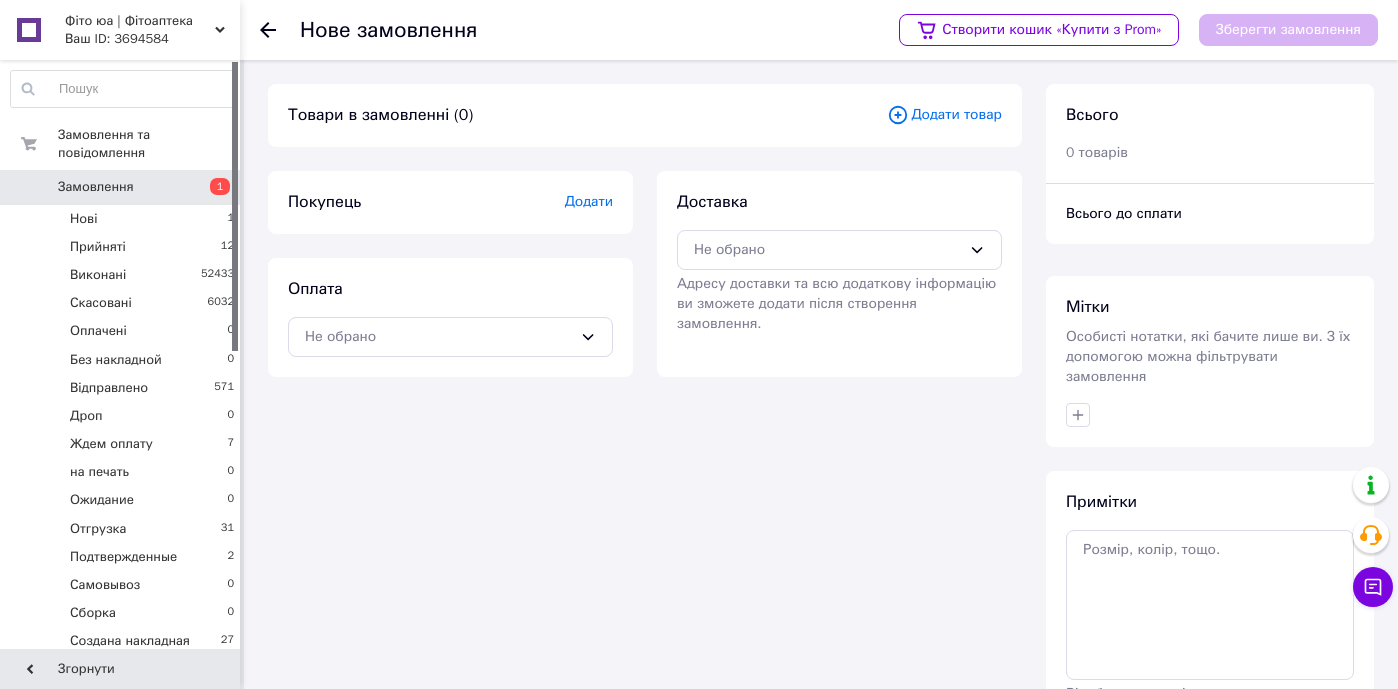 click on "Додати товар" at bounding box center [944, 115] 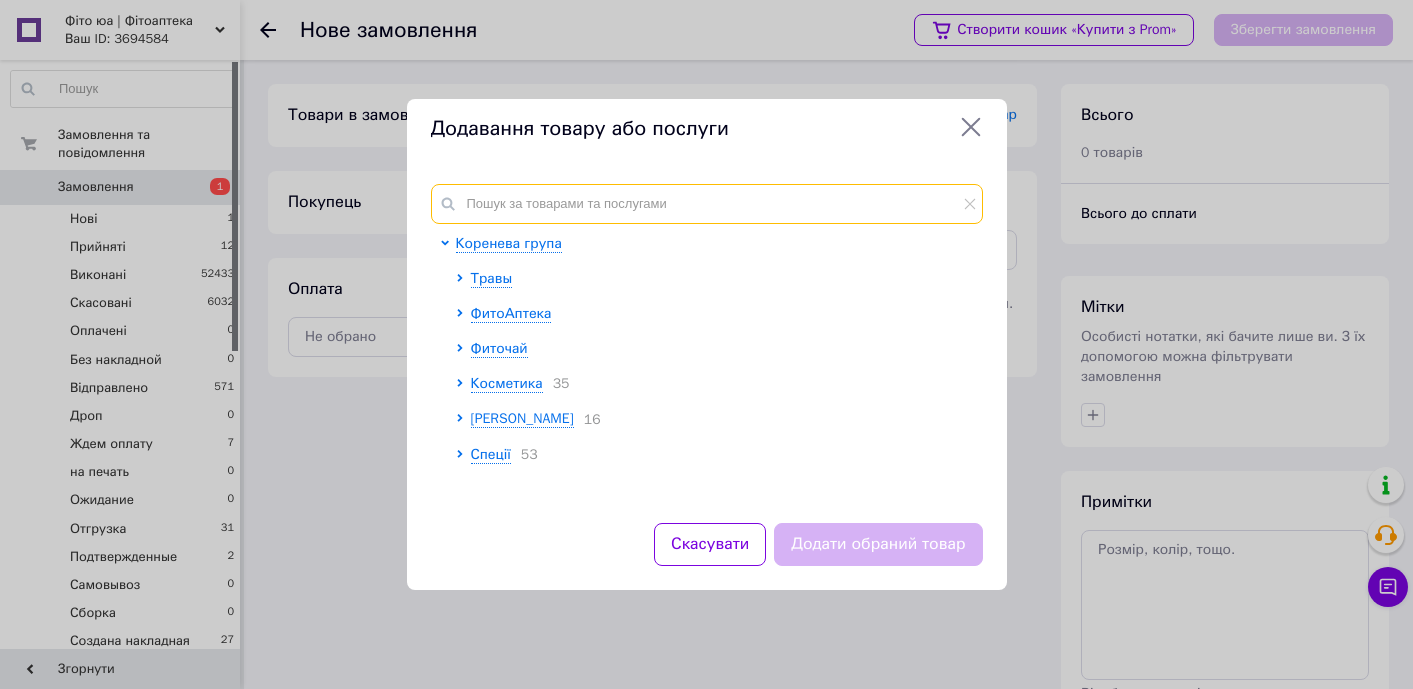 click at bounding box center [707, 204] 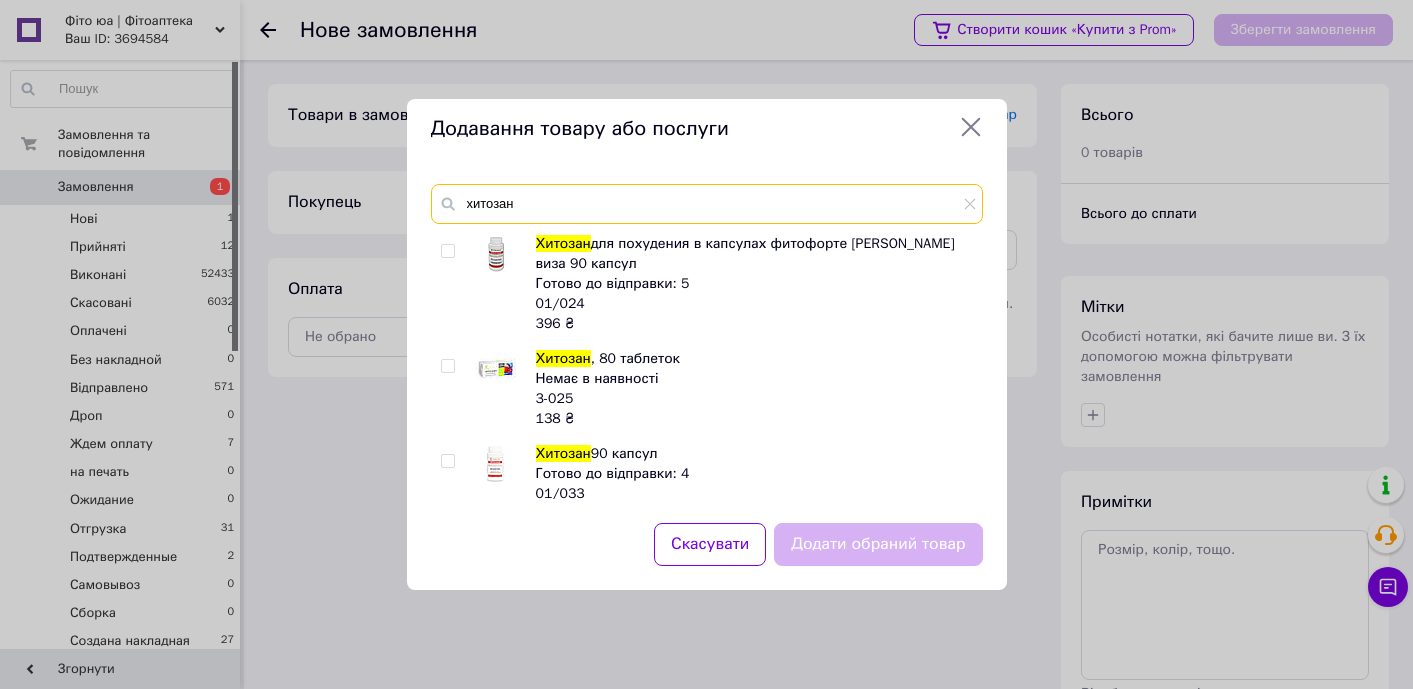 type on "хитозан" 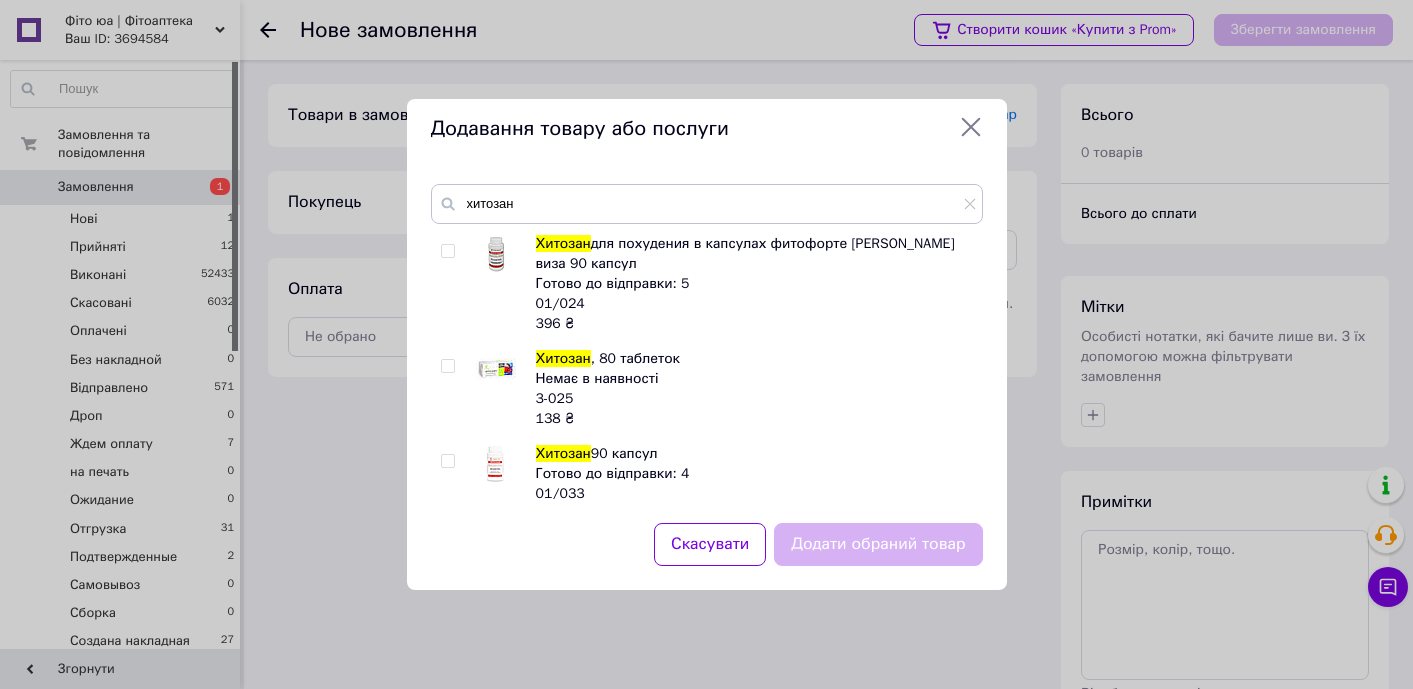 click at bounding box center (447, 251) 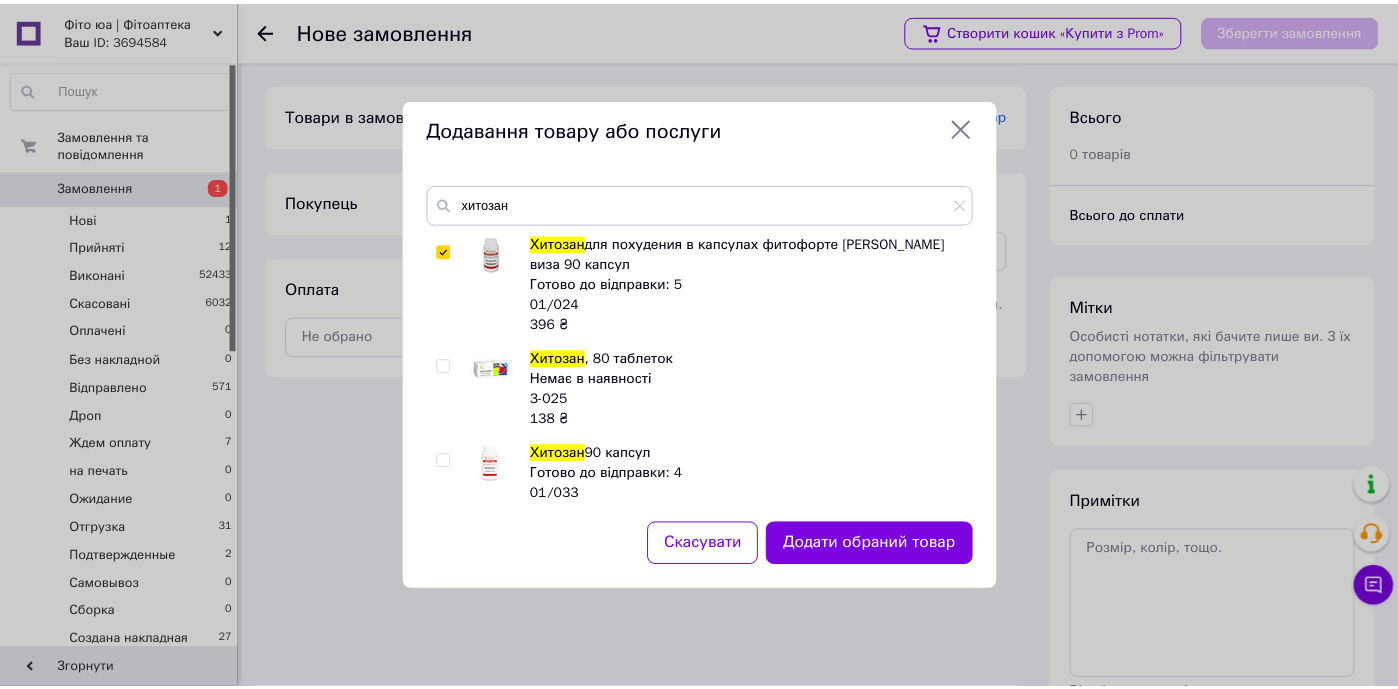 scroll, scrollTop: 0, scrollLeft: 0, axis: both 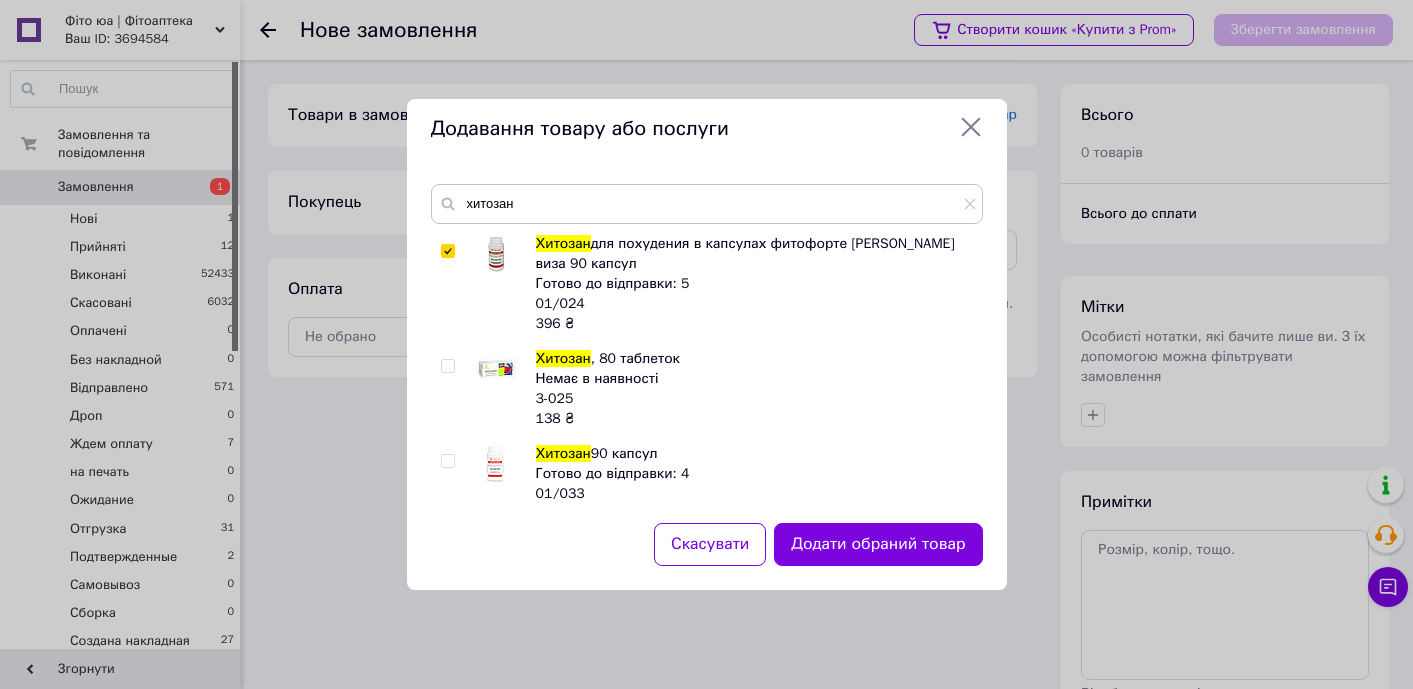 click at bounding box center [447, 251] 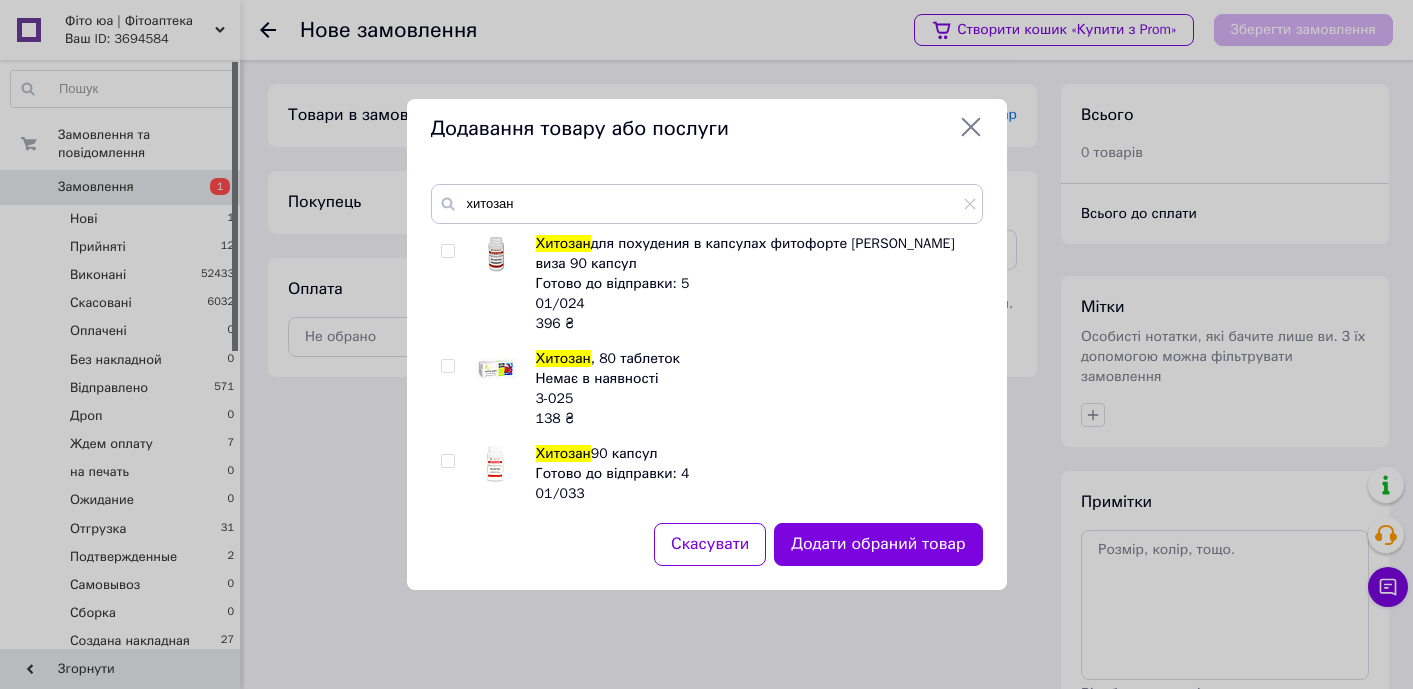 checkbox on "false" 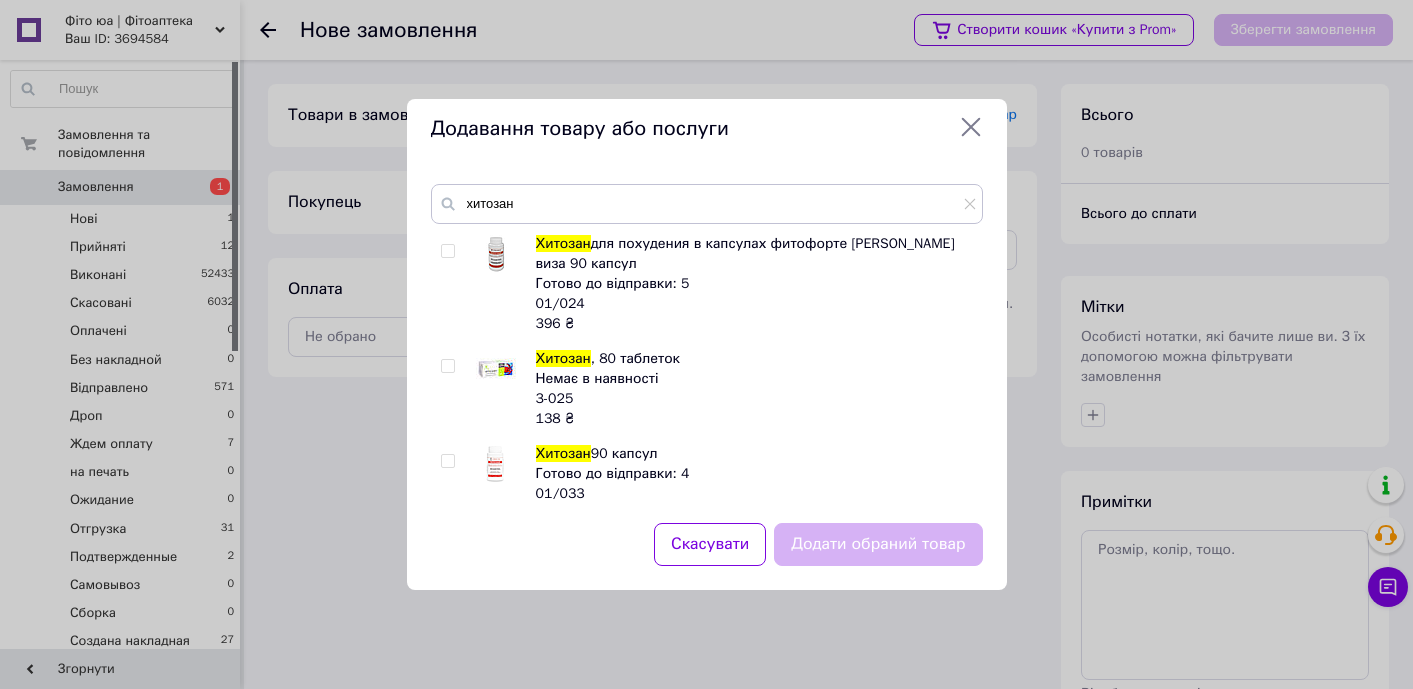 click at bounding box center [447, 461] 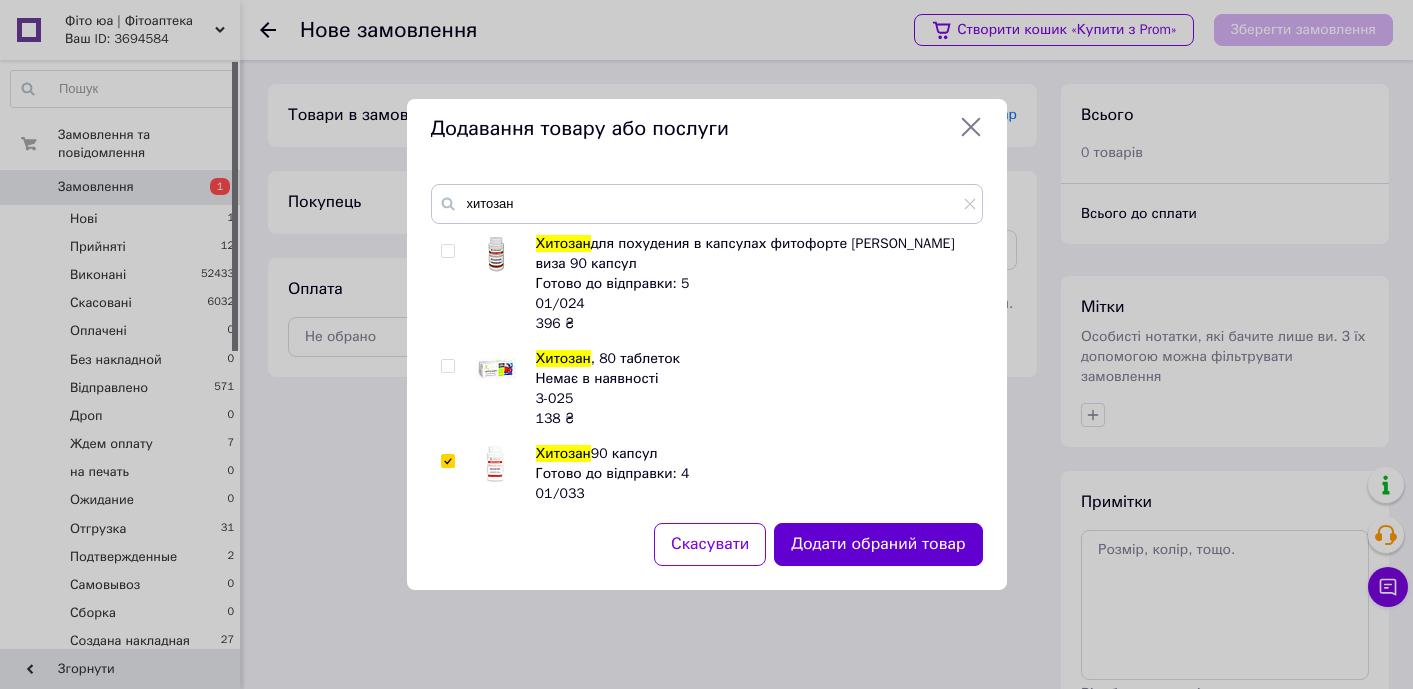 click on "Додати обраний товар" at bounding box center [878, 544] 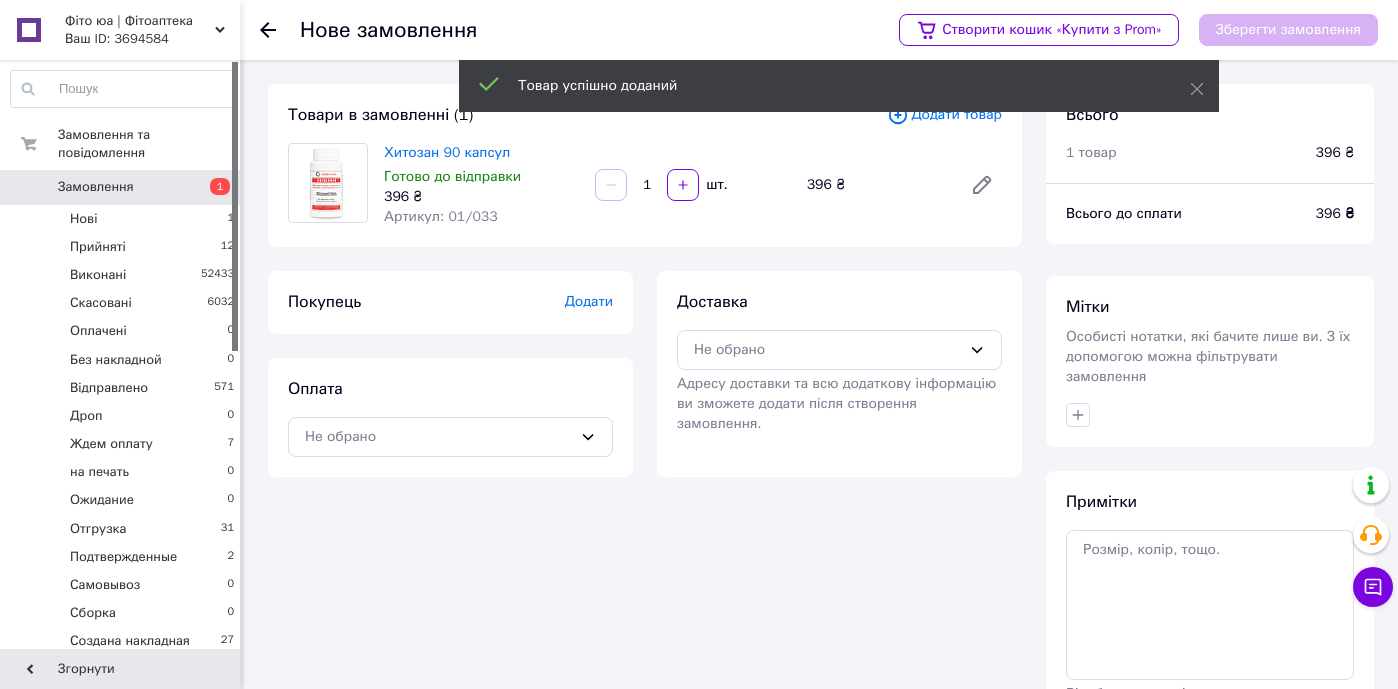 click on "Додати" at bounding box center (589, 301) 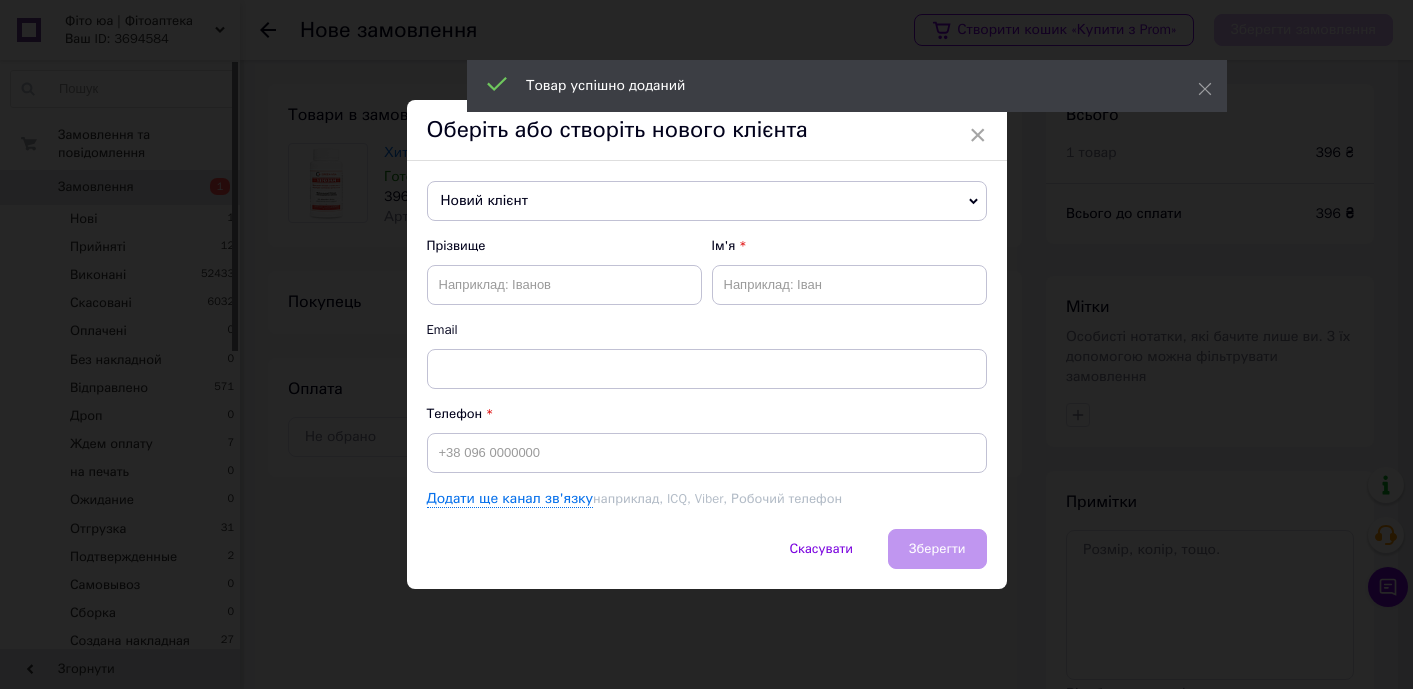 click on "Новий клієнт" at bounding box center [707, 201] 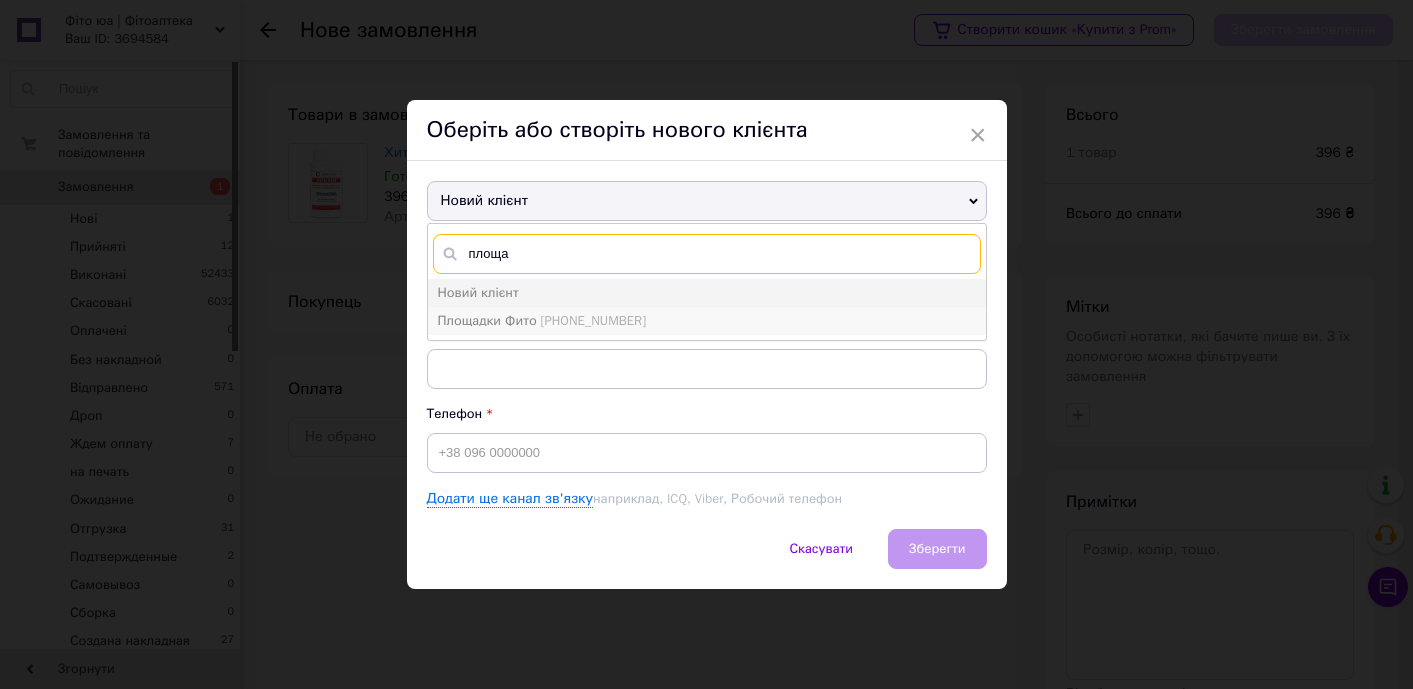 type on "площа" 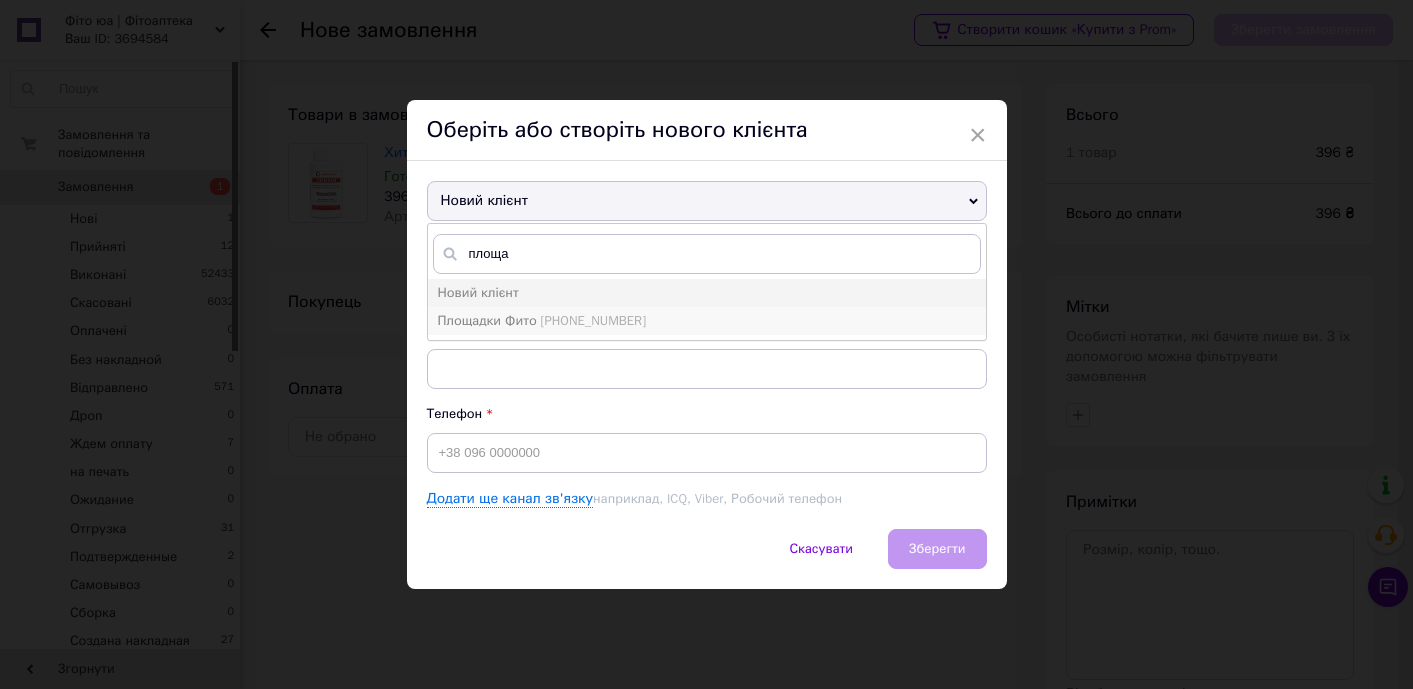 click on "[PHONE_NUMBER]" at bounding box center [593, 320] 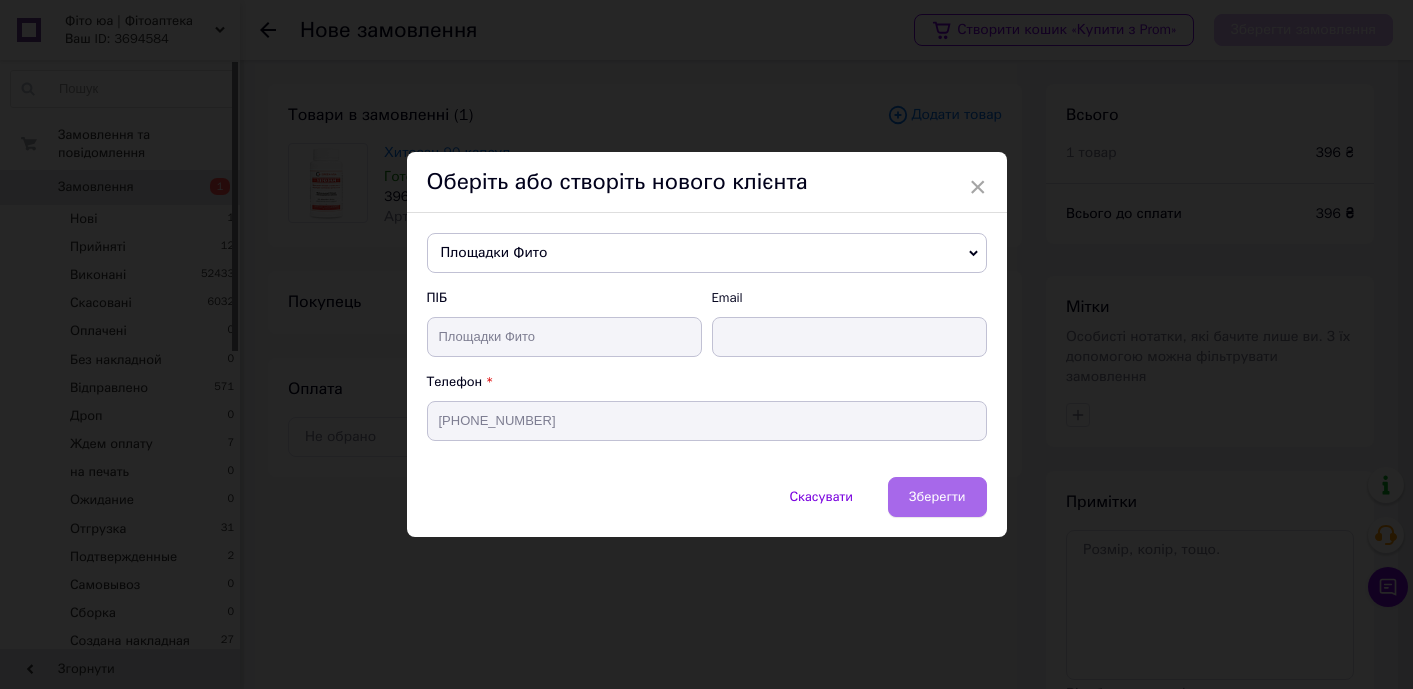 click on "Зберегти" at bounding box center (937, 496) 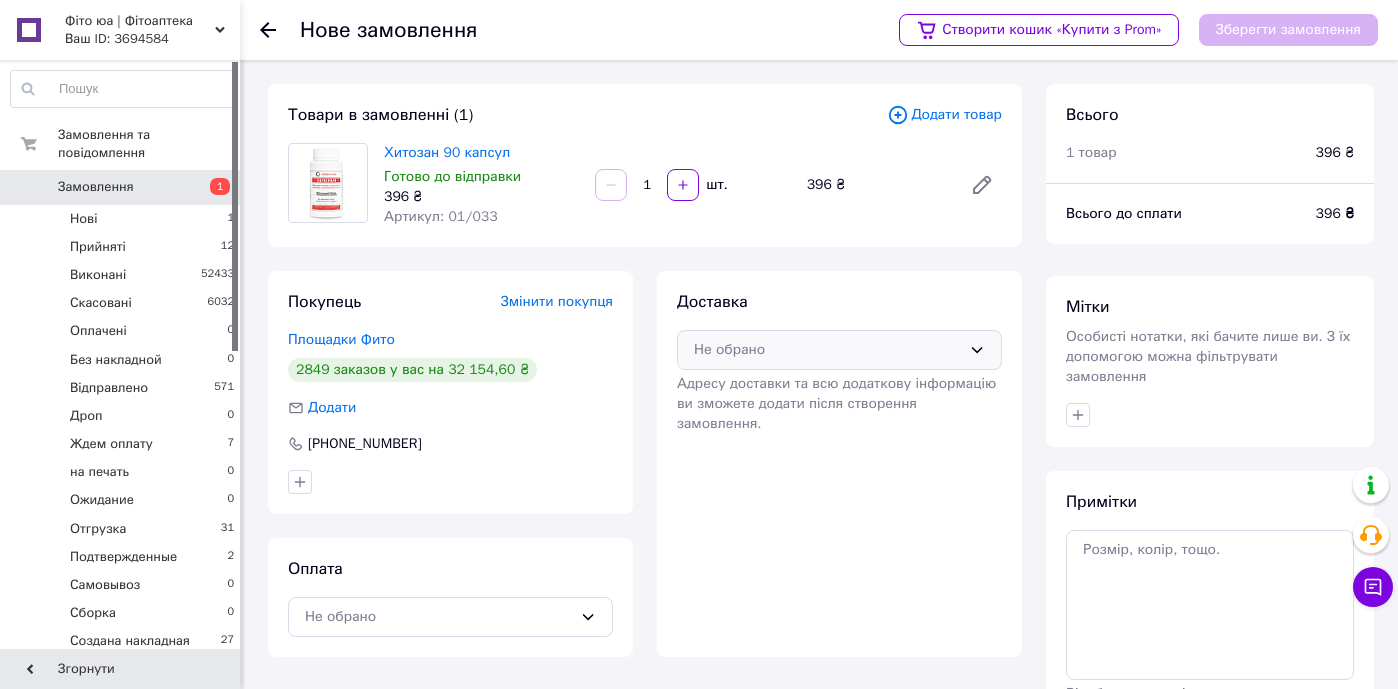 click on "Не обрано" at bounding box center (827, 350) 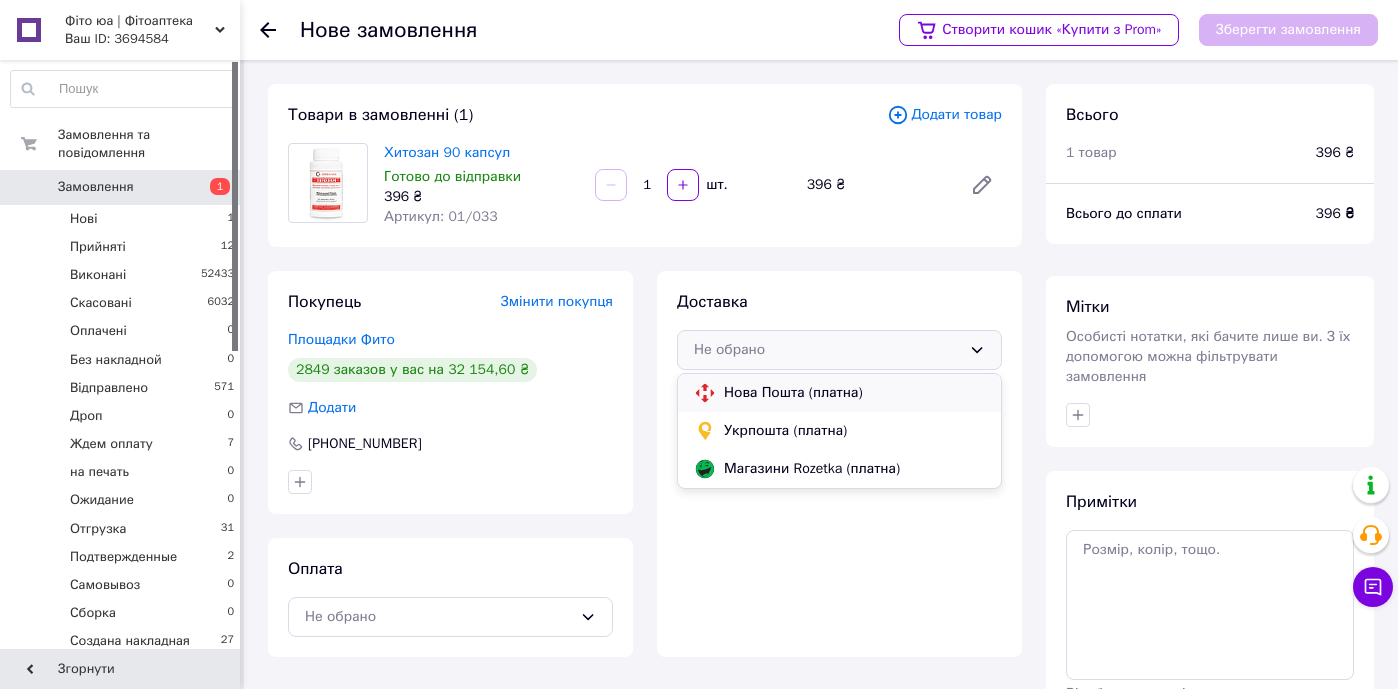 click on "Нова Пошта (платна)" at bounding box center (854, 393) 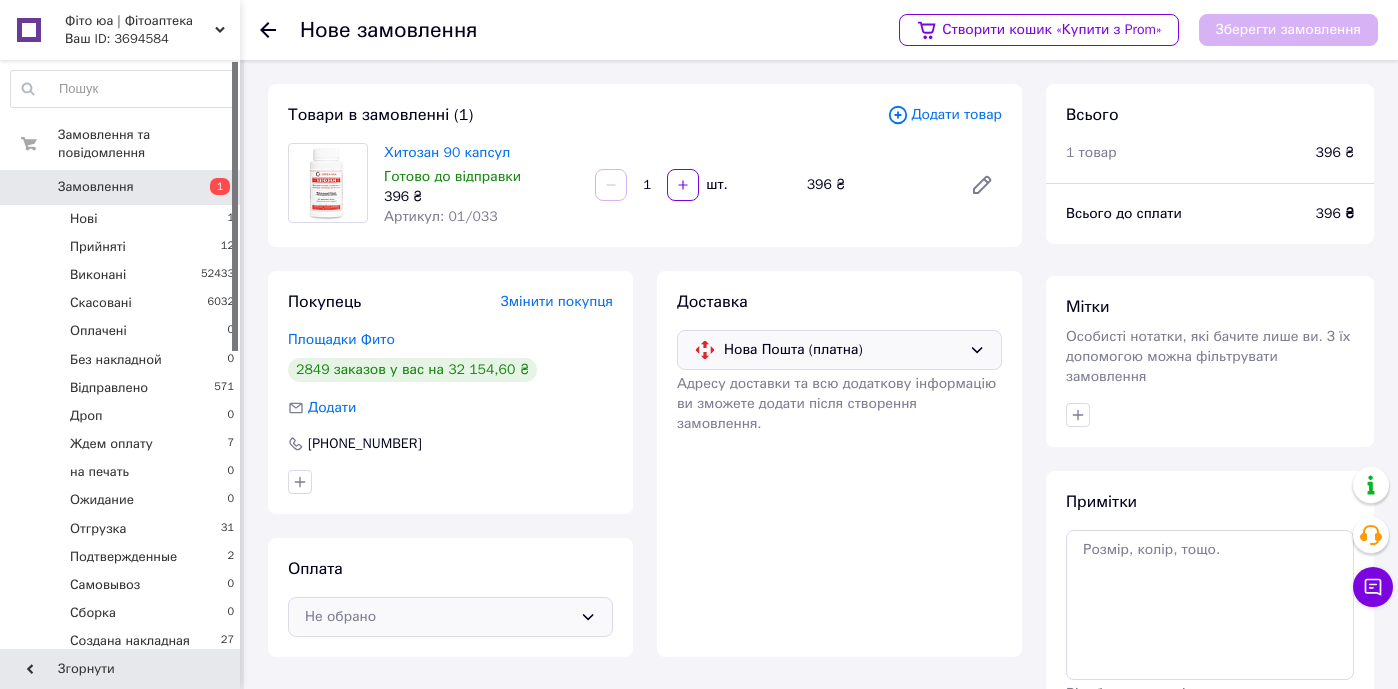 click on "Не обрано" at bounding box center [438, 617] 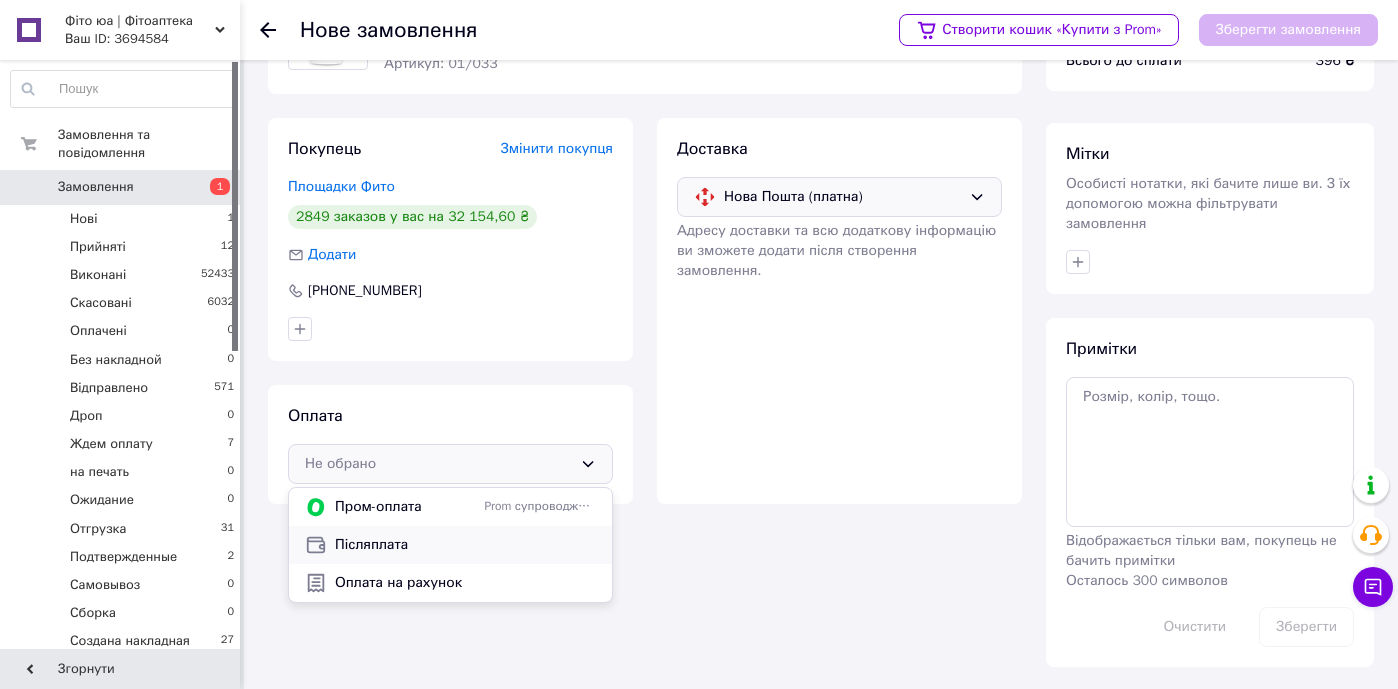 scroll, scrollTop: 152, scrollLeft: 0, axis: vertical 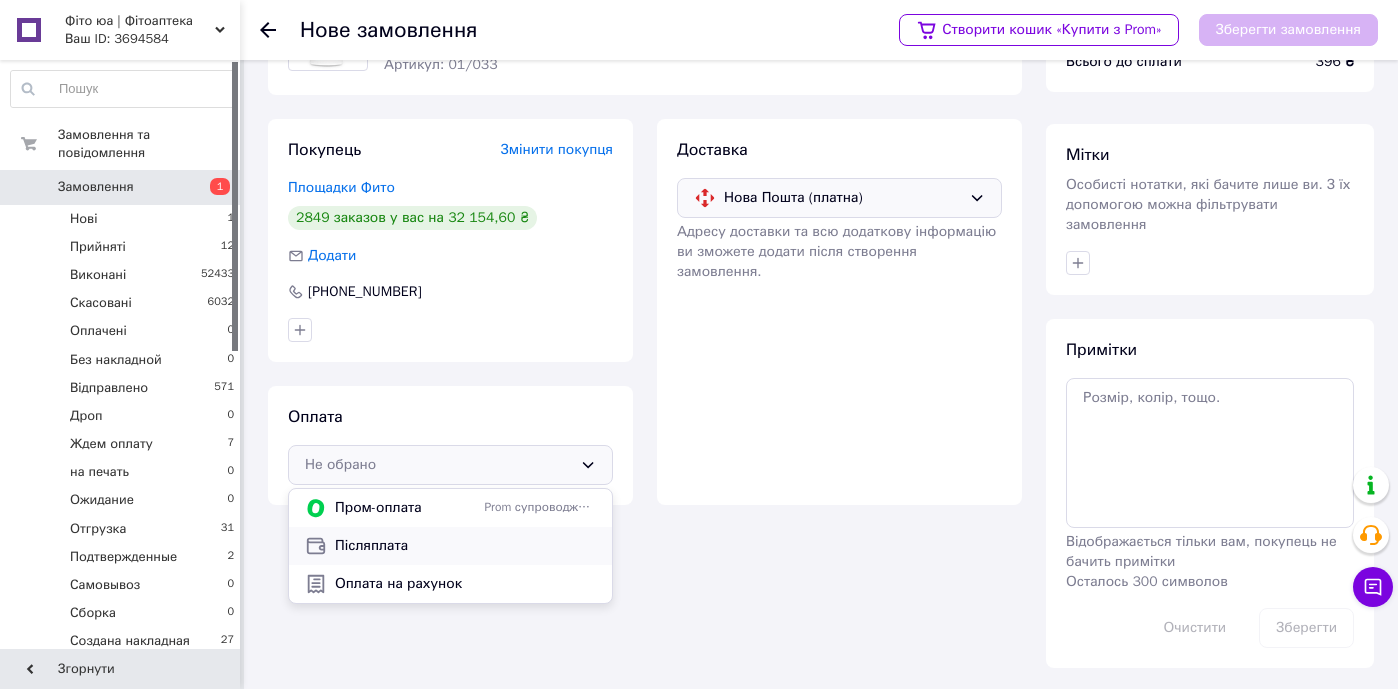 click on "Післяплата" at bounding box center (465, 546) 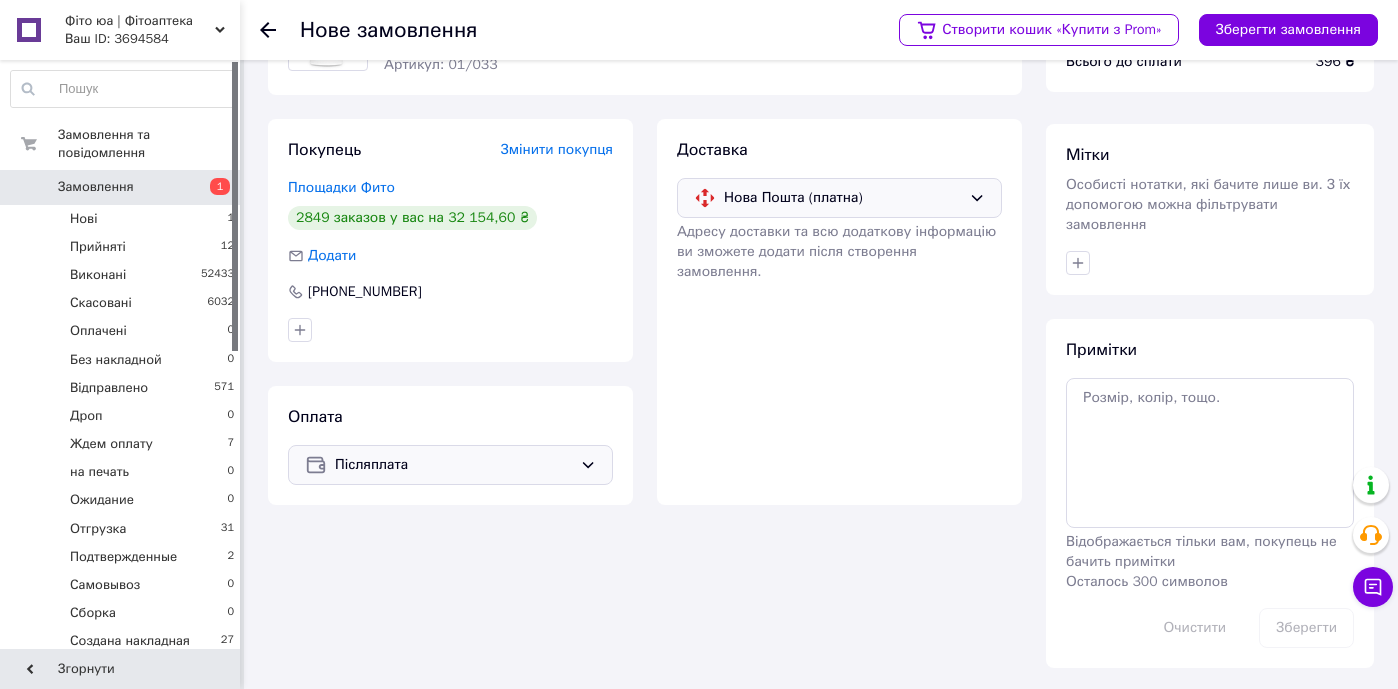click on "Післяплата" at bounding box center (453, 465) 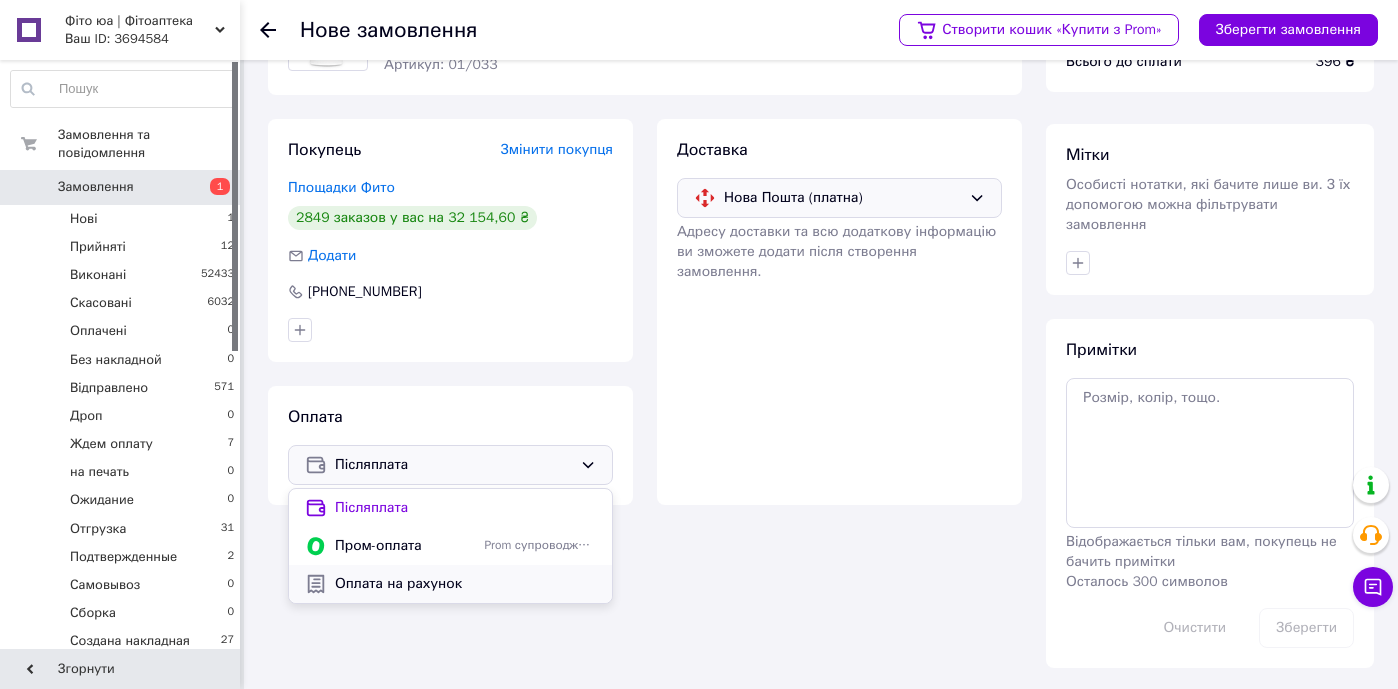 click on "Оплата на рахунок" at bounding box center (465, 584) 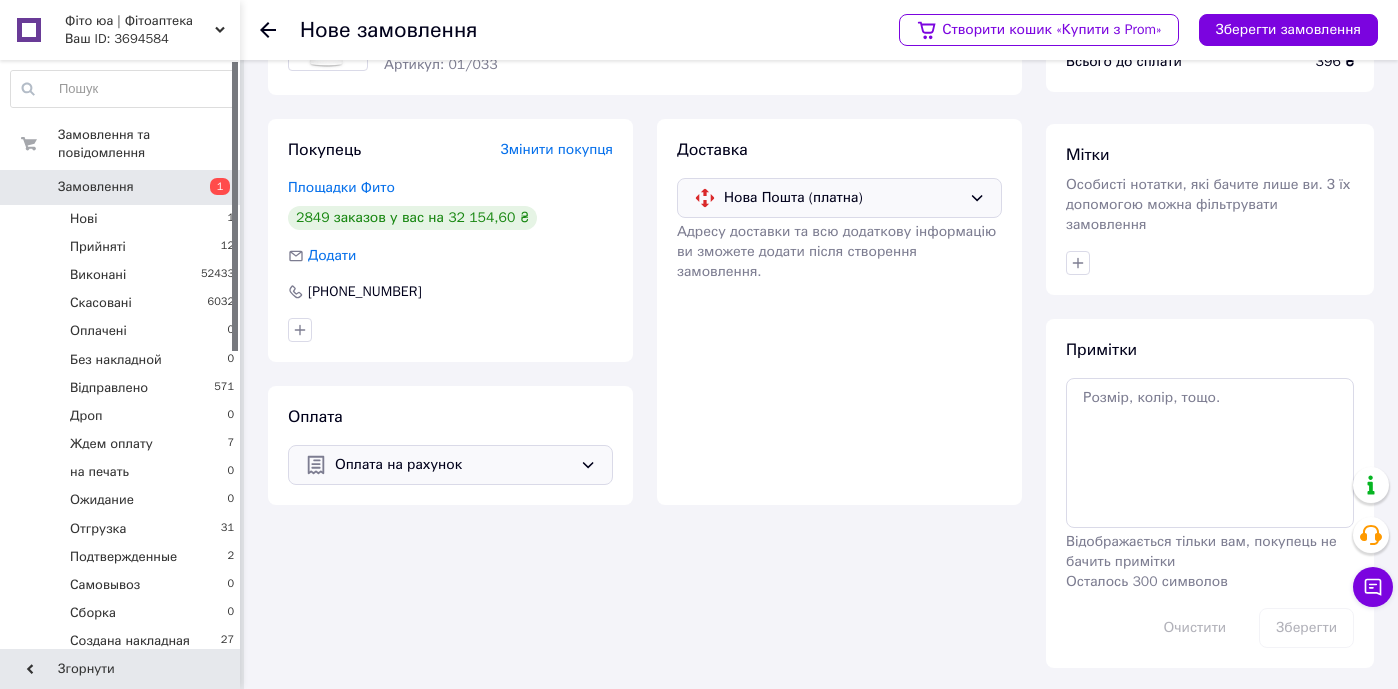click on "Нова Пошта (платна)" at bounding box center [842, 198] 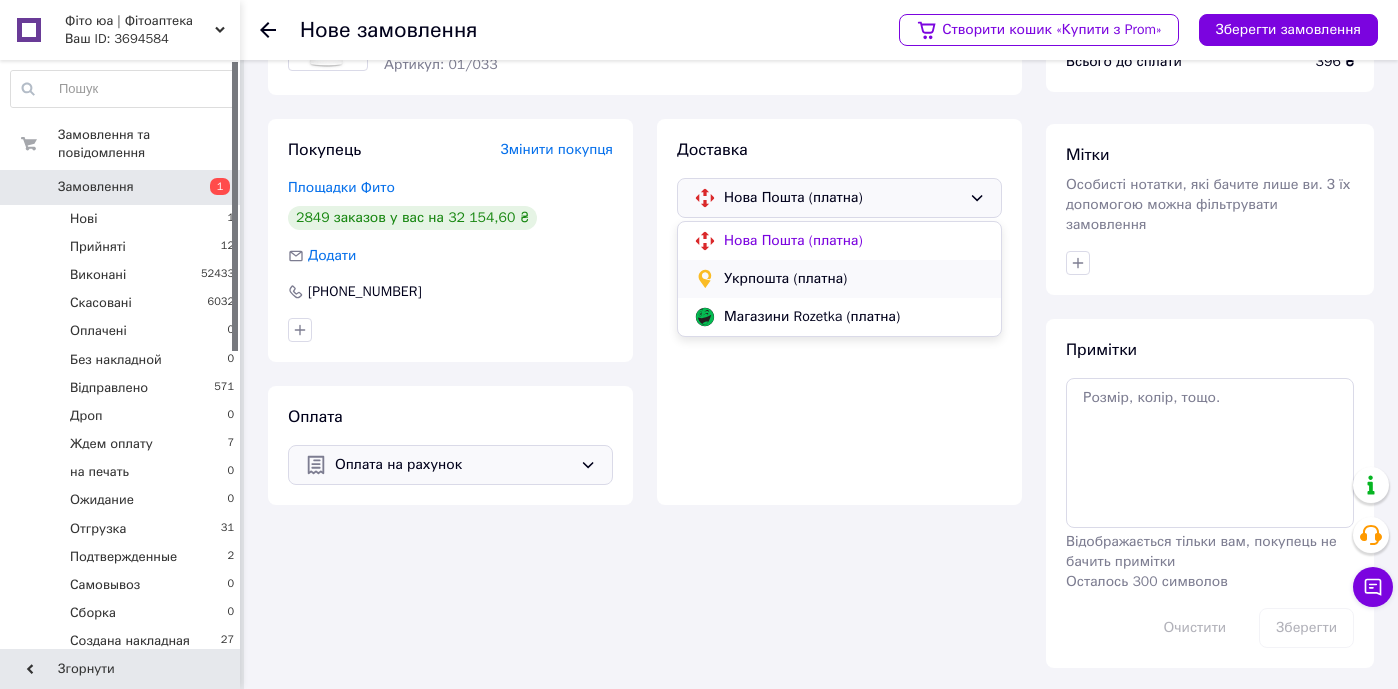 click on "Укрпошта (платна)" at bounding box center [854, 279] 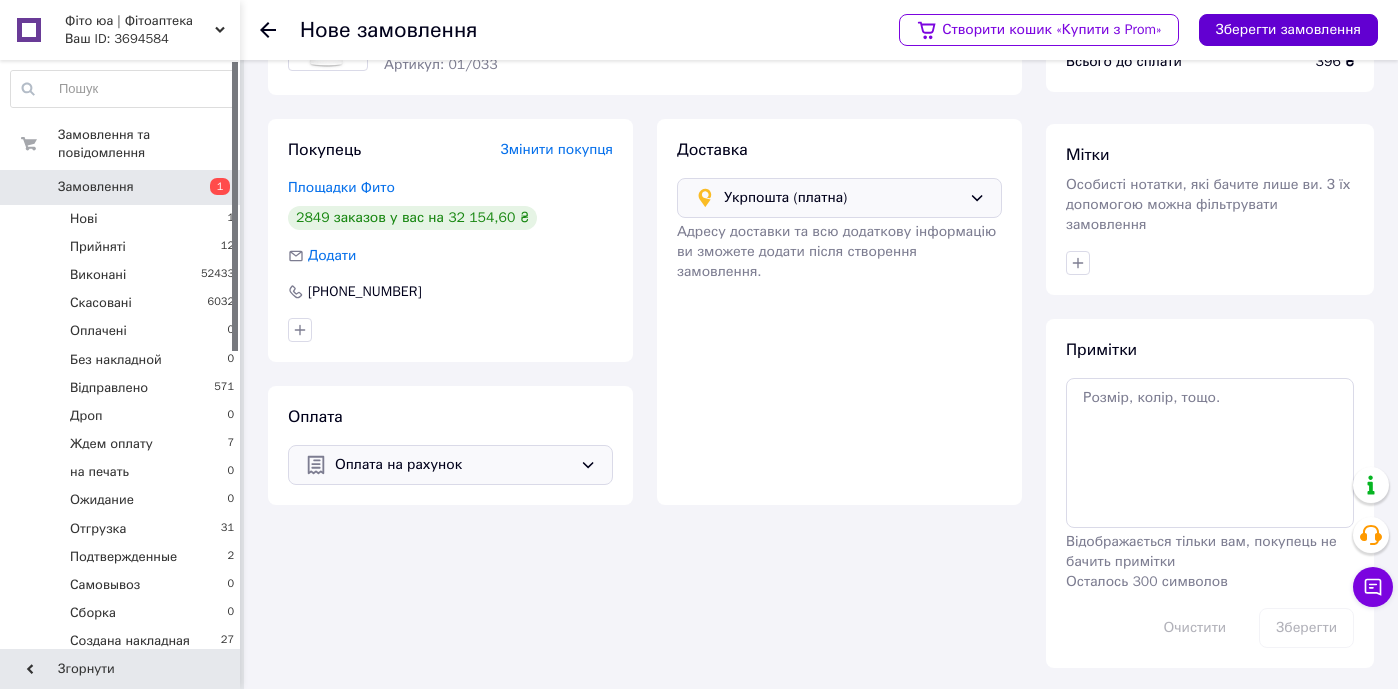 click on "Зберегти замовлення" at bounding box center (1288, 30) 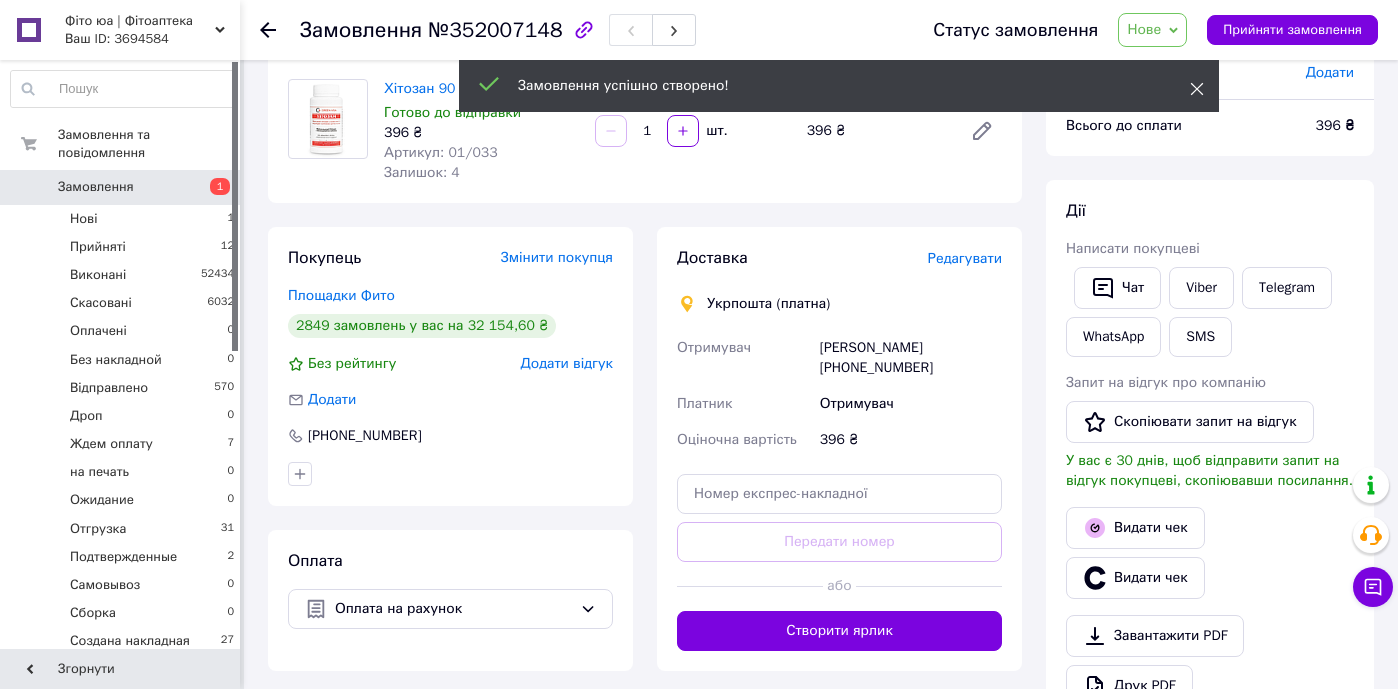 click 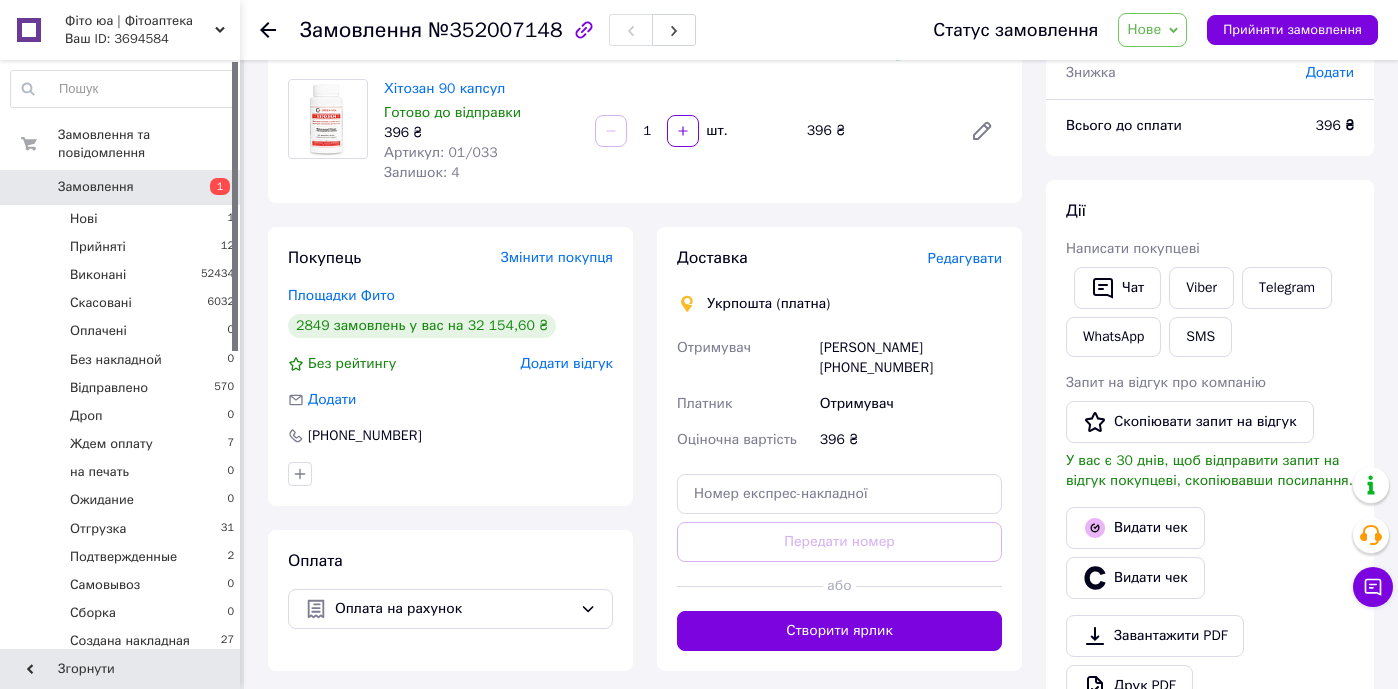 click on "Нове" at bounding box center [1152, 30] 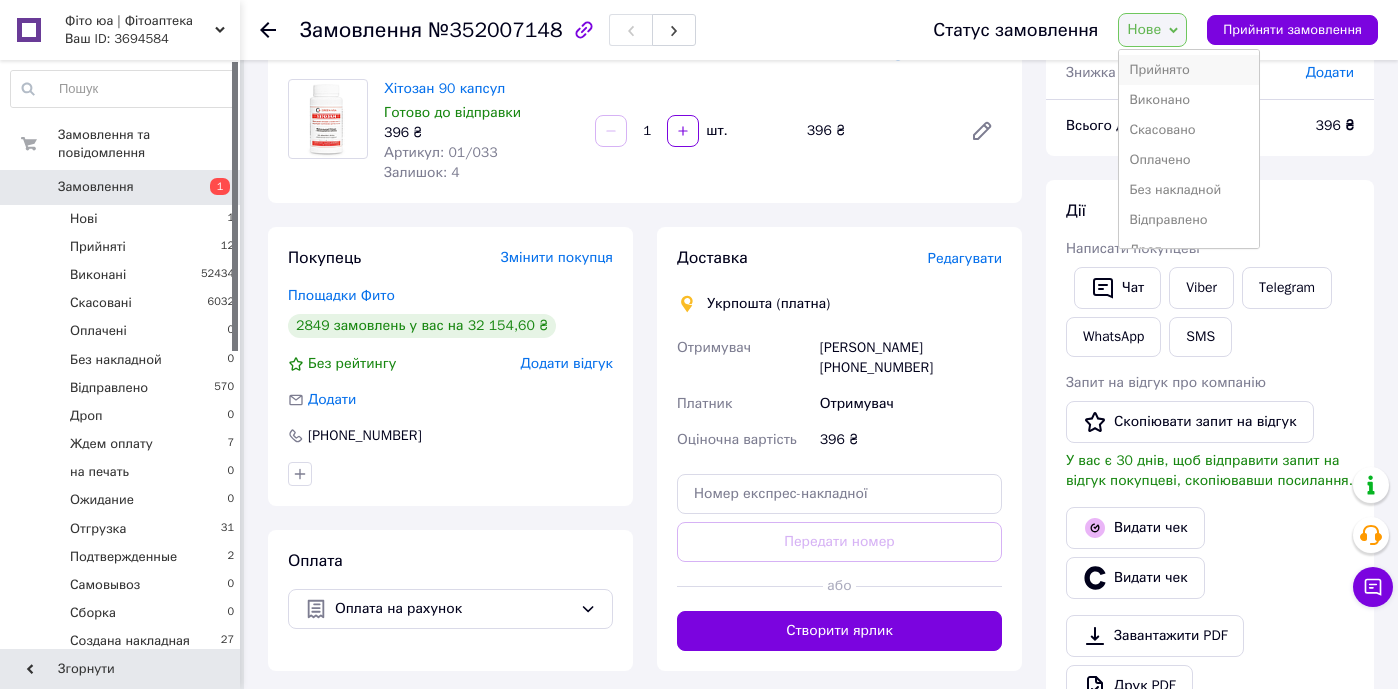 click on "Прийнято" at bounding box center (1189, 70) 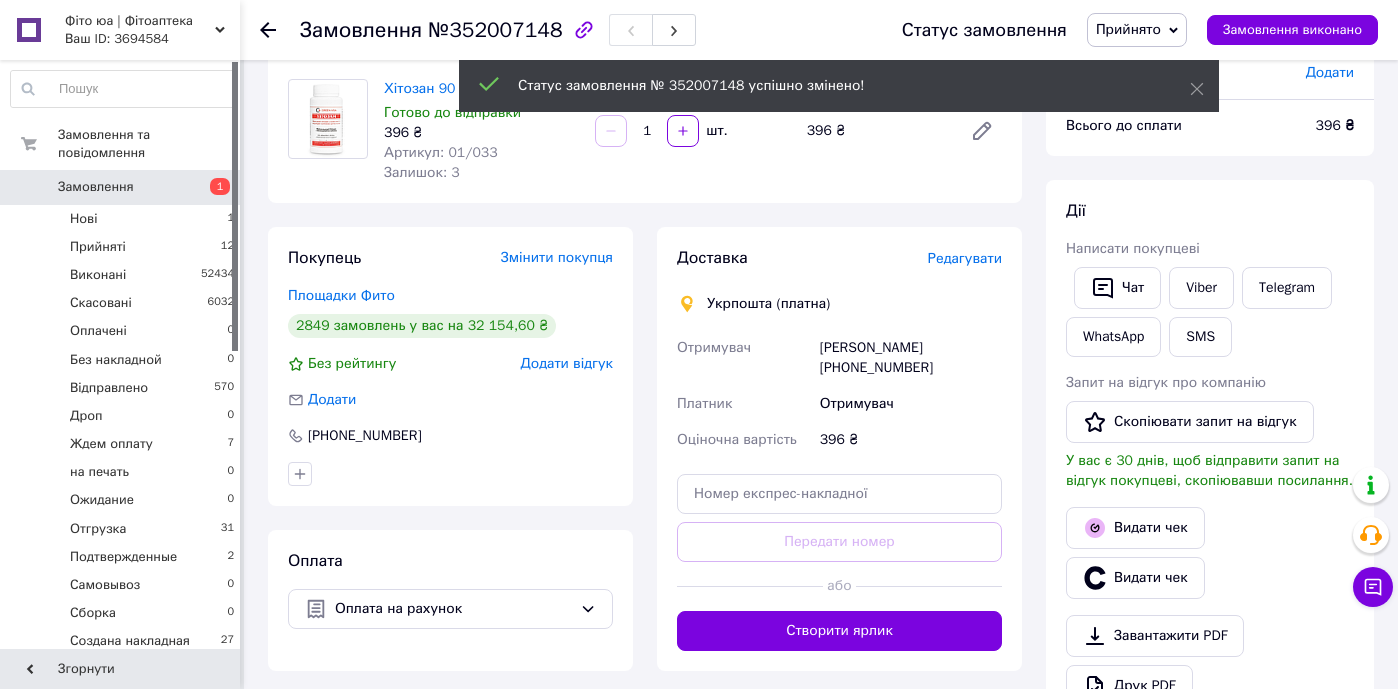 click on "Прийнято" at bounding box center (1137, 30) 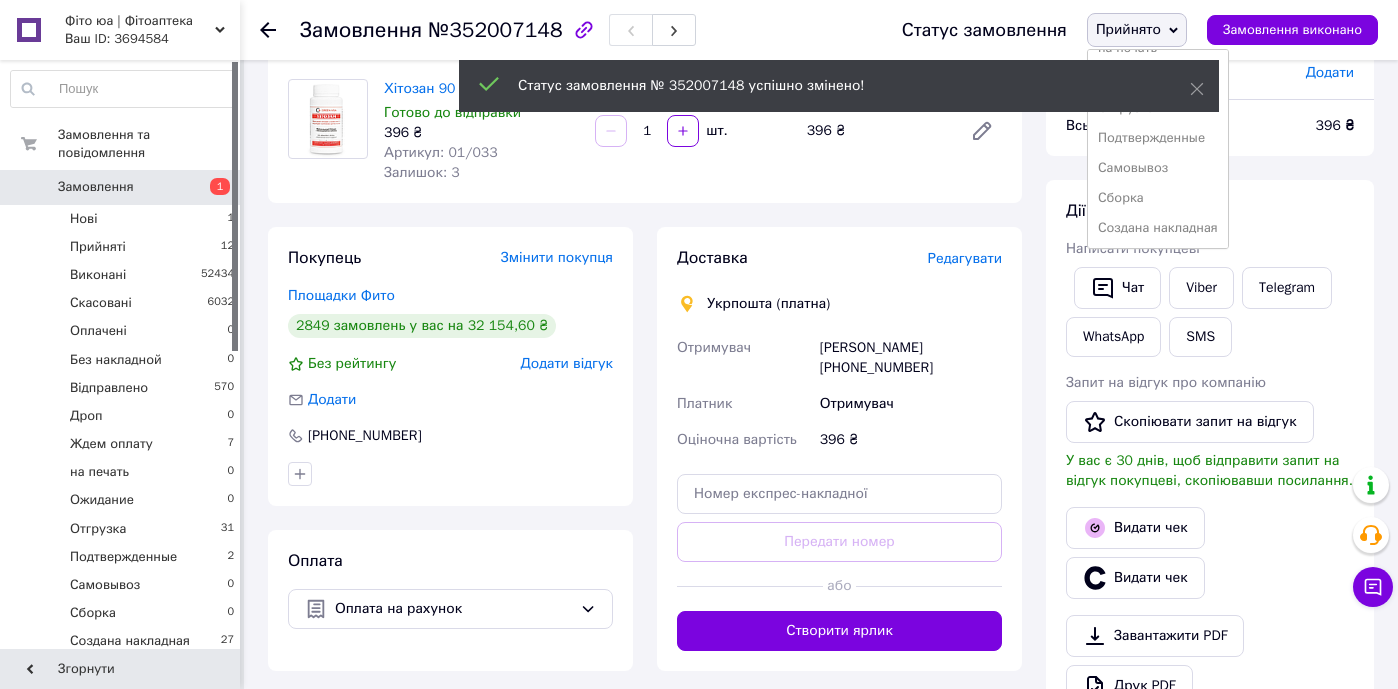 scroll, scrollTop: 232, scrollLeft: 0, axis: vertical 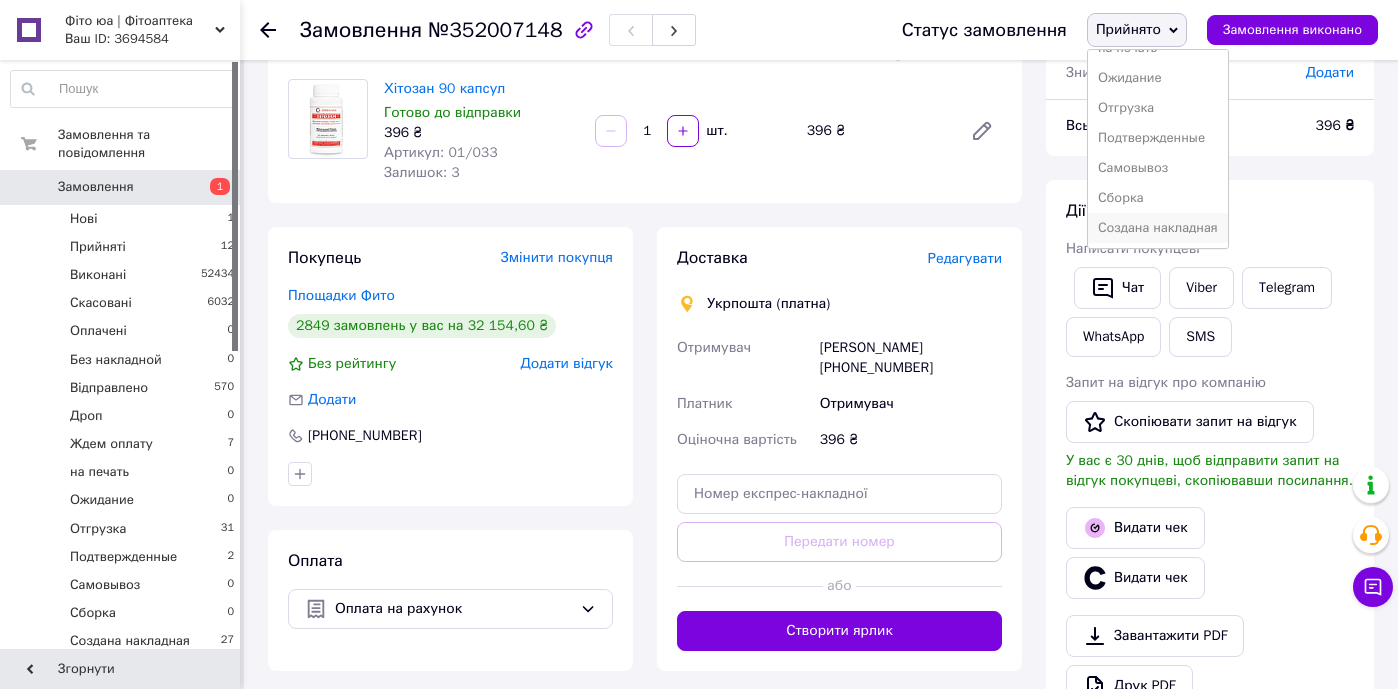 click on "Создана накладная" at bounding box center [1158, 228] 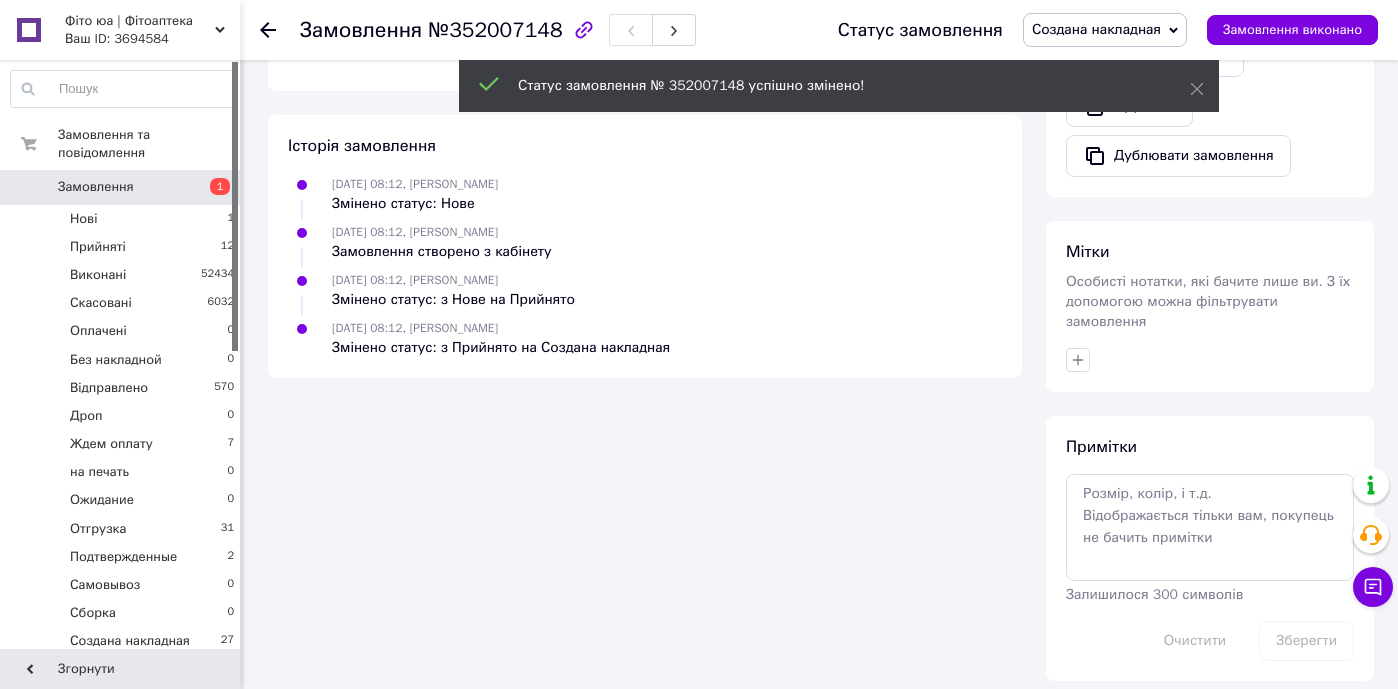 scroll, scrollTop: 745, scrollLeft: 0, axis: vertical 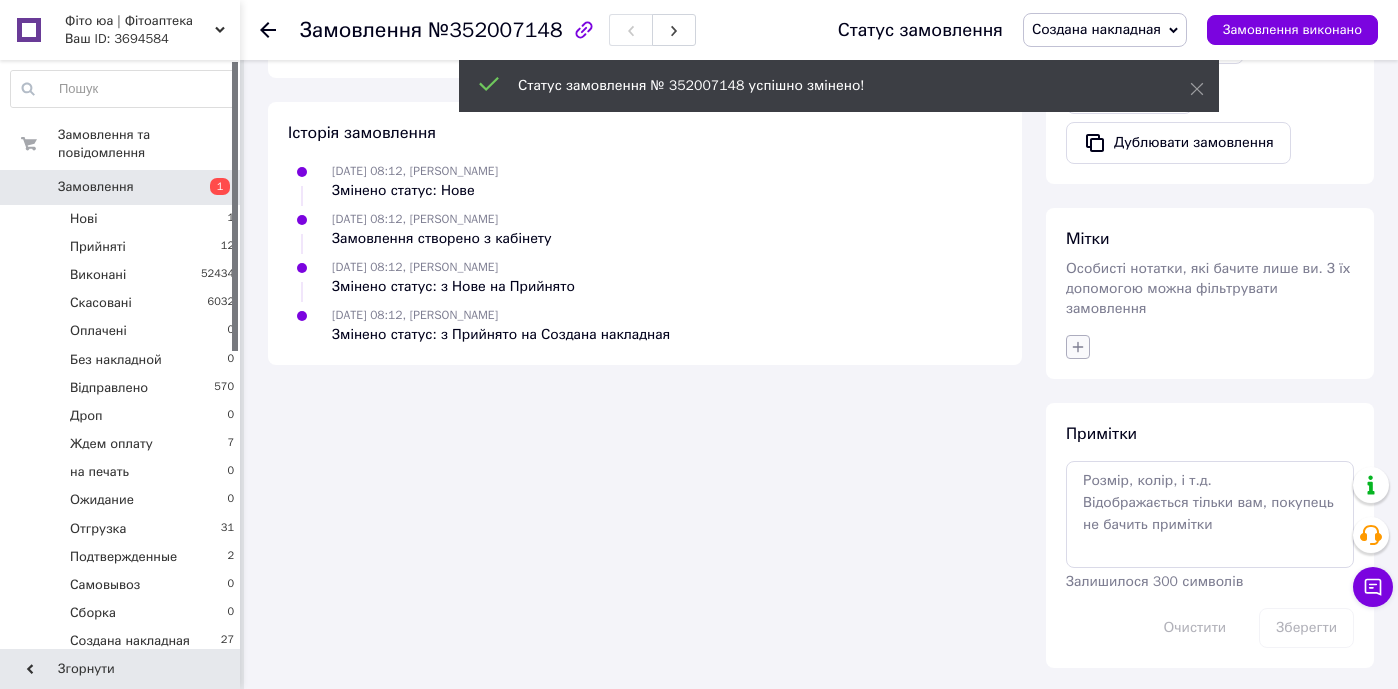 click 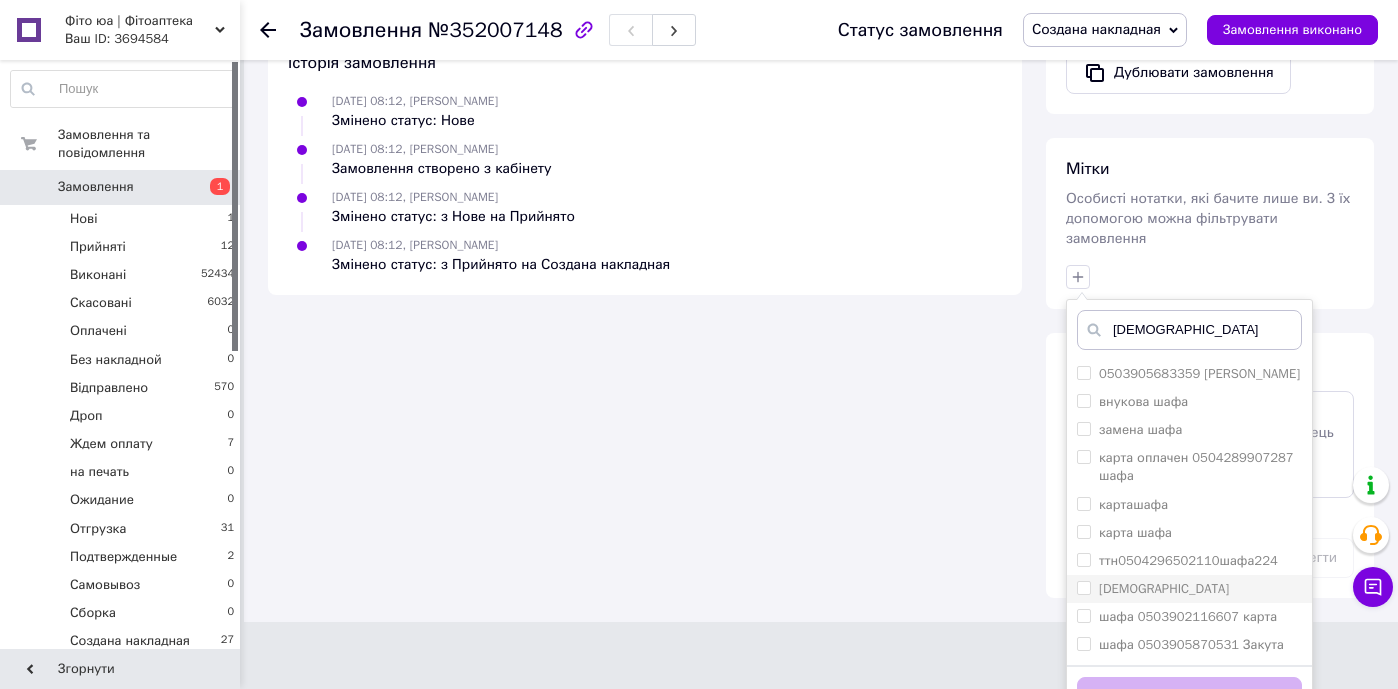 scroll, scrollTop: 818, scrollLeft: 0, axis: vertical 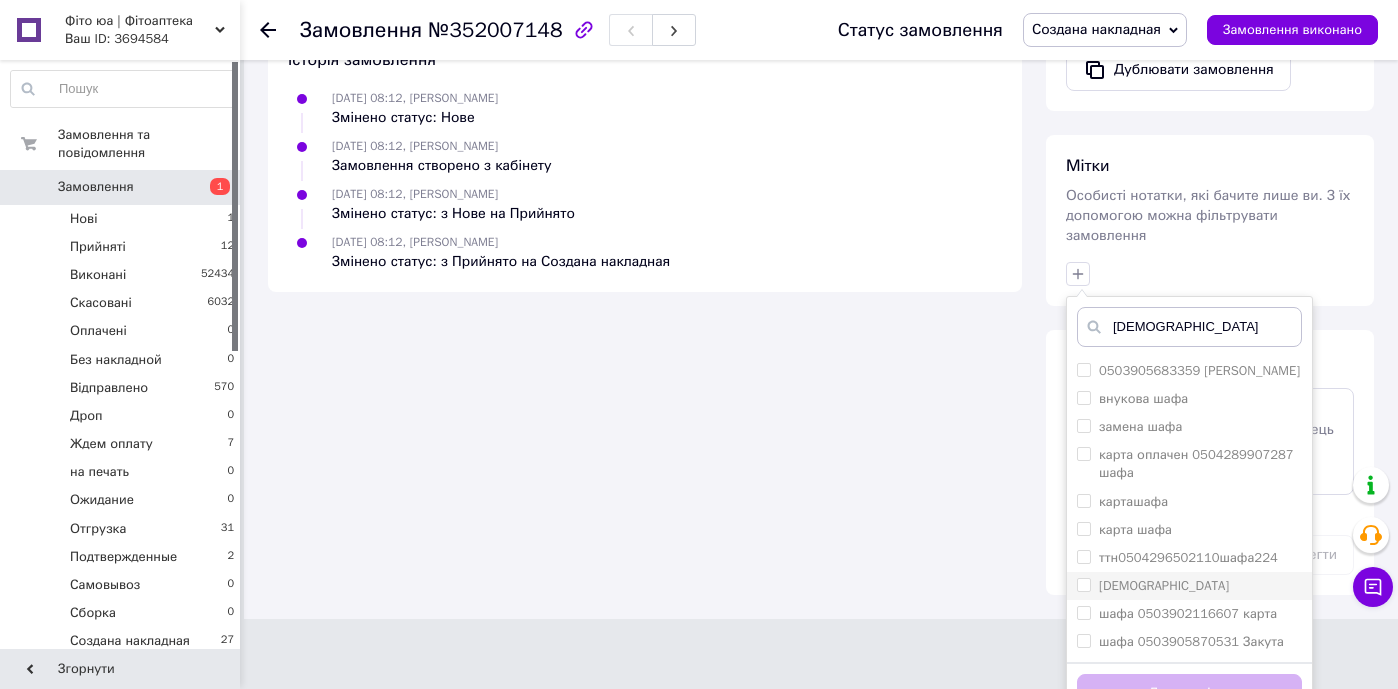 type on "[DEMOGRAPHIC_DATA]" 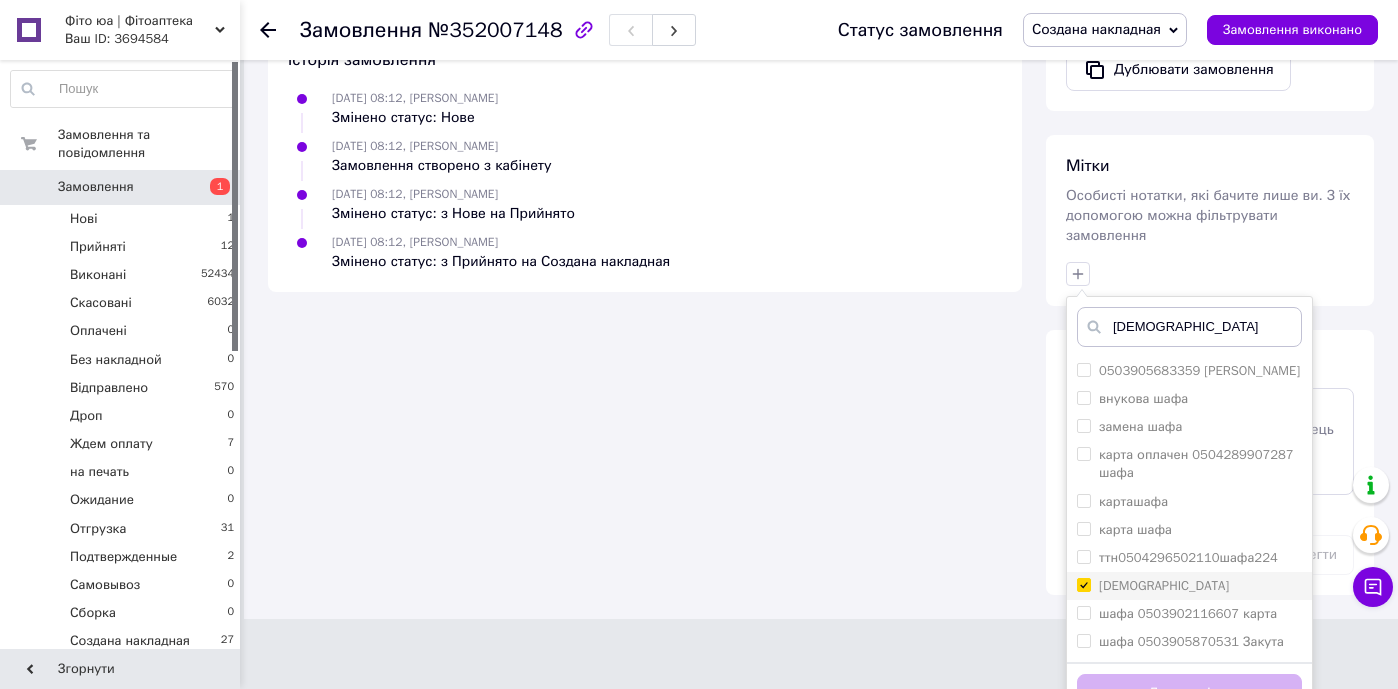 checkbox on "true" 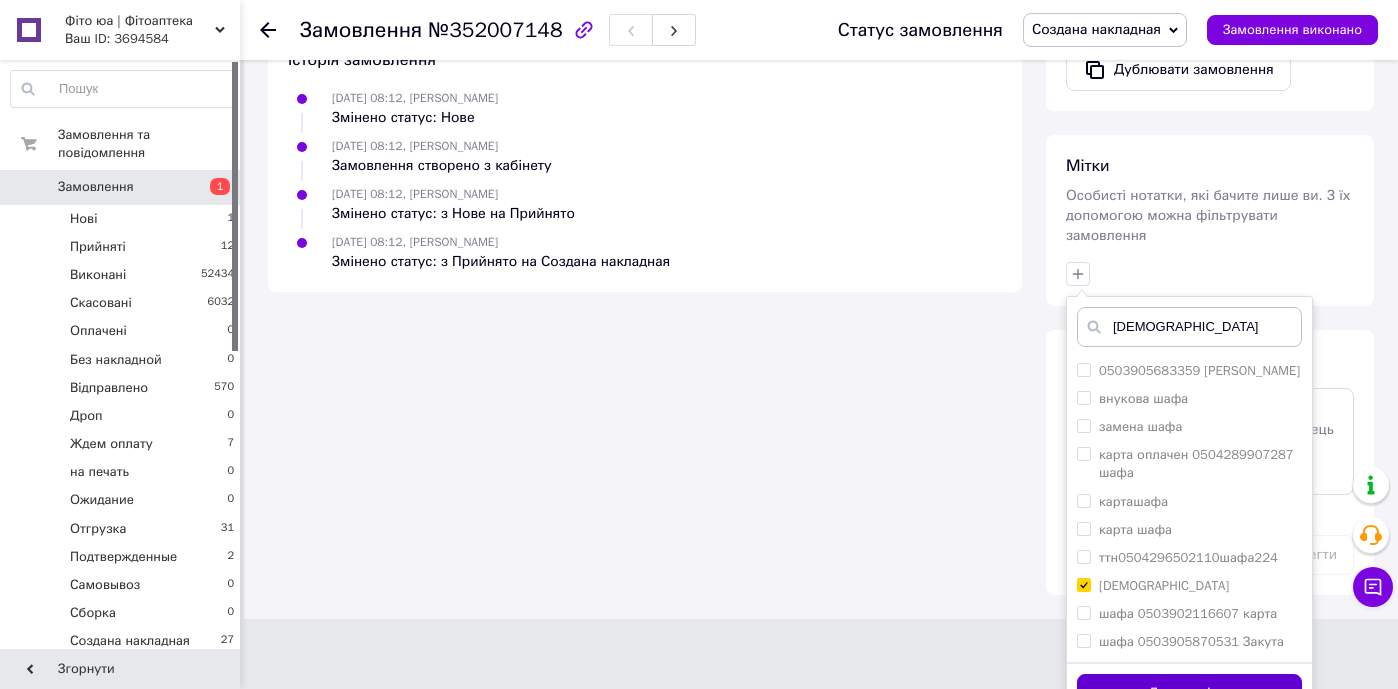 click on "Додати мітку" at bounding box center (1189, 693) 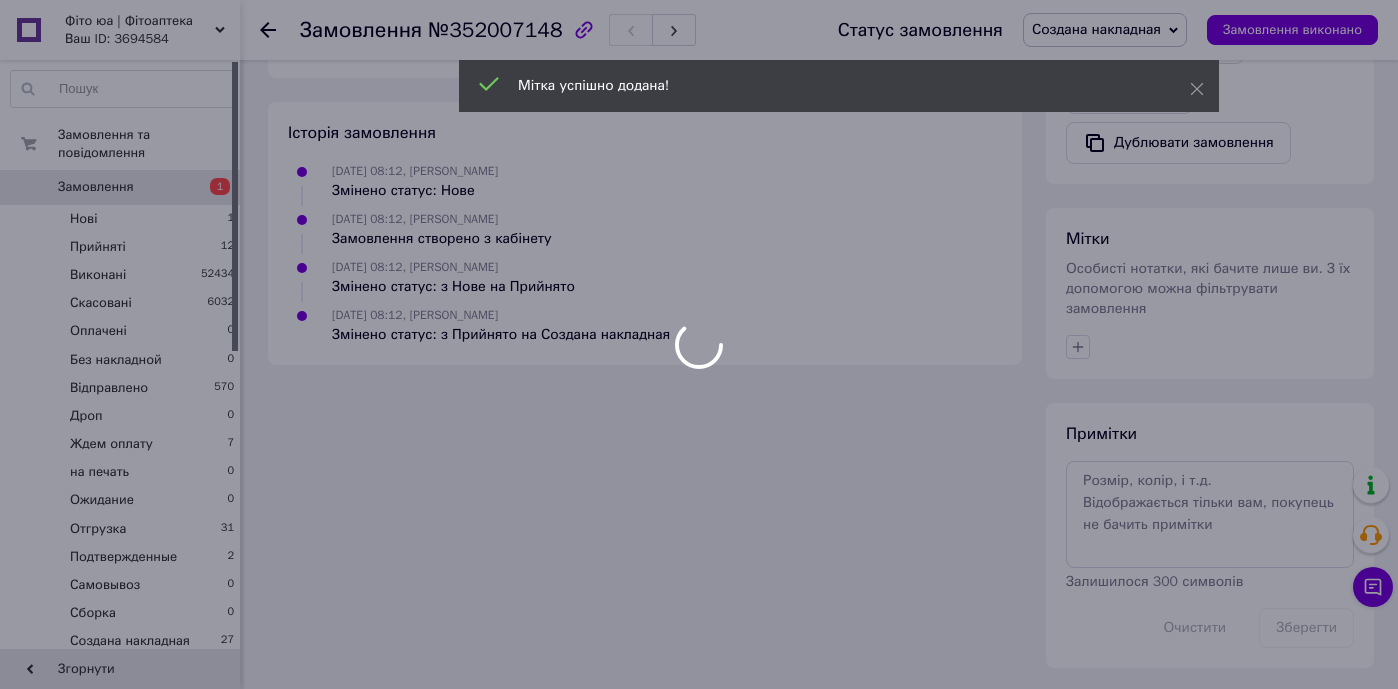scroll, scrollTop: 741, scrollLeft: 0, axis: vertical 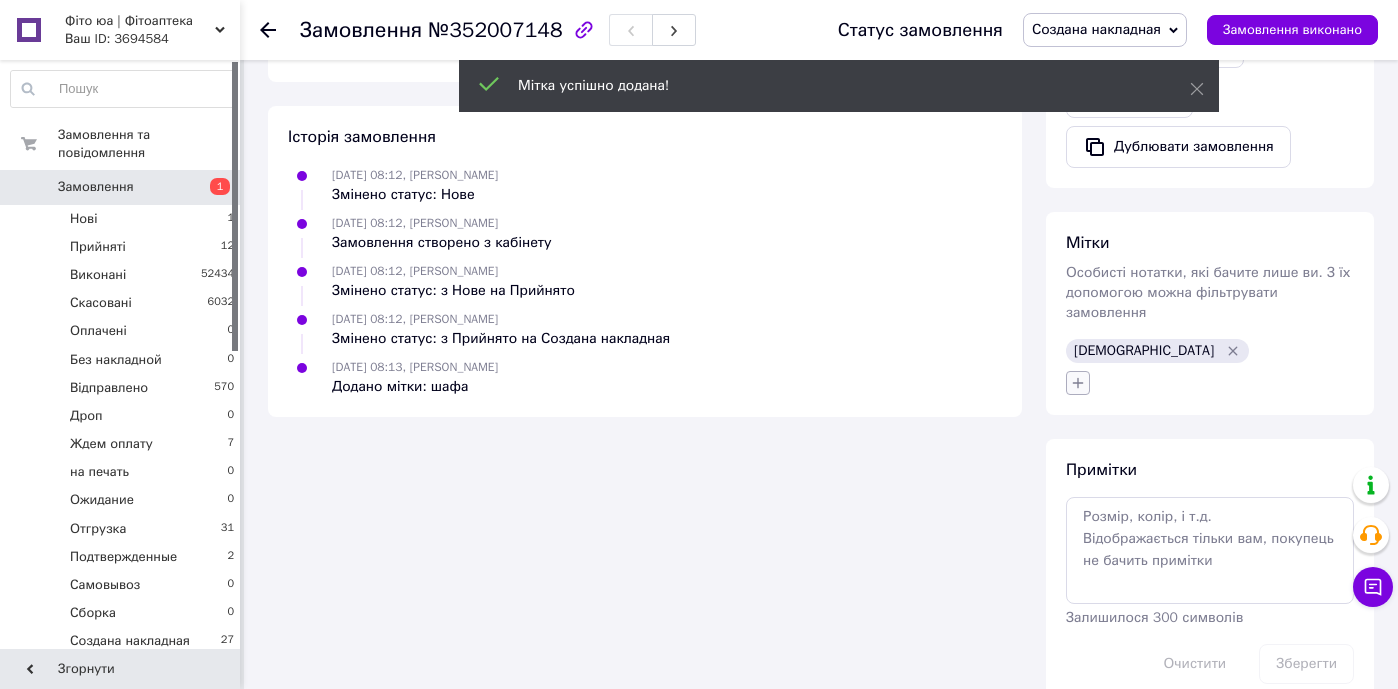 click 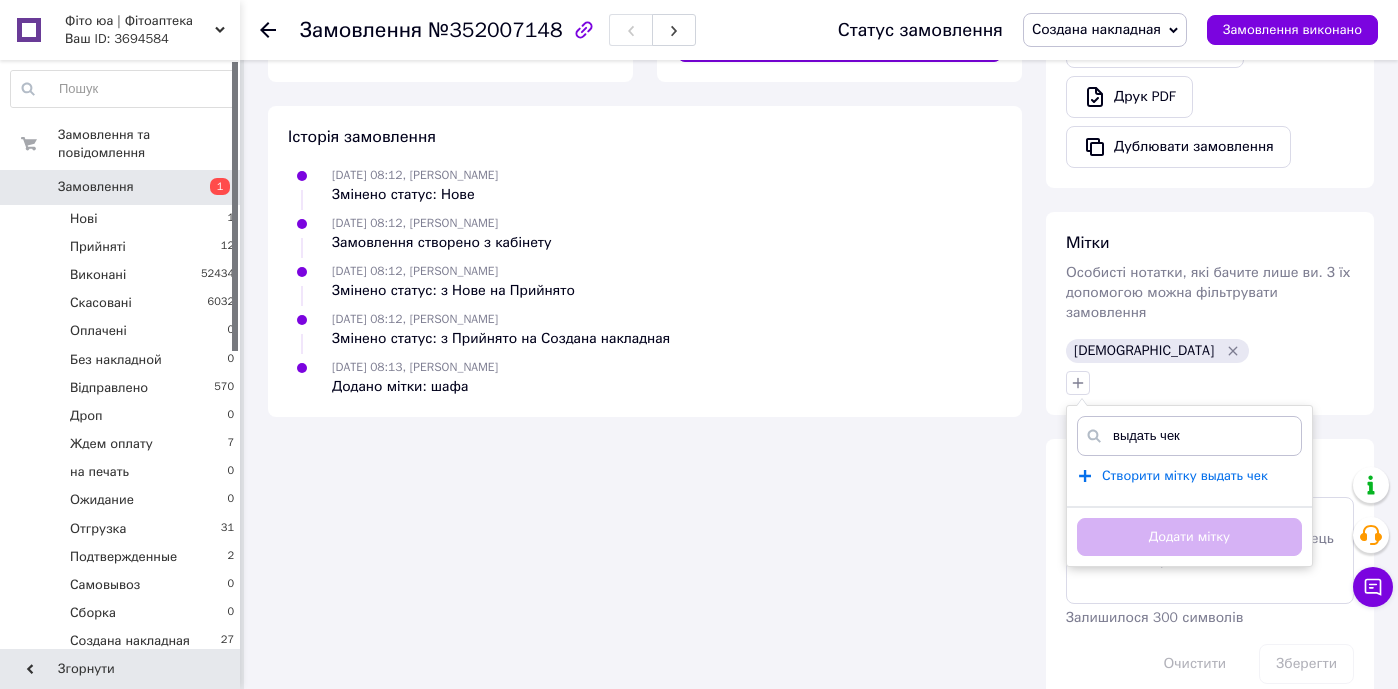 type on "выдать чек" 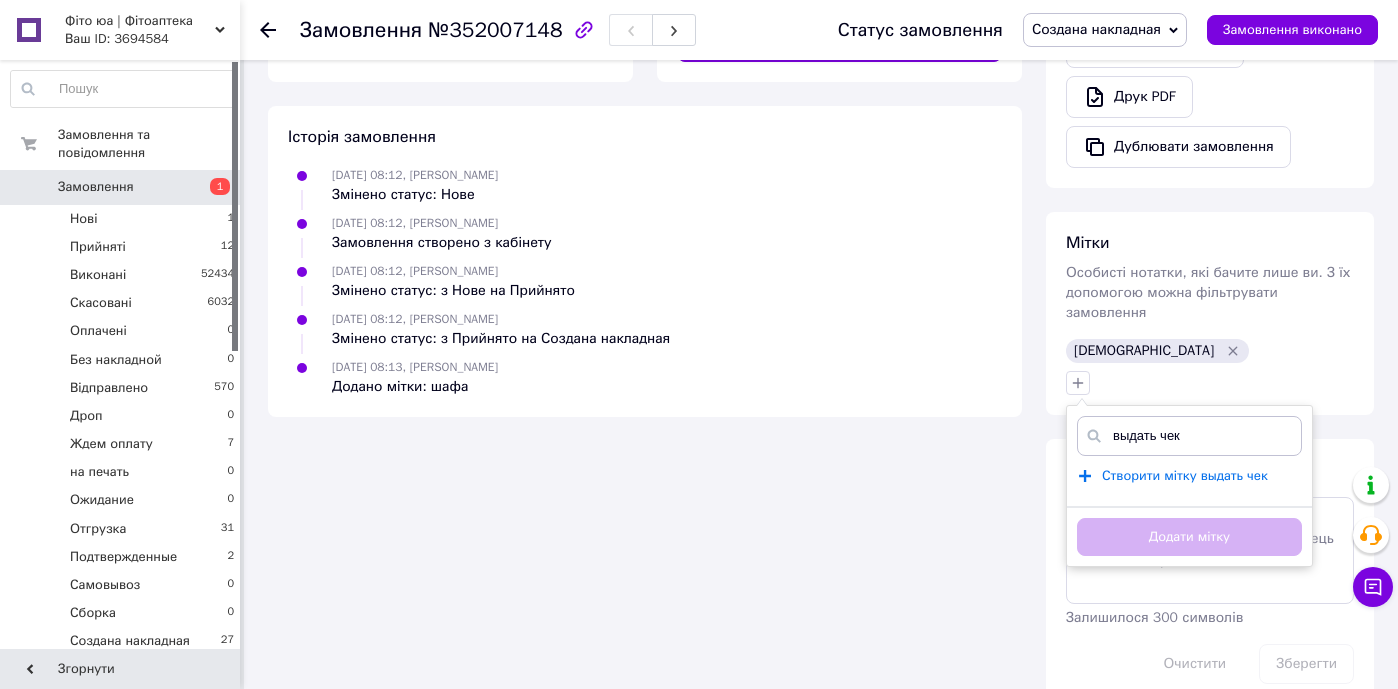 click on "Створити мітку   выдать чек" at bounding box center [1185, 476] 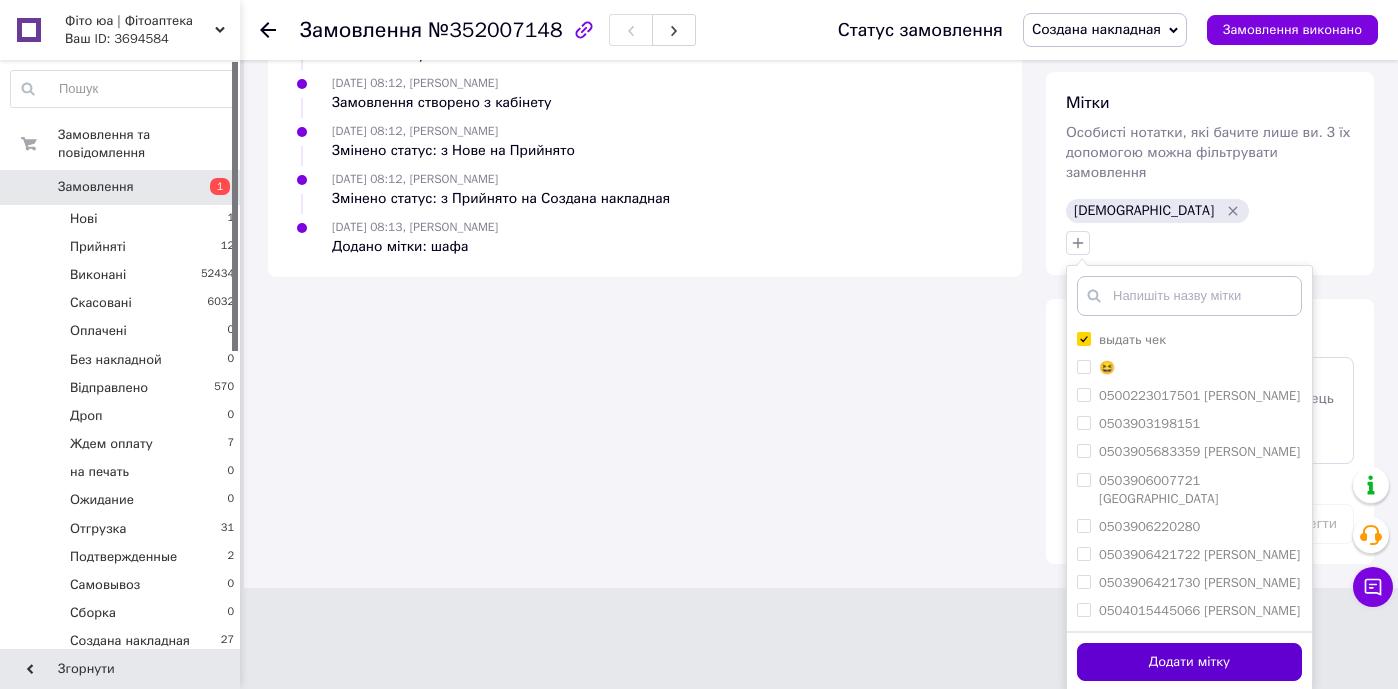 click on "Додати мітку" at bounding box center [1189, 662] 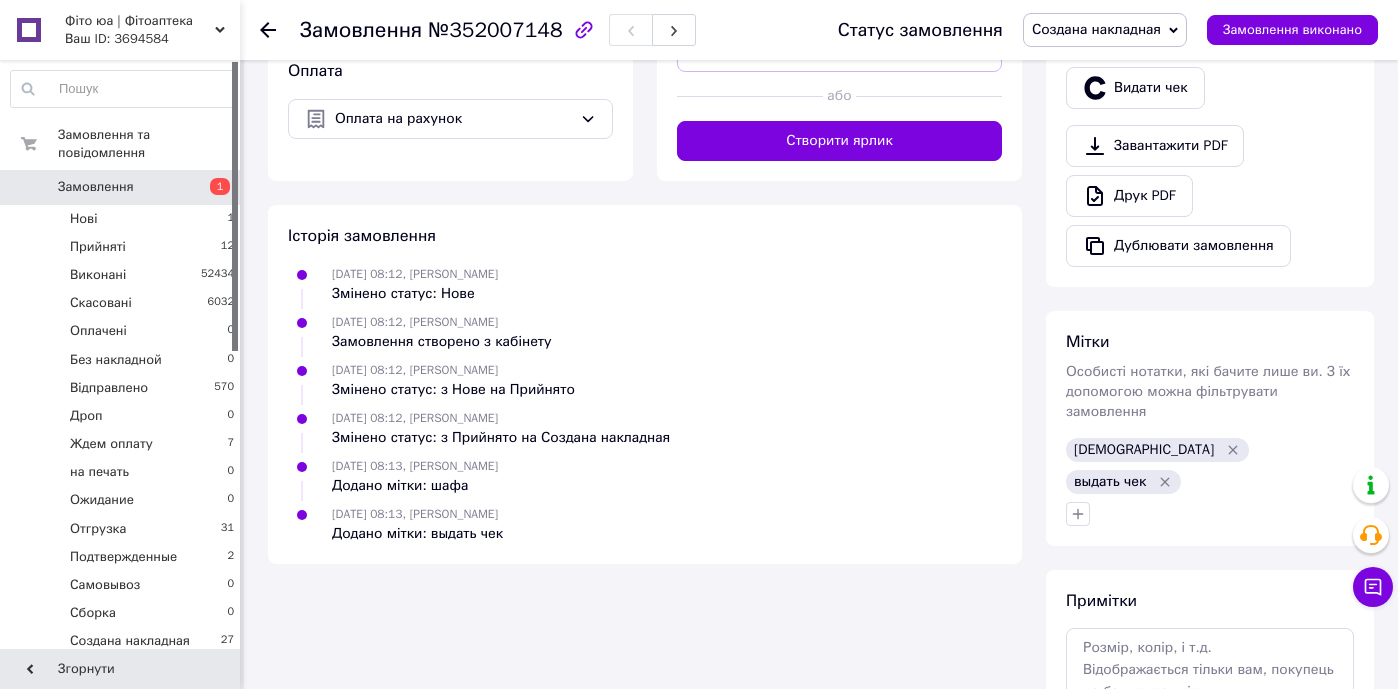 scroll, scrollTop: 646, scrollLeft: 0, axis: vertical 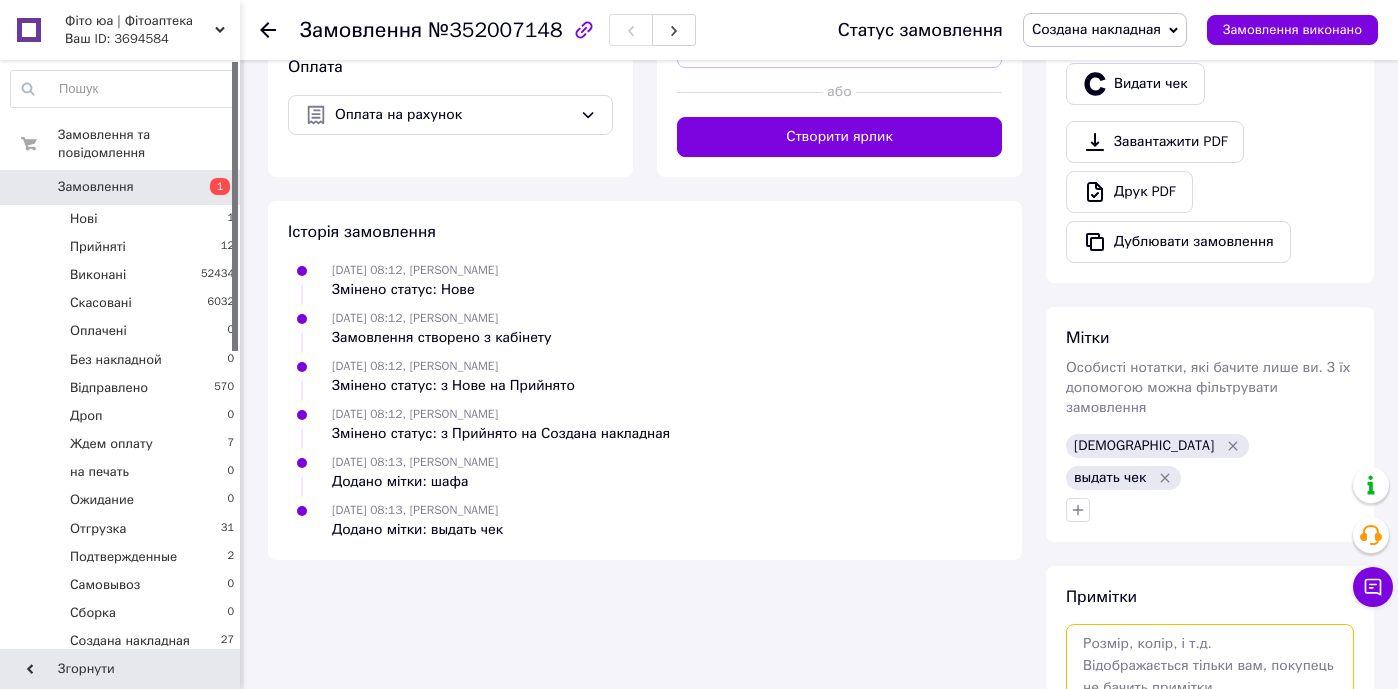 click at bounding box center (1210, 677) 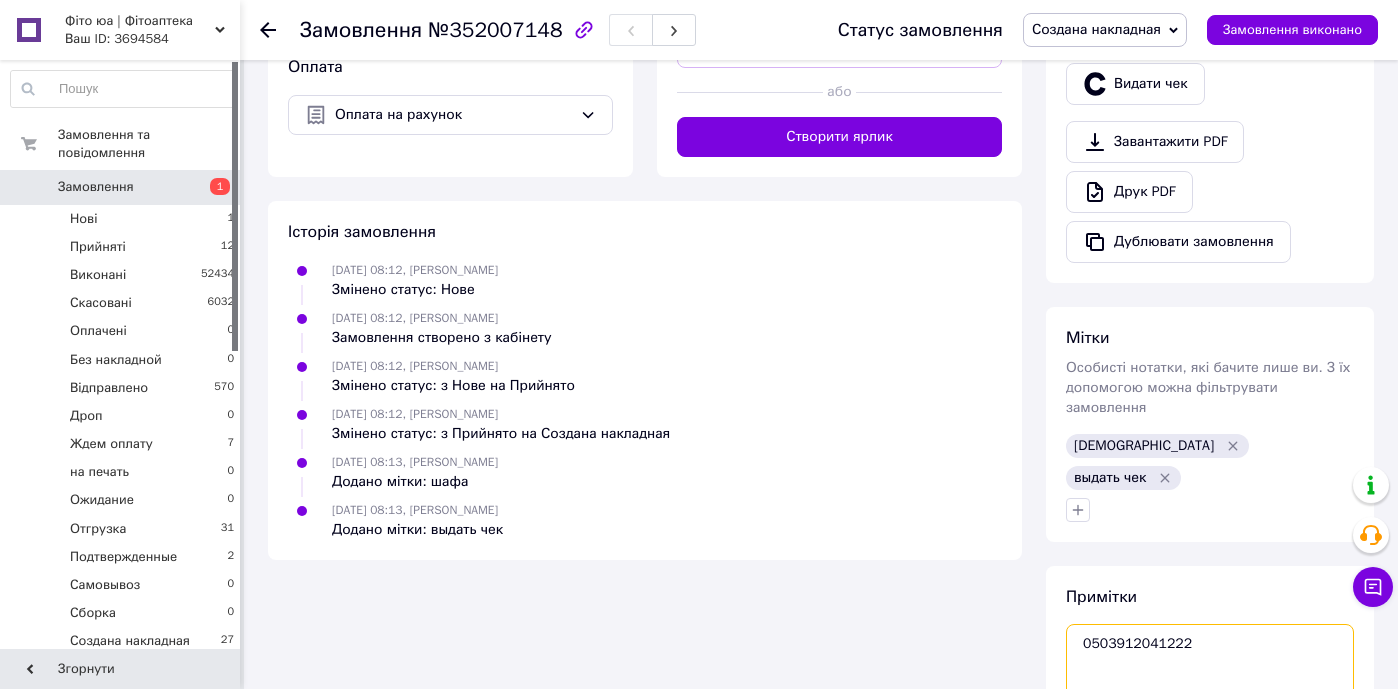 paste on "[PERSON_NAME]" 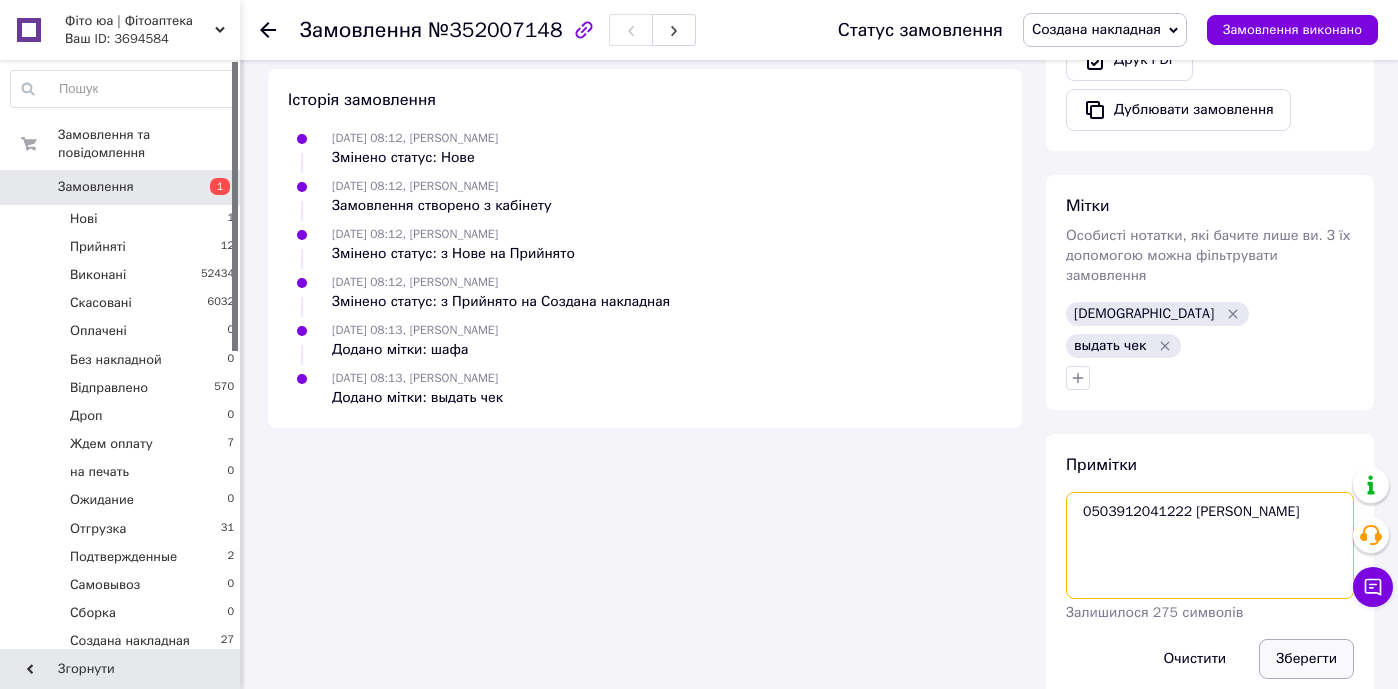 scroll, scrollTop: 777, scrollLeft: 0, axis: vertical 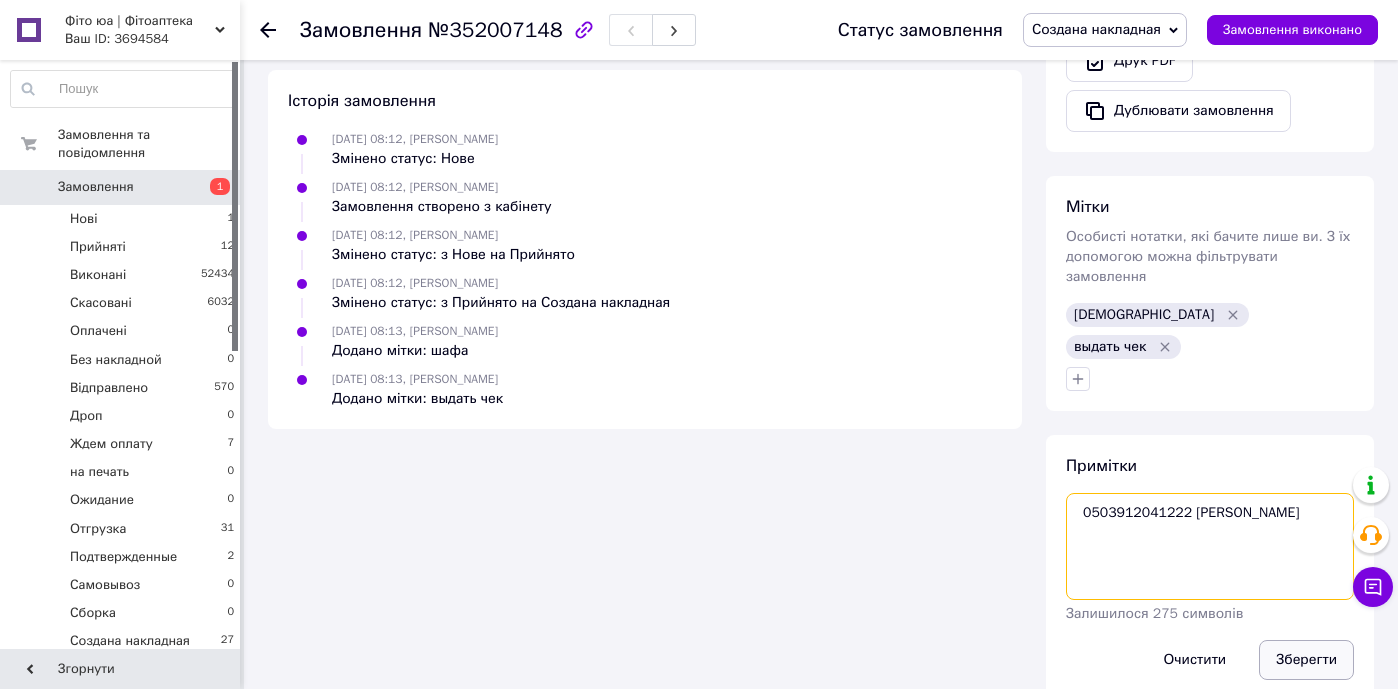 type on "0503912041222 [PERSON_NAME]" 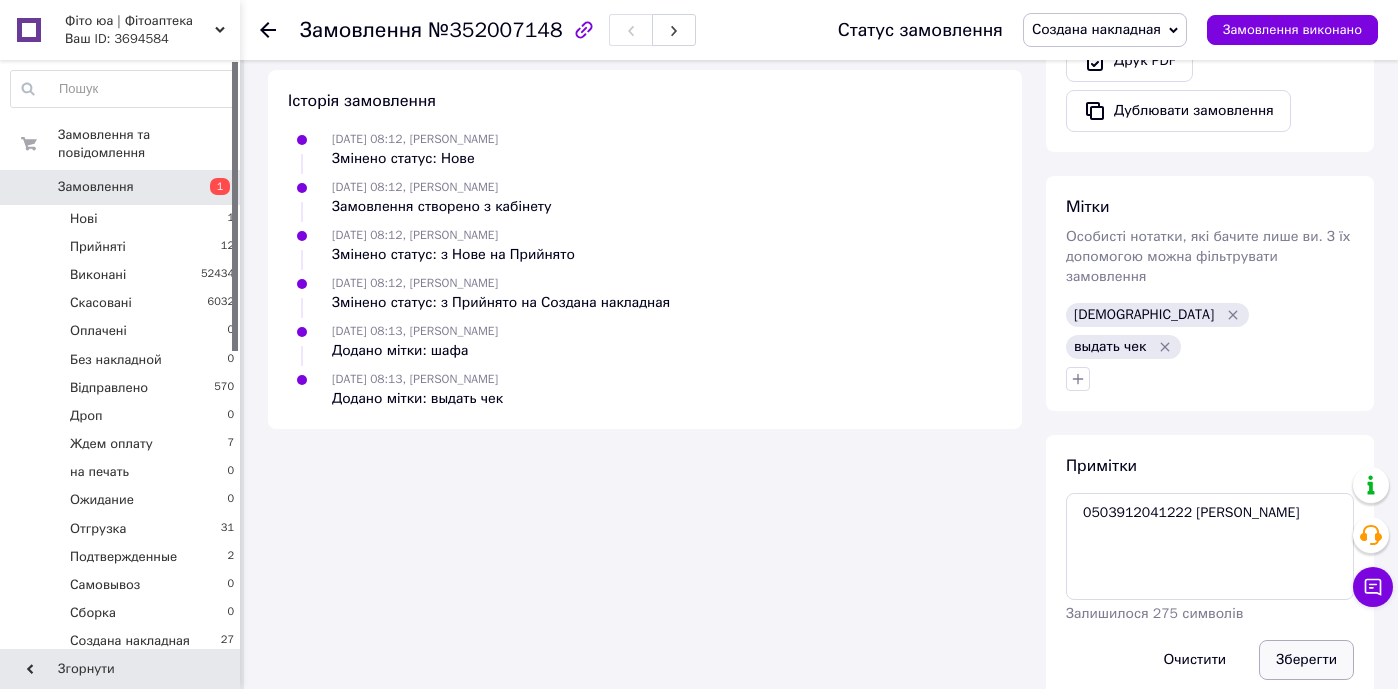 click on "Зберегти" at bounding box center [1306, 660] 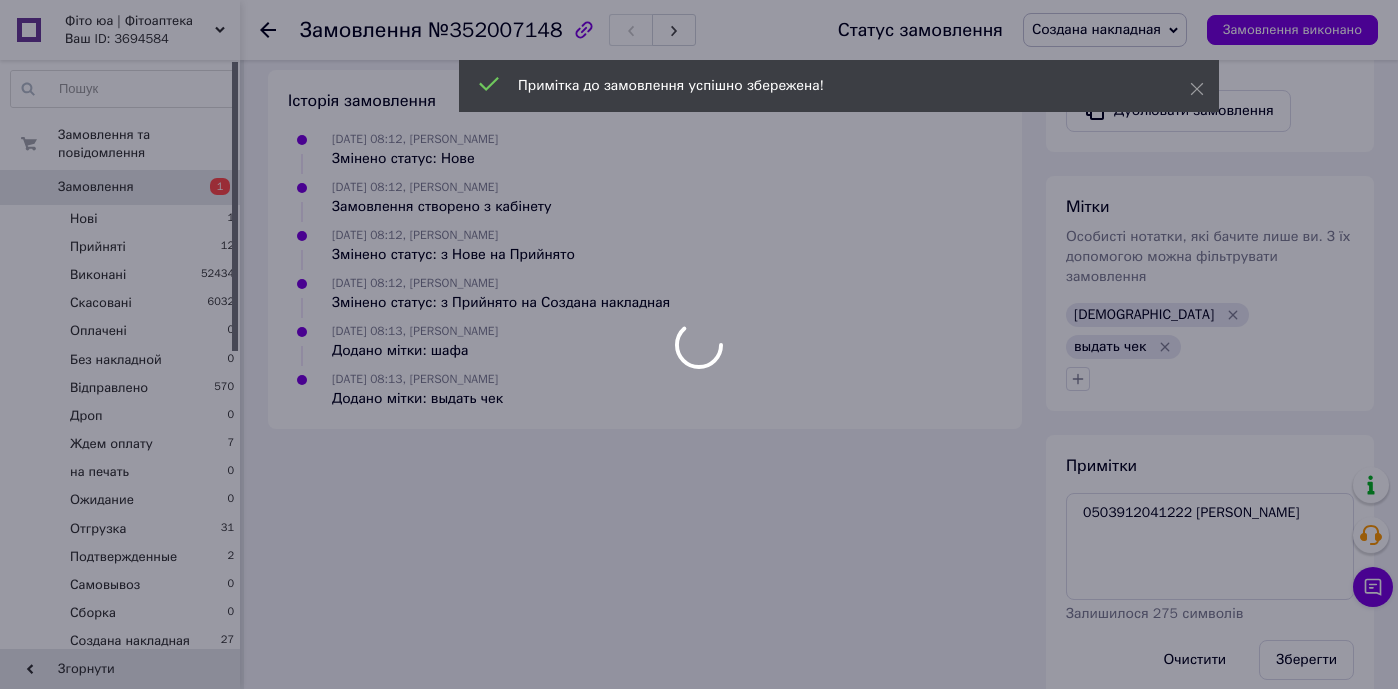 scroll, scrollTop: 741, scrollLeft: 0, axis: vertical 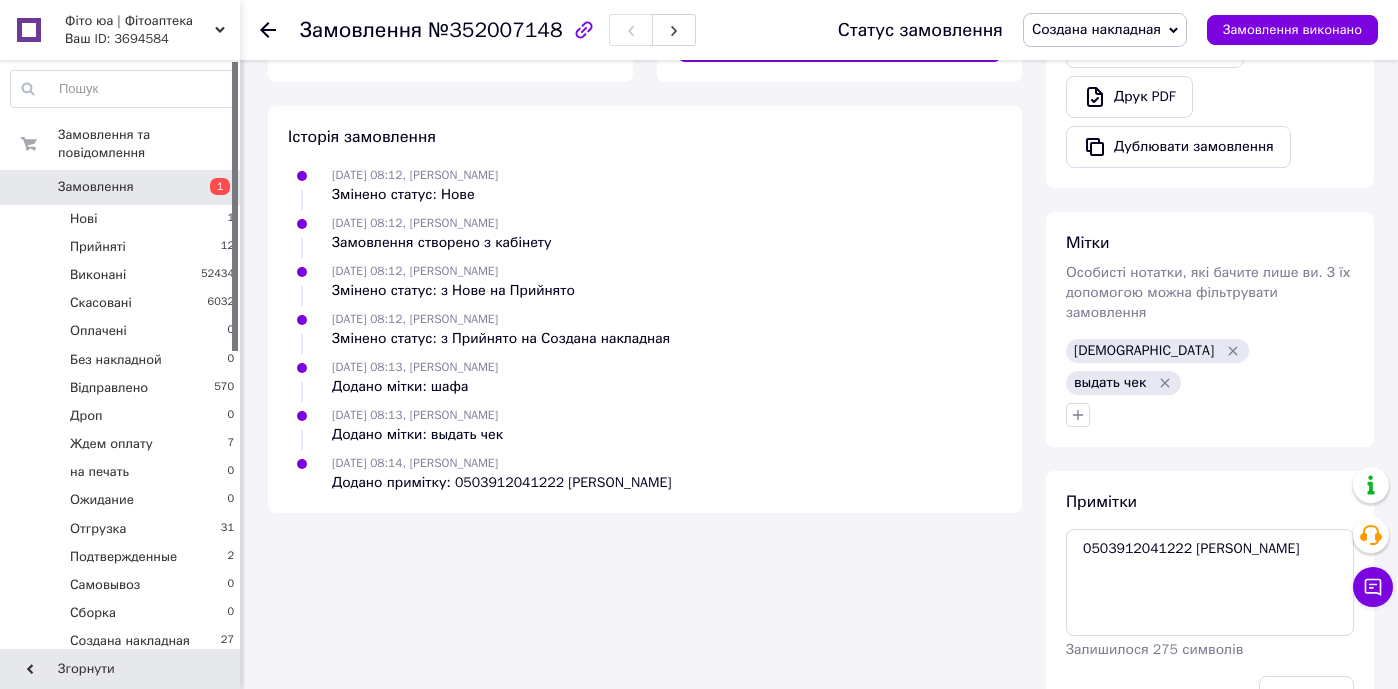 click on "Замовлення" at bounding box center [121, 187] 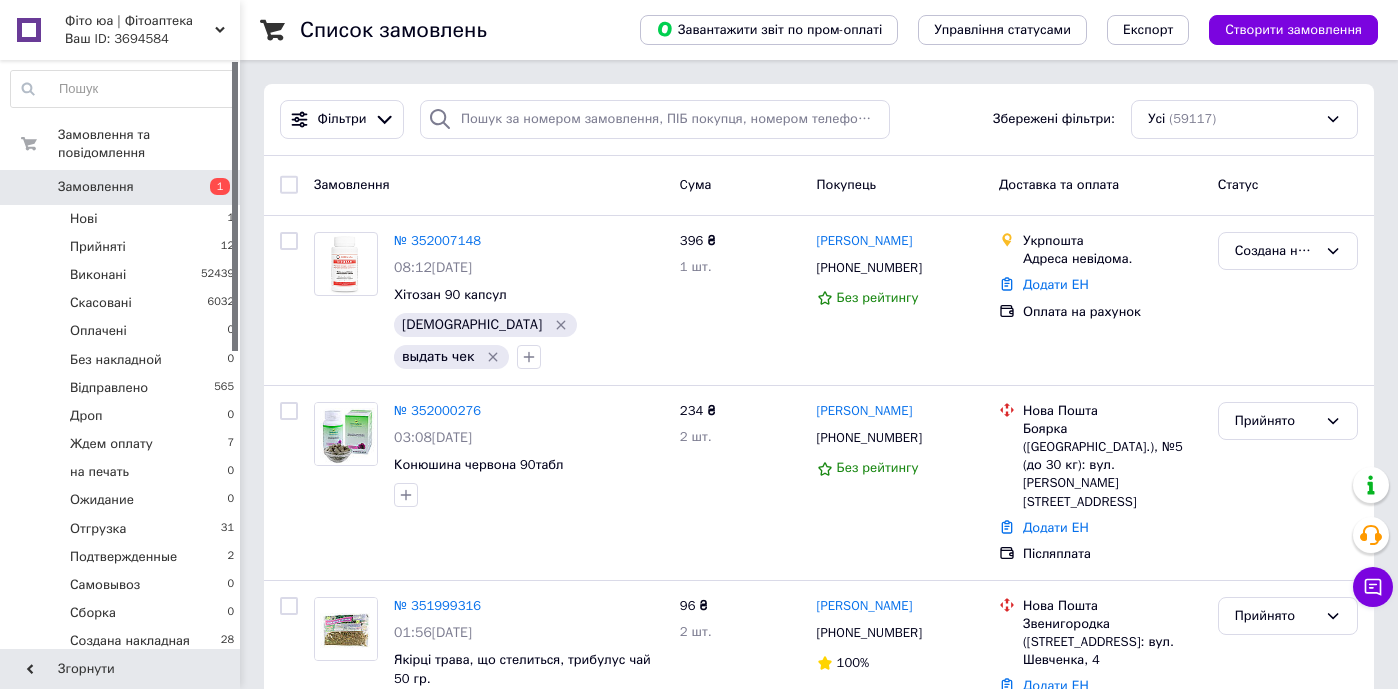 click on "Замовлення" at bounding box center [96, 187] 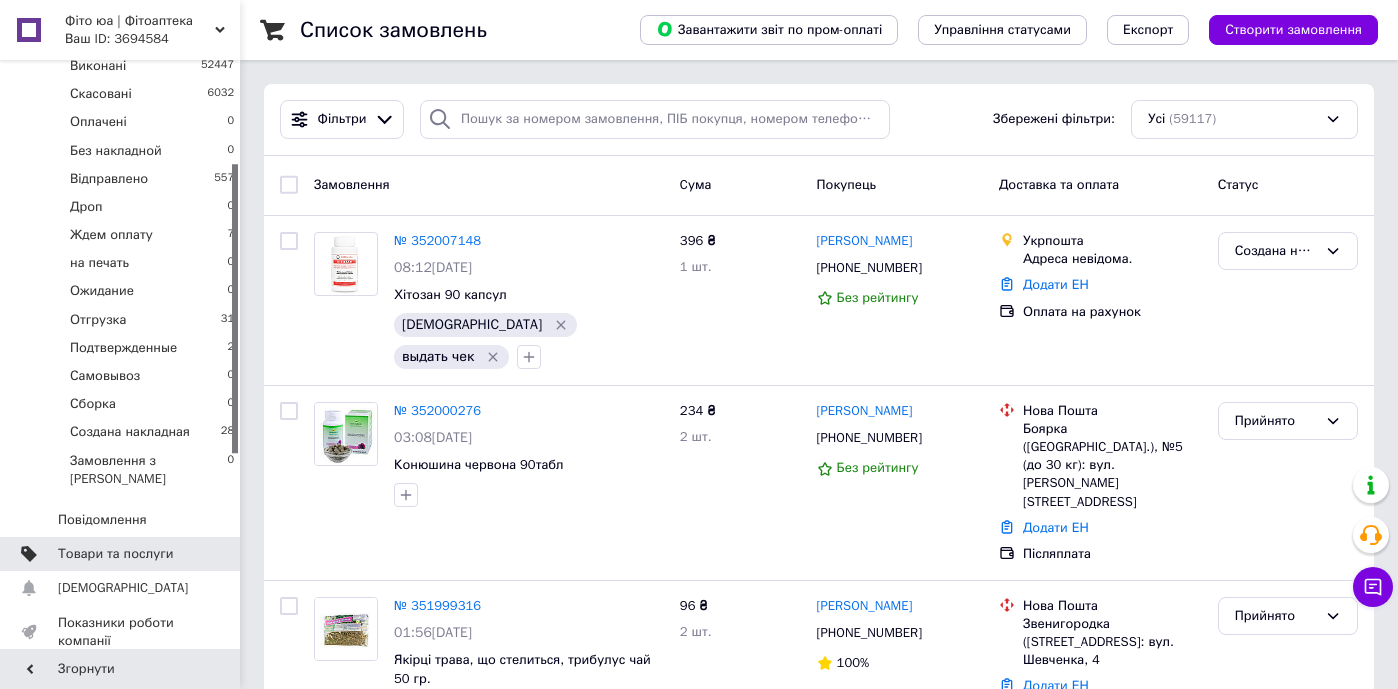 click on "Товари та послуги" at bounding box center (123, 554) 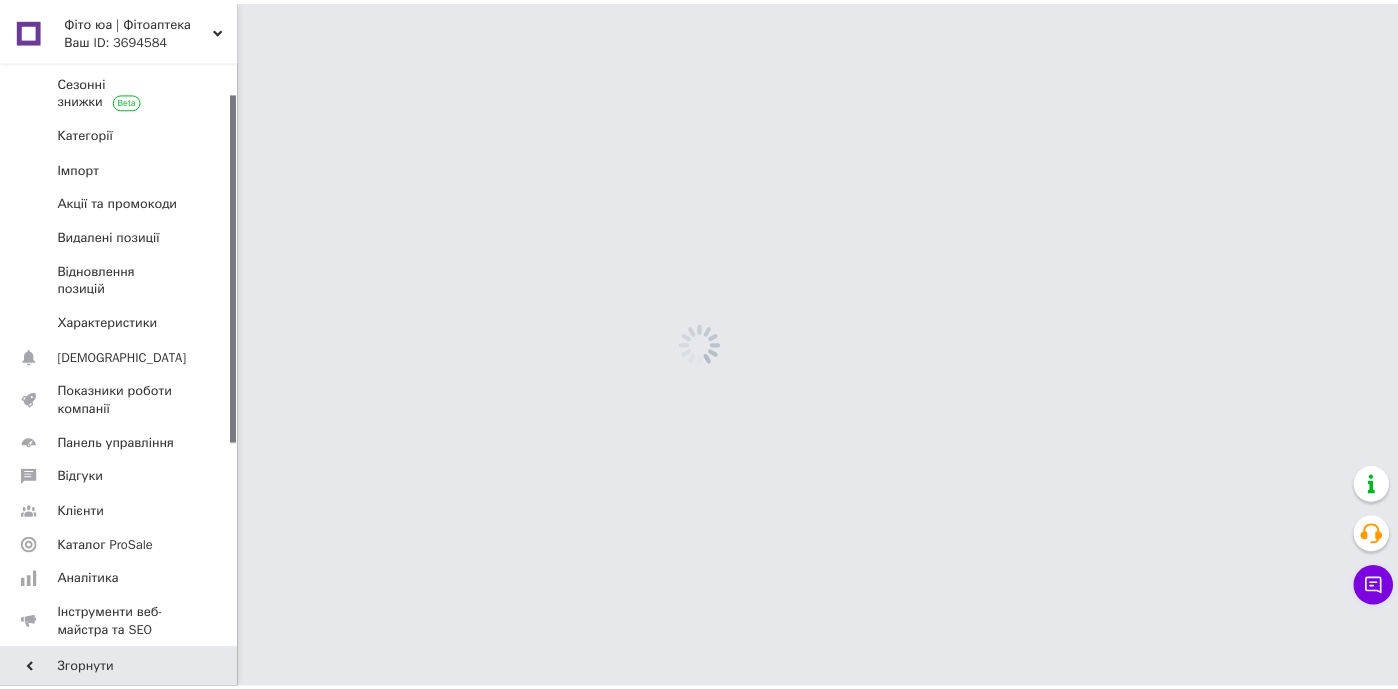scroll, scrollTop: 51, scrollLeft: 0, axis: vertical 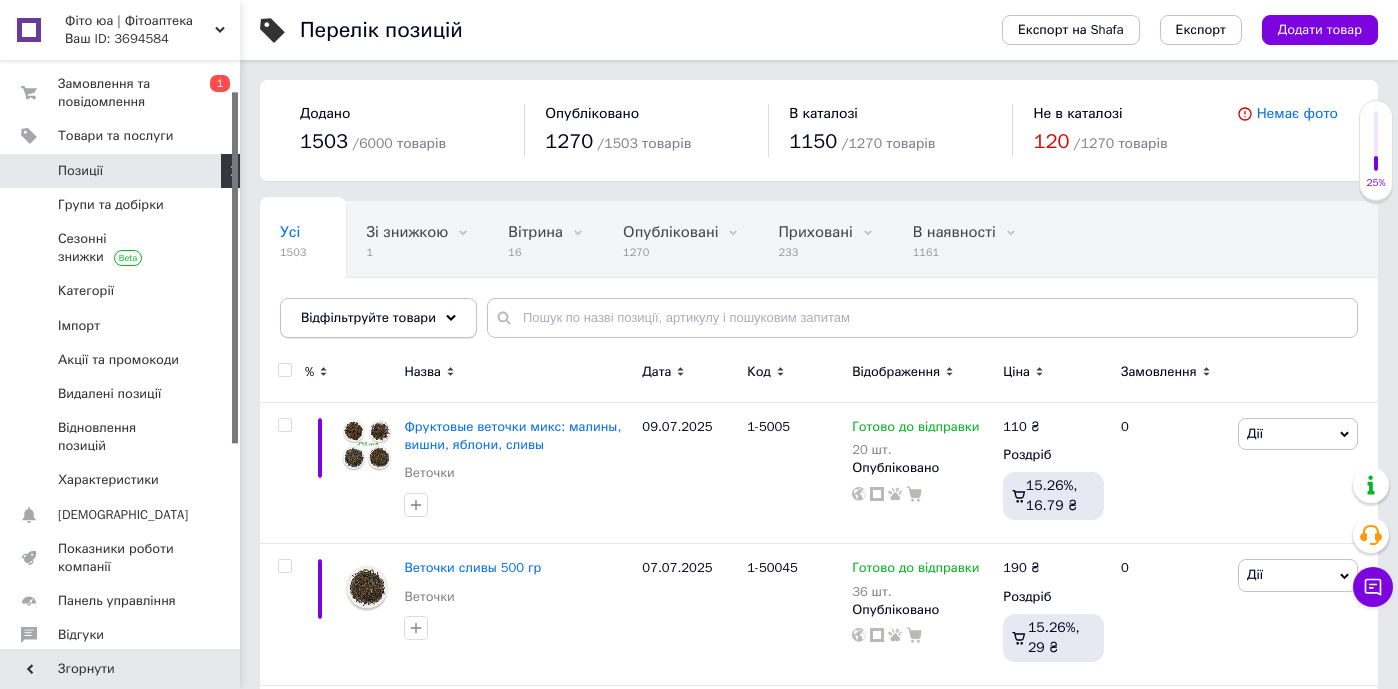click on "Відфільтруйте товари" at bounding box center (368, 317) 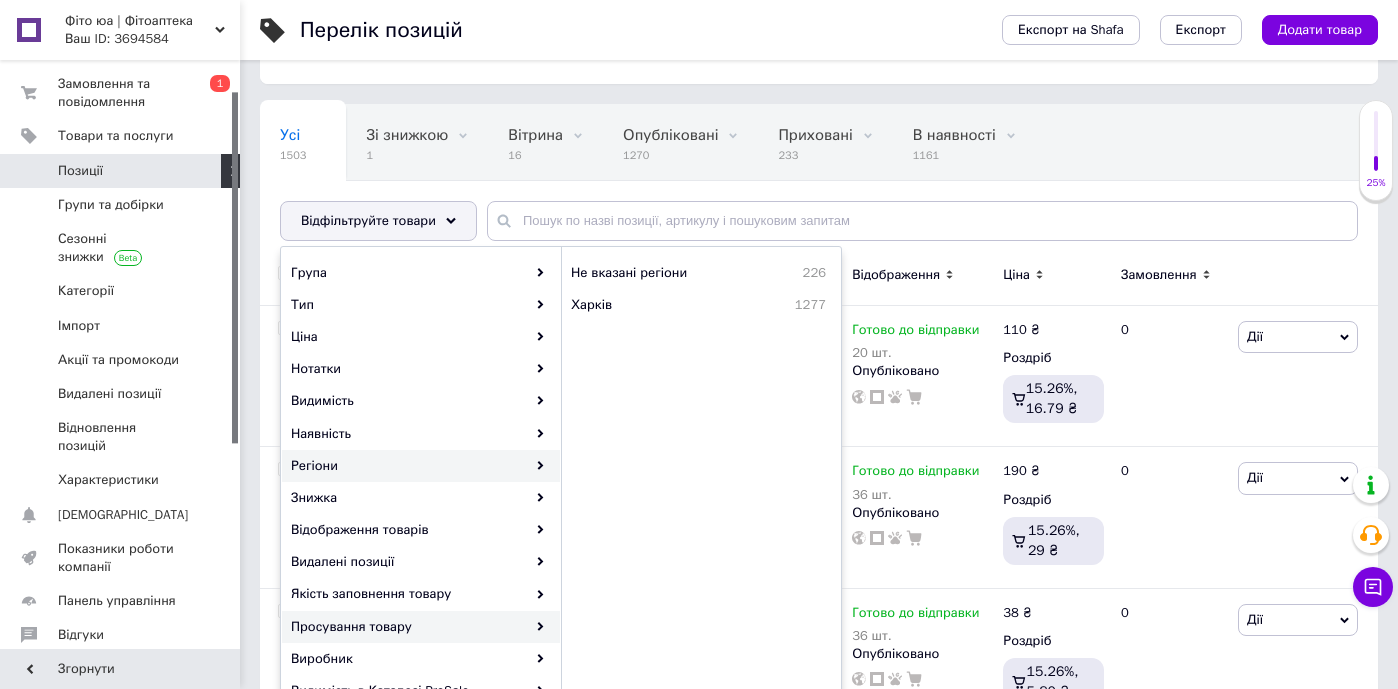 scroll, scrollTop: 107, scrollLeft: 0, axis: vertical 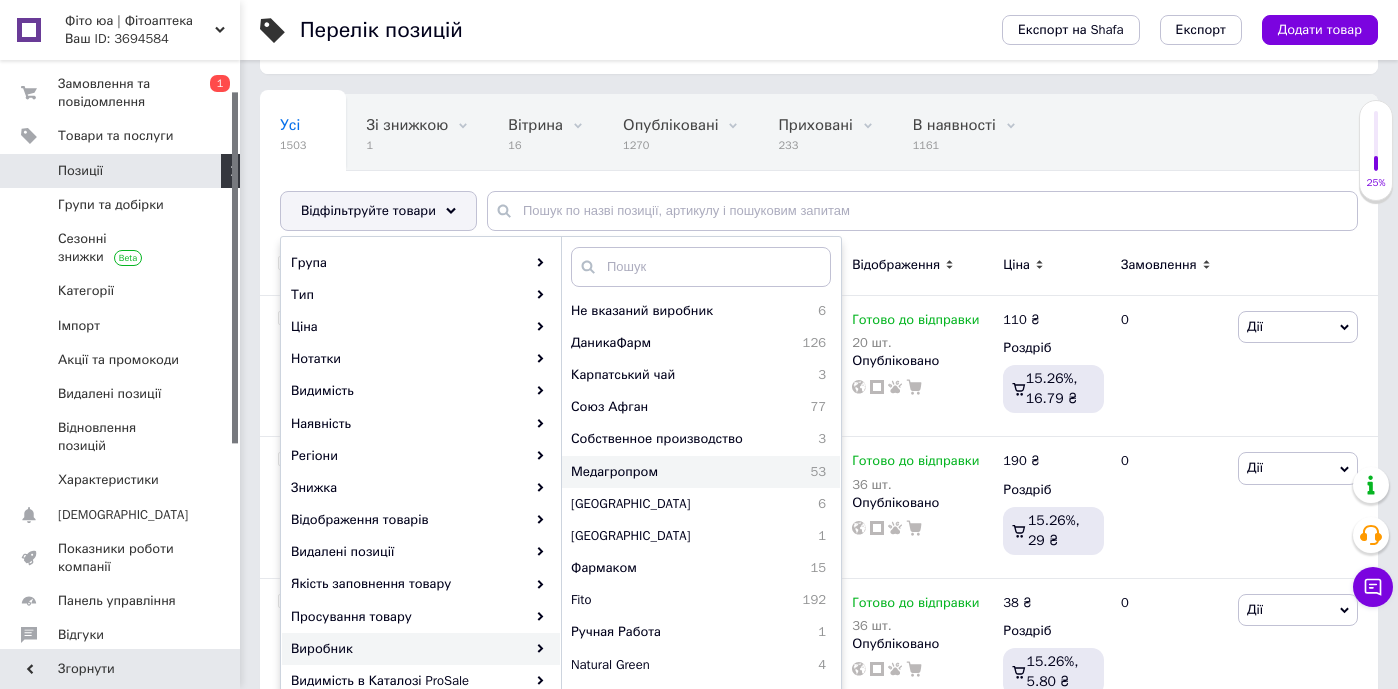 click on "Медагропром" at bounding box center (669, 472) 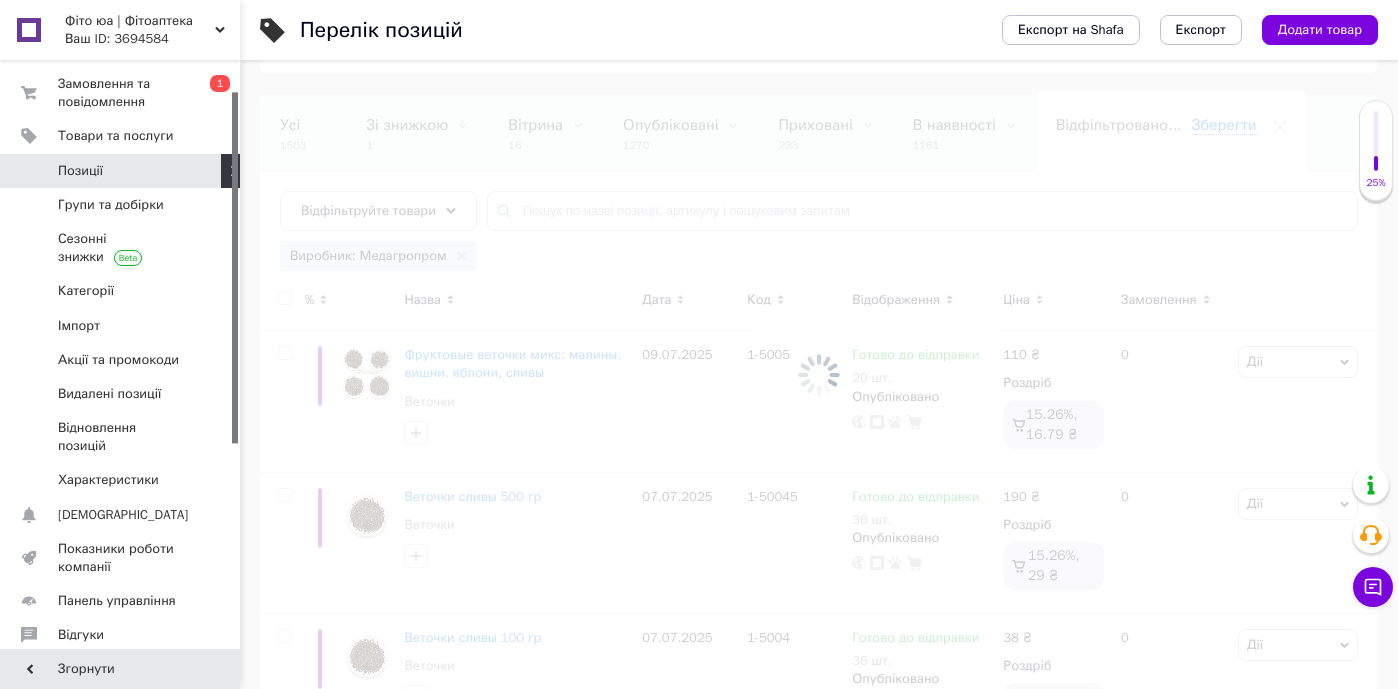 scroll, scrollTop: 0, scrollLeft: 110, axis: horizontal 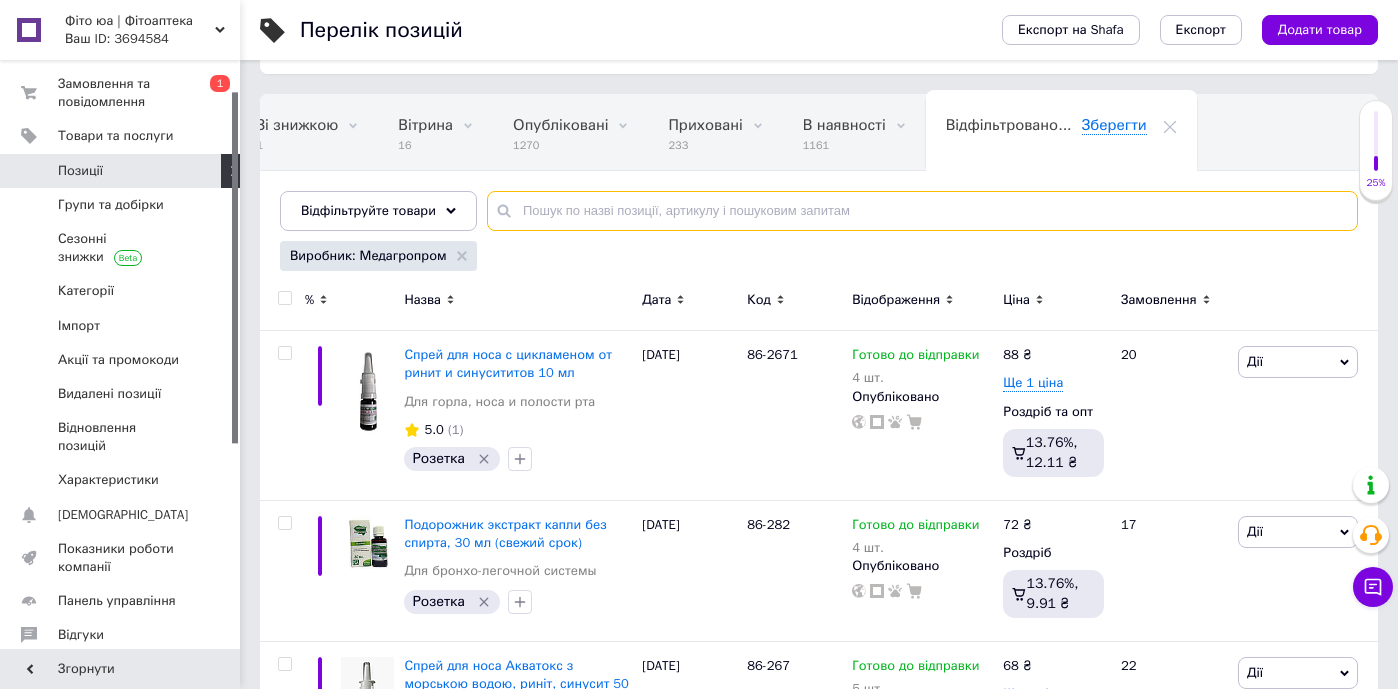 click at bounding box center [922, 211] 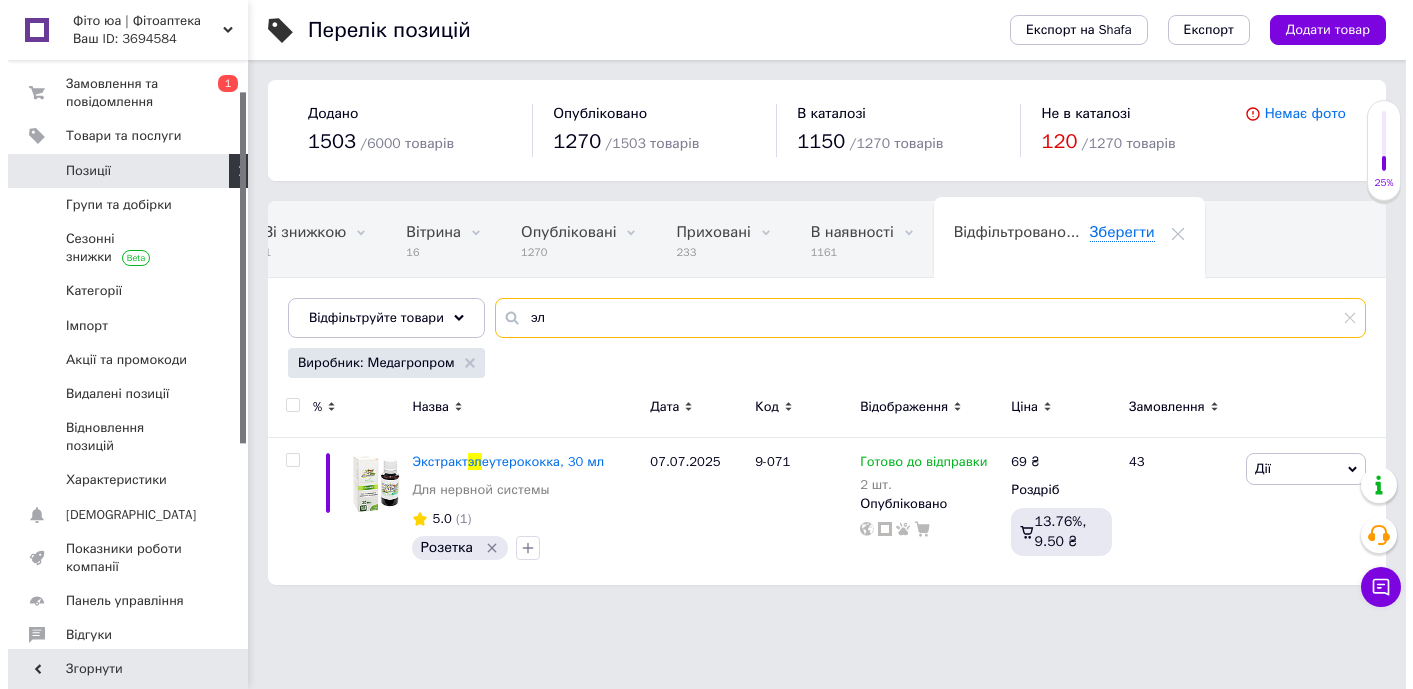 scroll, scrollTop: 0, scrollLeft: 0, axis: both 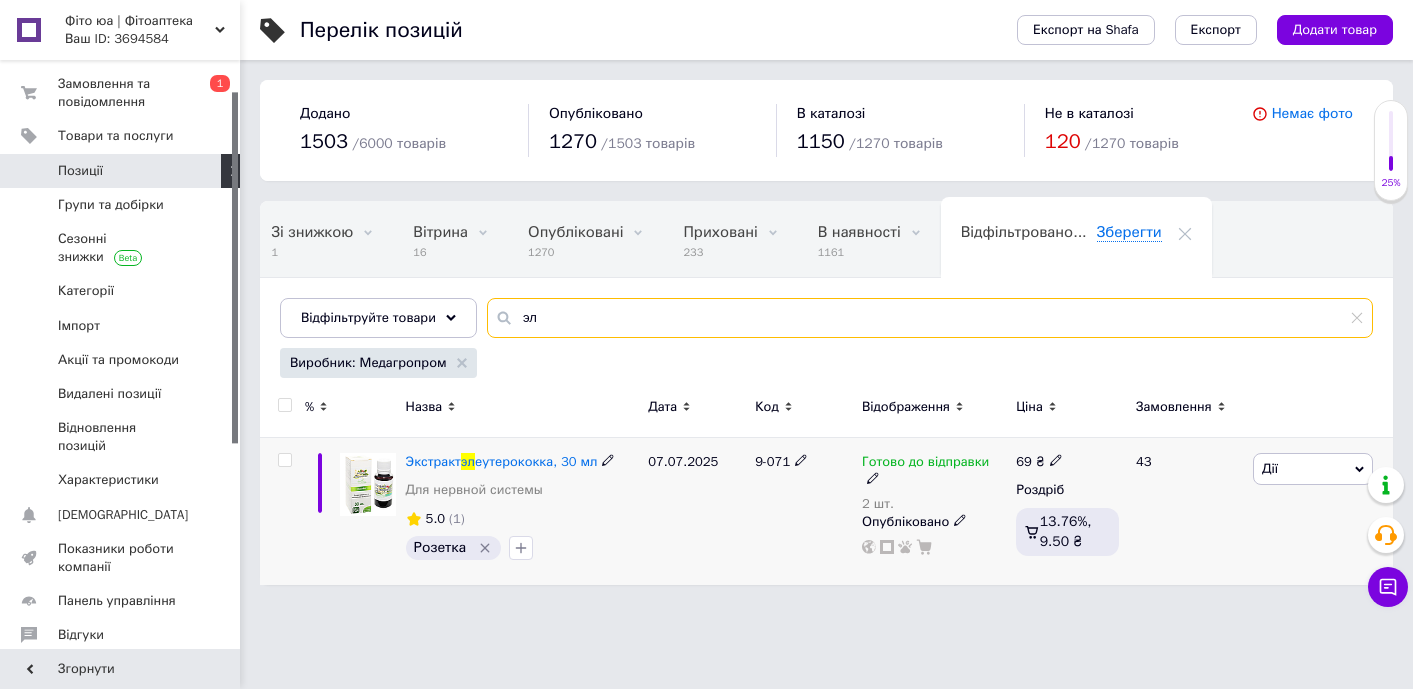 type on "эл" 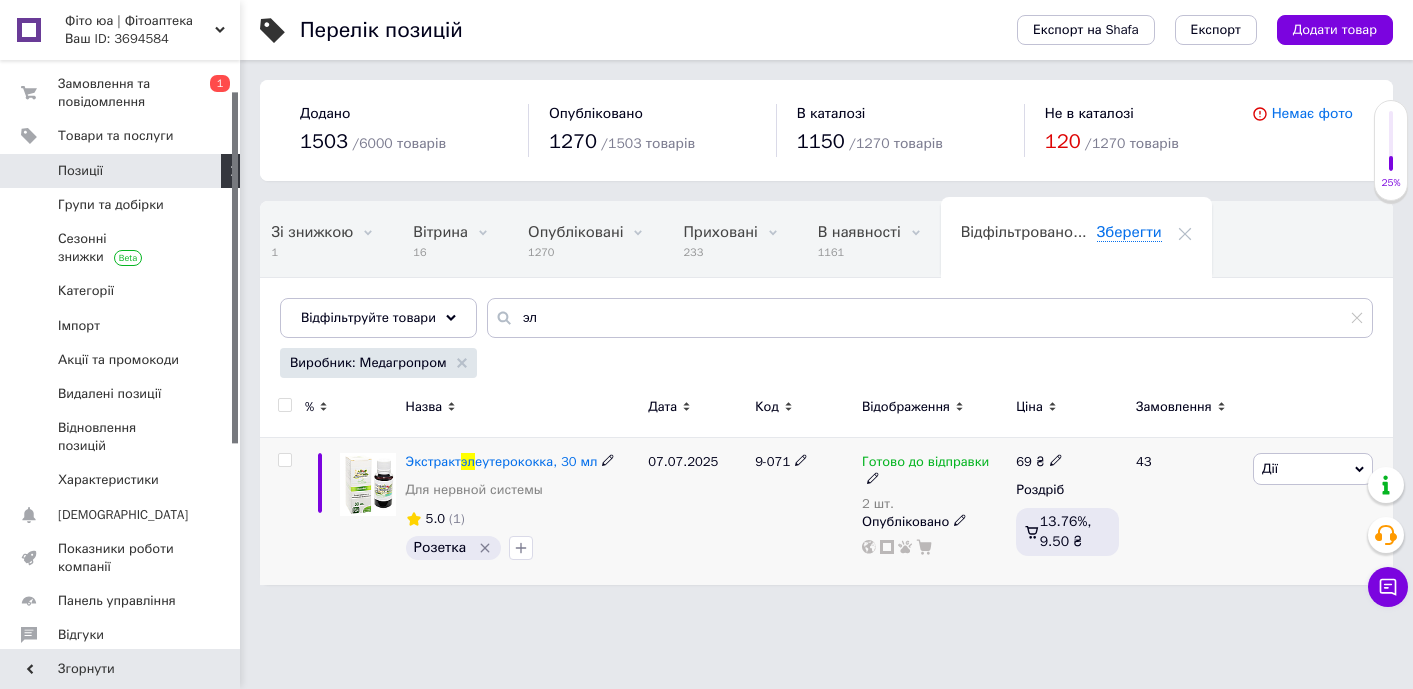 click on "Готово до відправки" at bounding box center [925, 464] 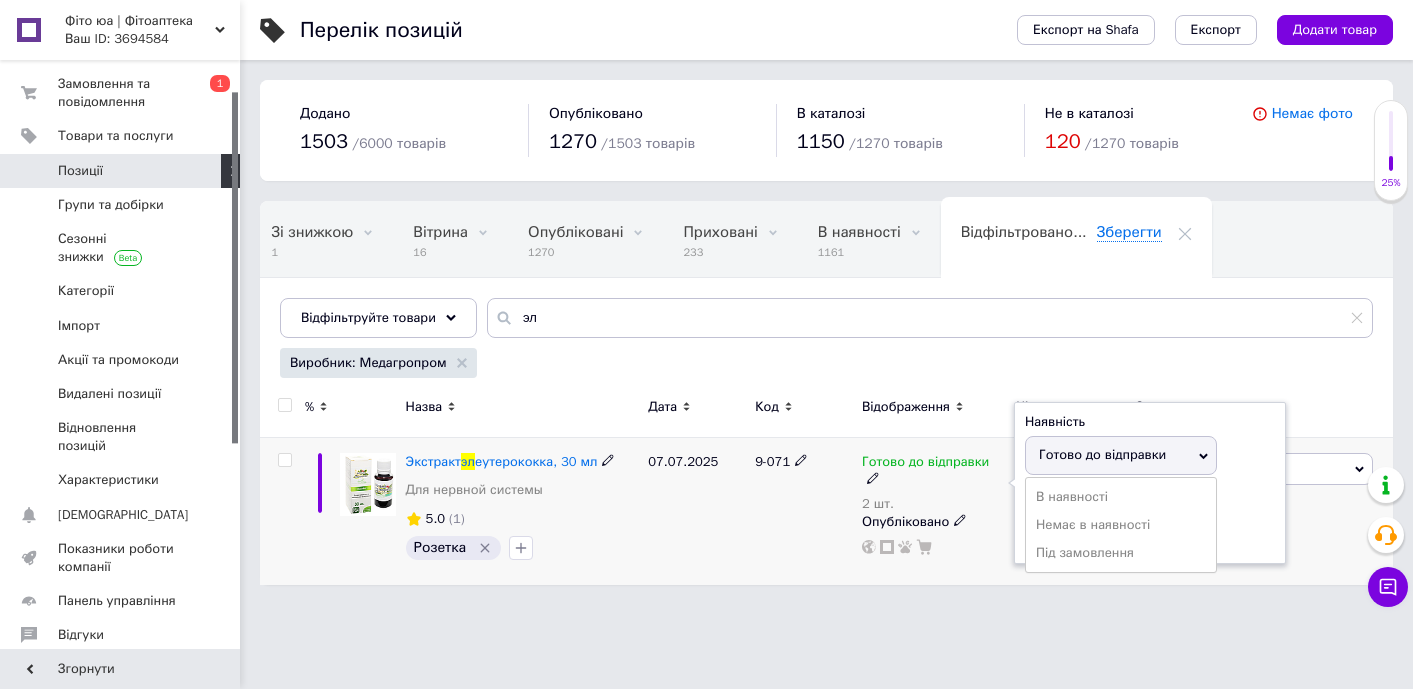 click on "Залишки 2 шт." at bounding box center [1150, 521] 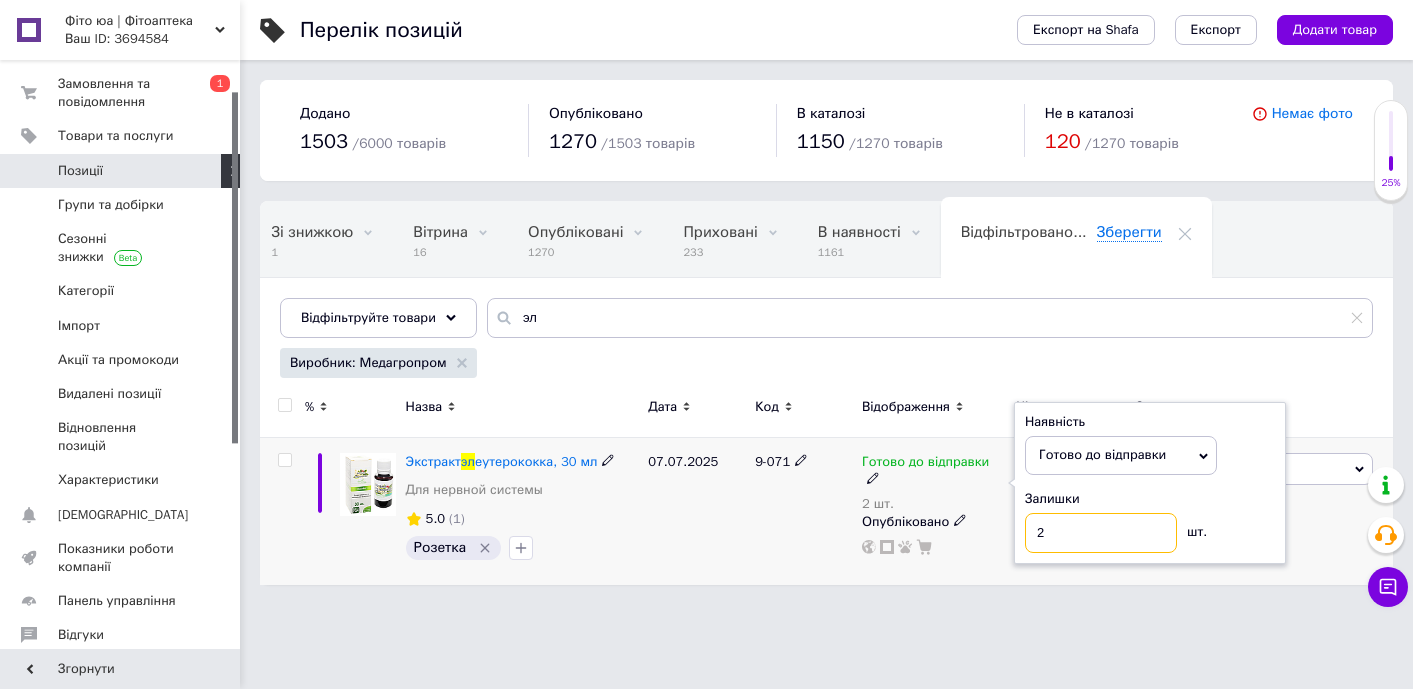 click on "2" at bounding box center (1101, 533) 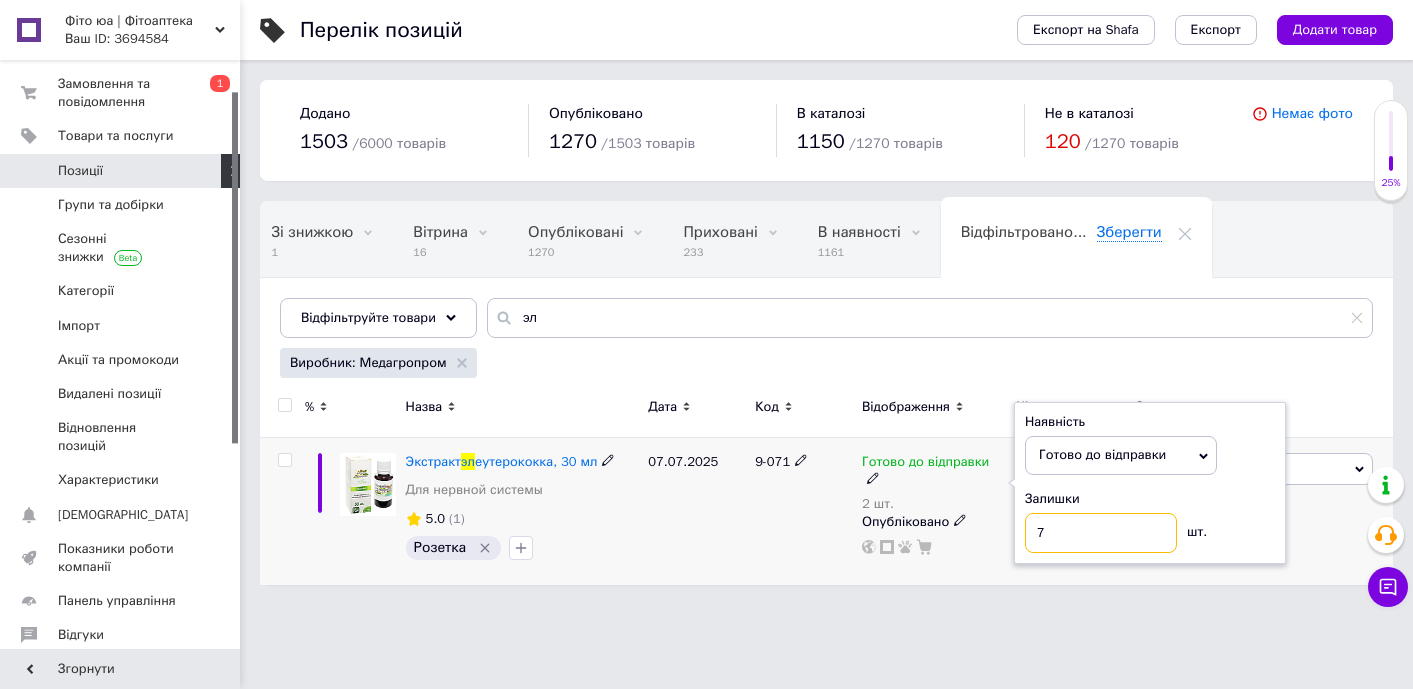 type on "7" 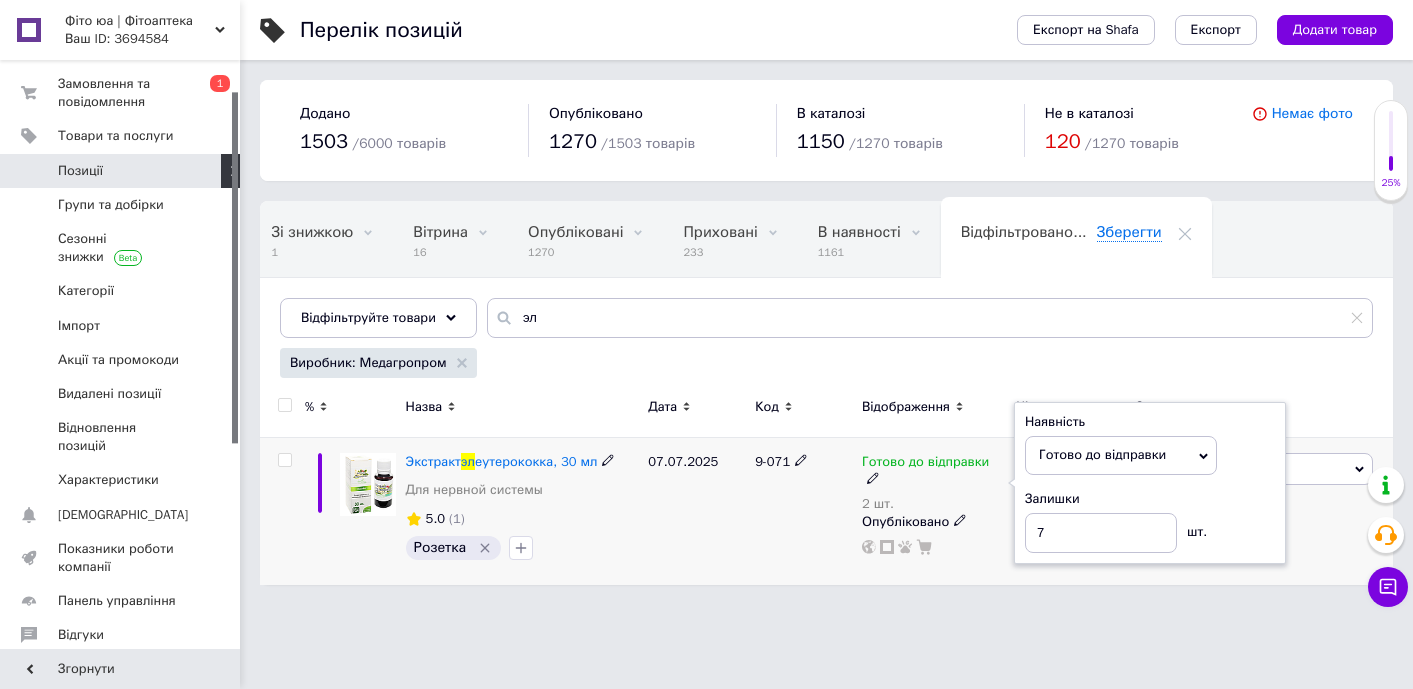 click on "9-071" at bounding box center (803, 511) 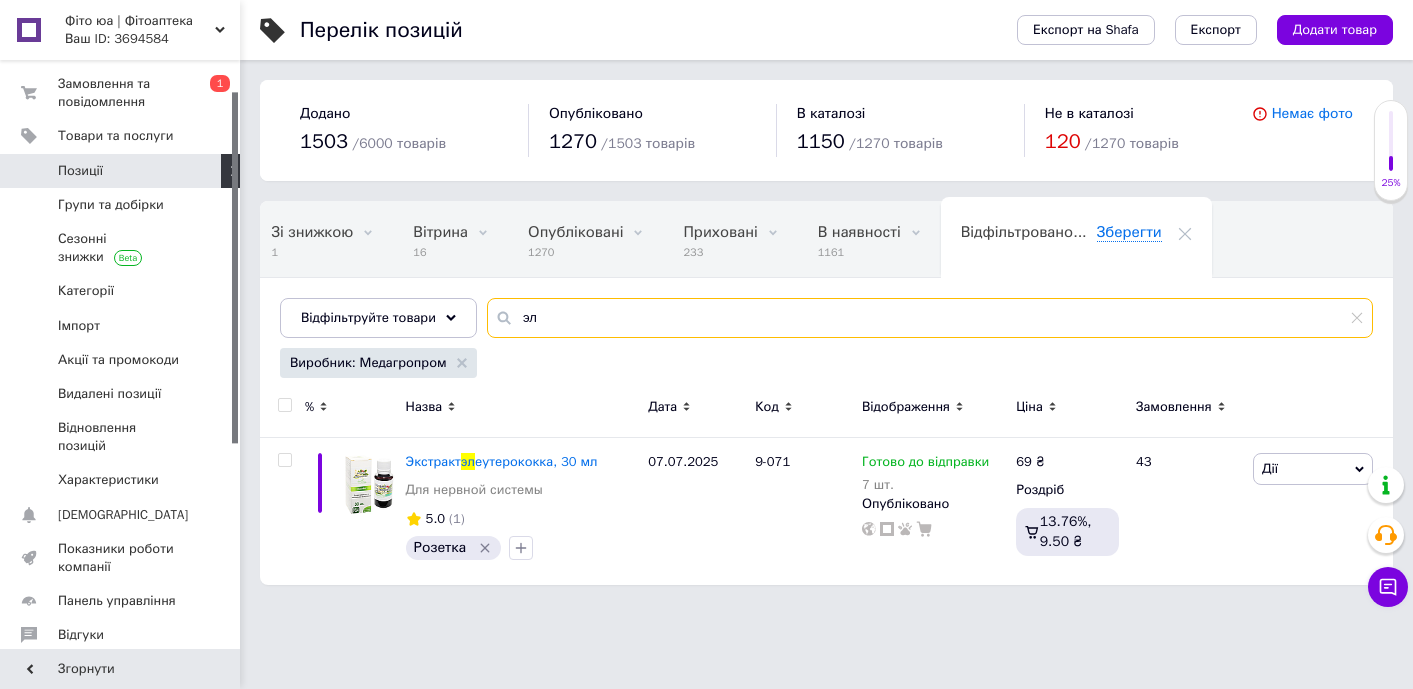 drag, startPoint x: 538, startPoint y: 310, endPoint x: 520, endPoint y: 300, distance: 20.59126 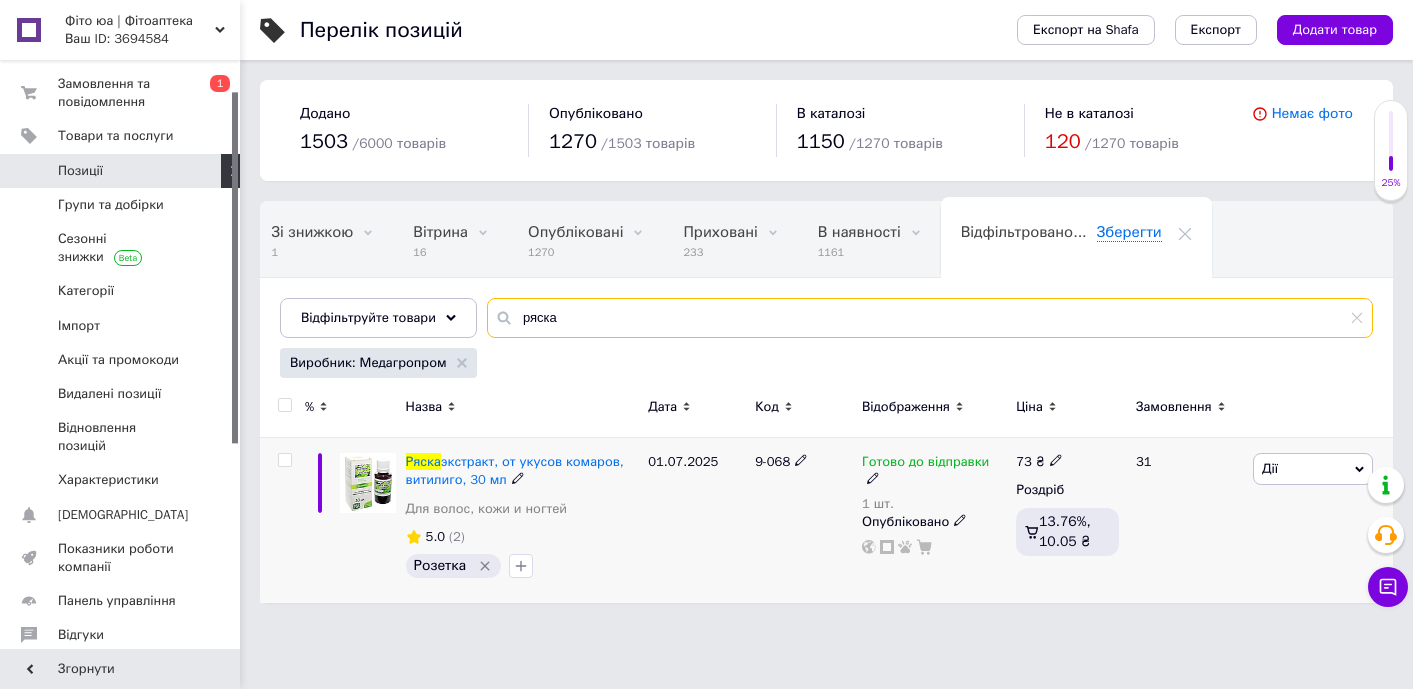 type on "ряска" 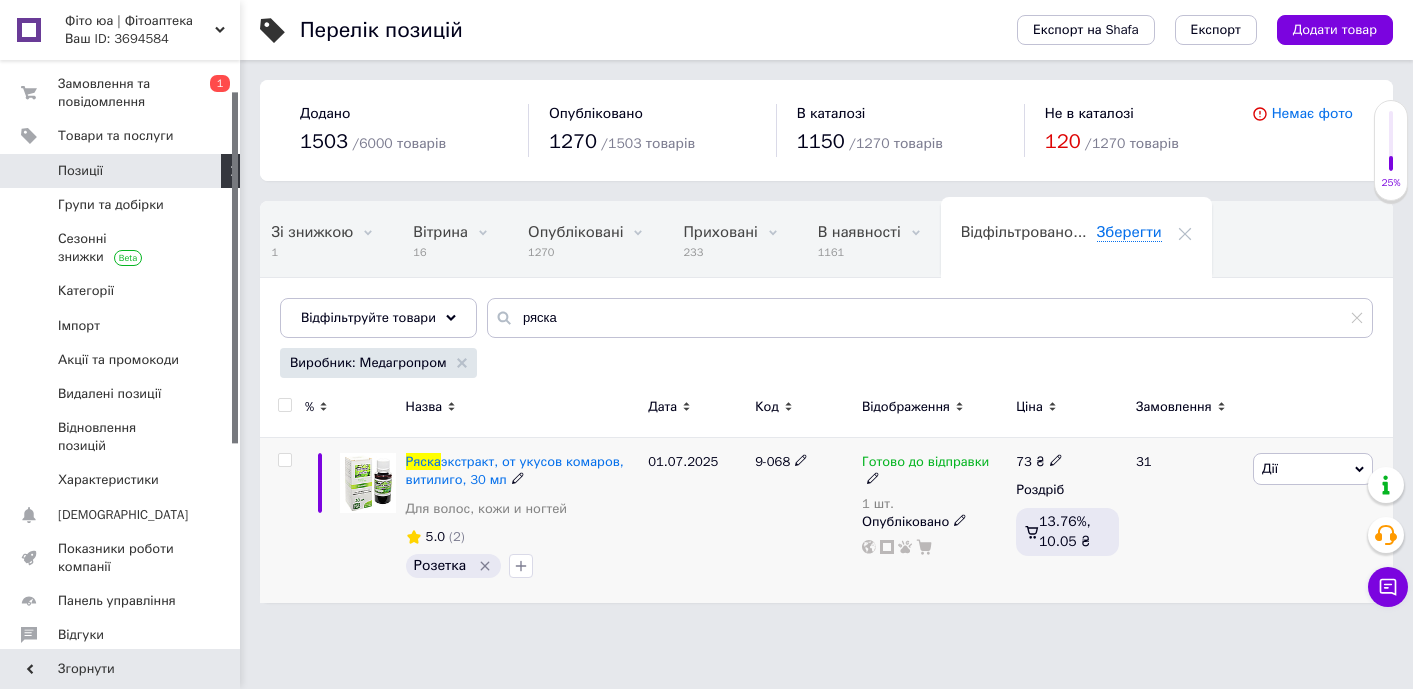 click on "Готово до відправки" at bounding box center [925, 464] 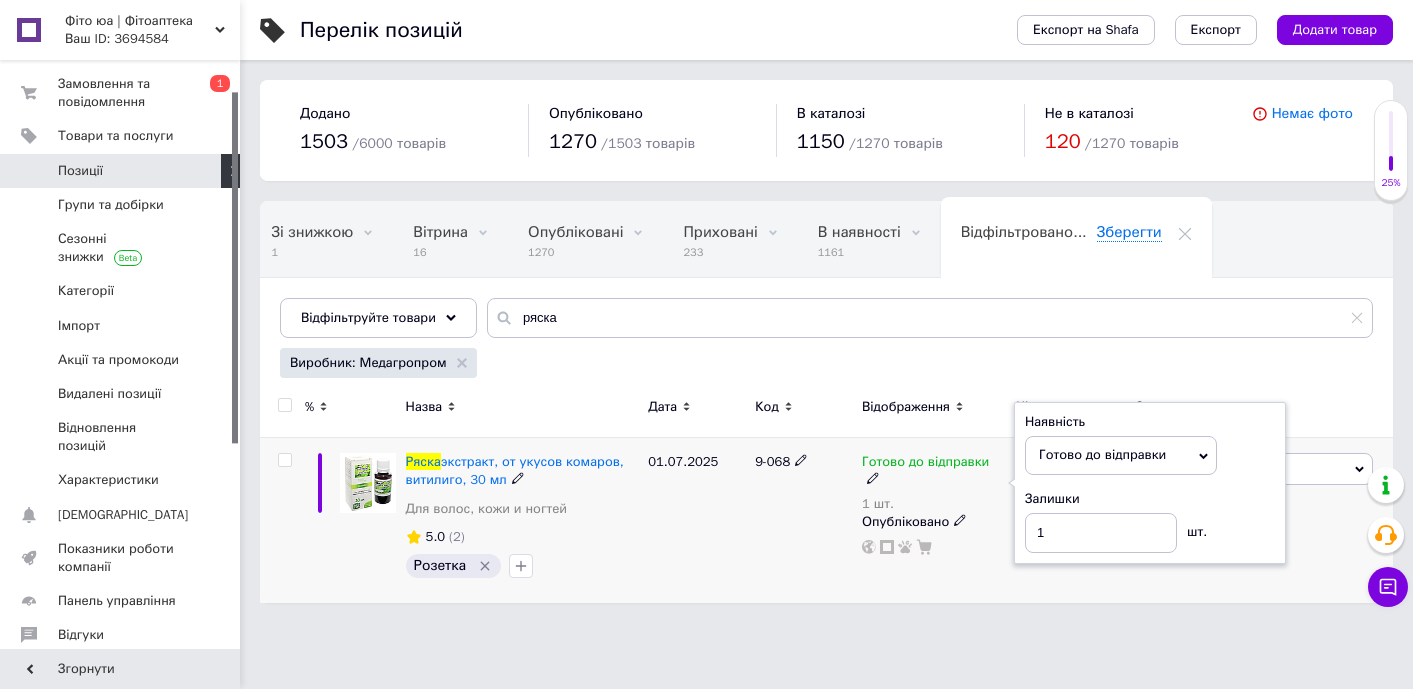 click on "Залишки" at bounding box center (1150, 499) 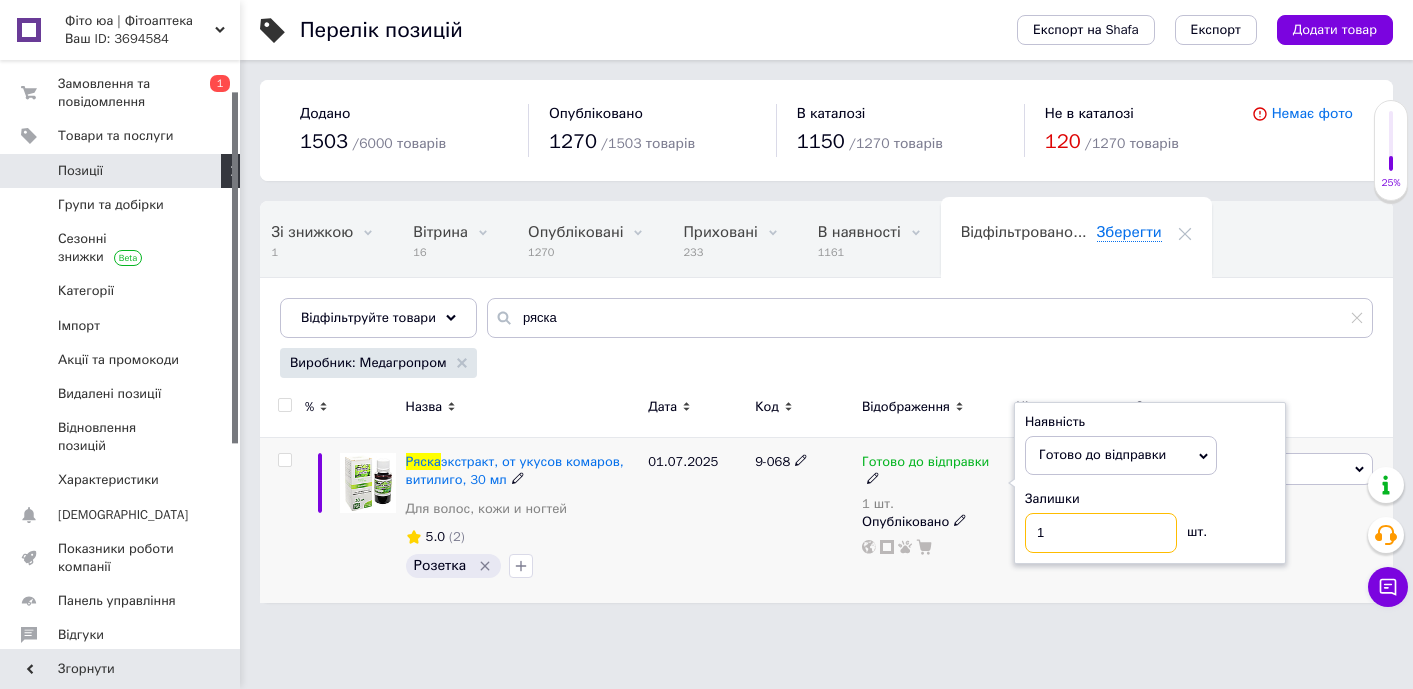 click on "1" at bounding box center (1101, 533) 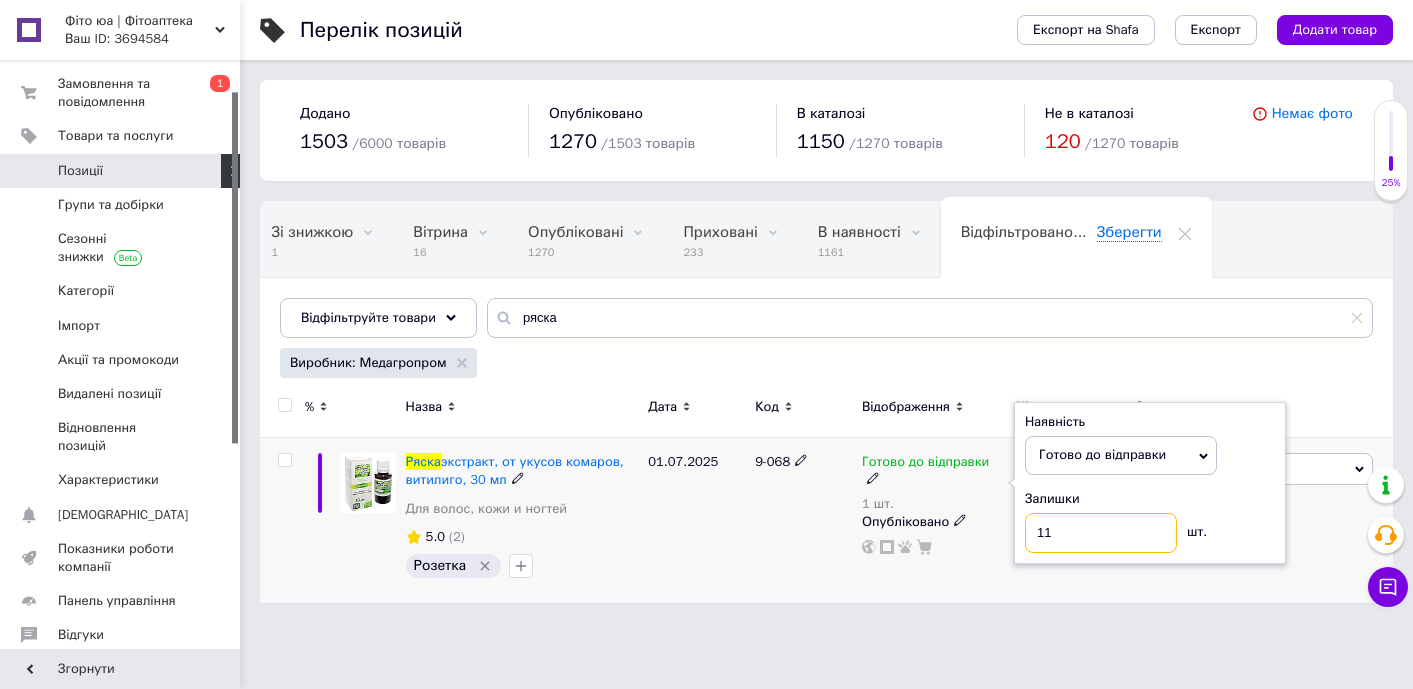type on "11" 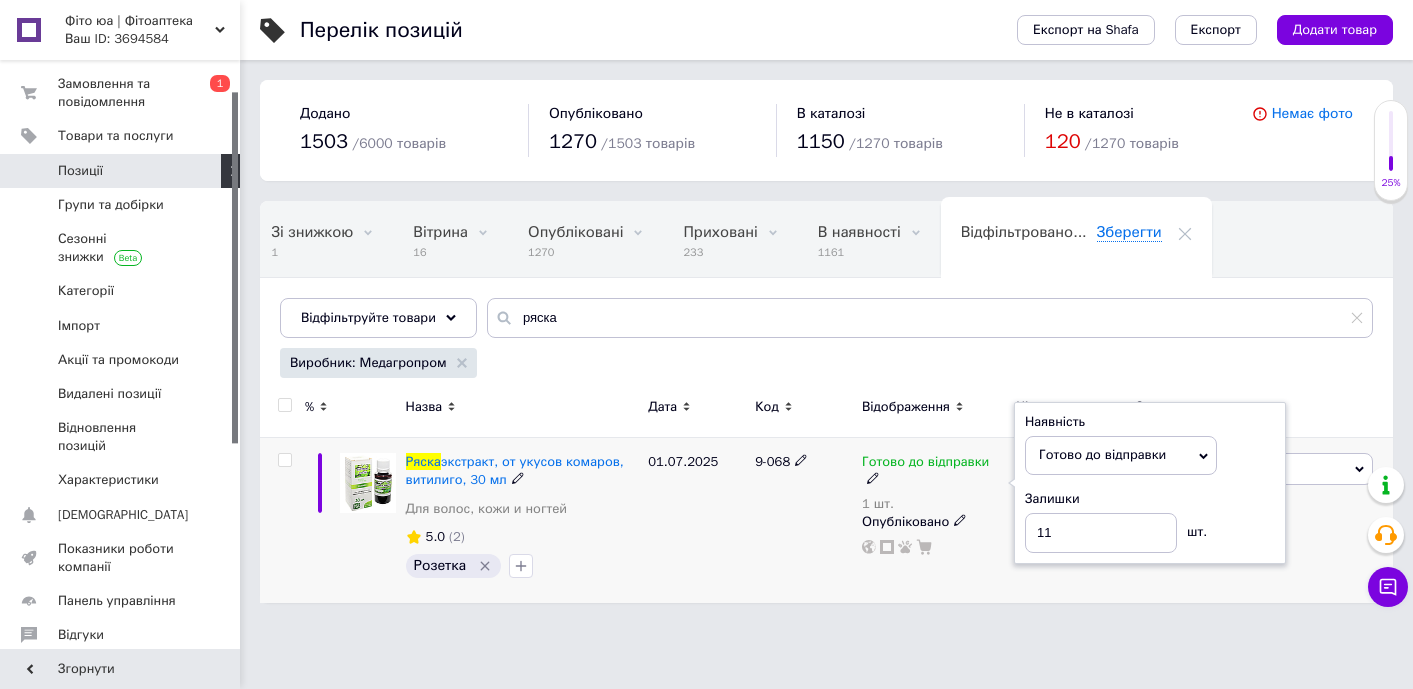 click on "9-068" at bounding box center (803, 521) 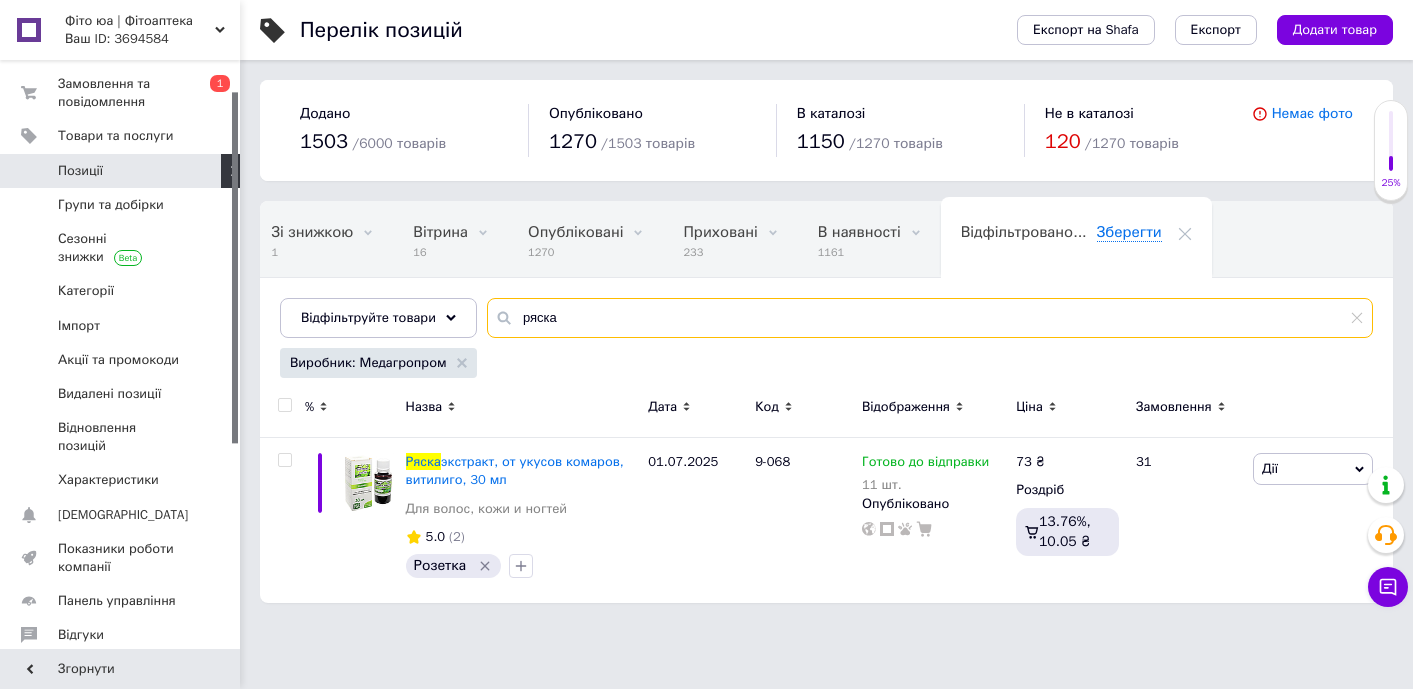 drag, startPoint x: 567, startPoint y: 320, endPoint x: 501, endPoint y: 294, distance: 70.93659 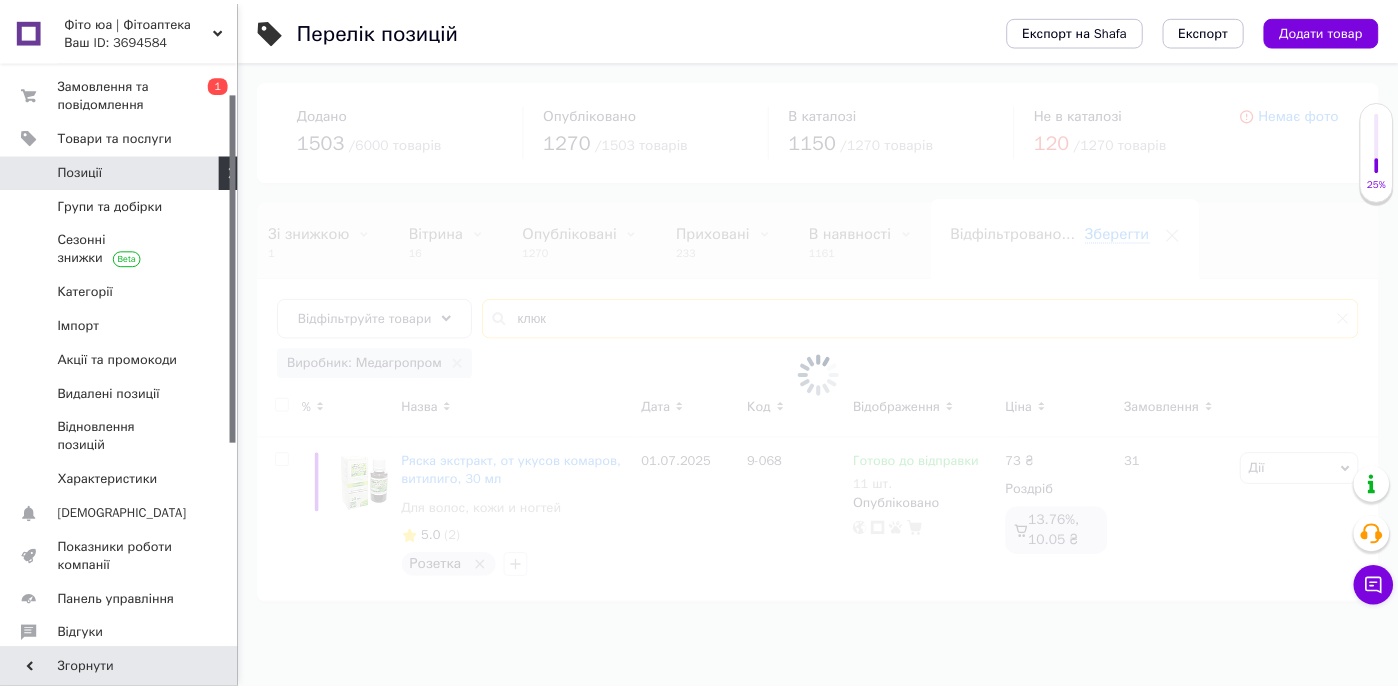 scroll, scrollTop: 0, scrollLeft: 110, axis: horizontal 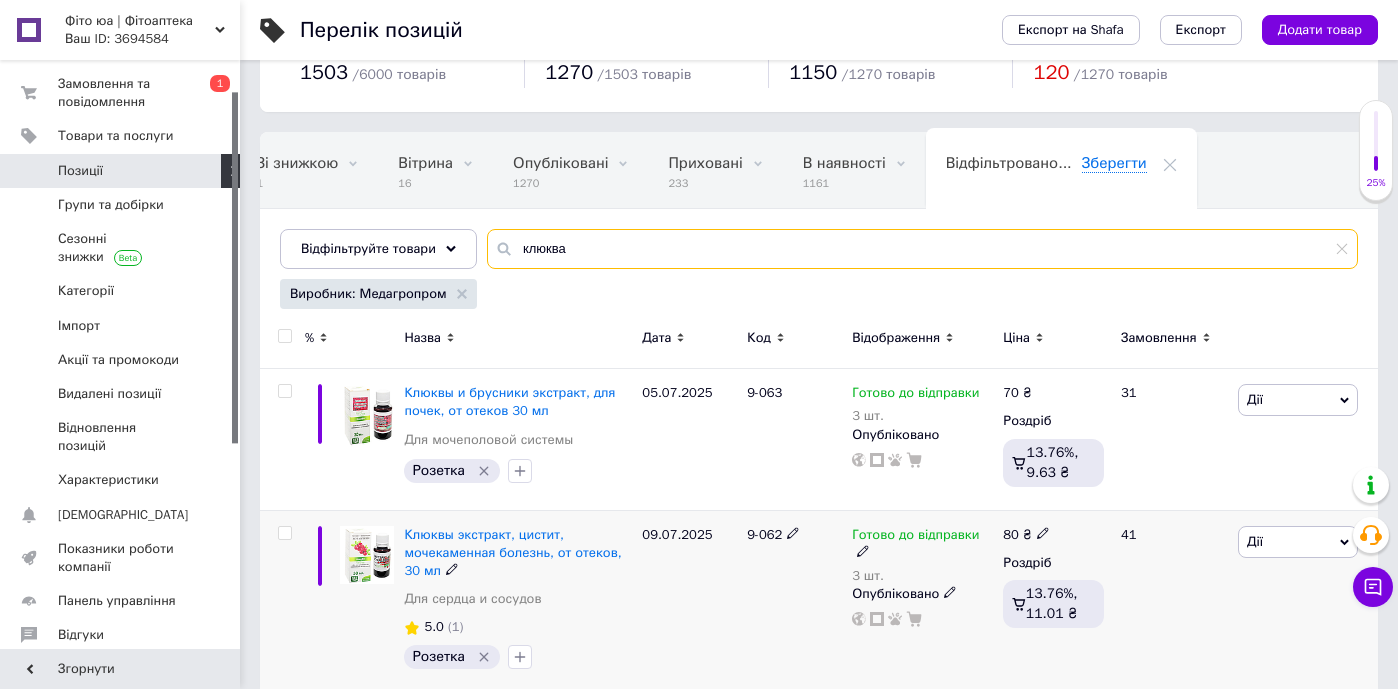 type on "клюква" 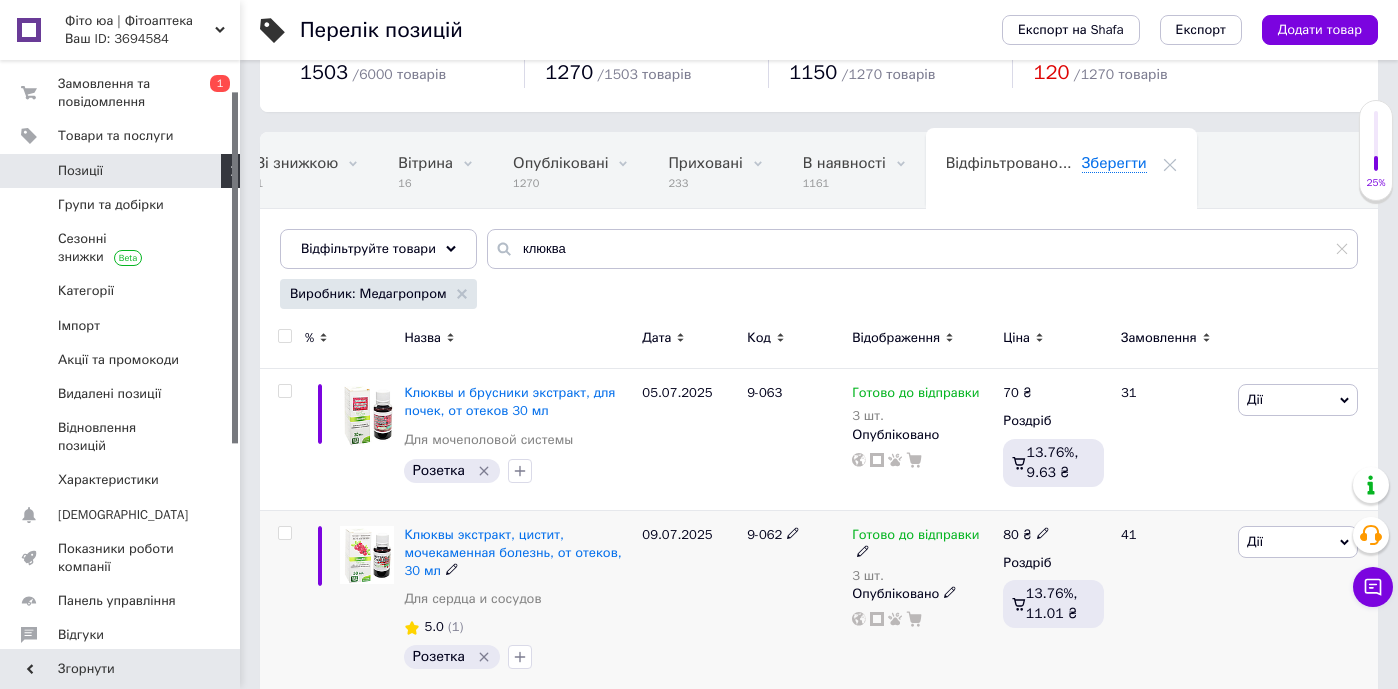 click on "Готово до відправки" at bounding box center [915, 537] 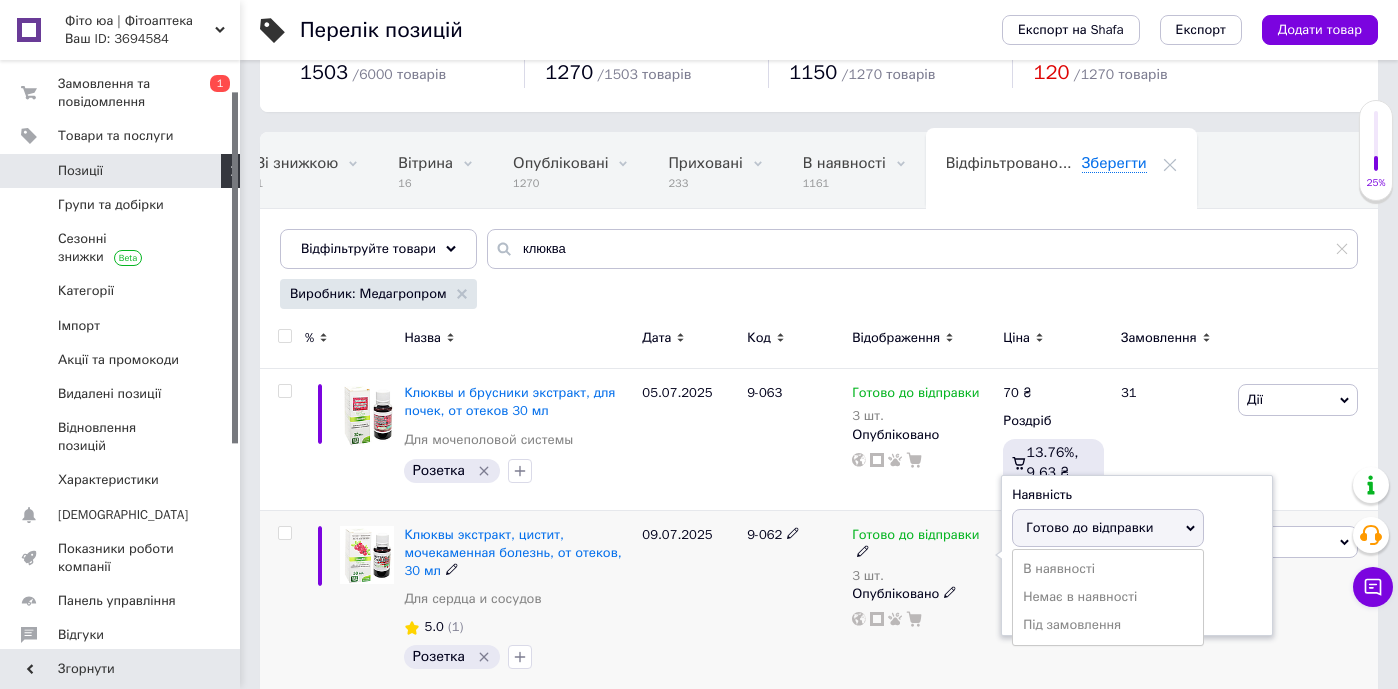 click on "Залишки 3 шт." at bounding box center (1137, 593) 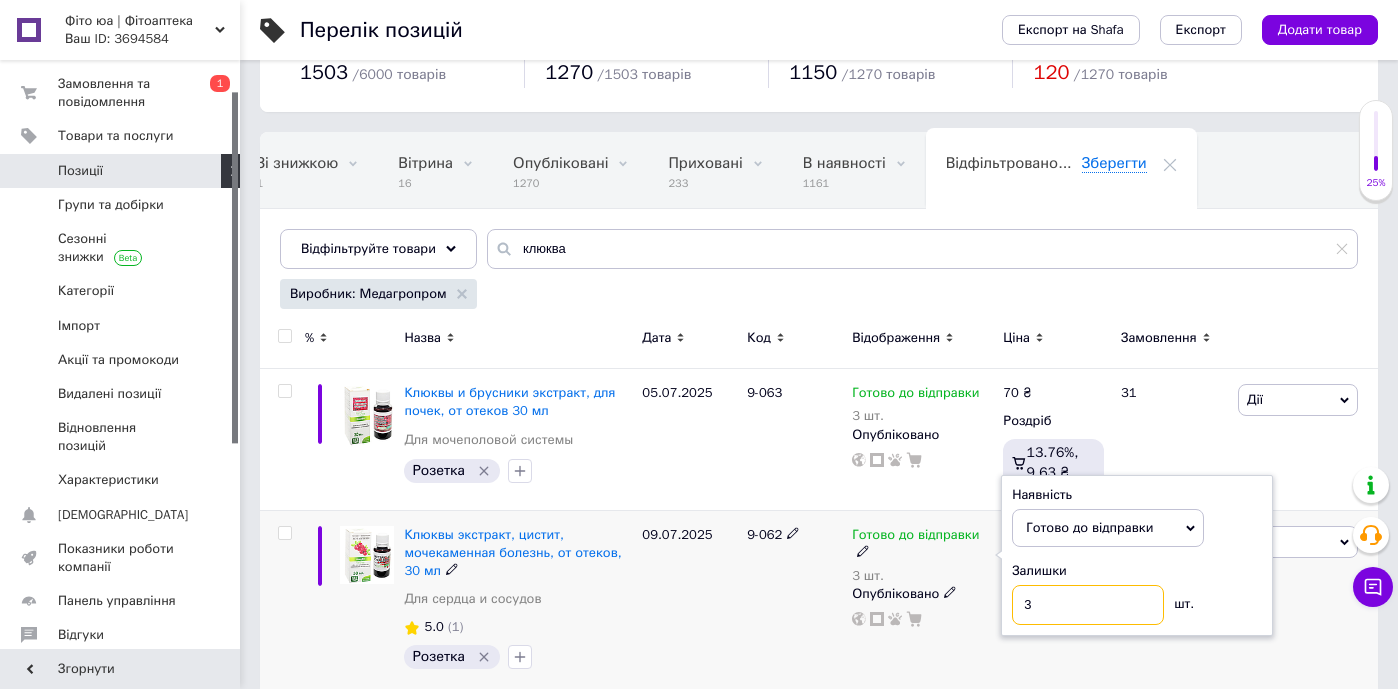 click on "3" at bounding box center (1088, 605) 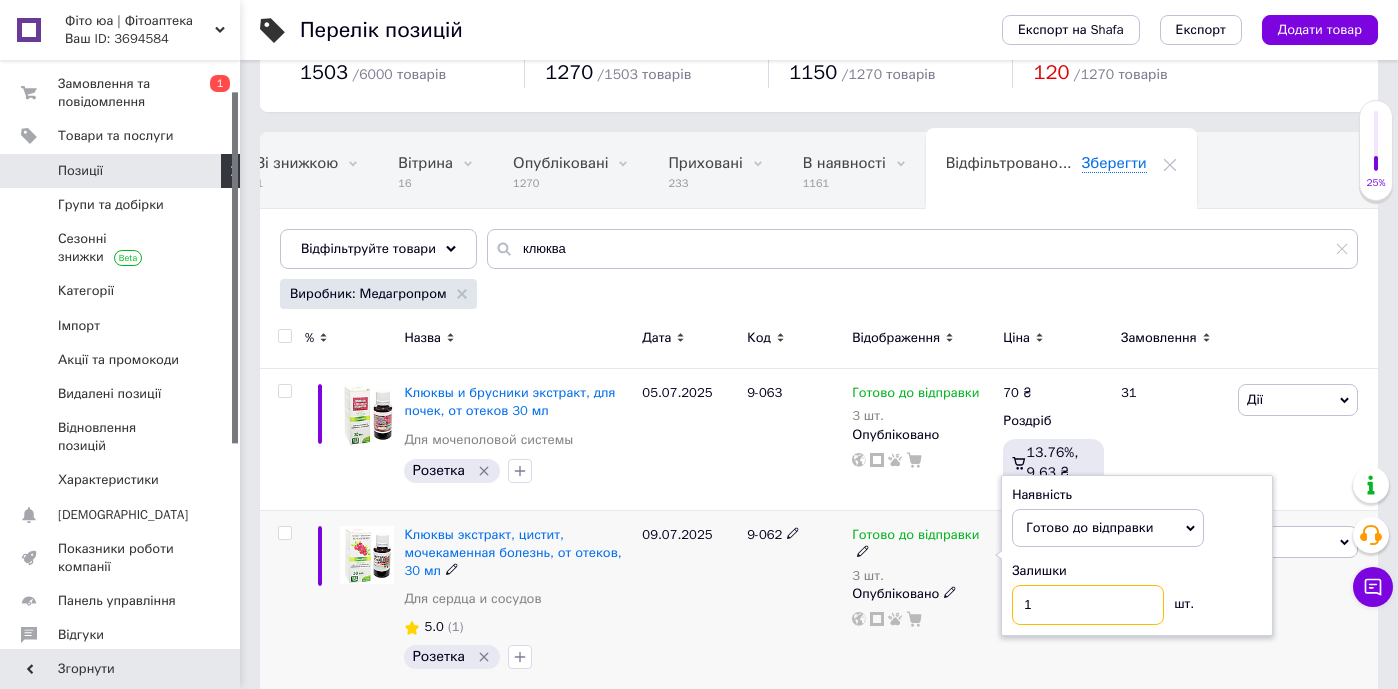 type on "1" 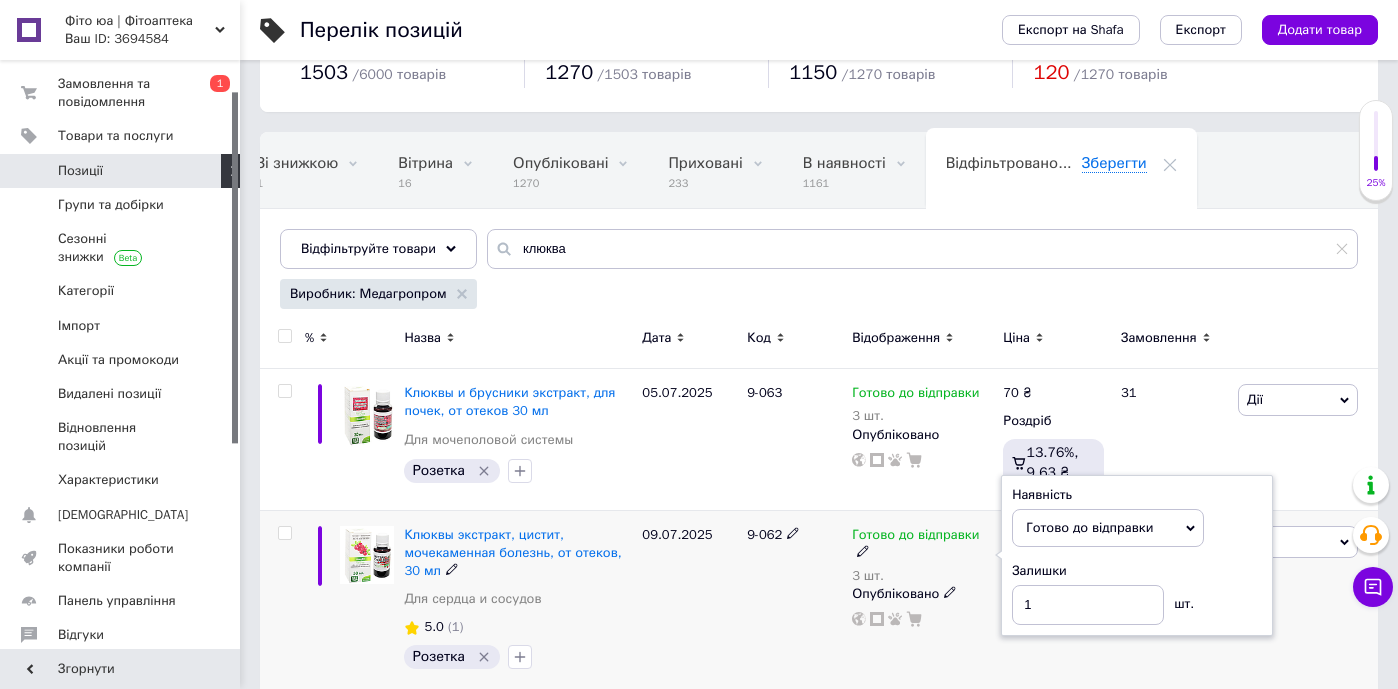 click on "9-062" at bounding box center (794, 602) 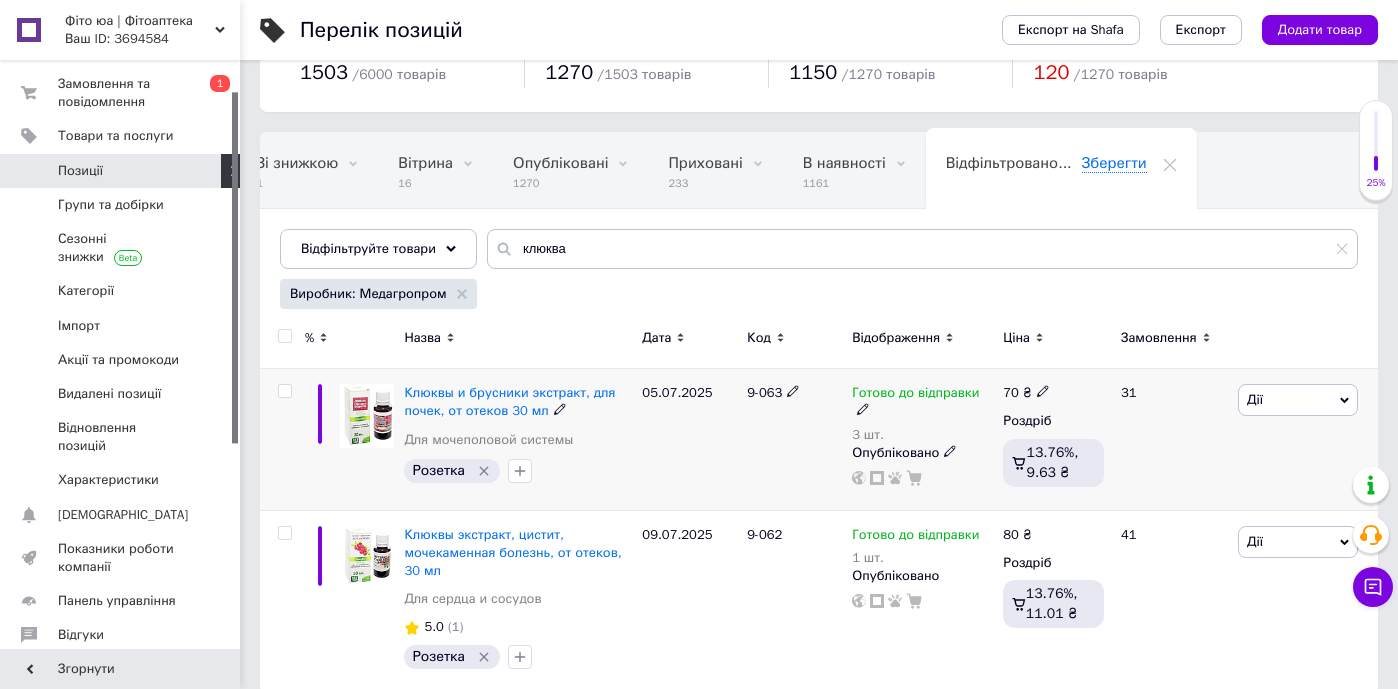 click on "Готово до відправки" at bounding box center [915, 395] 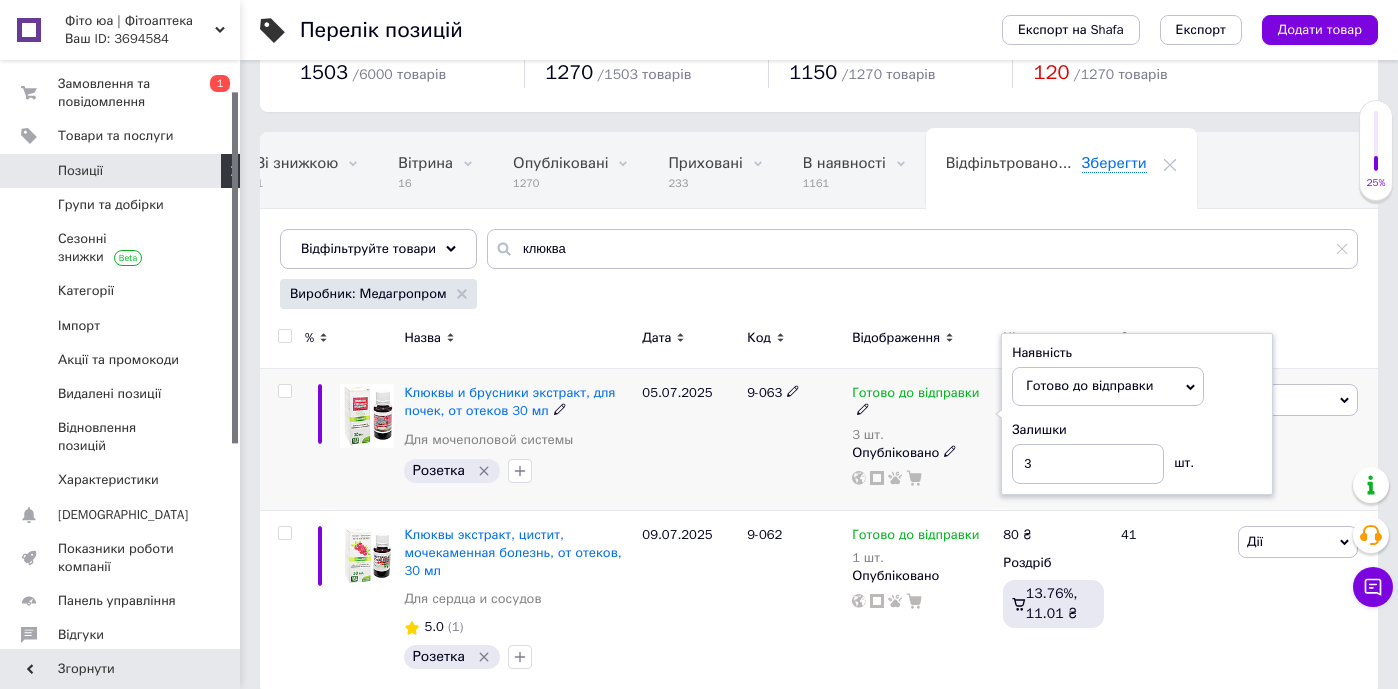 click on "Залишки" at bounding box center (1137, 430) 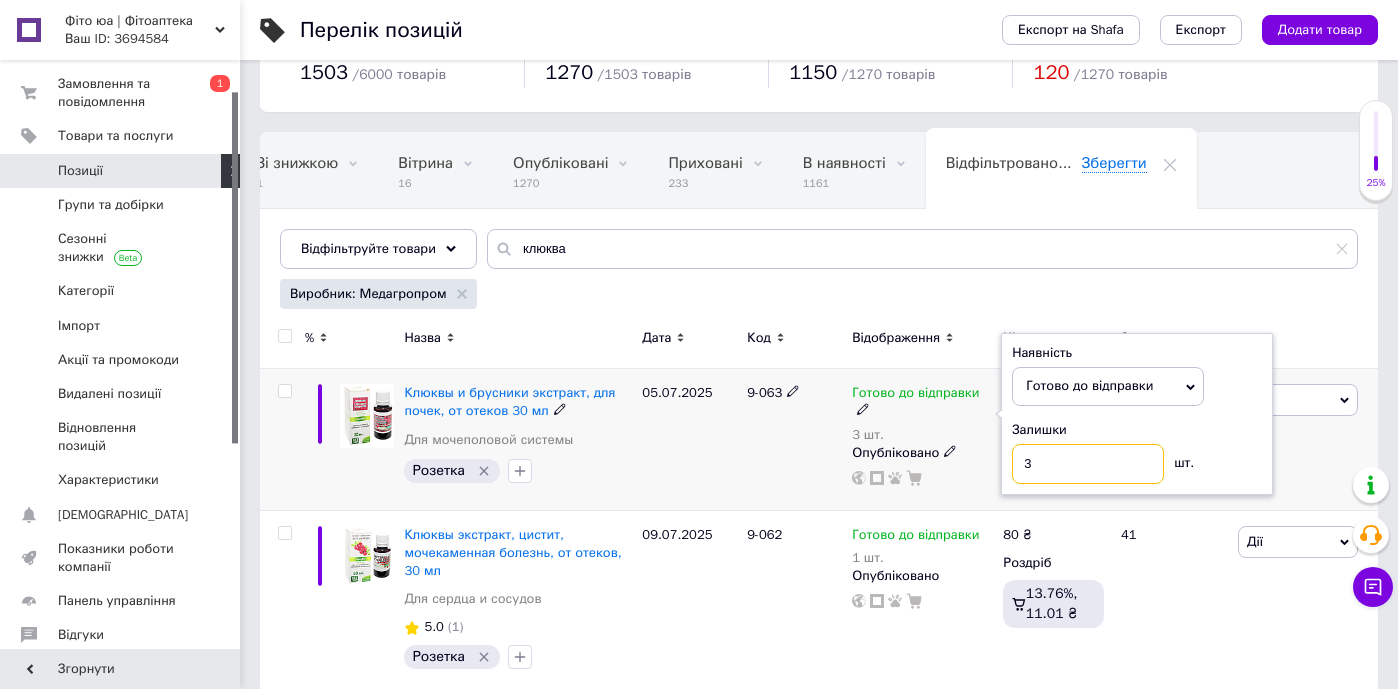 click on "3" at bounding box center [1088, 464] 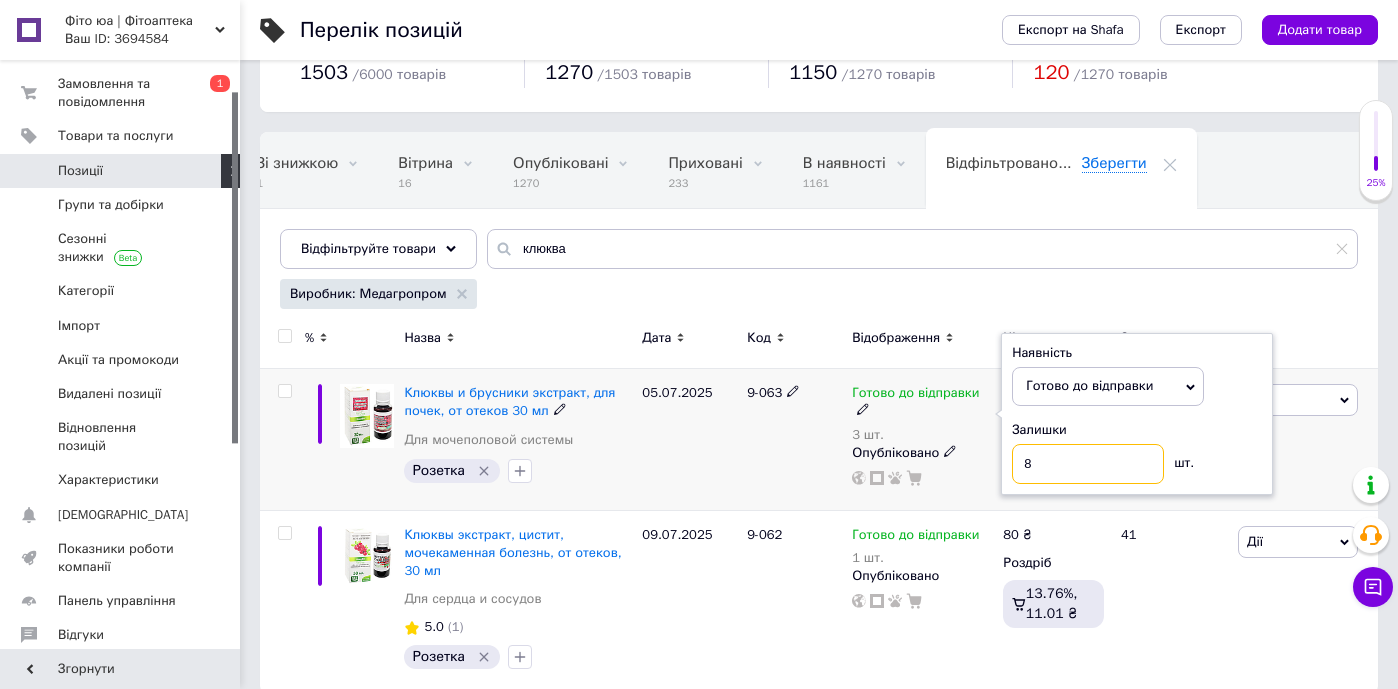 type on "8" 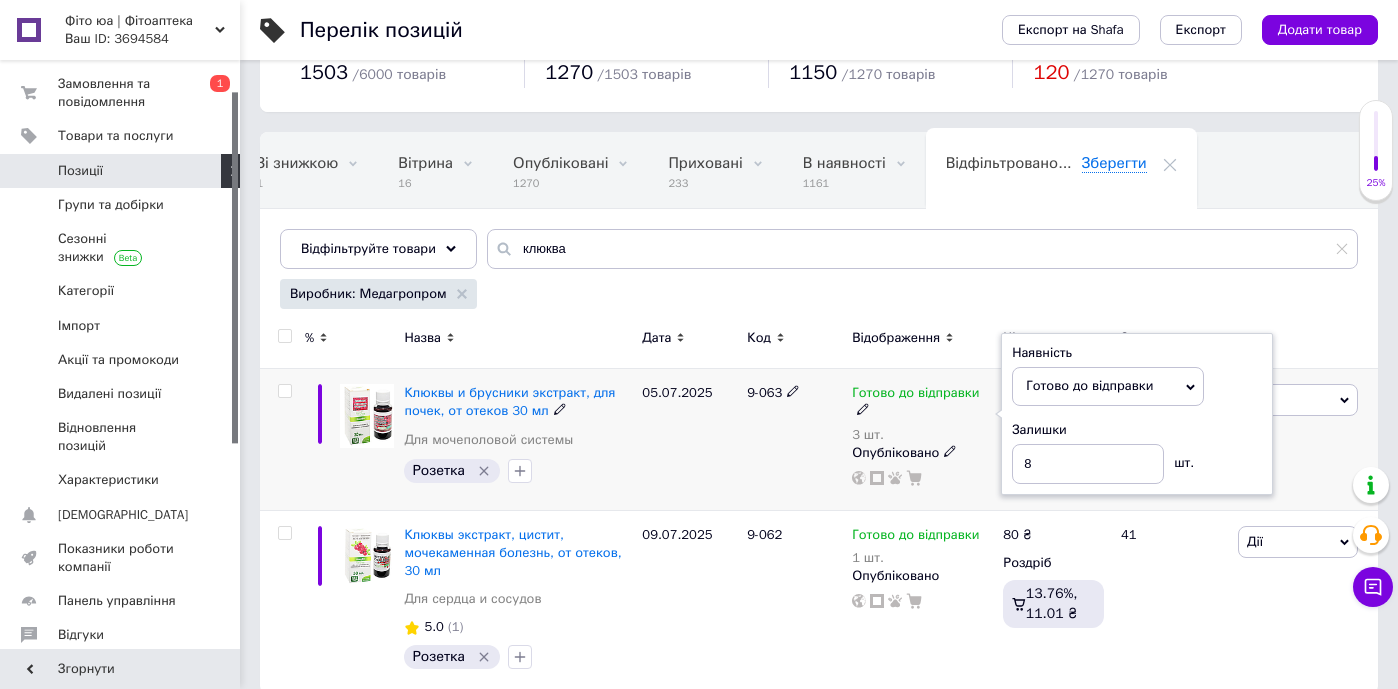 click on "9-063" at bounding box center (794, 439) 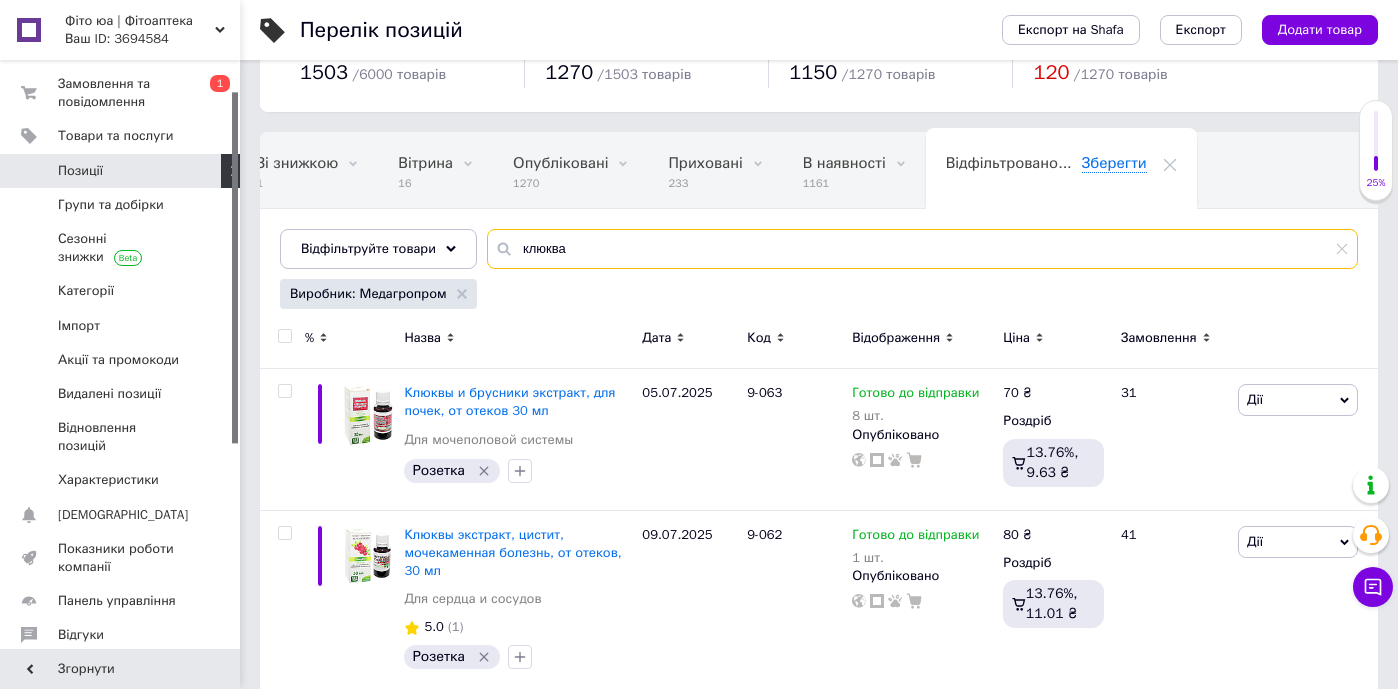 drag, startPoint x: 579, startPoint y: 255, endPoint x: 515, endPoint y: 230, distance: 68.70953 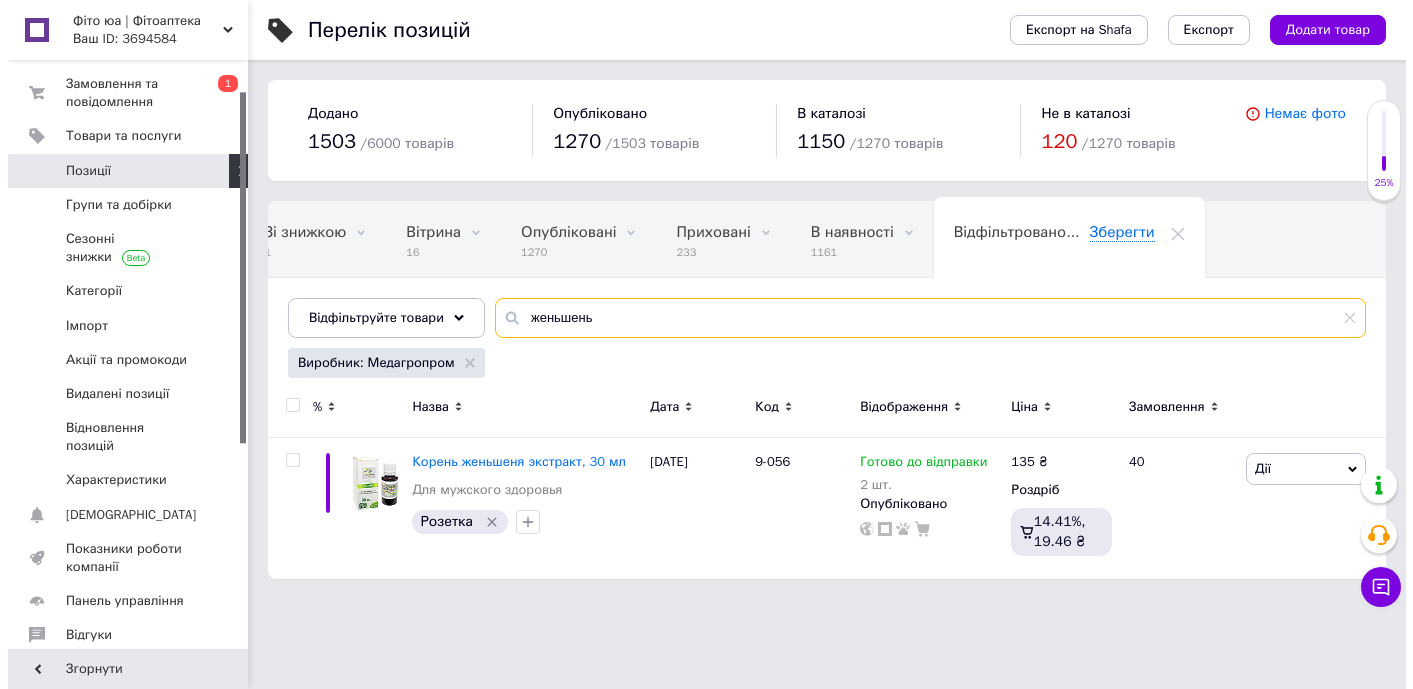 scroll, scrollTop: 0, scrollLeft: 0, axis: both 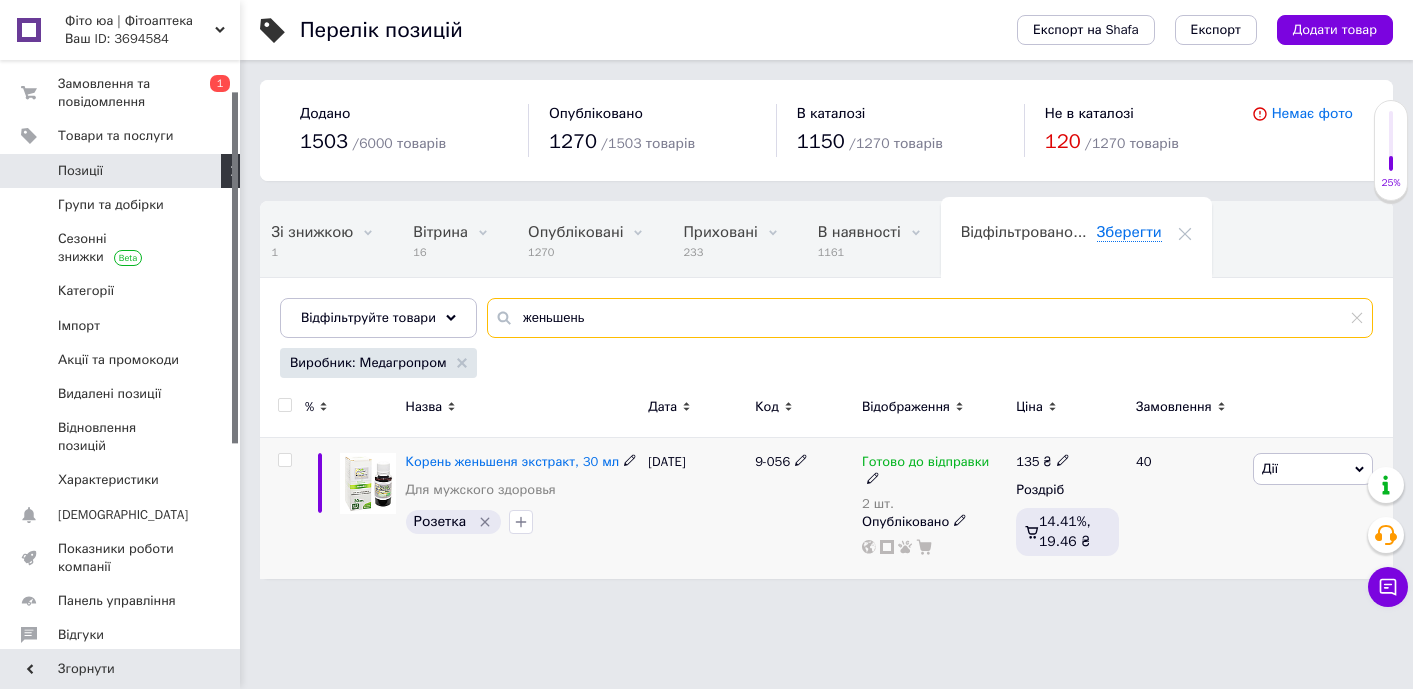 type on "женьшень" 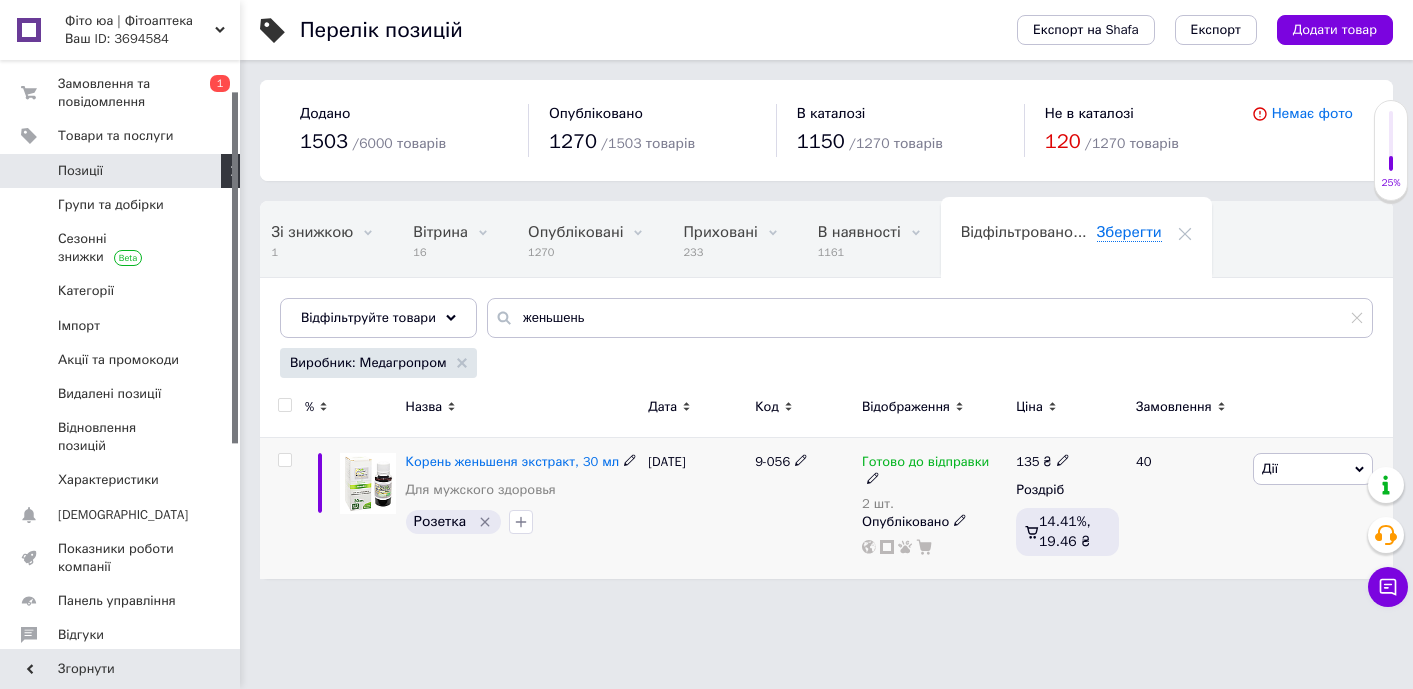 click on "Готово до відправки" at bounding box center [925, 464] 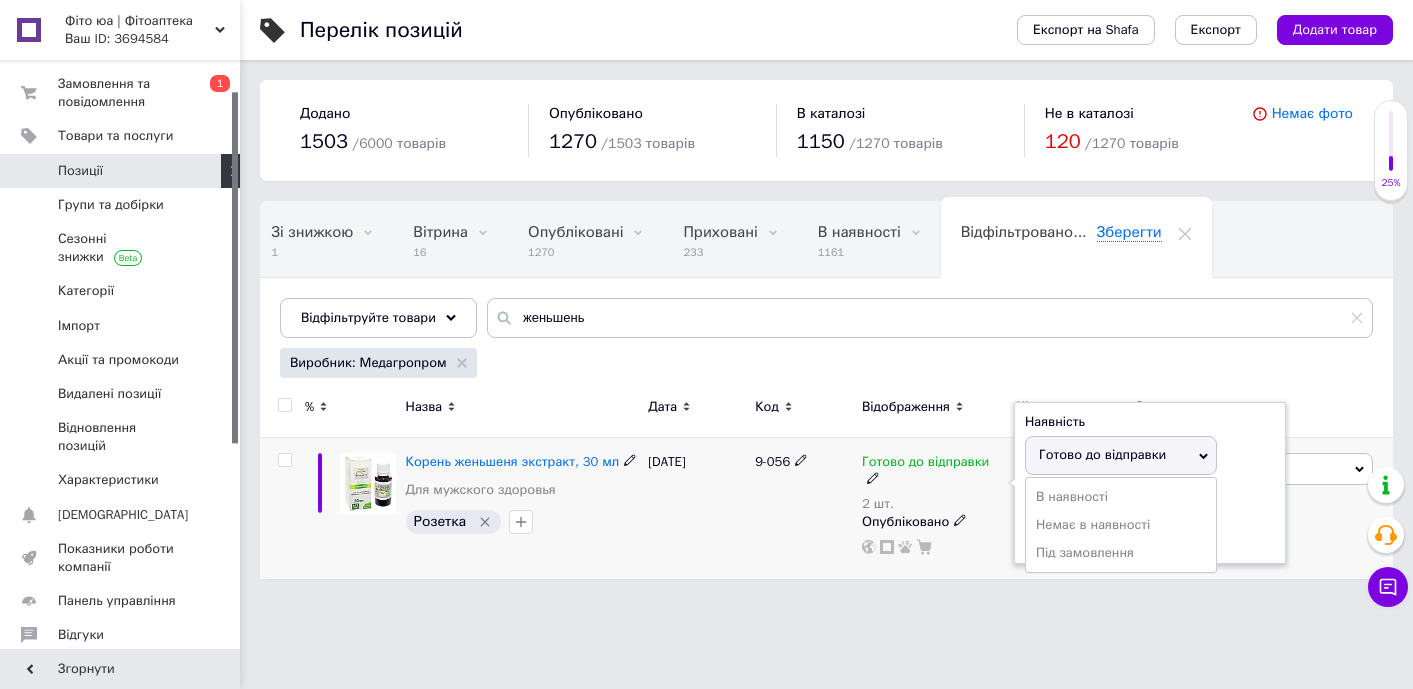 click on "Залишки 2 шт." at bounding box center (1150, 521) 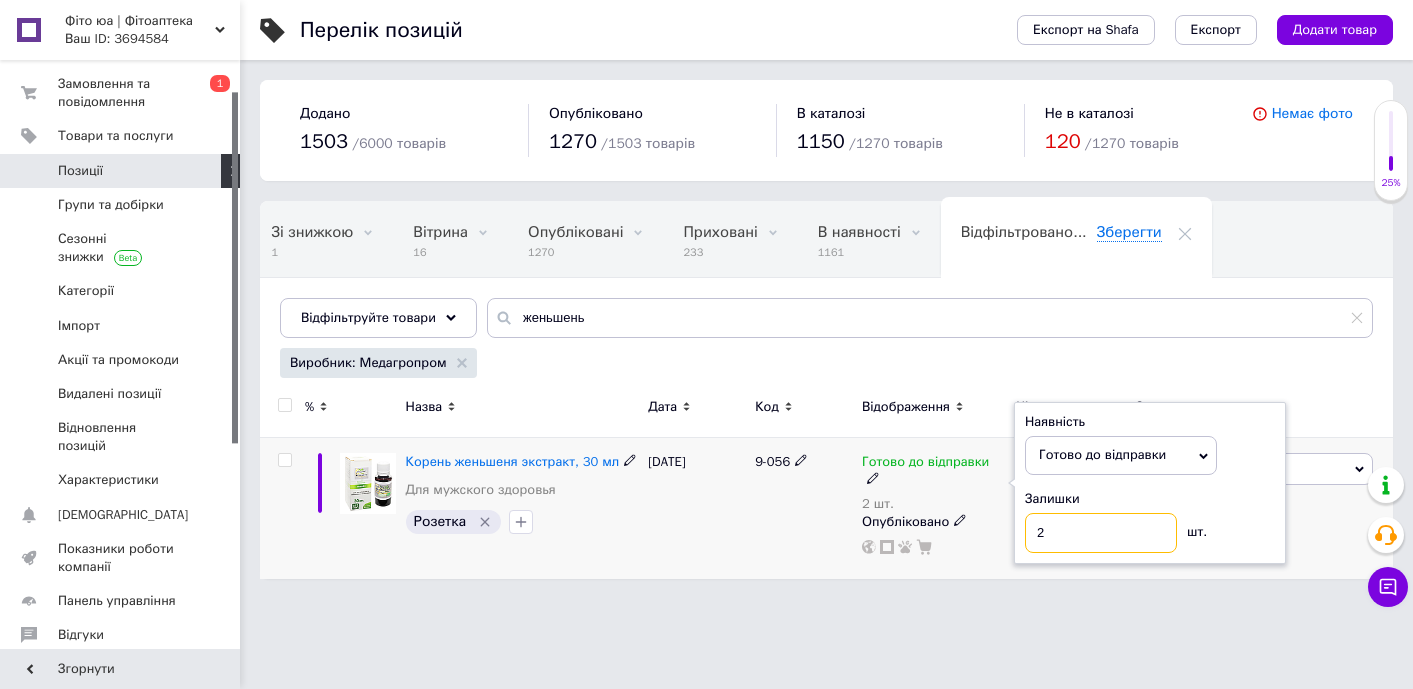 click on "2" at bounding box center [1101, 533] 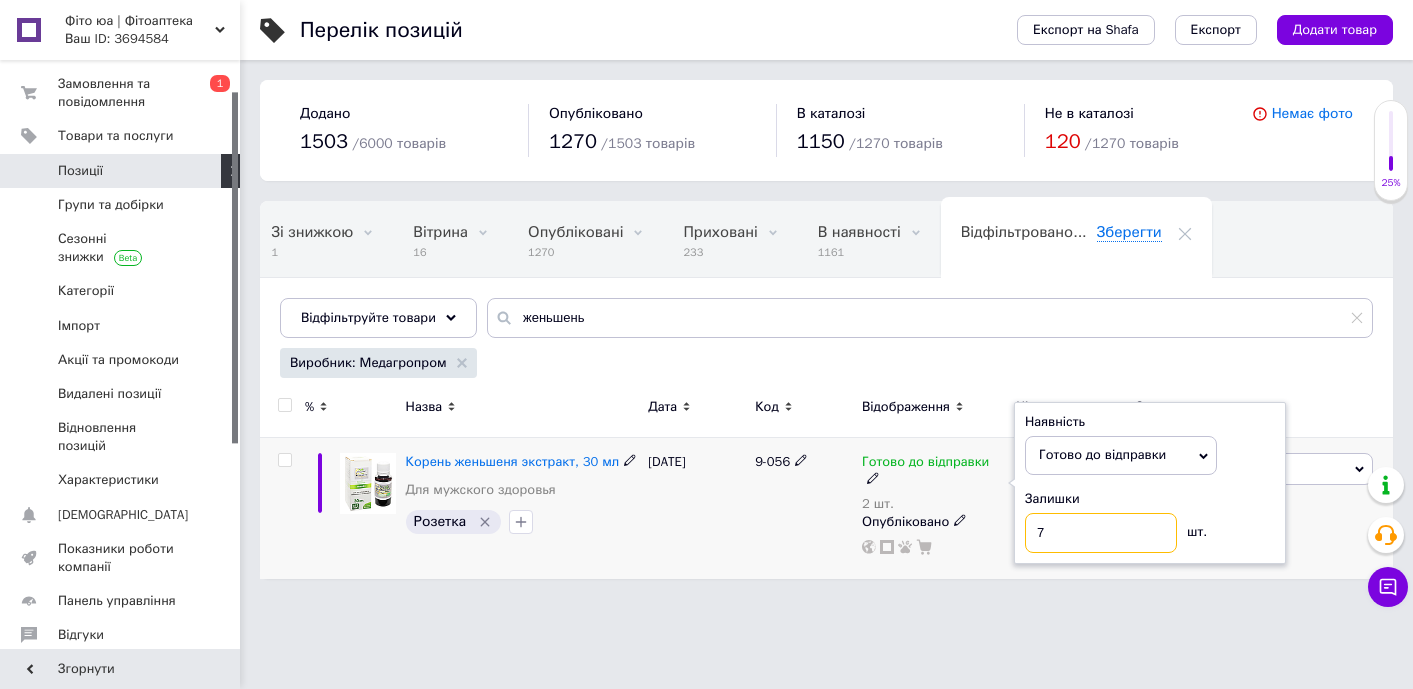 type on "7" 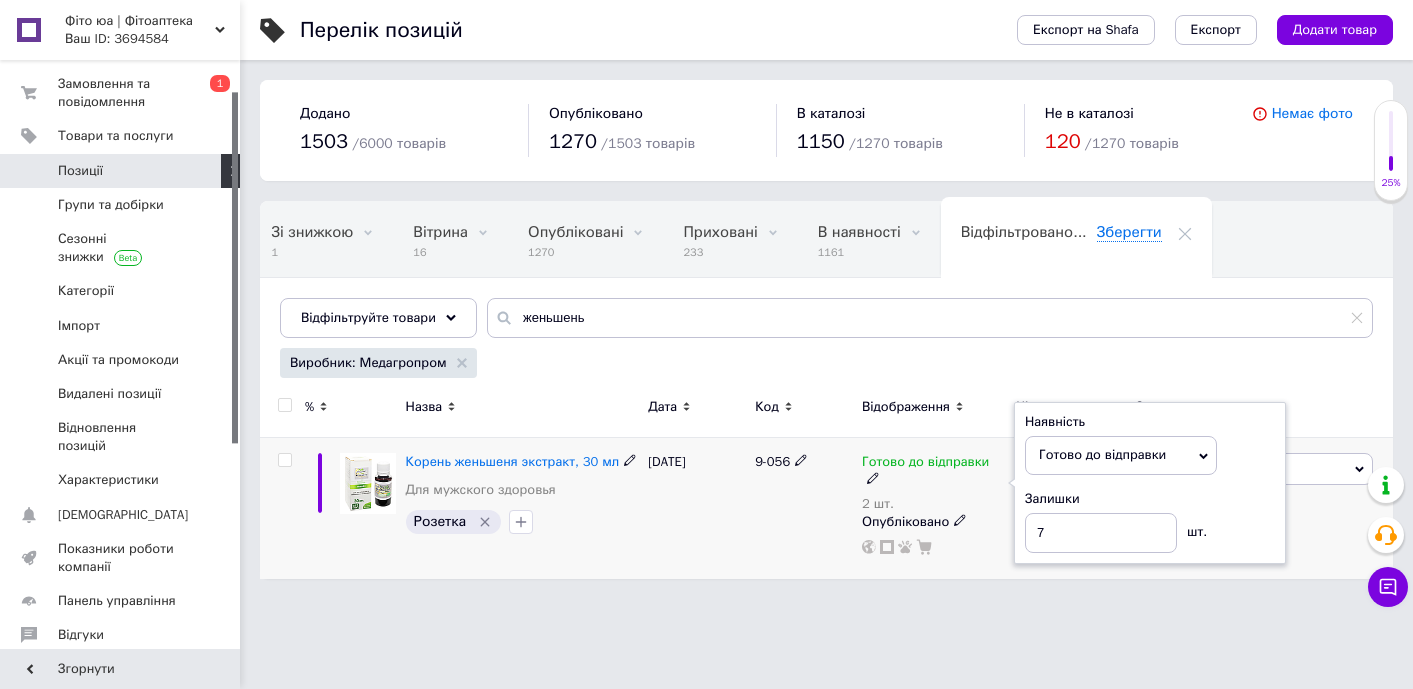 click on "[DATE]" at bounding box center [696, 508] 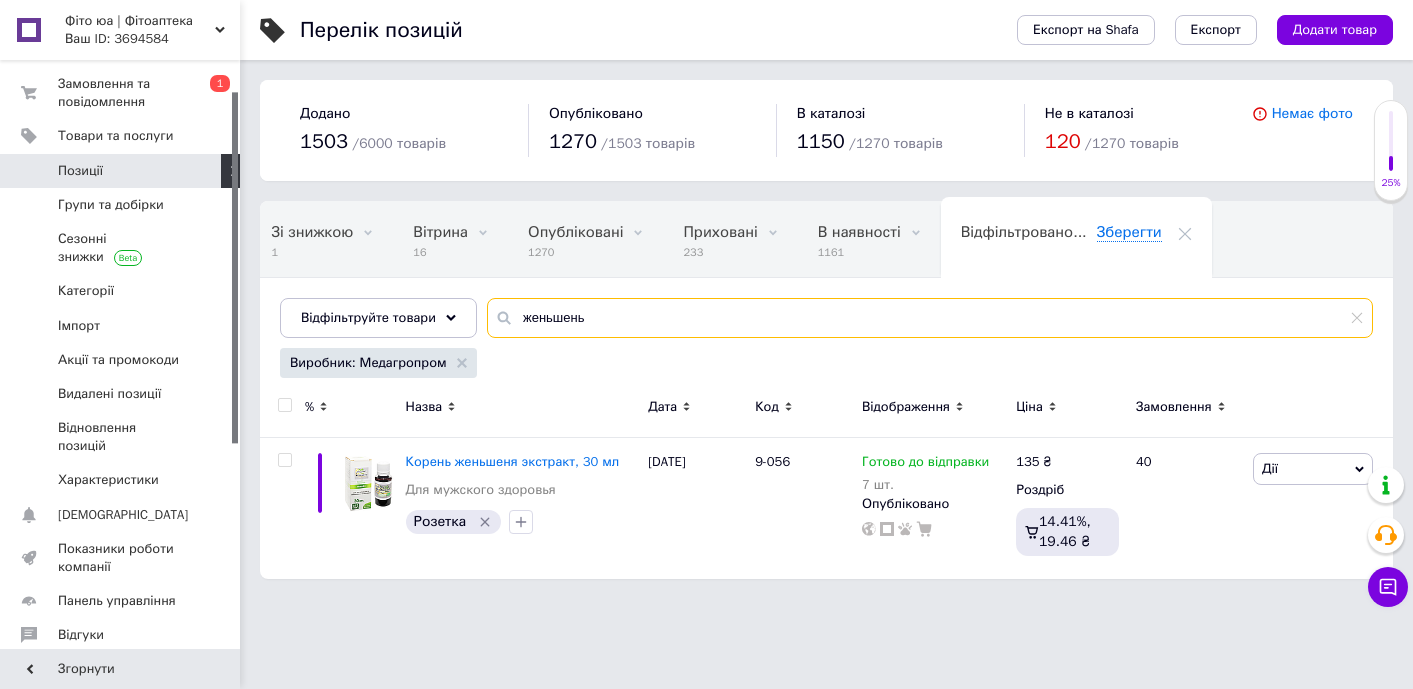 drag, startPoint x: 593, startPoint y: 317, endPoint x: 519, endPoint y: 308, distance: 74.54529 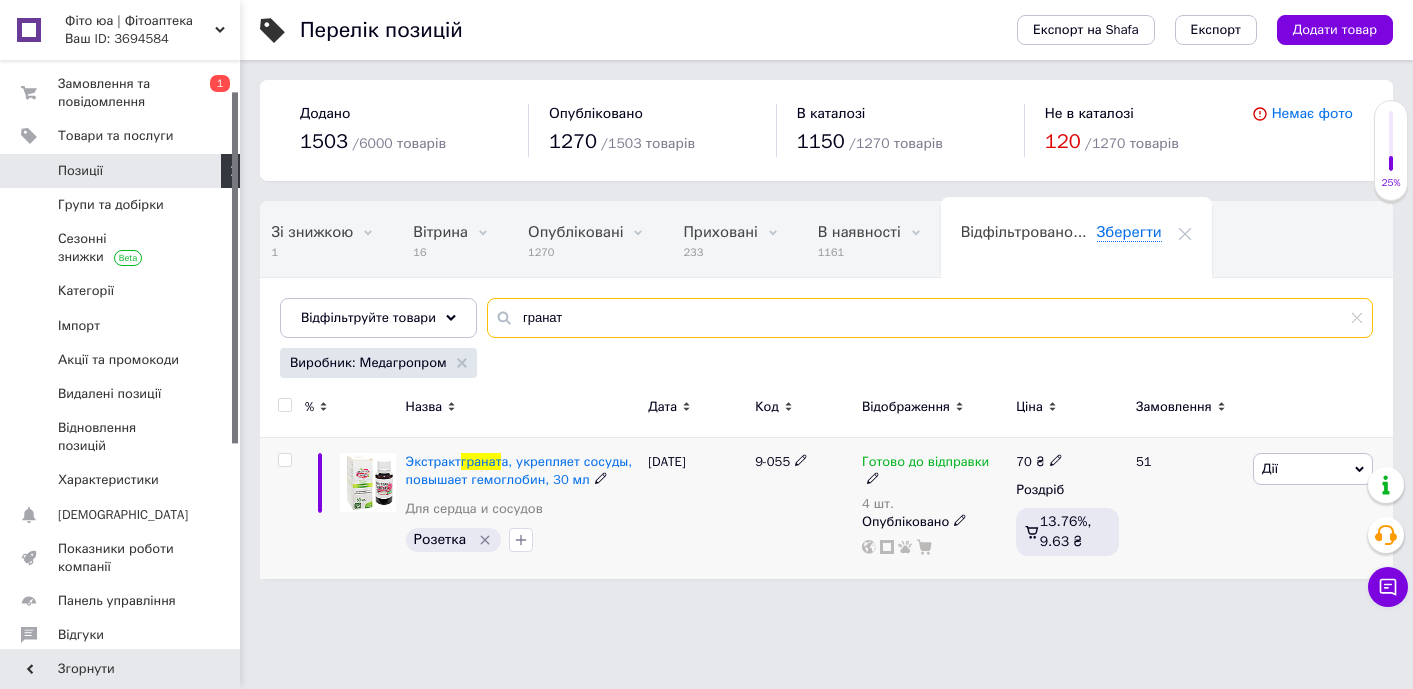type on "гранат" 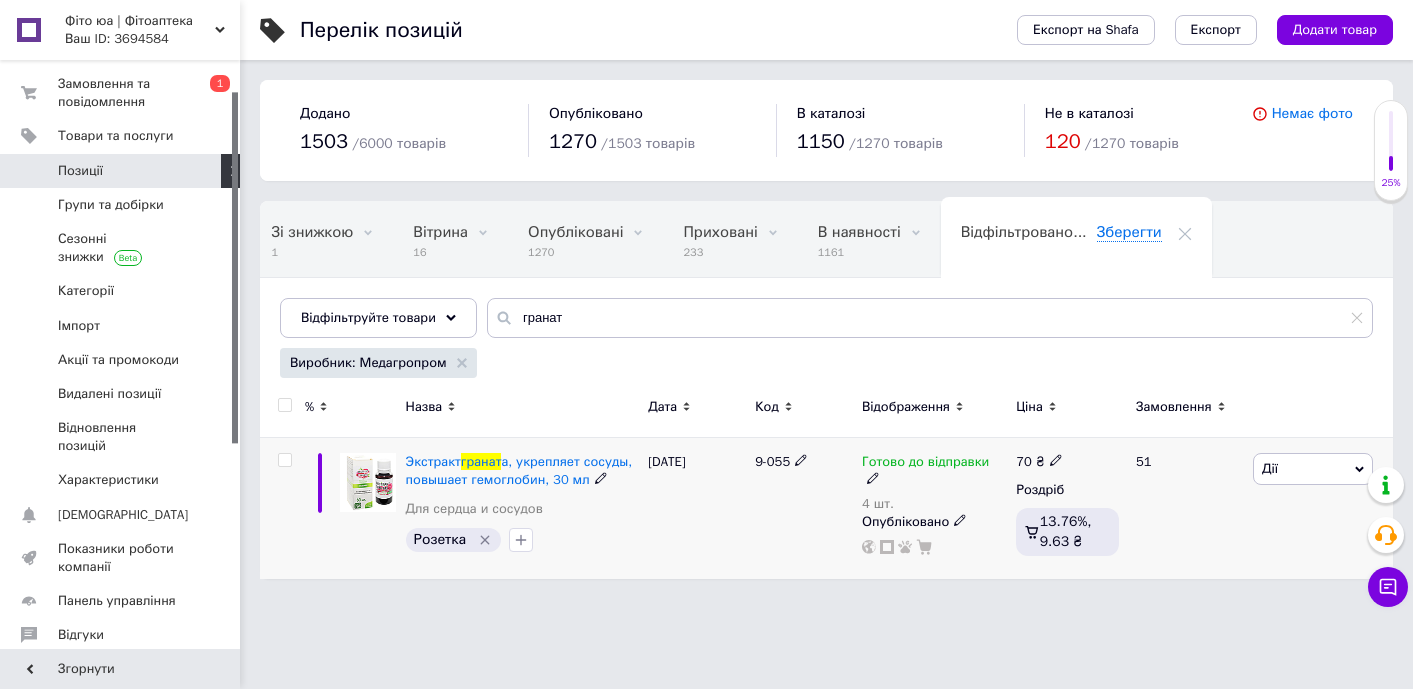 click on "Готово до відправки" at bounding box center (925, 464) 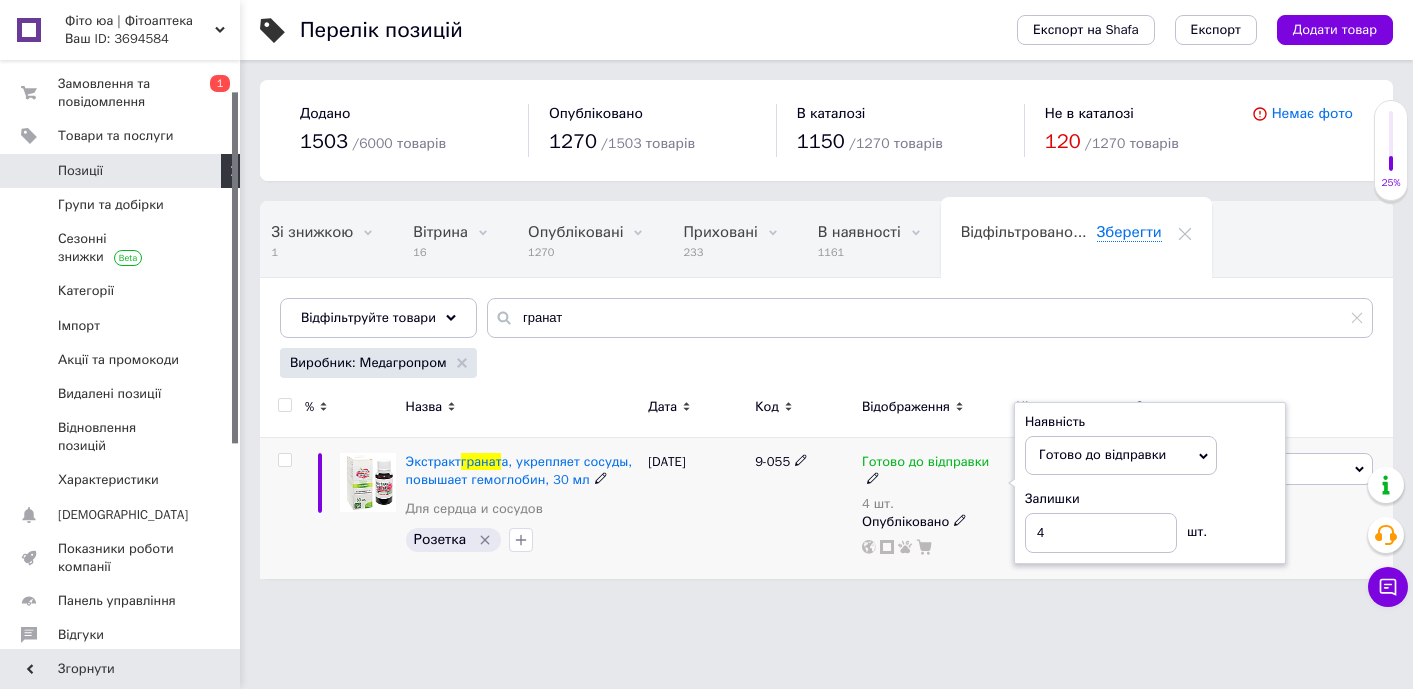 click on "Залишки" at bounding box center (1150, 499) 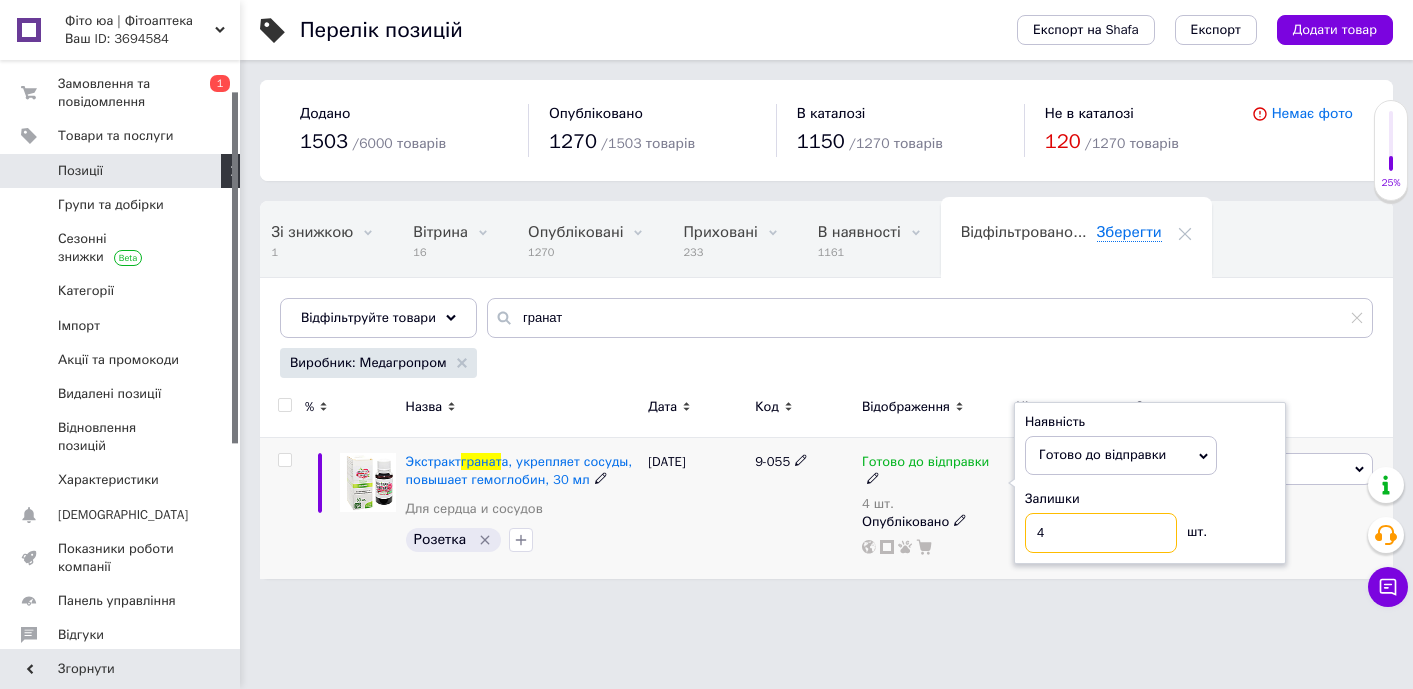 click on "4" at bounding box center (1101, 533) 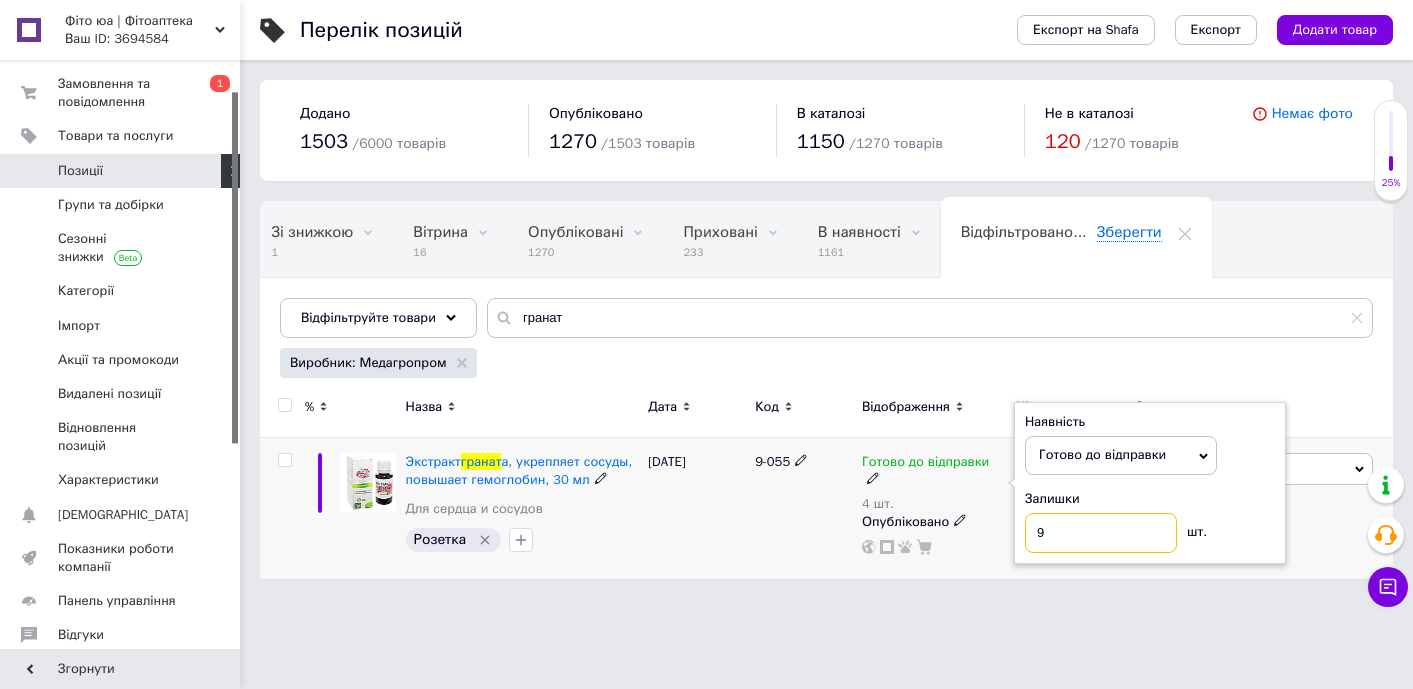 type on "9" 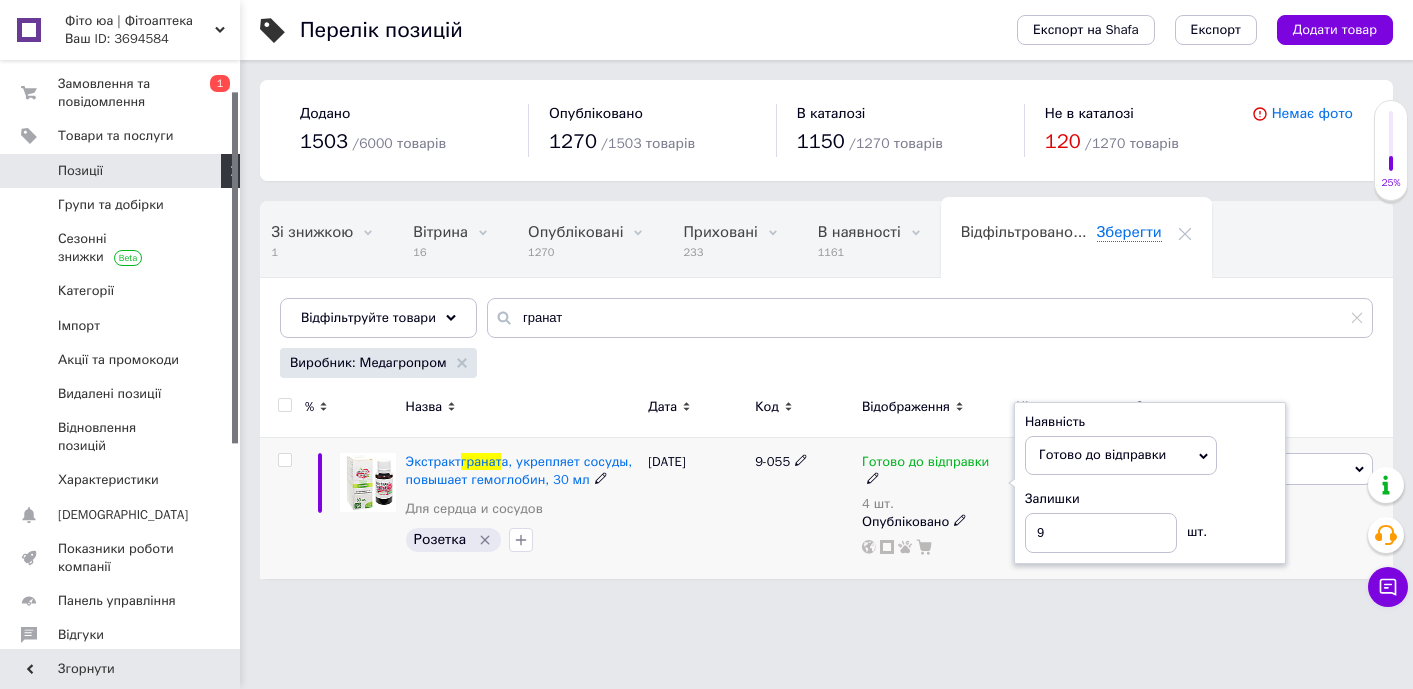 click on "[DATE]" at bounding box center (696, 508) 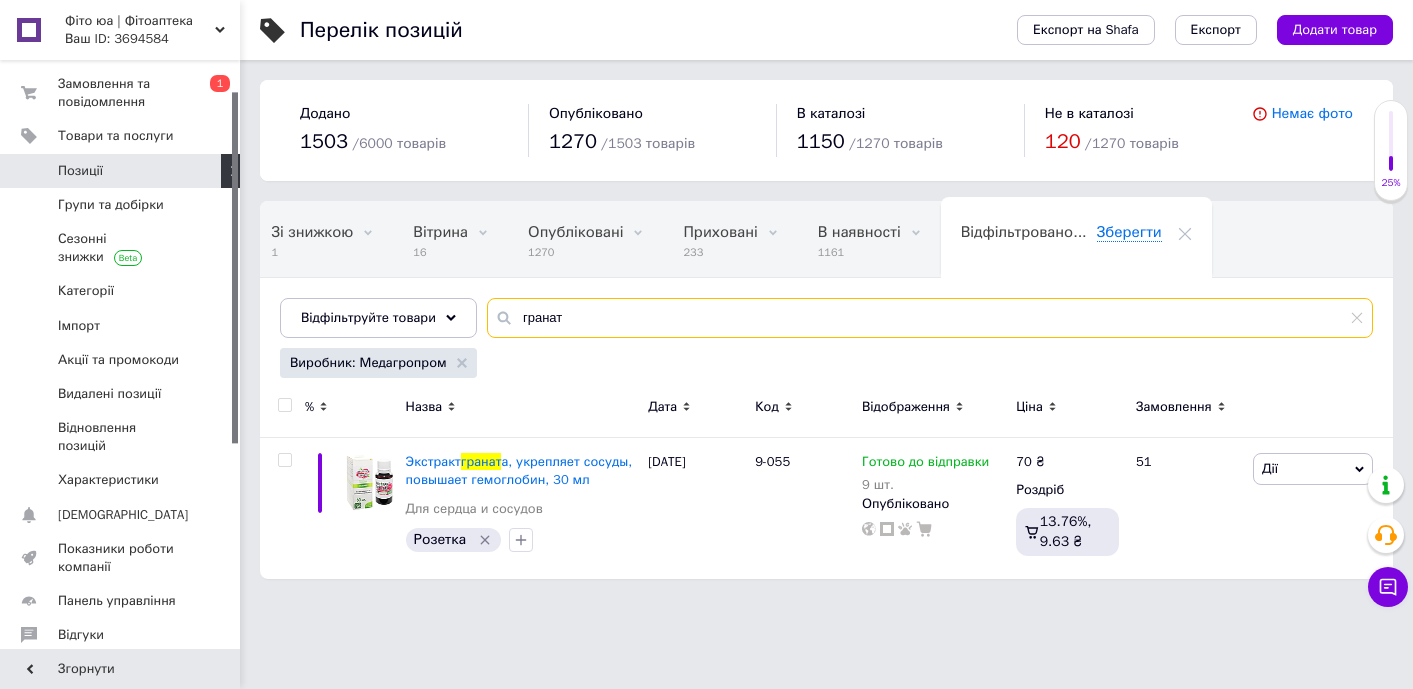 drag, startPoint x: 572, startPoint y: 317, endPoint x: 501, endPoint y: 309, distance: 71.44928 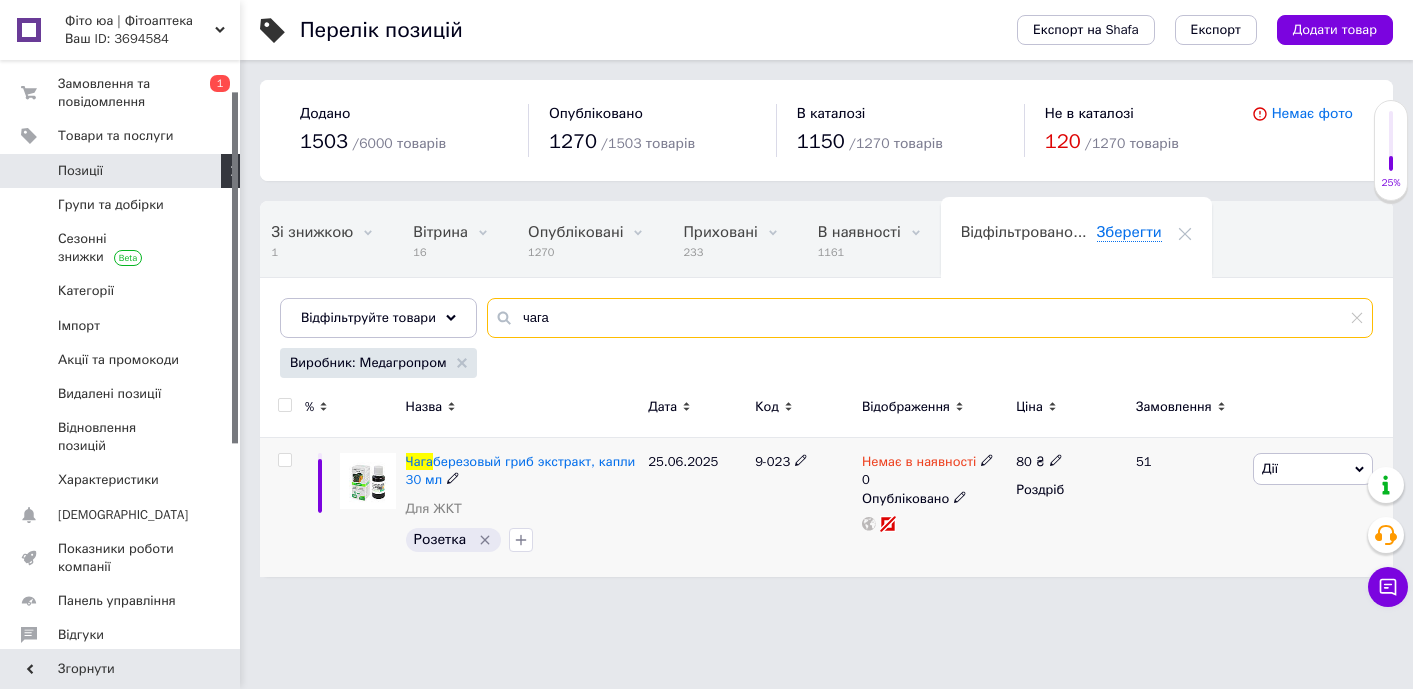 type on "чага" 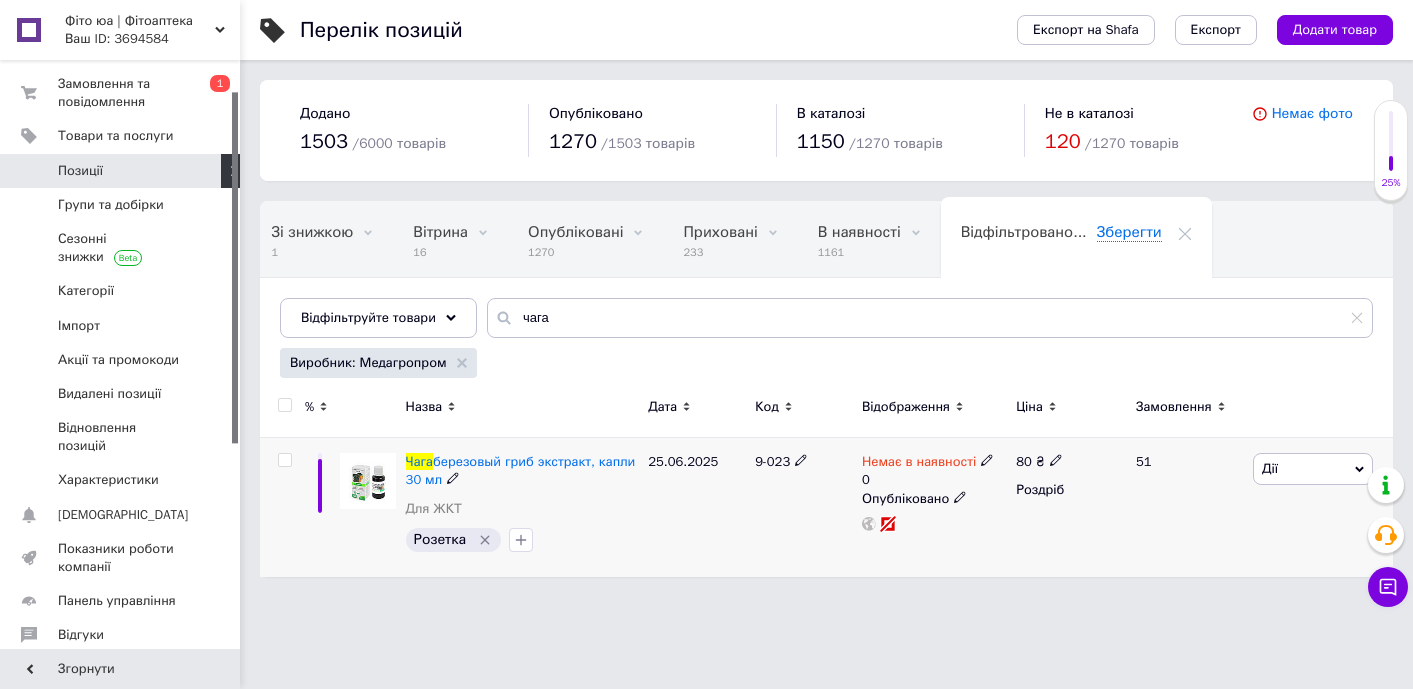 click on "Немає в наявності" at bounding box center [919, 464] 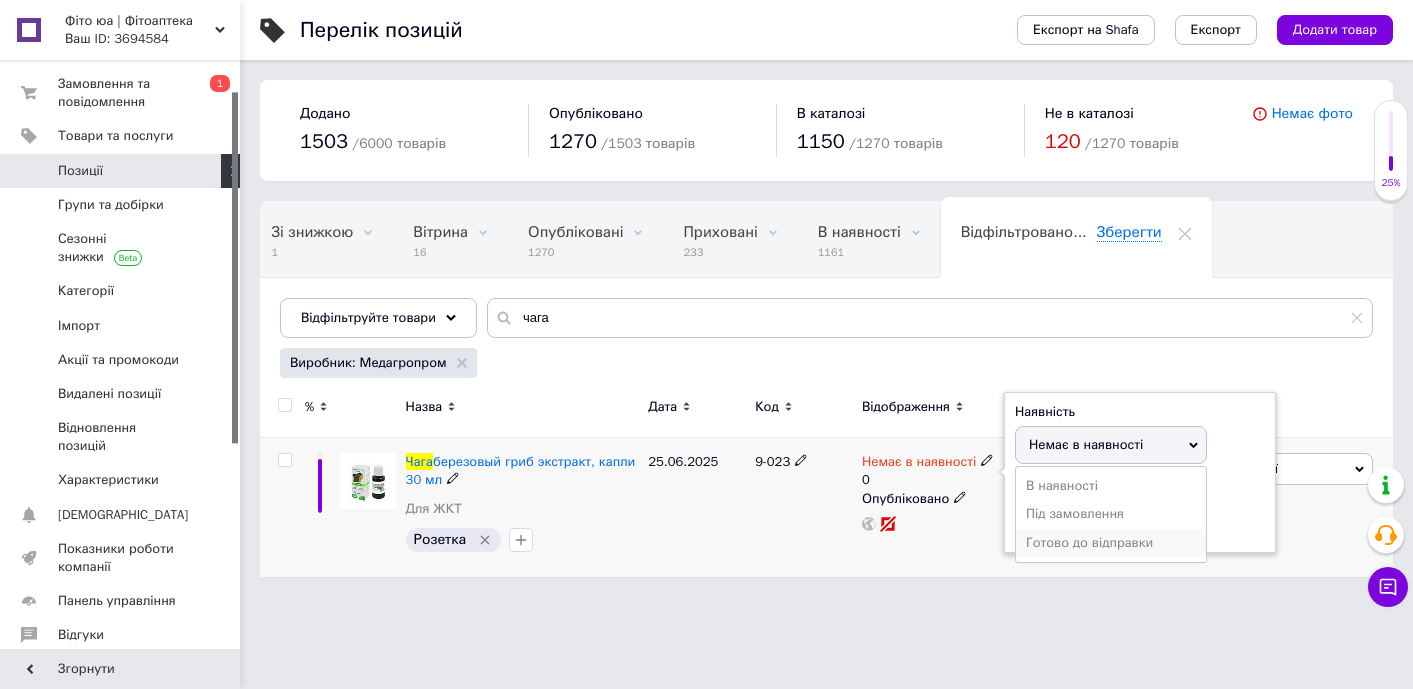 click on "Готово до відправки" at bounding box center (1111, 543) 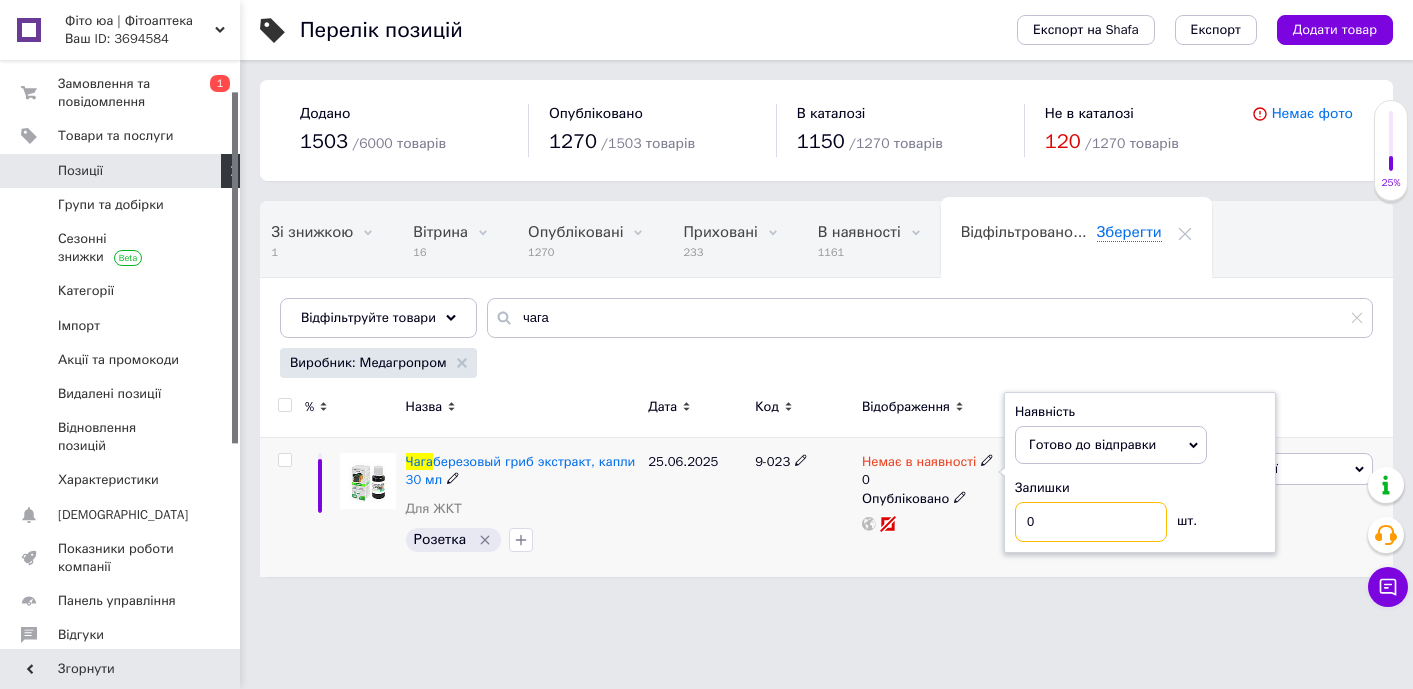 click on "0" at bounding box center [1091, 522] 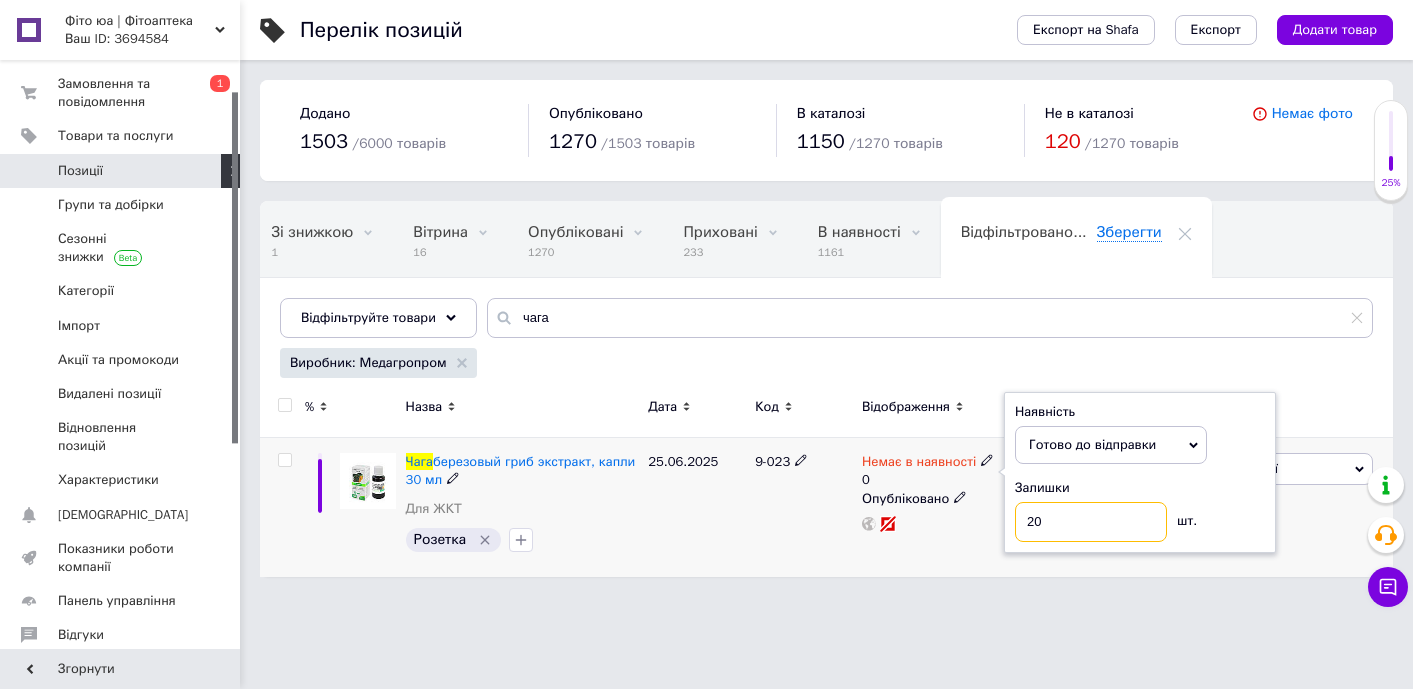 type on "20" 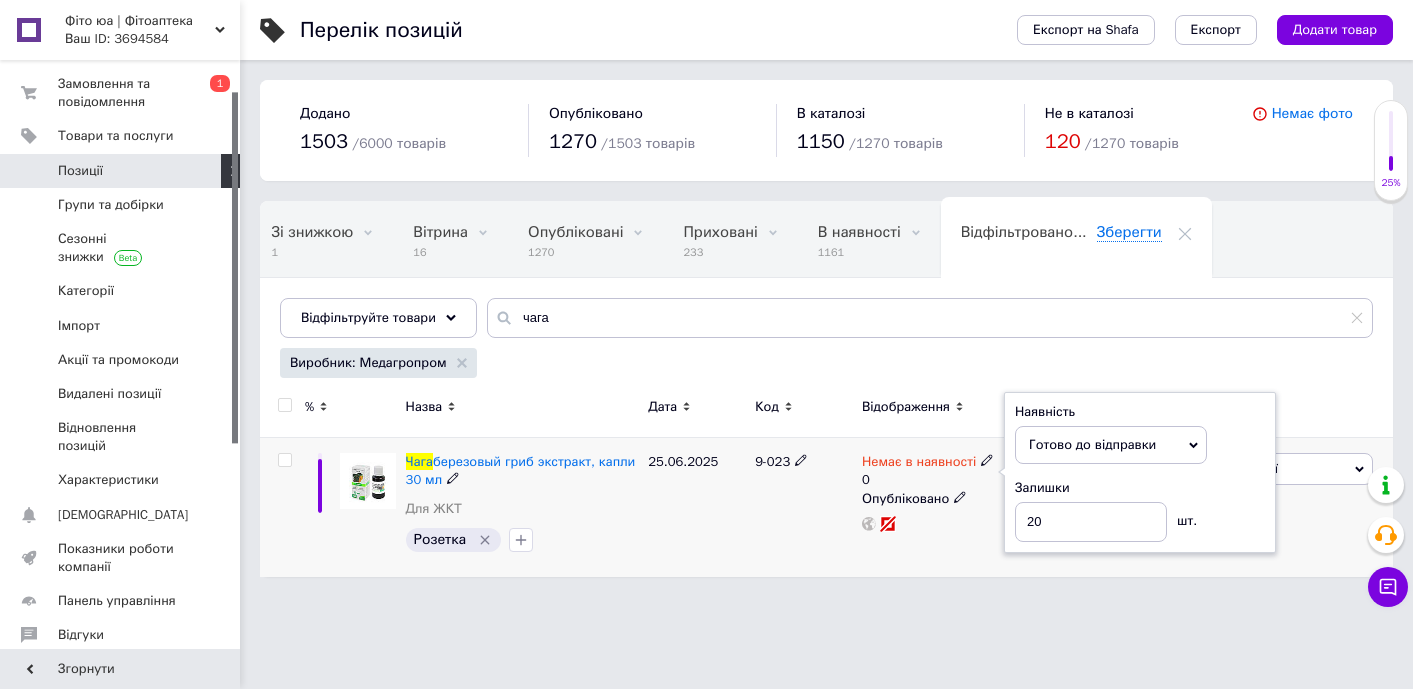 click on "9-023" at bounding box center [803, 507] 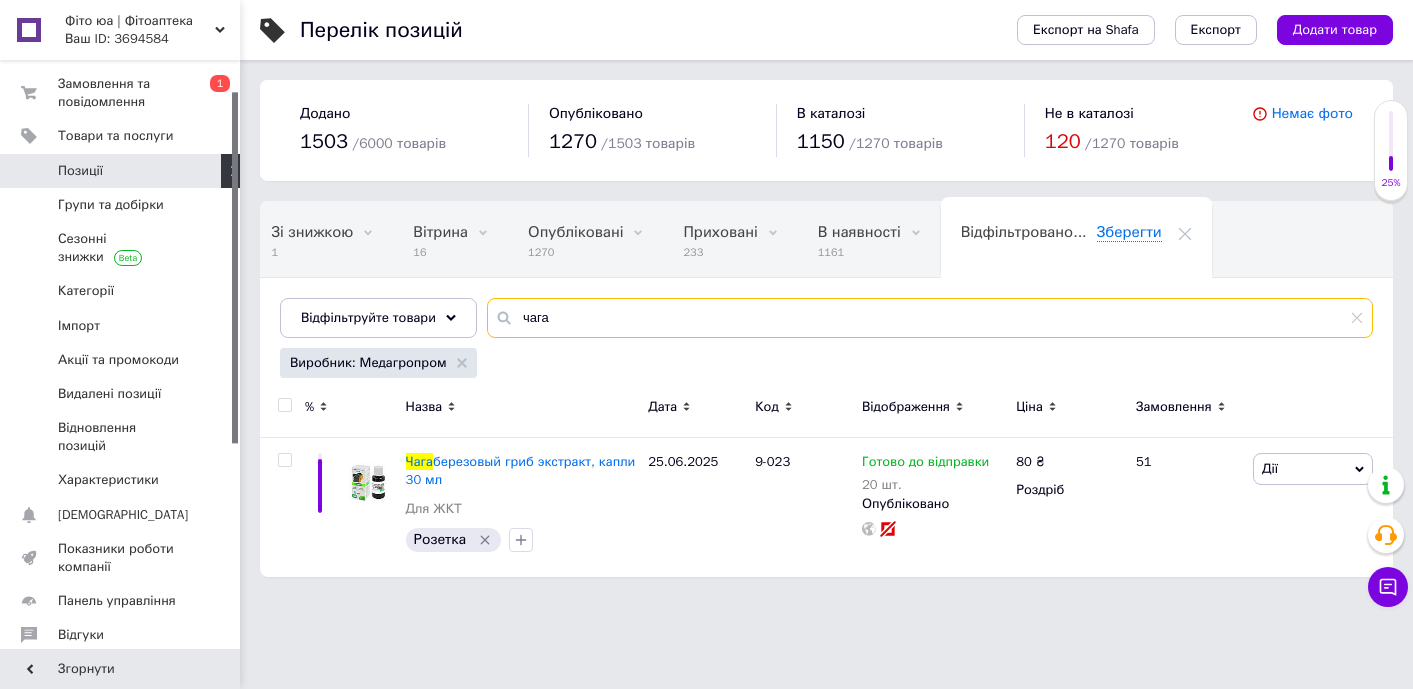 drag, startPoint x: 562, startPoint y: 314, endPoint x: 502, endPoint y: 311, distance: 60.074955 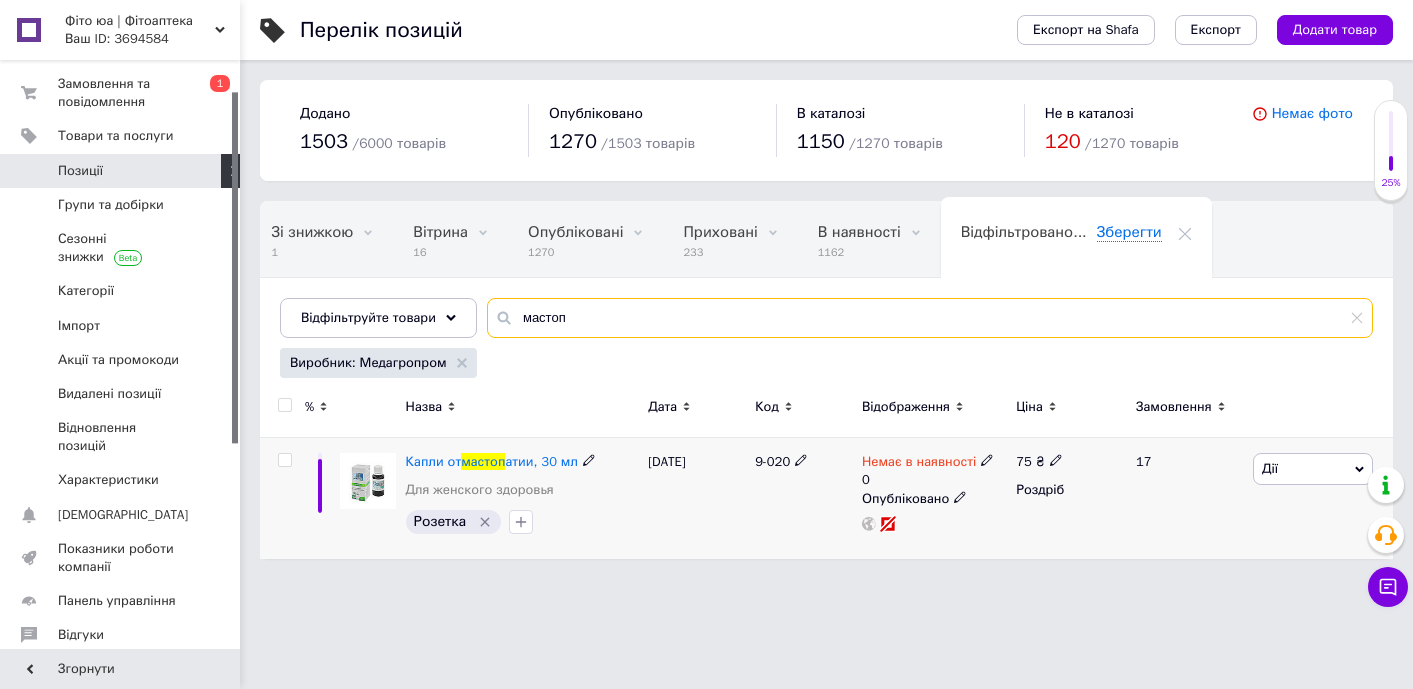 type on "мастоп" 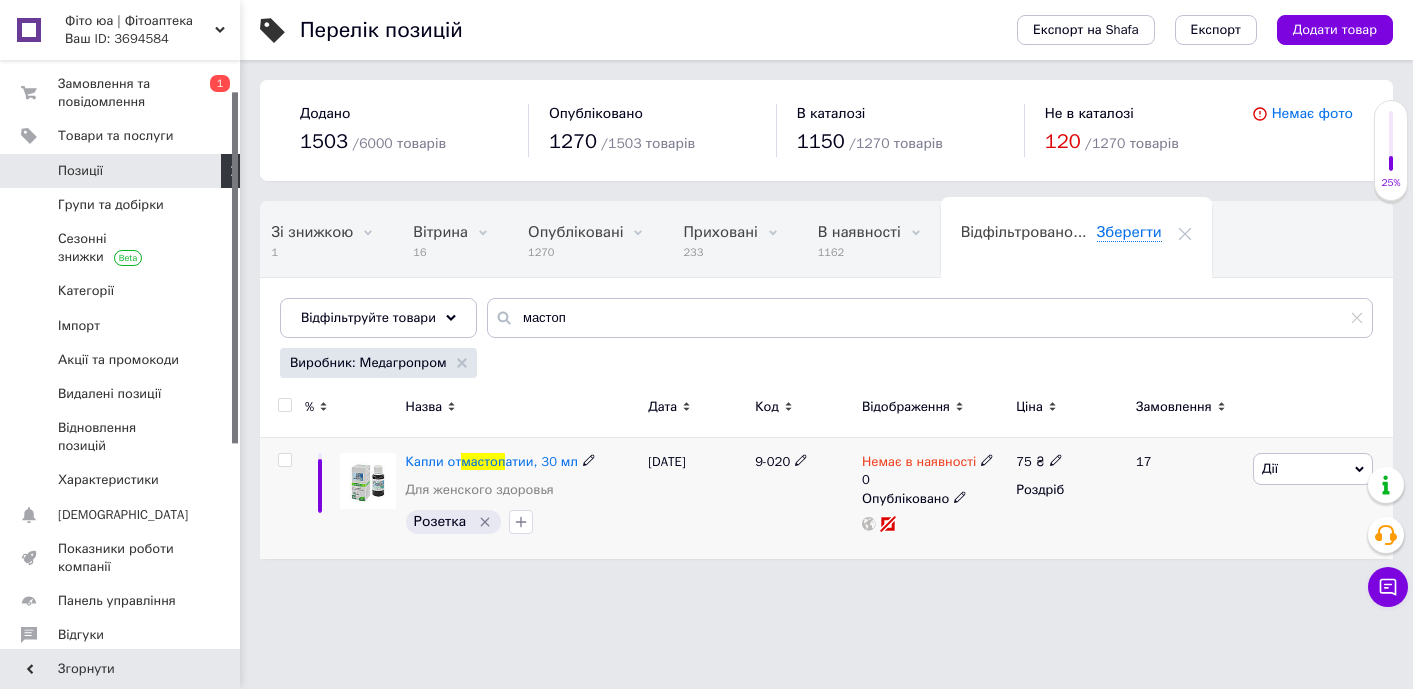 click on "Немає в наявності" at bounding box center [919, 464] 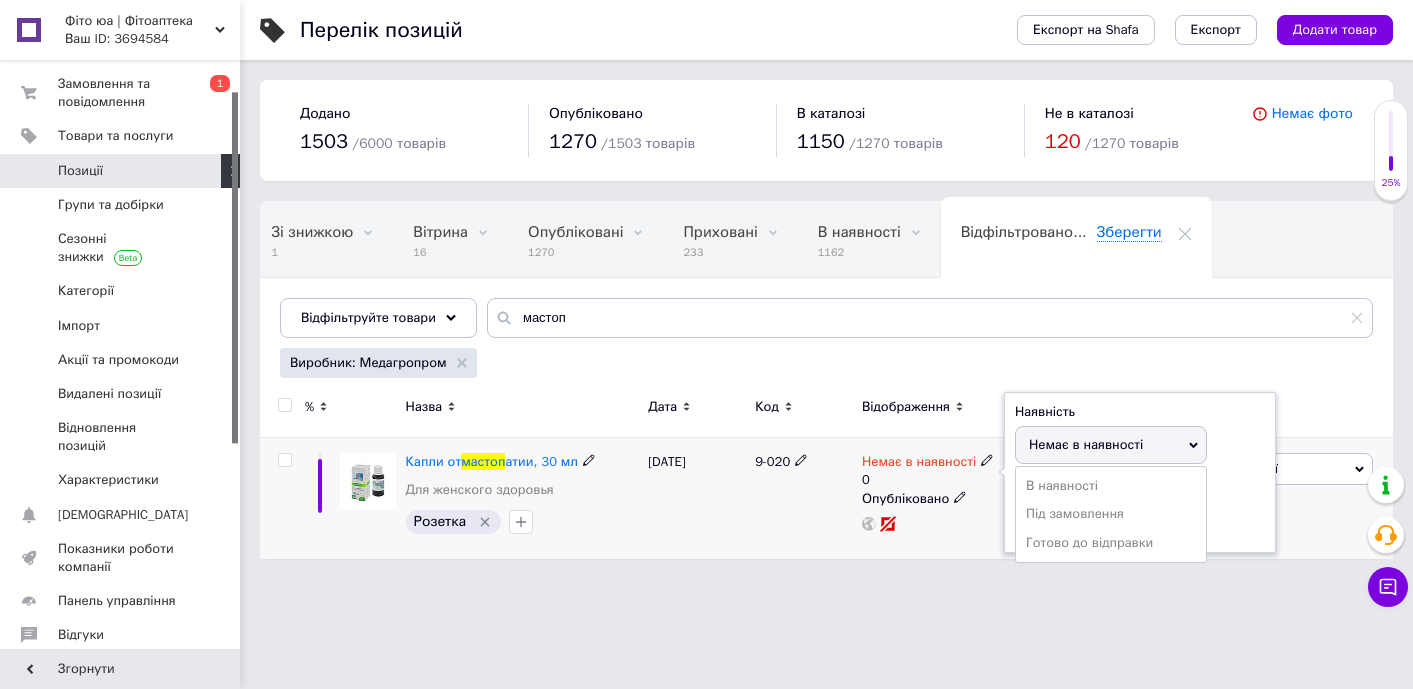 click on "Готово до відправки" at bounding box center [1111, 543] 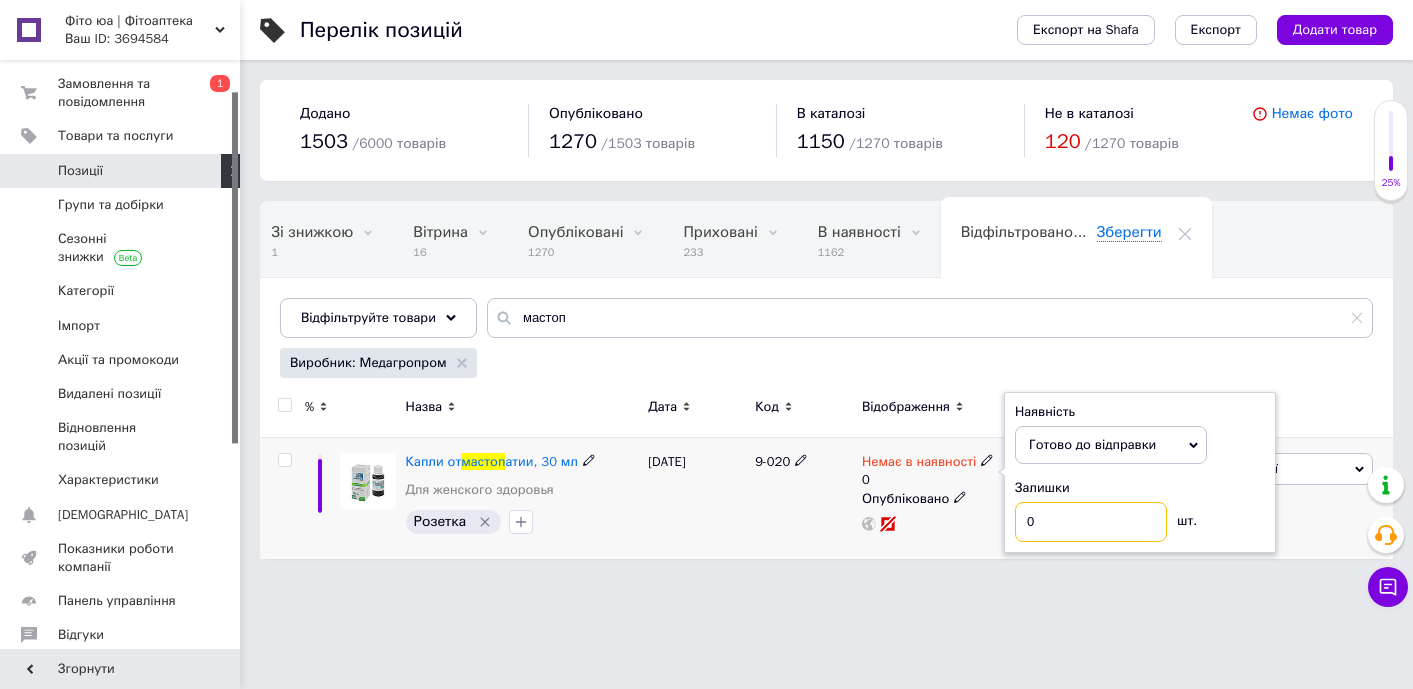 click on "0" at bounding box center [1091, 522] 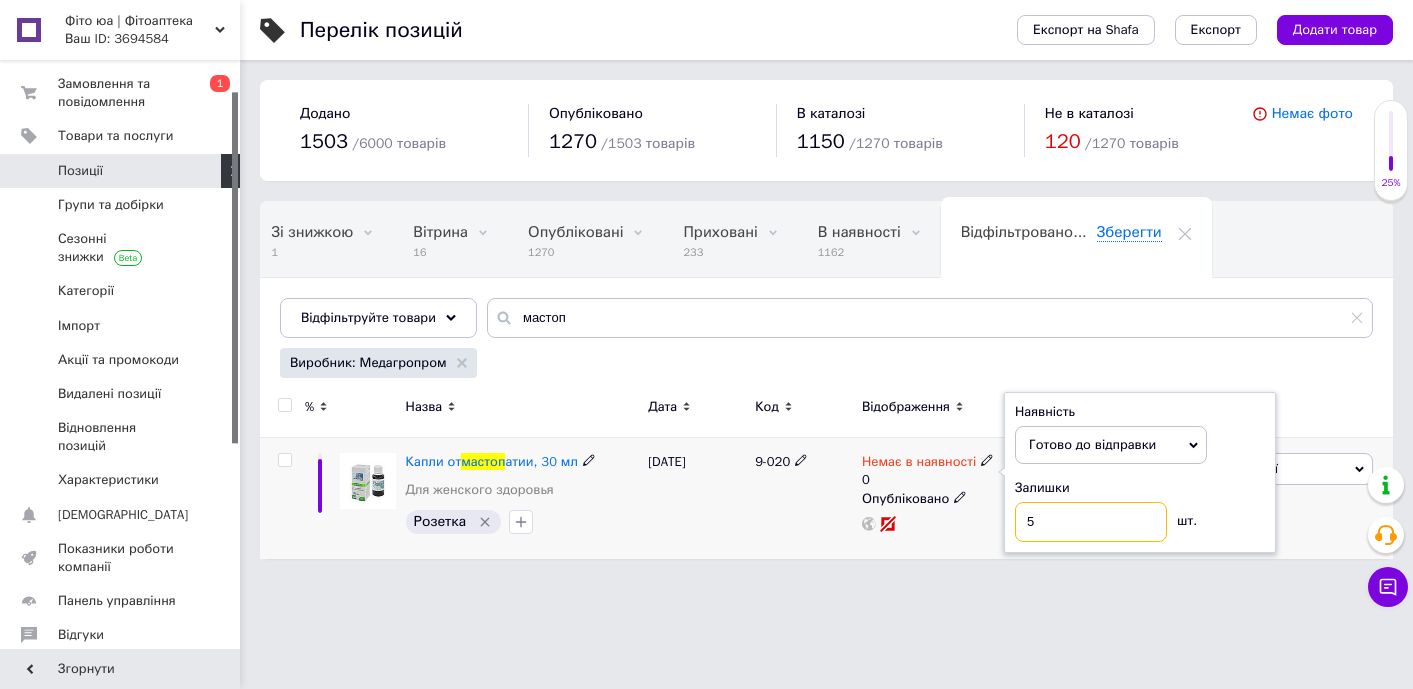 type on "5" 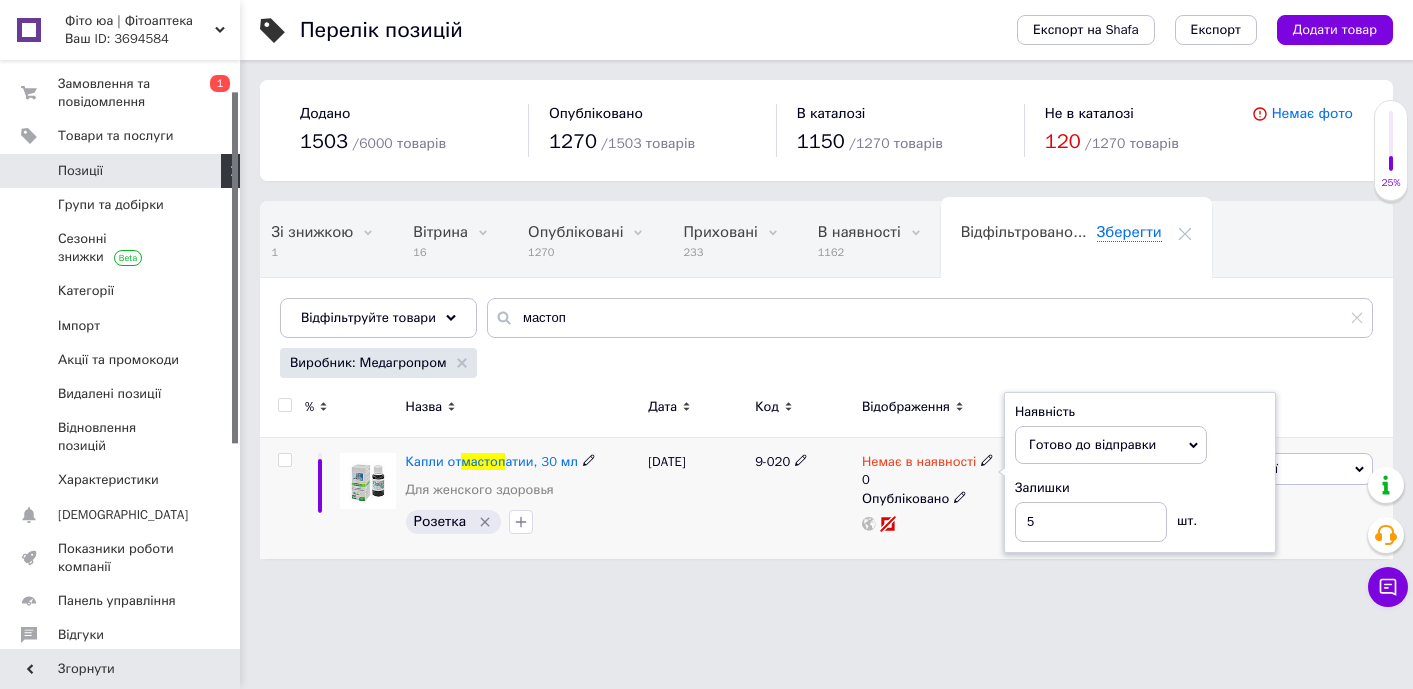 click on "9-020" at bounding box center [803, 498] 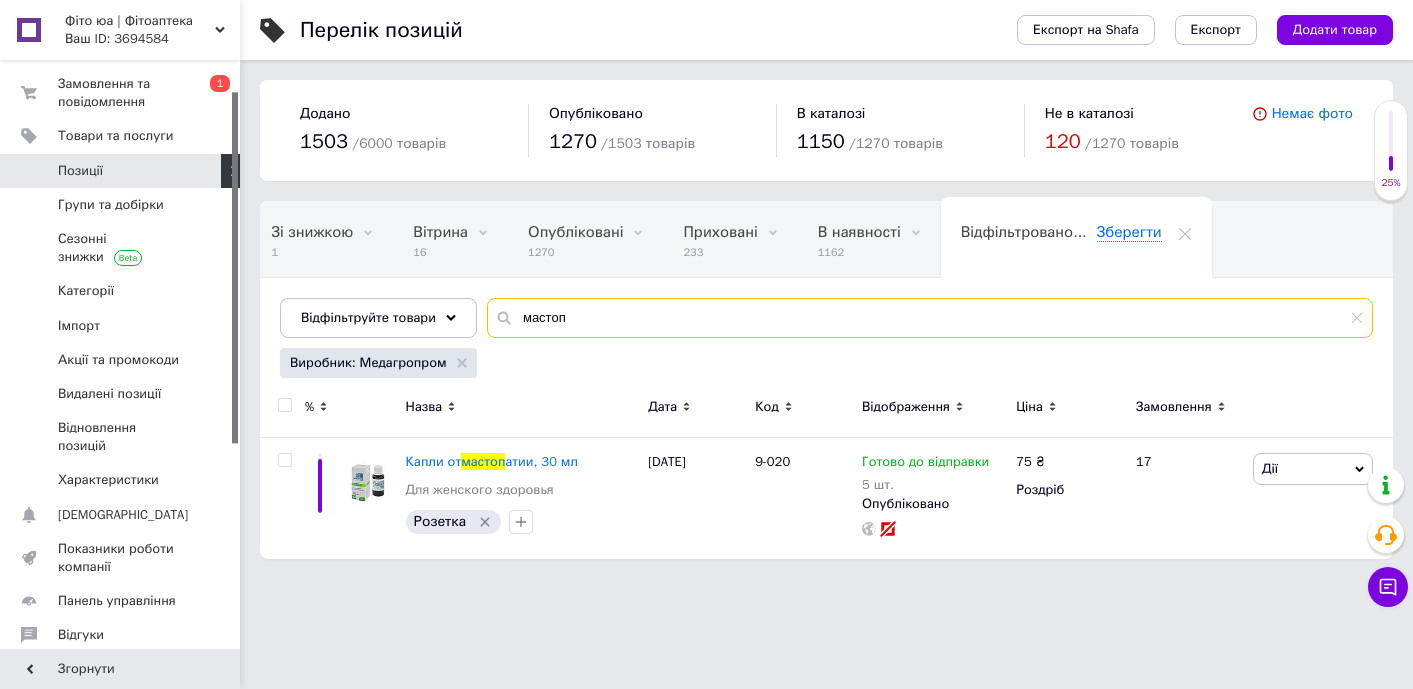 drag, startPoint x: 577, startPoint y: 317, endPoint x: 503, endPoint y: 304, distance: 75.13322 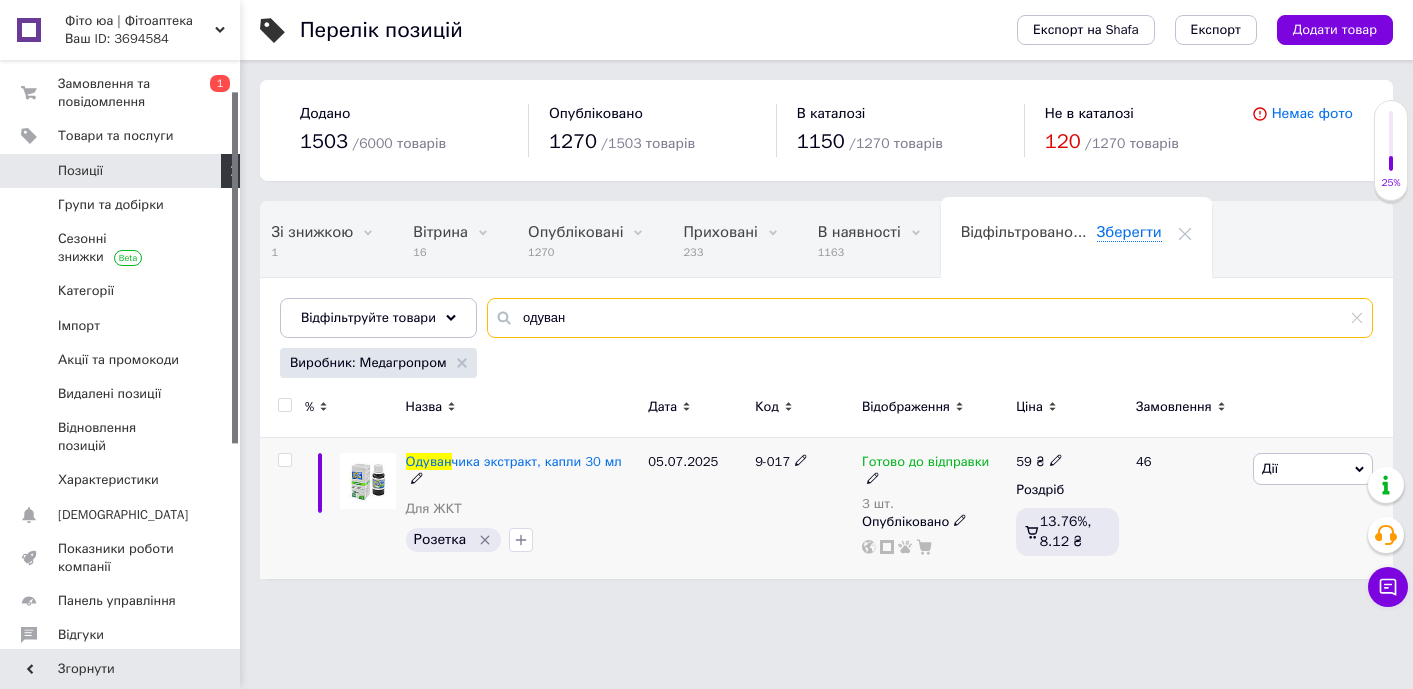 type on "одуван" 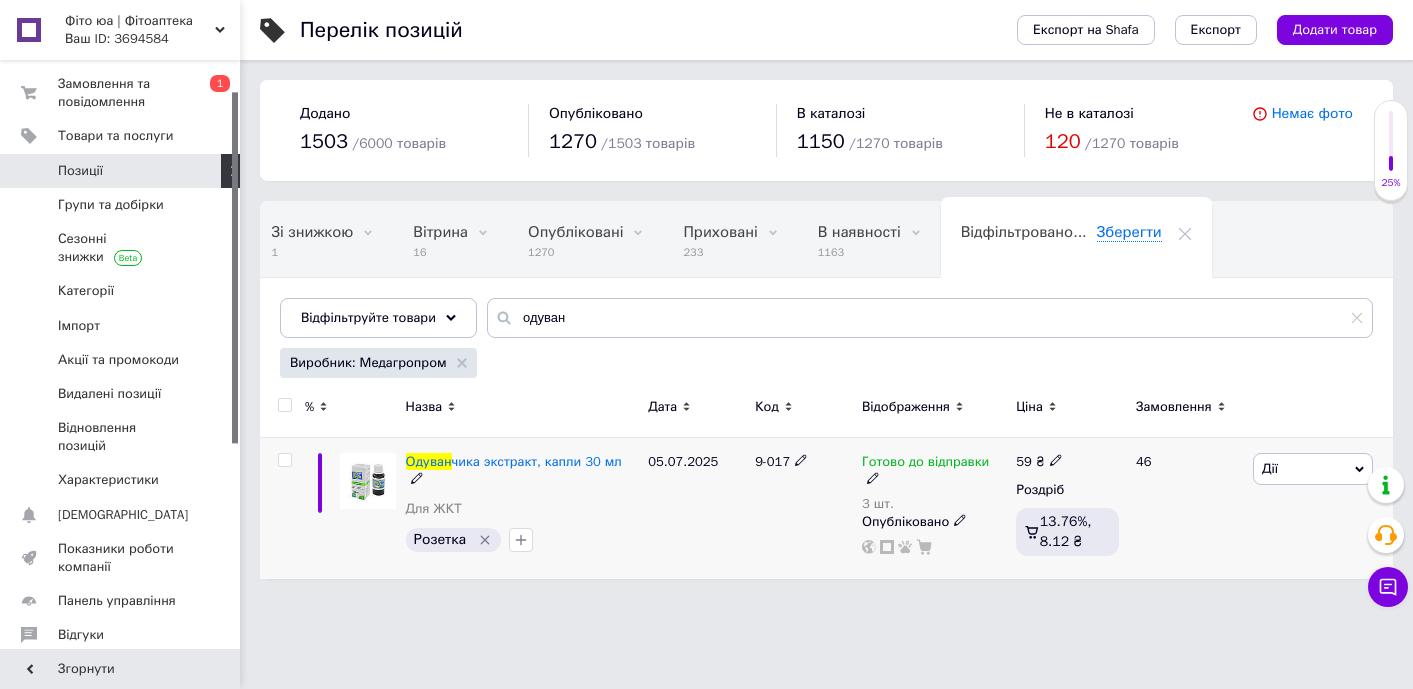 click on "Готово до відправки" at bounding box center (925, 464) 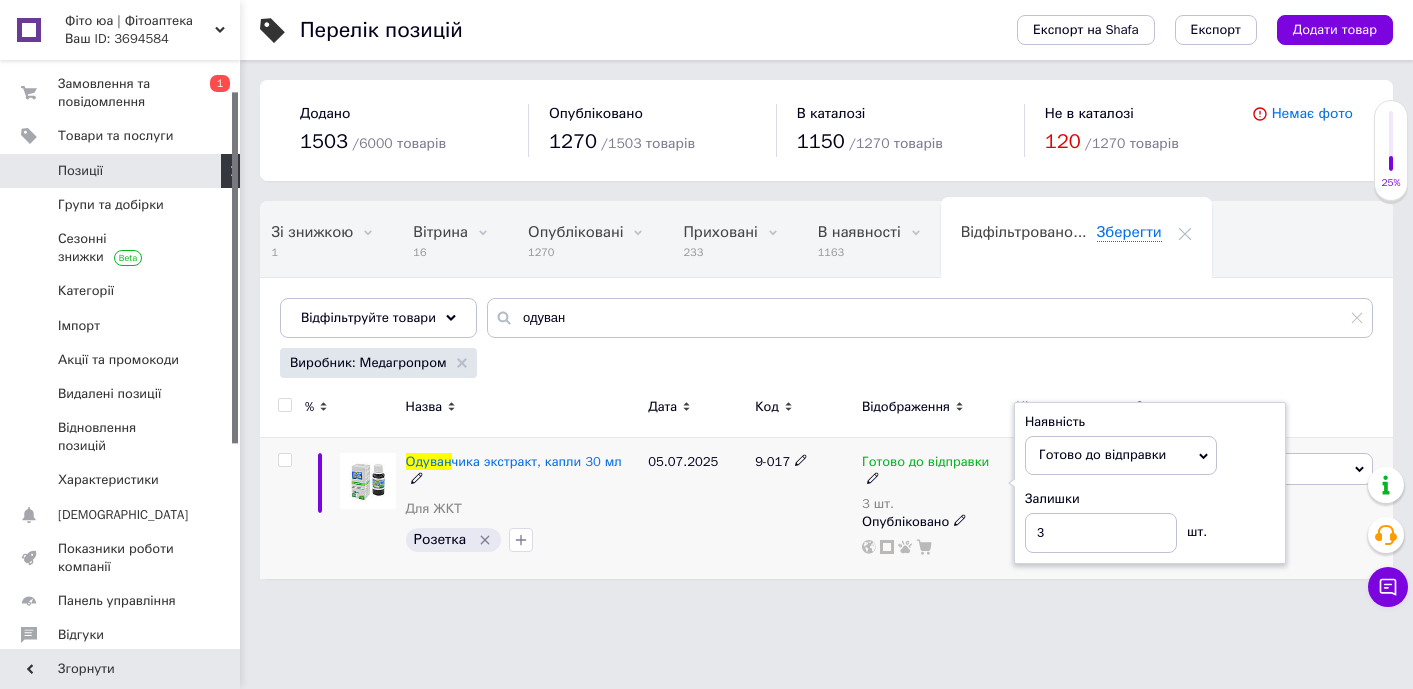 click on "Залишки" at bounding box center (1150, 499) 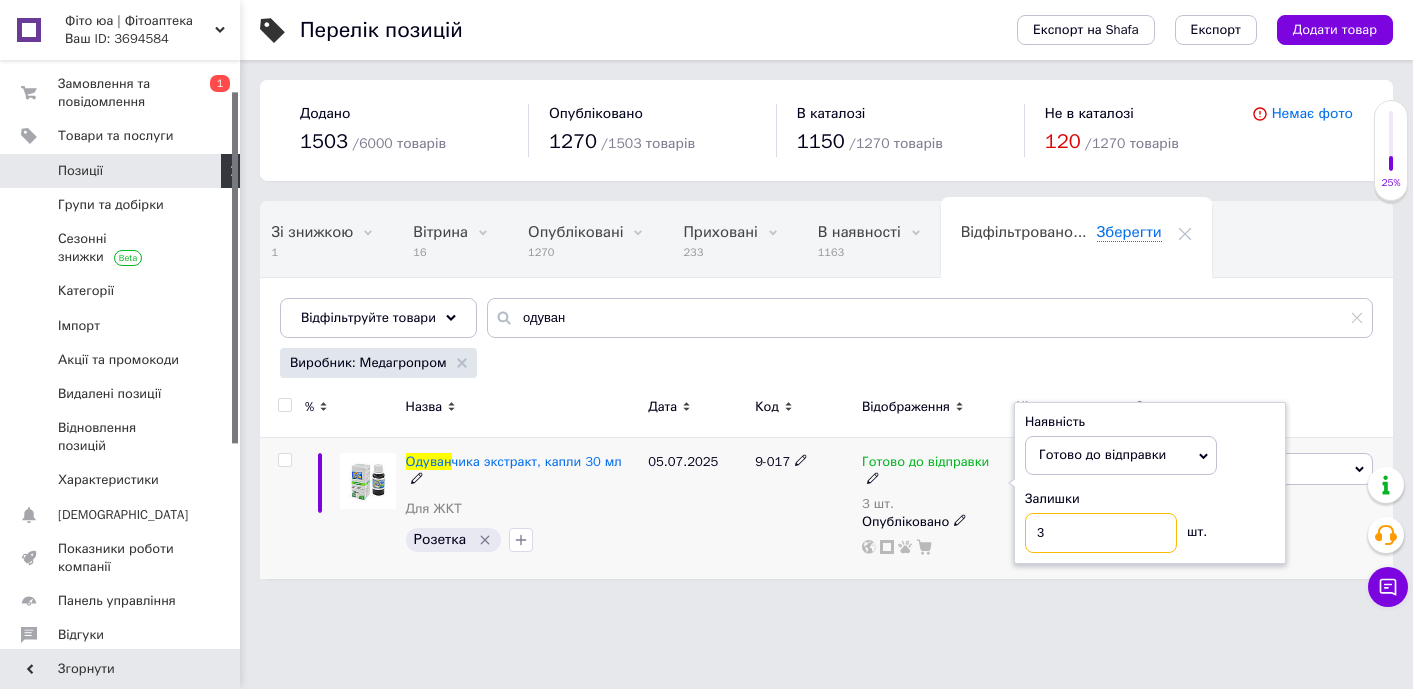 click on "3" at bounding box center [1101, 533] 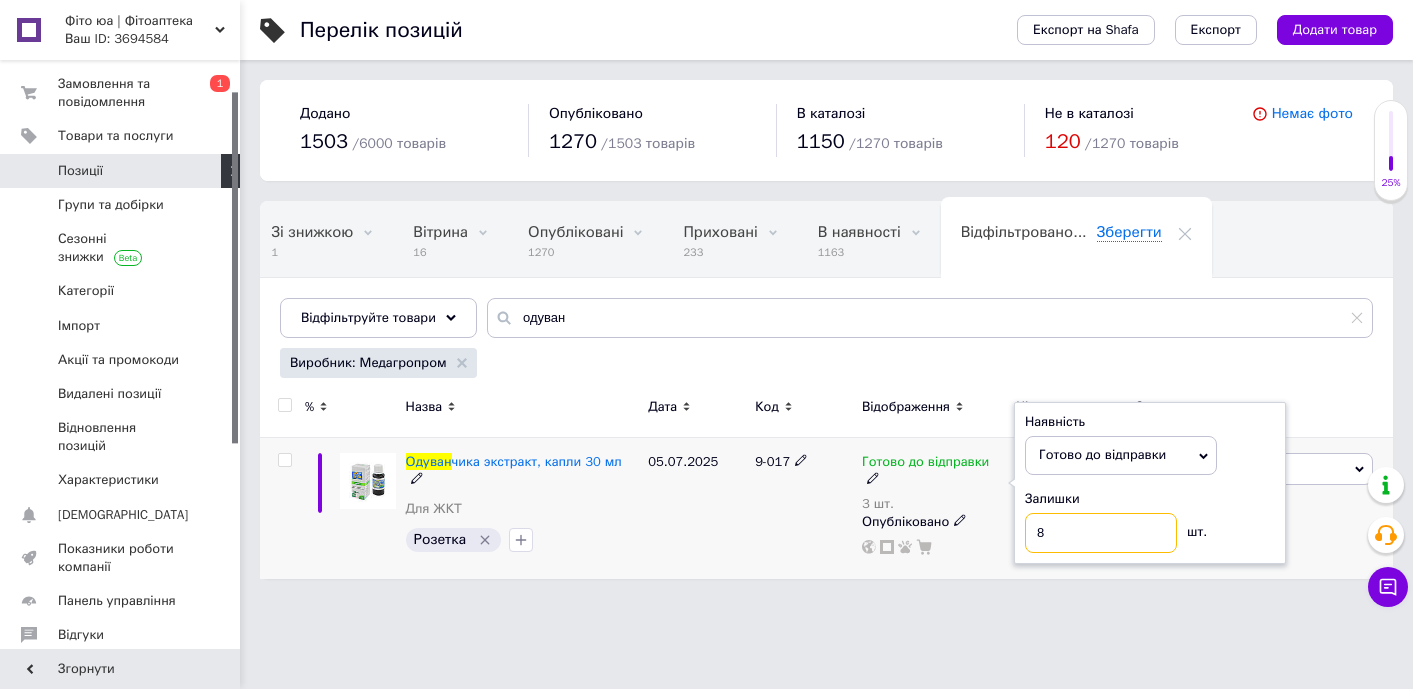 type on "8" 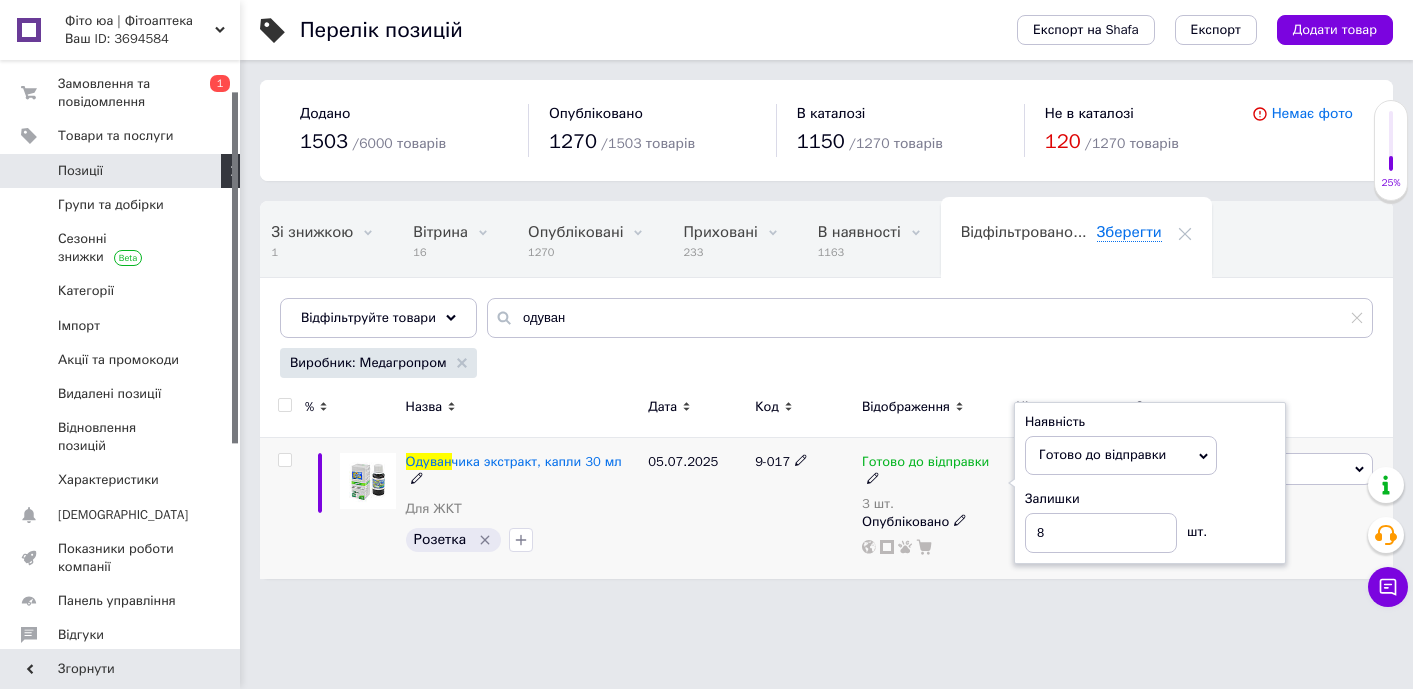 click on "05.07.2025" at bounding box center (696, 508) 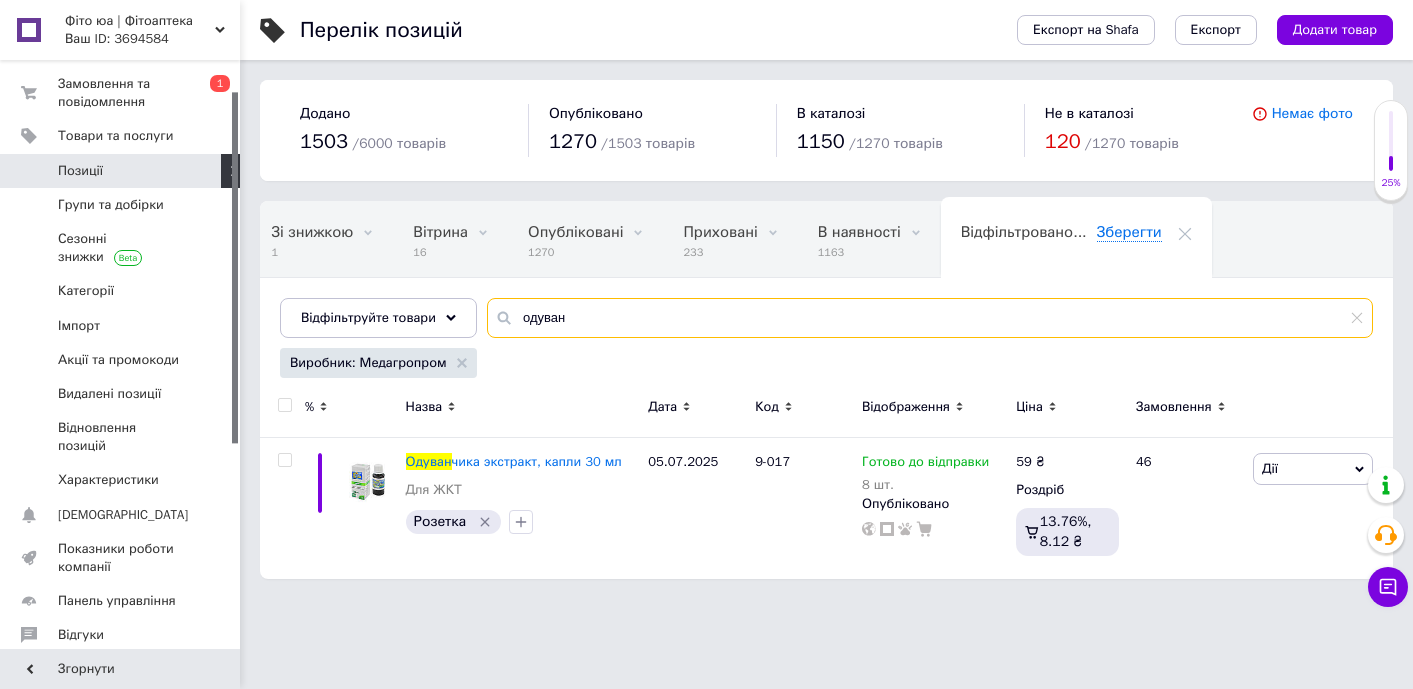 drag, startPoint x: 568, startPoint y: 313, endPoint x: 515, endPoint y: 299, distance: 54.81788 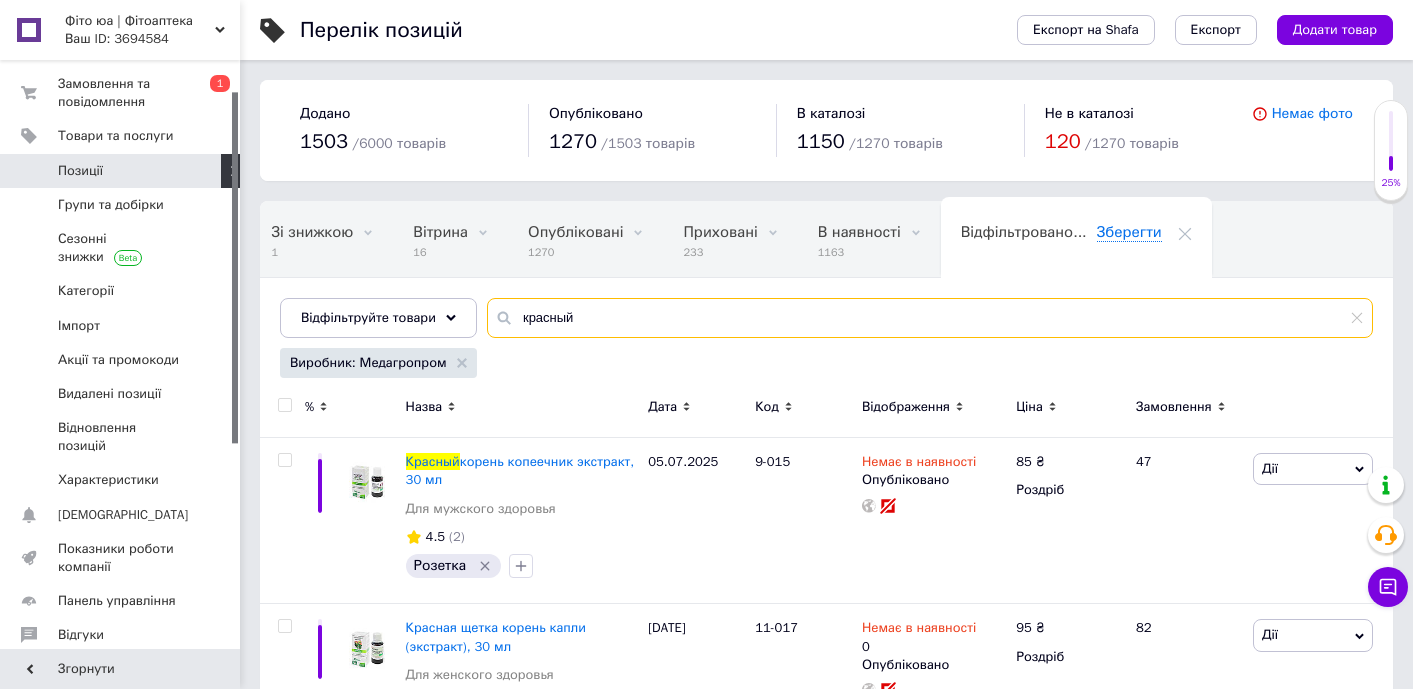 scroll, scrollTop: 0, scrollLeft: 110, axis: horizontal 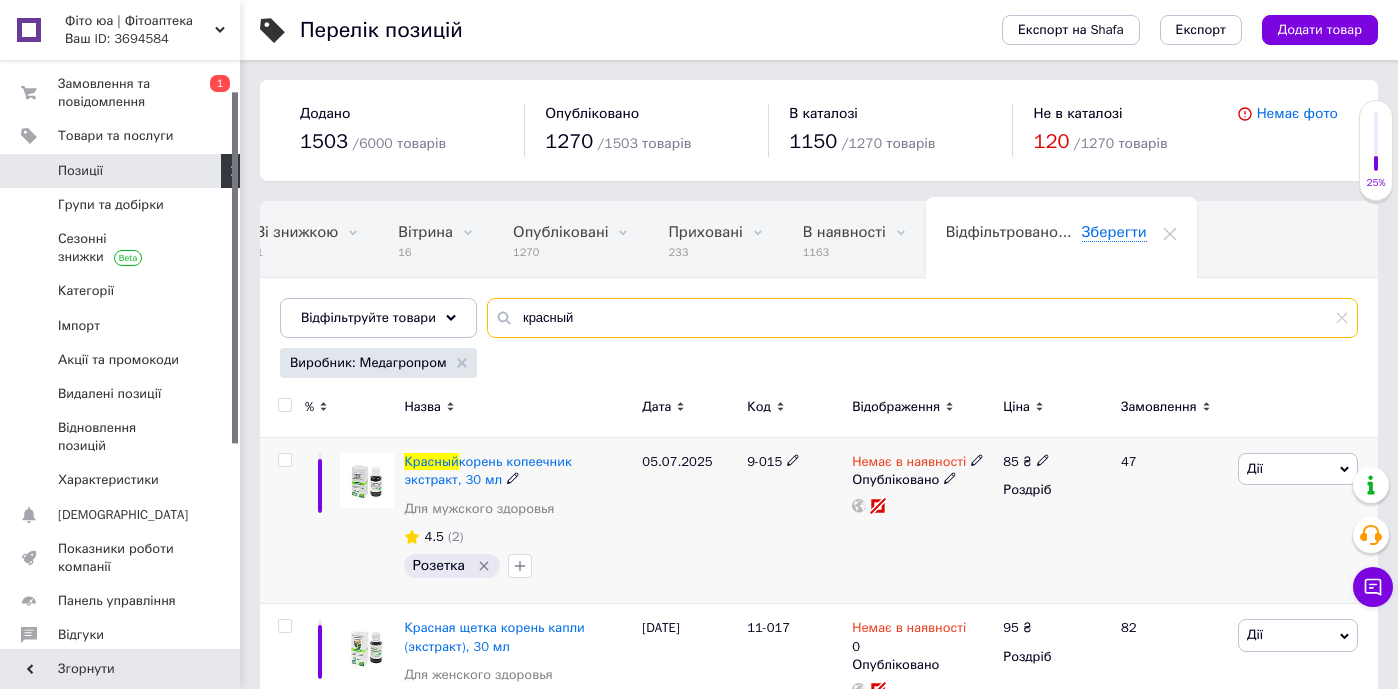 type on "красный" 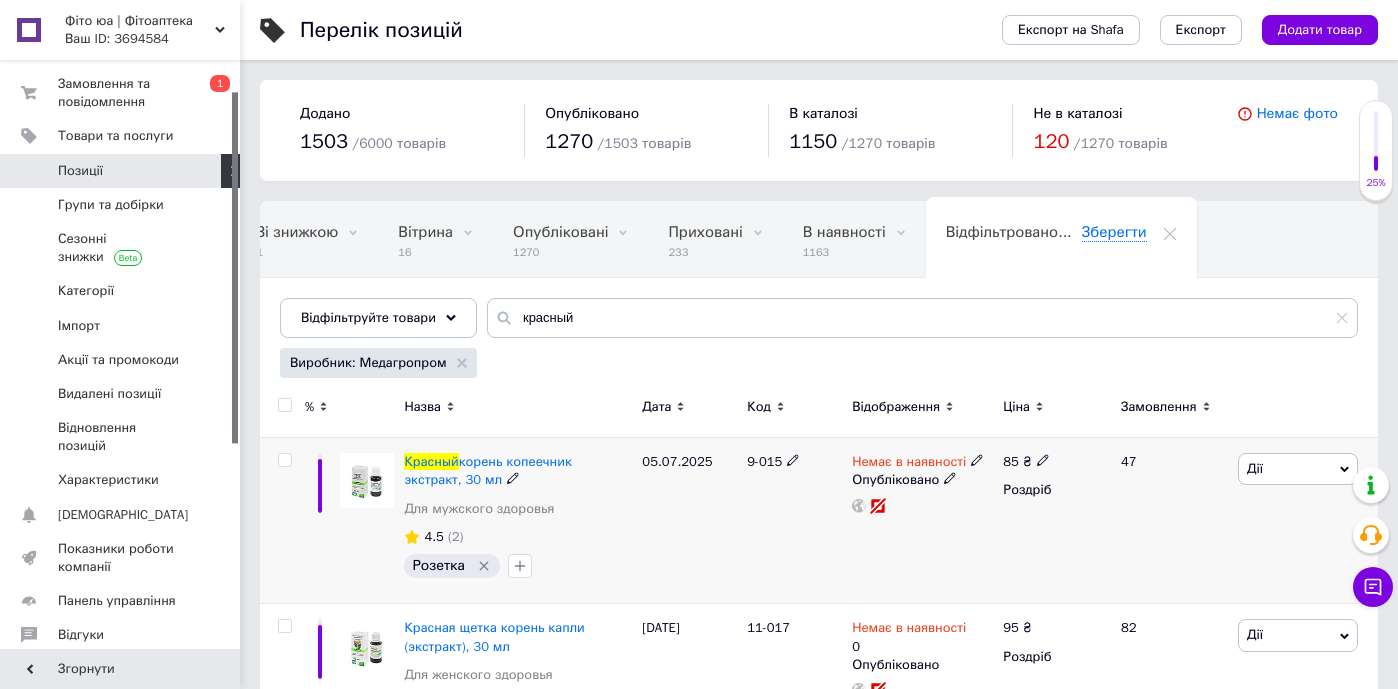 click on "Немає в наявності" at bounding box center (909, 464) 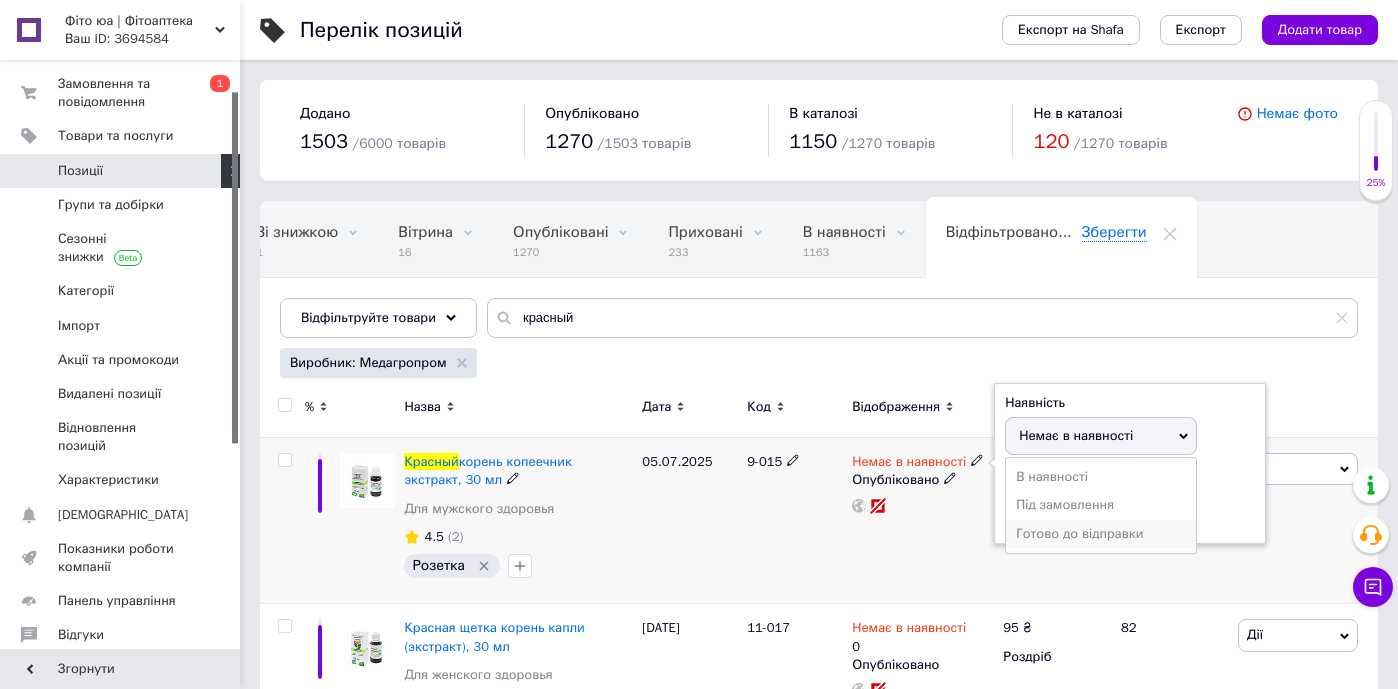 click on "Готово до відправки" at bounding box center (1101, 534) 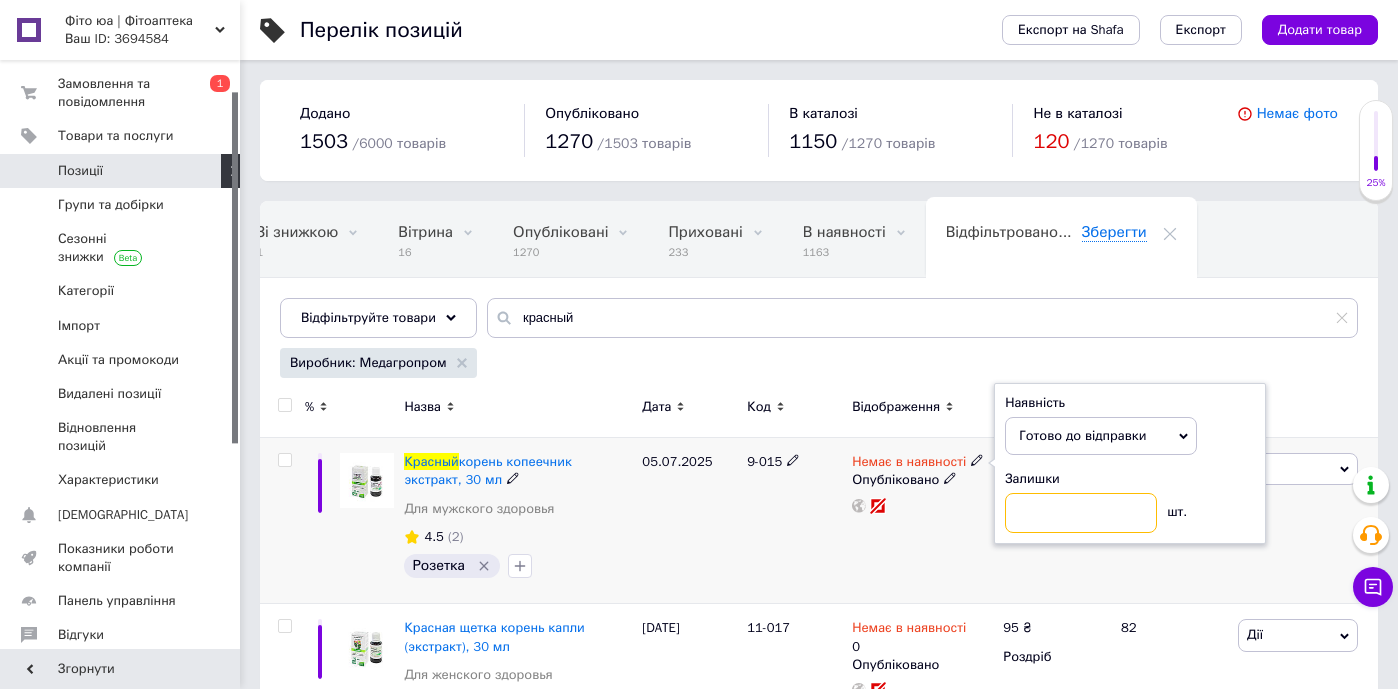 click at bounding box center (1081, 513) 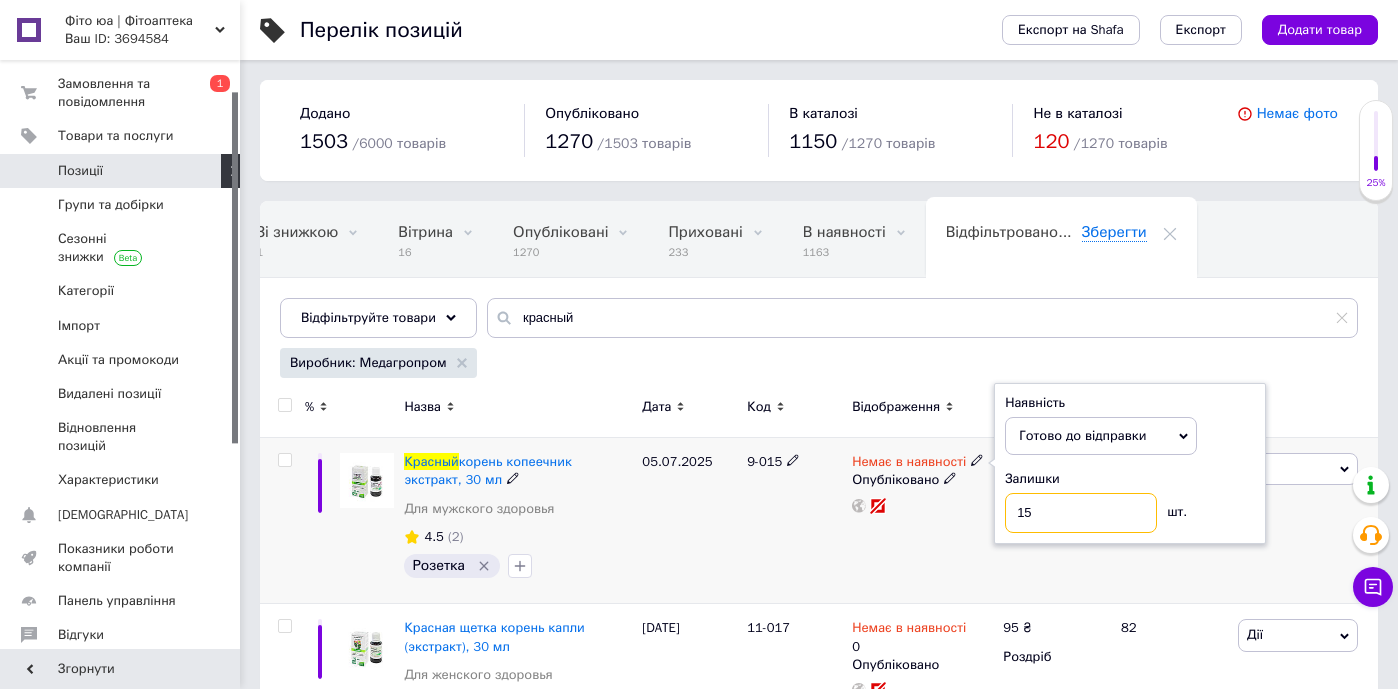 type on "15" 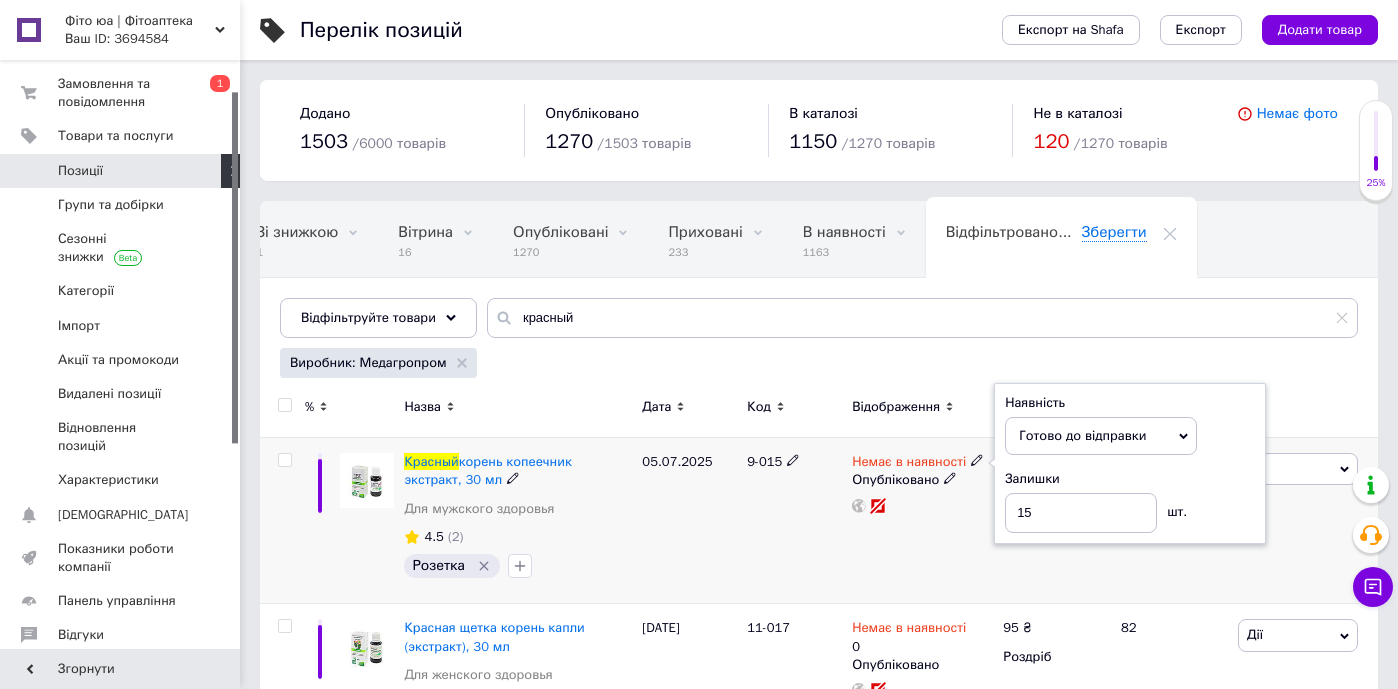 click on "9-015" at bounding box center (794, 521) 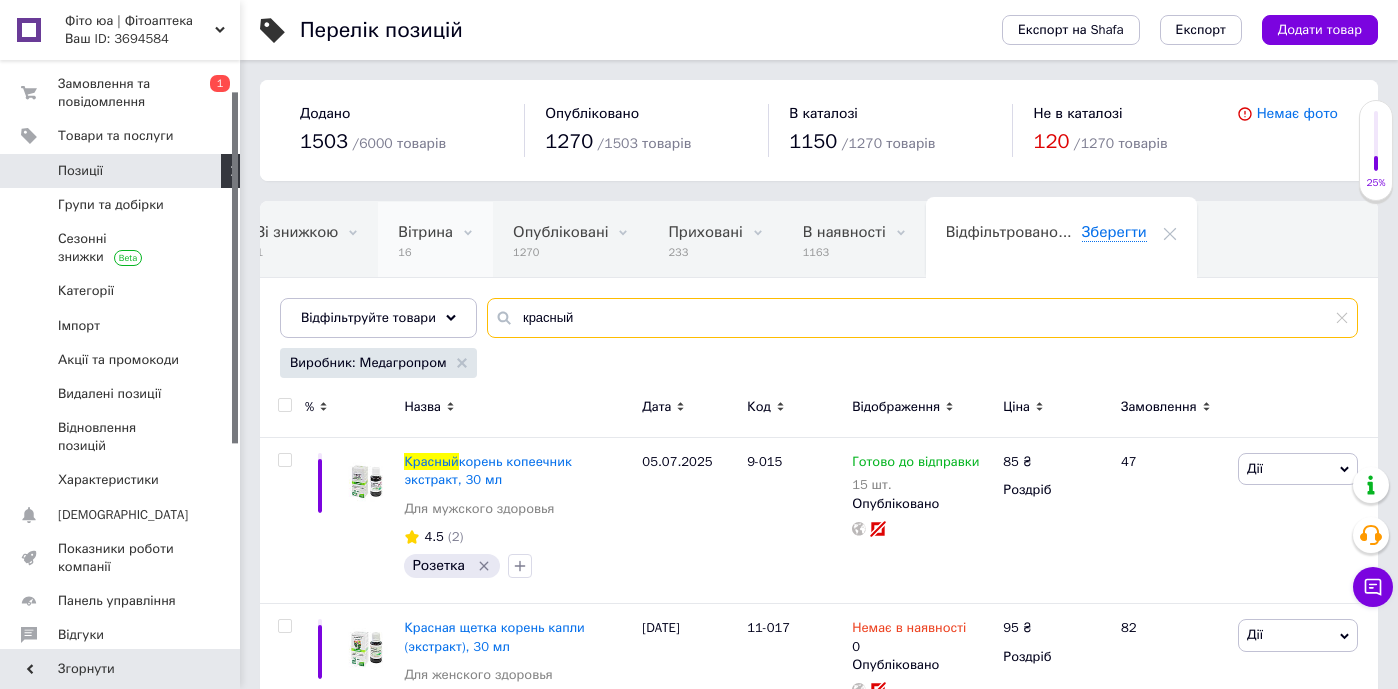 drag, startPoint x: 580, startPoint y: 324, endPoint x: 489, endPoint y: 276, distance: 102.88343 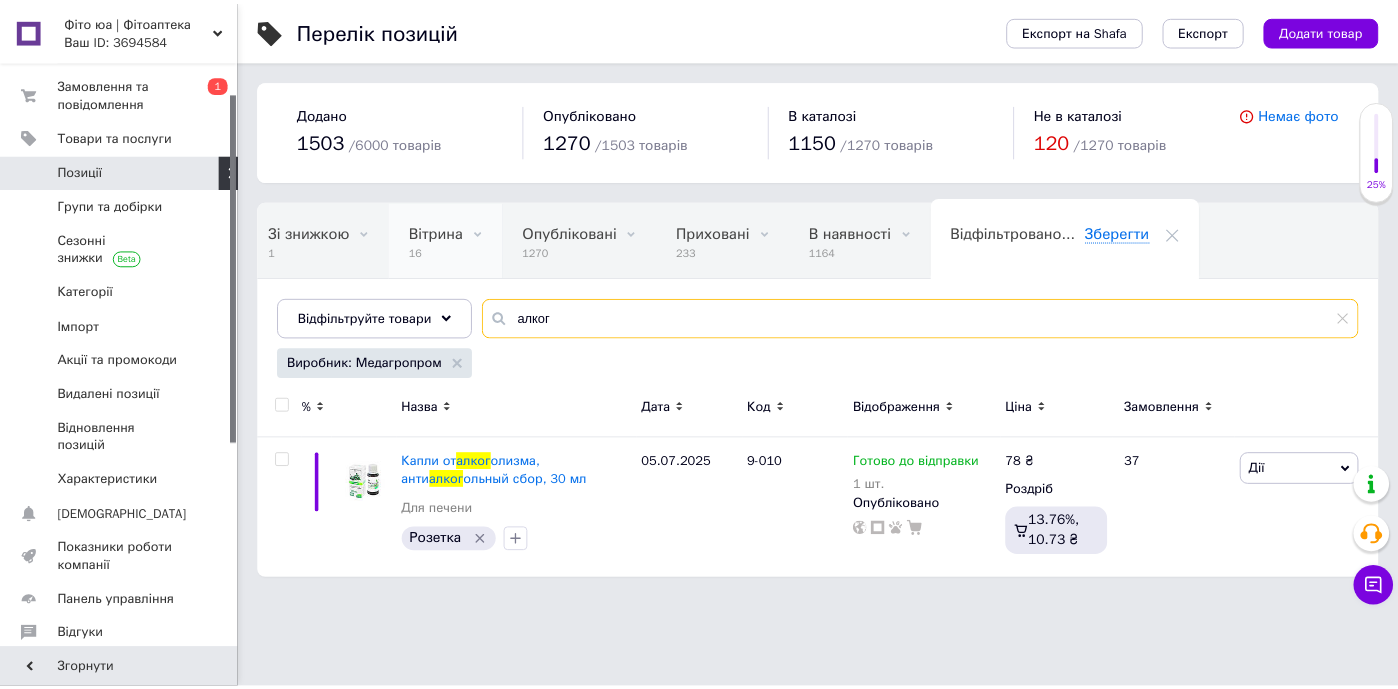 scroll, scrollTop: 0, scrollLeft: 95, axis: horizontal 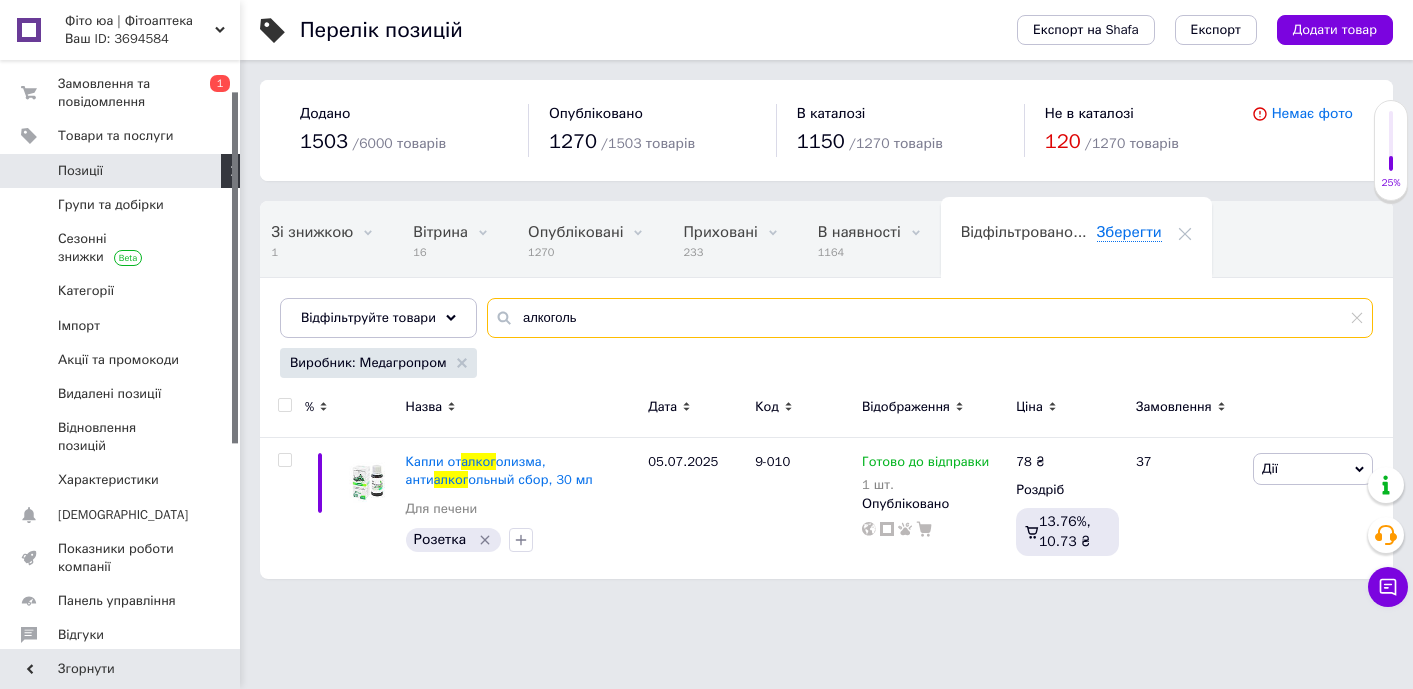type on "алкоголь" 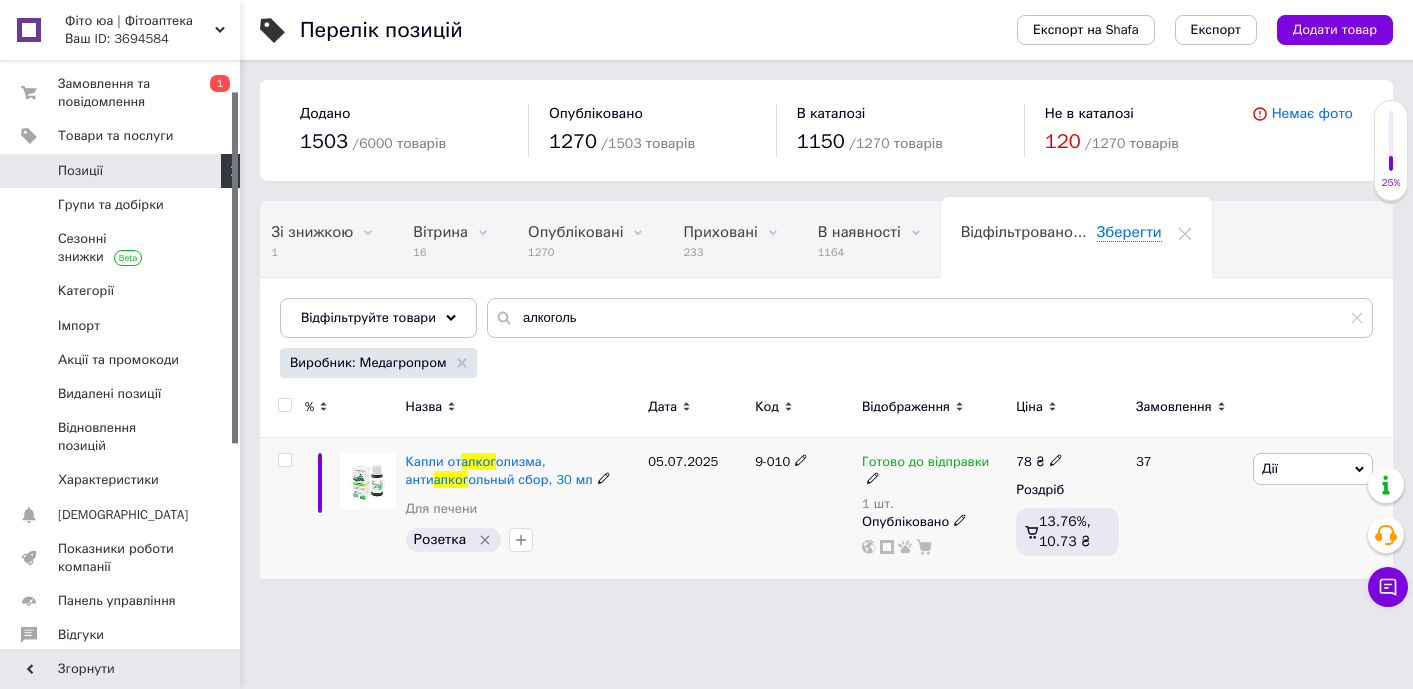 drag, startPoint x: 617, startPoint y: 340, endPoint x: 929, endPoint y: 455, distance: 332.51917 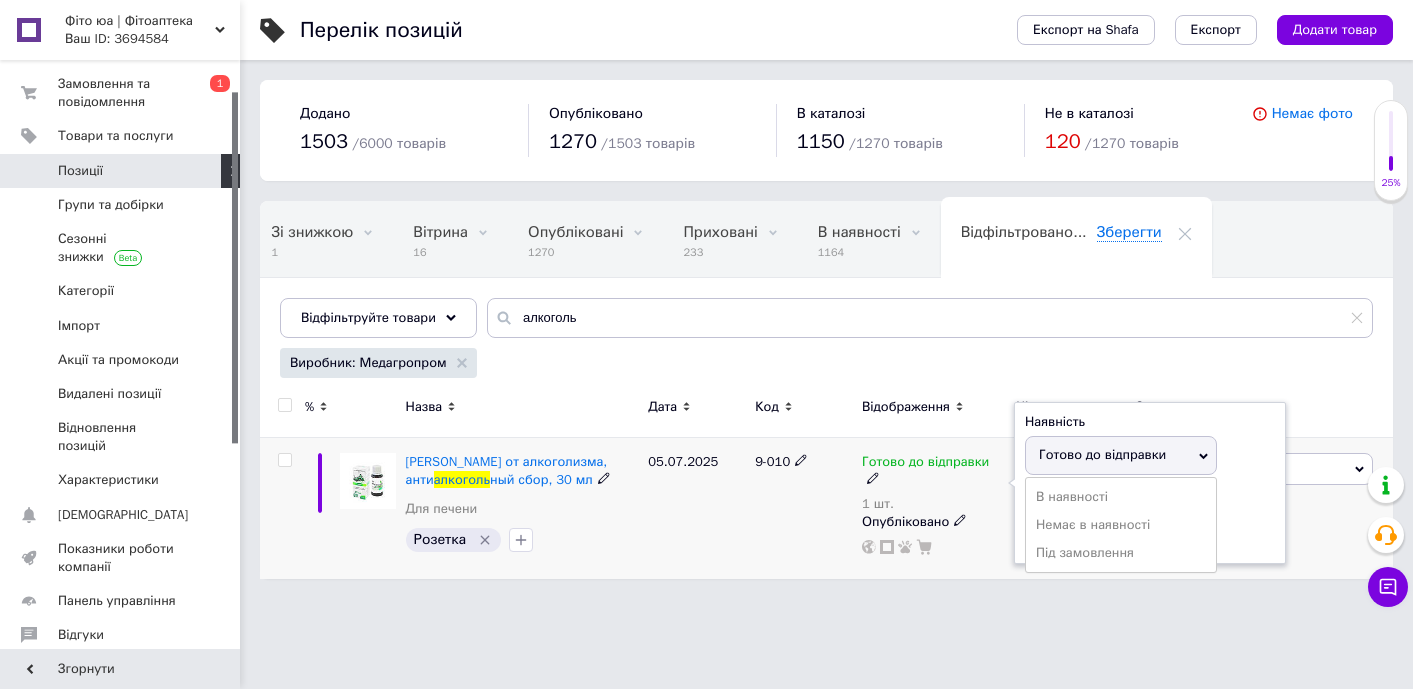 click on "Залишки 1 шт." at bounding box center (1150, 521) 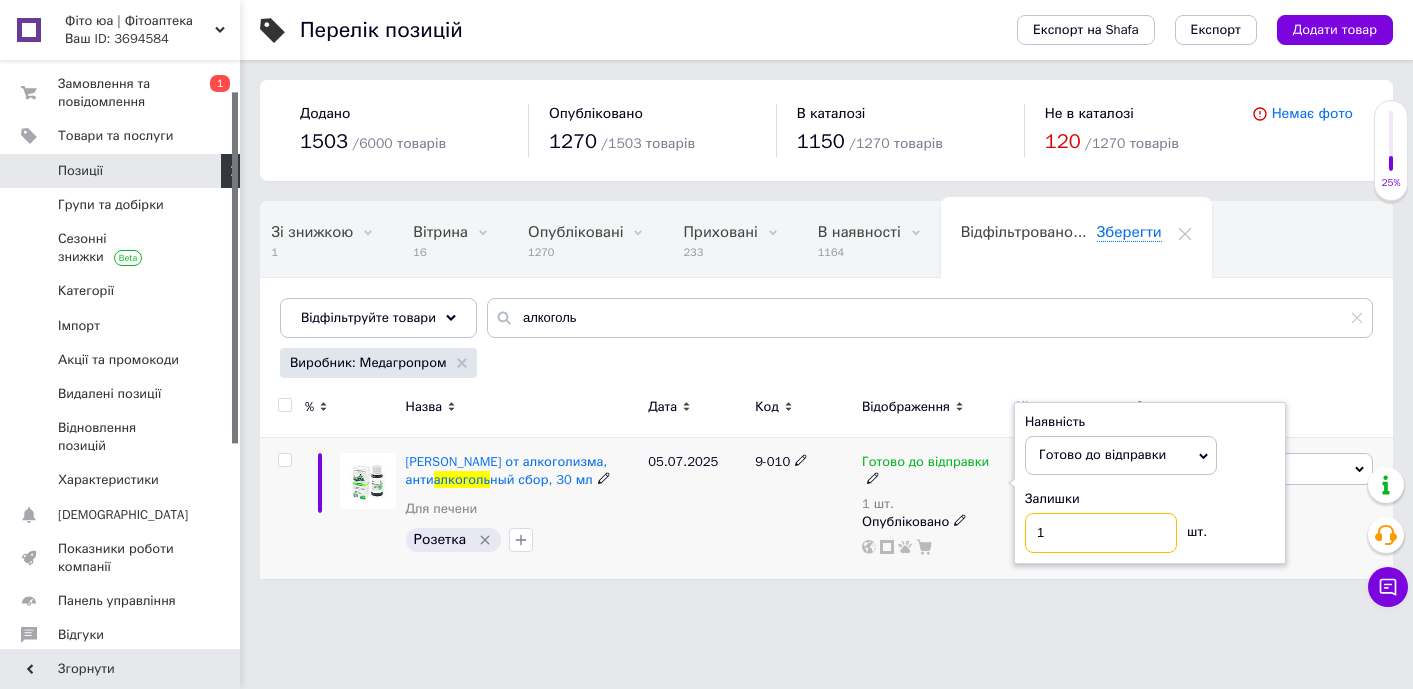 click on "1" at bounding box center (1101, 533) 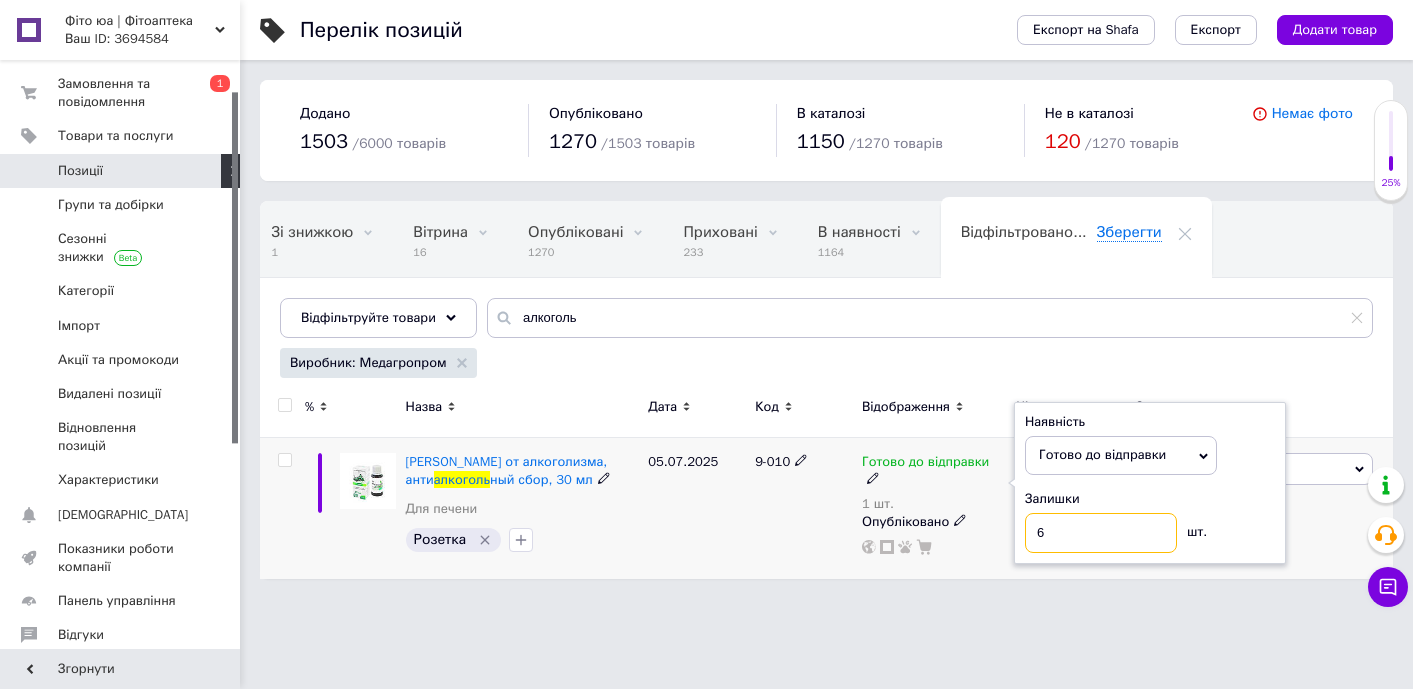 type on "6" 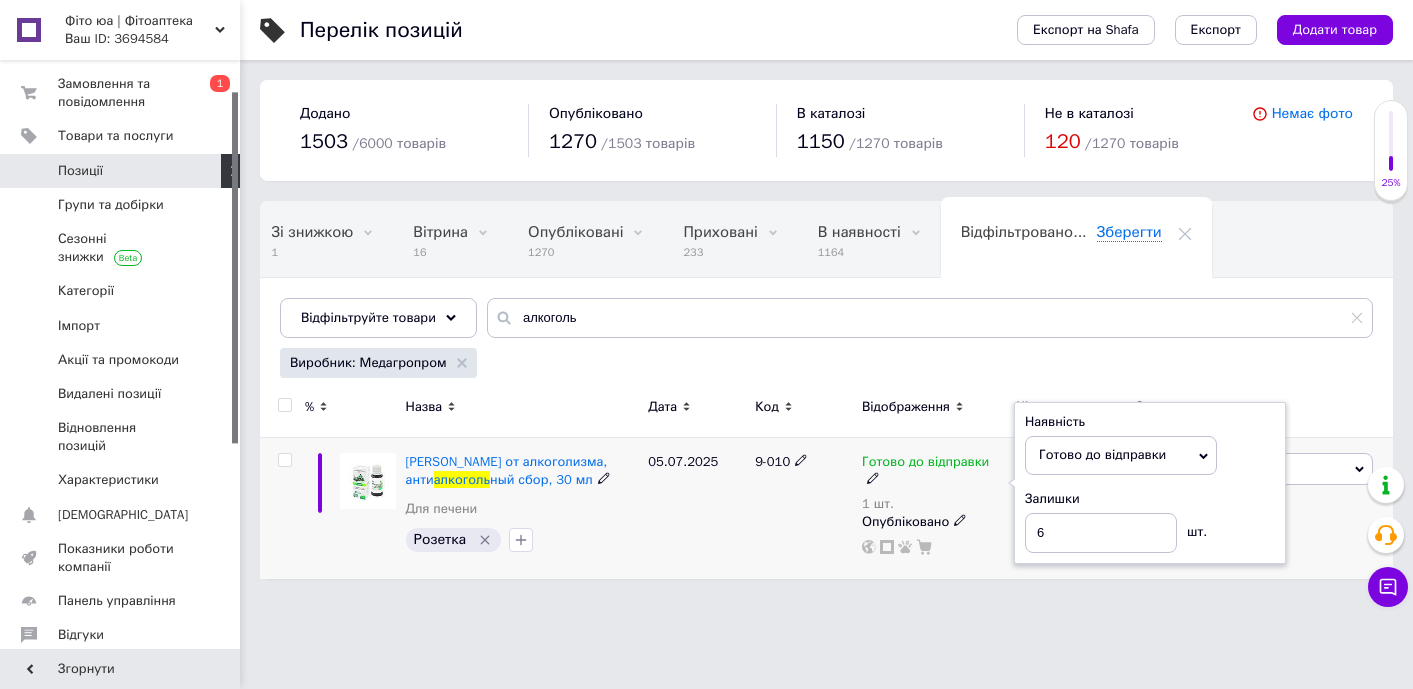 click on "9-010" at bounding box center (803, 508) 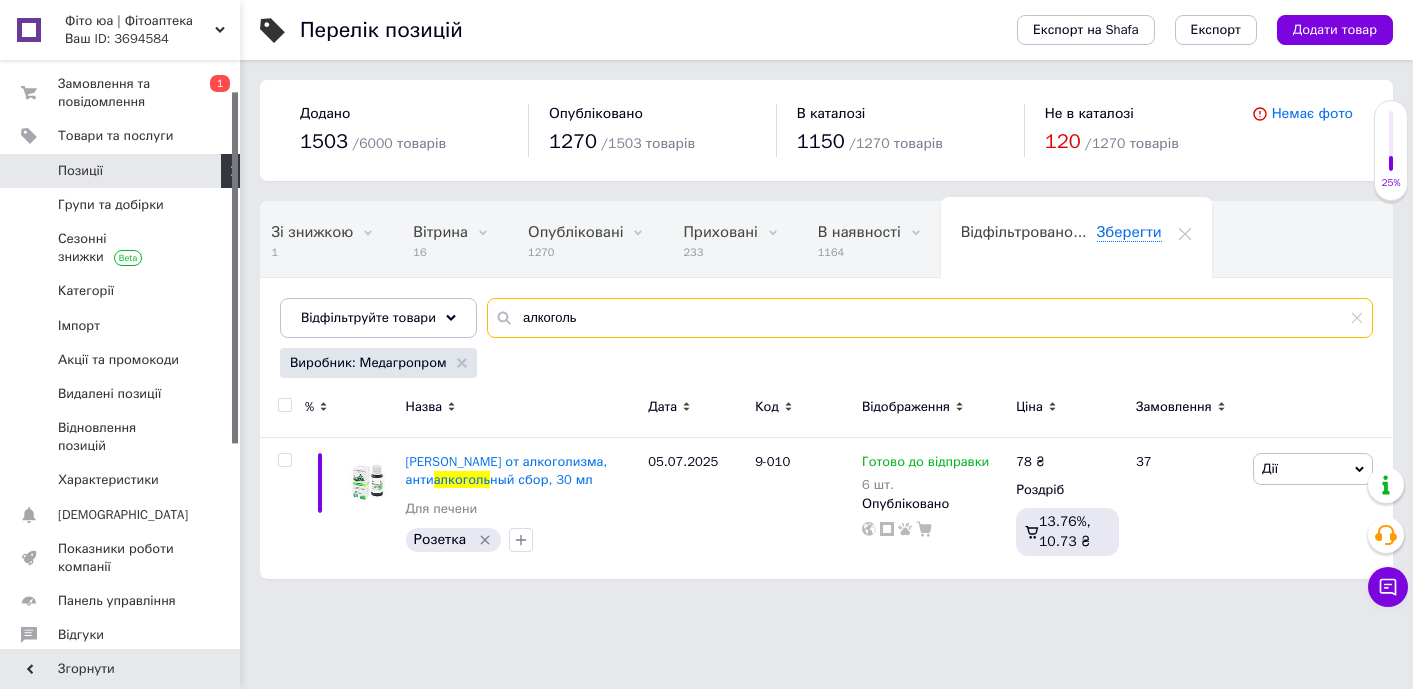 drag, startPoint x: 581, startPoint y: 323, endPoint x: 498, endPoint y: 287, distance: 90.47099 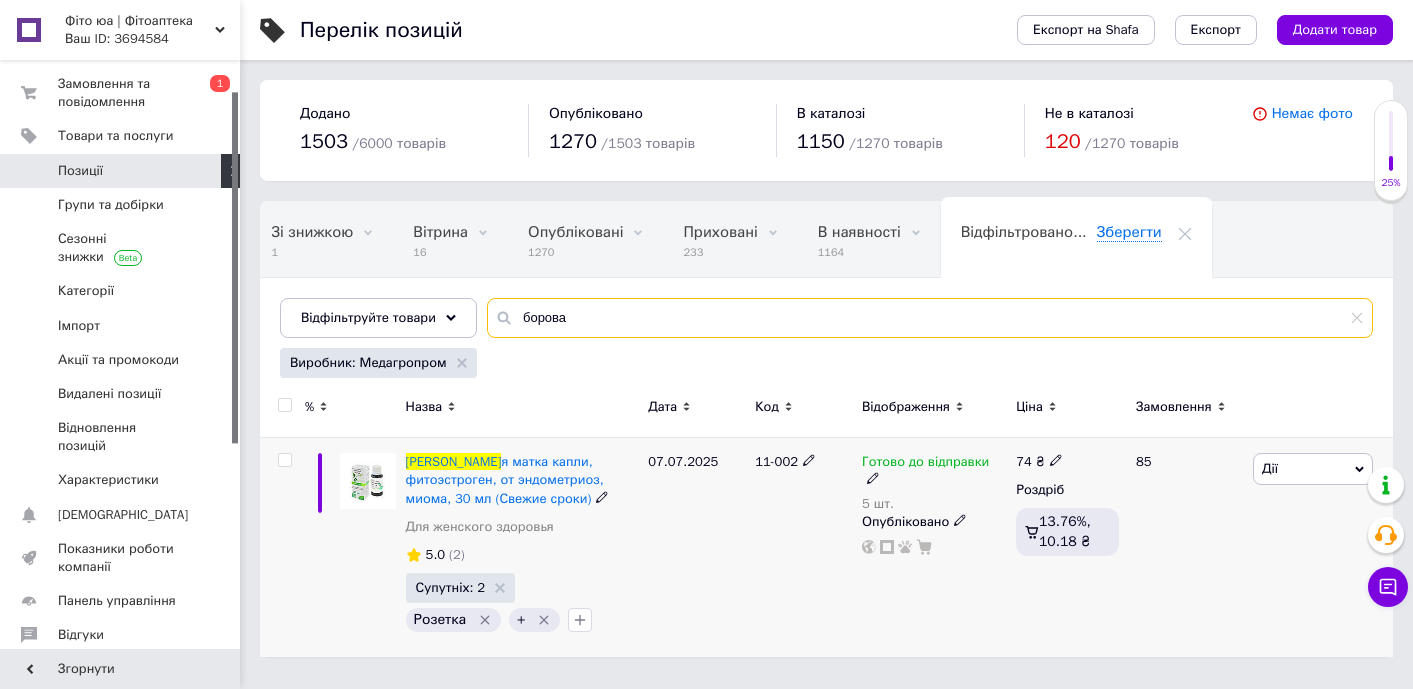 type on "борова" 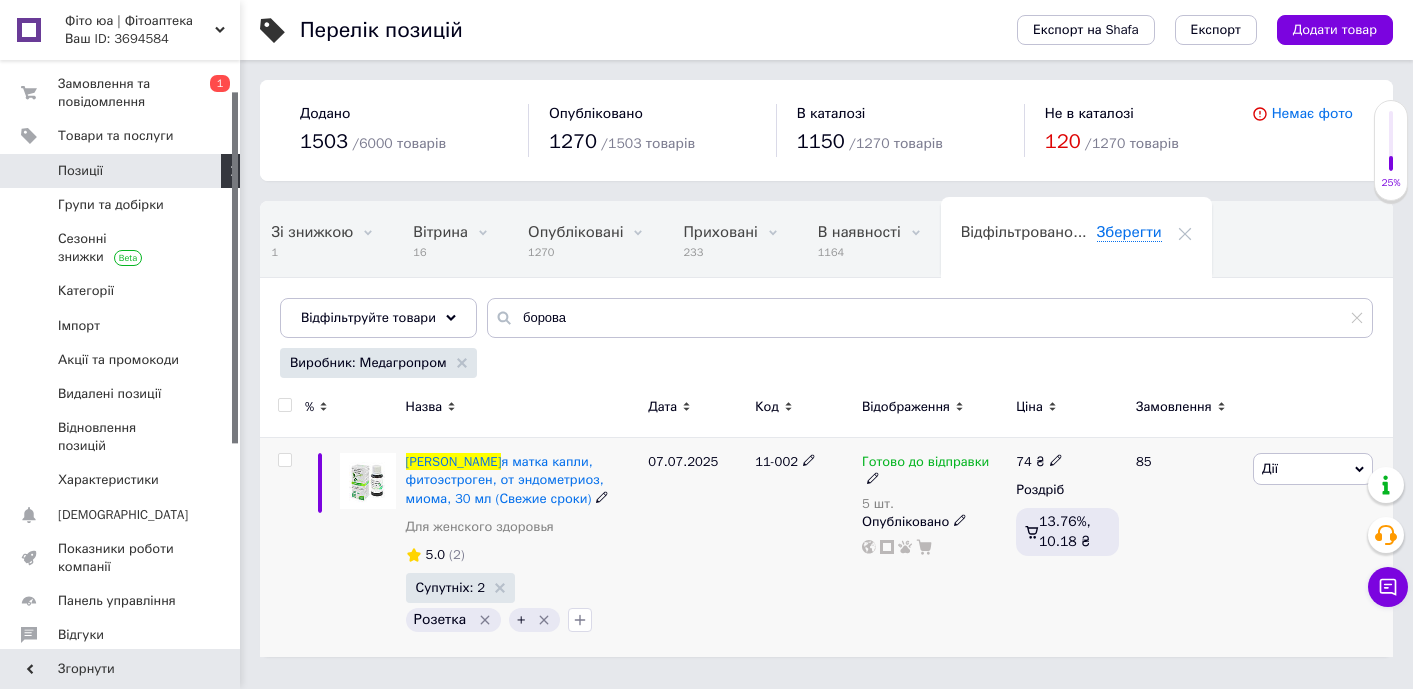 click on "Готово до відправки" at bounding box center [925, 464] 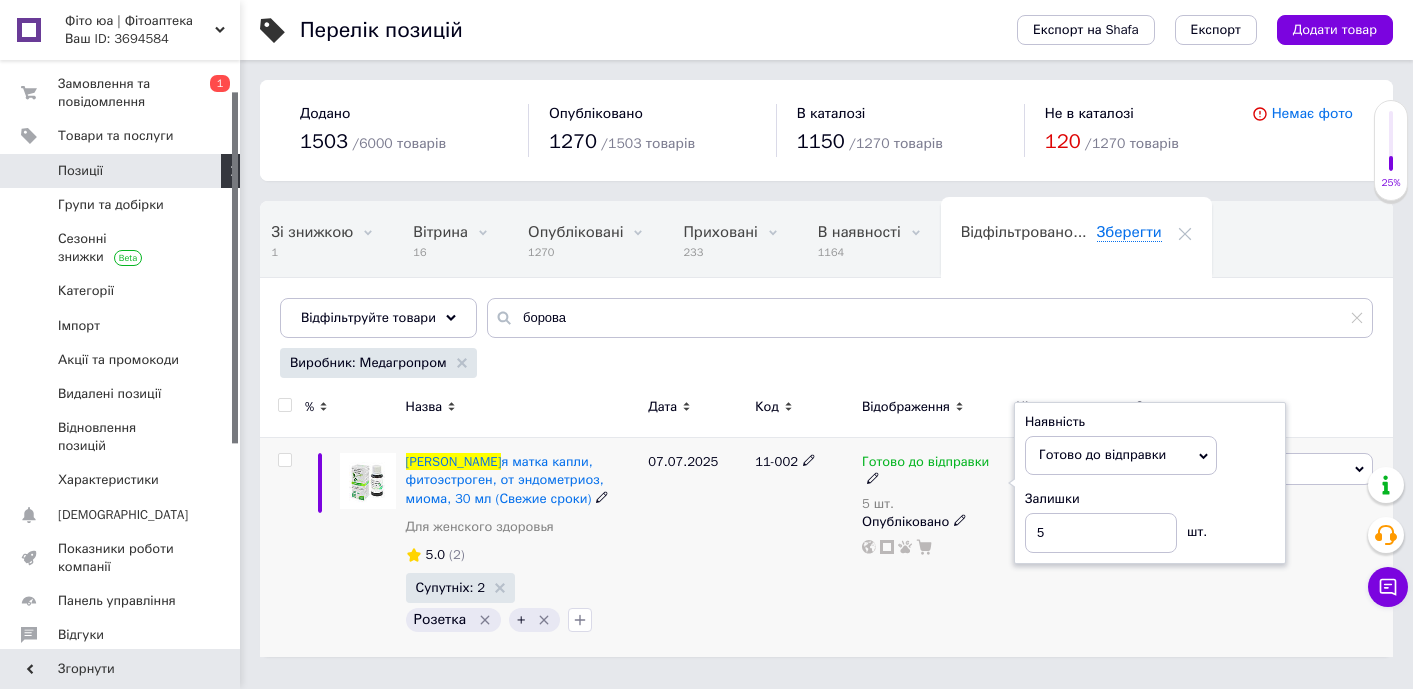 click on "Залишки" at bounding box center [1150, 499] 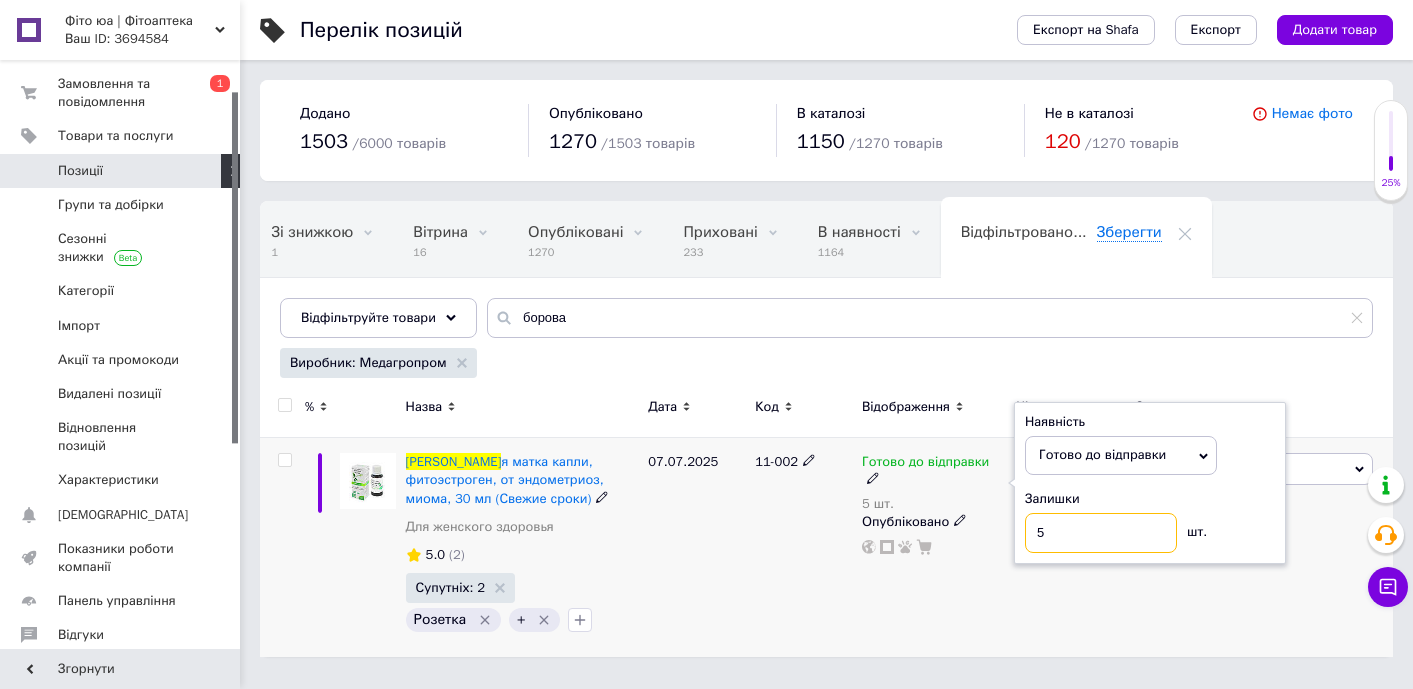 click on "5" at bounding box center [1101, 533] 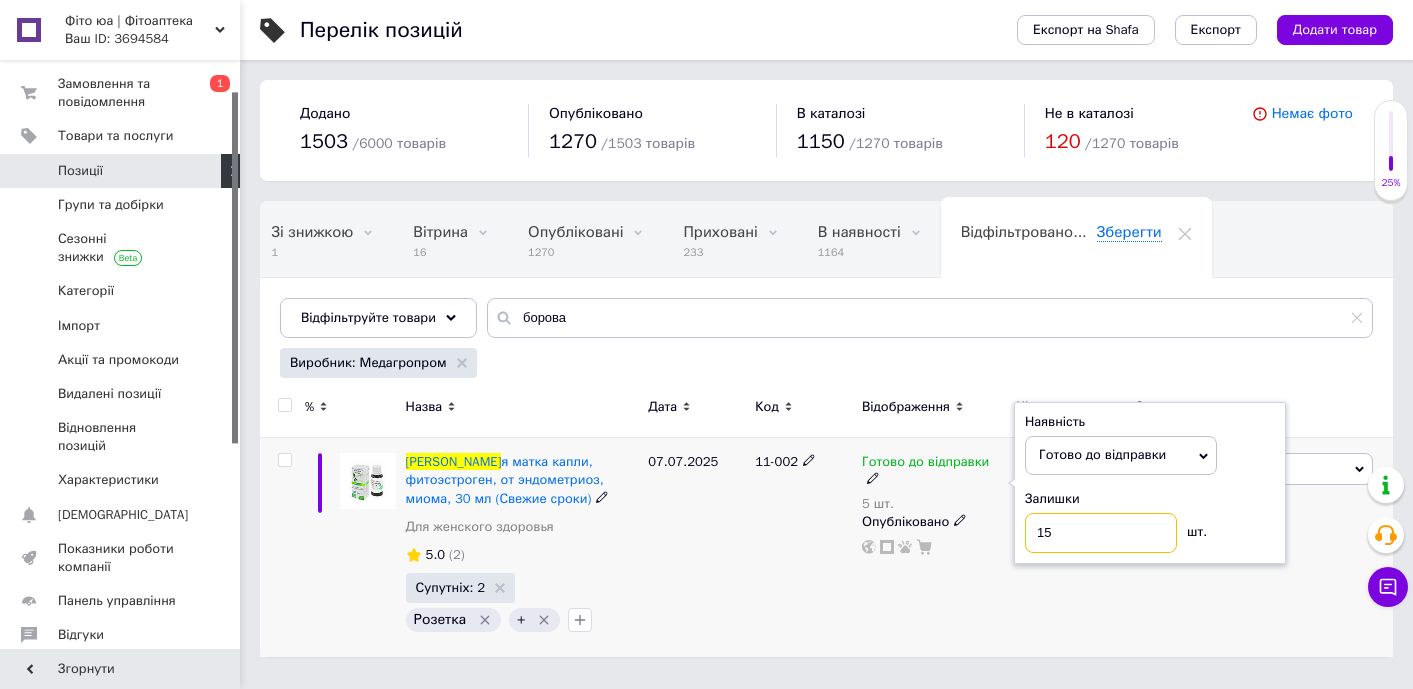 type on "15" 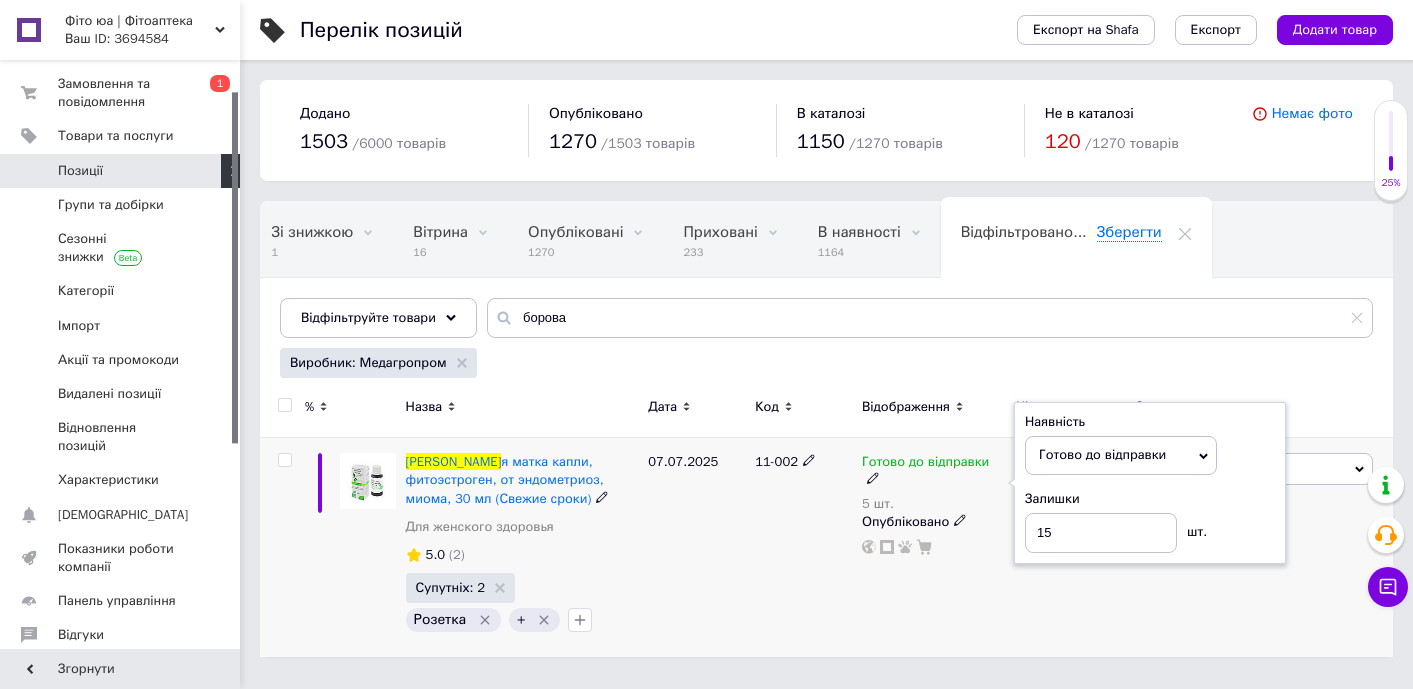 click on "11-002" at bounding box center (803, 547) 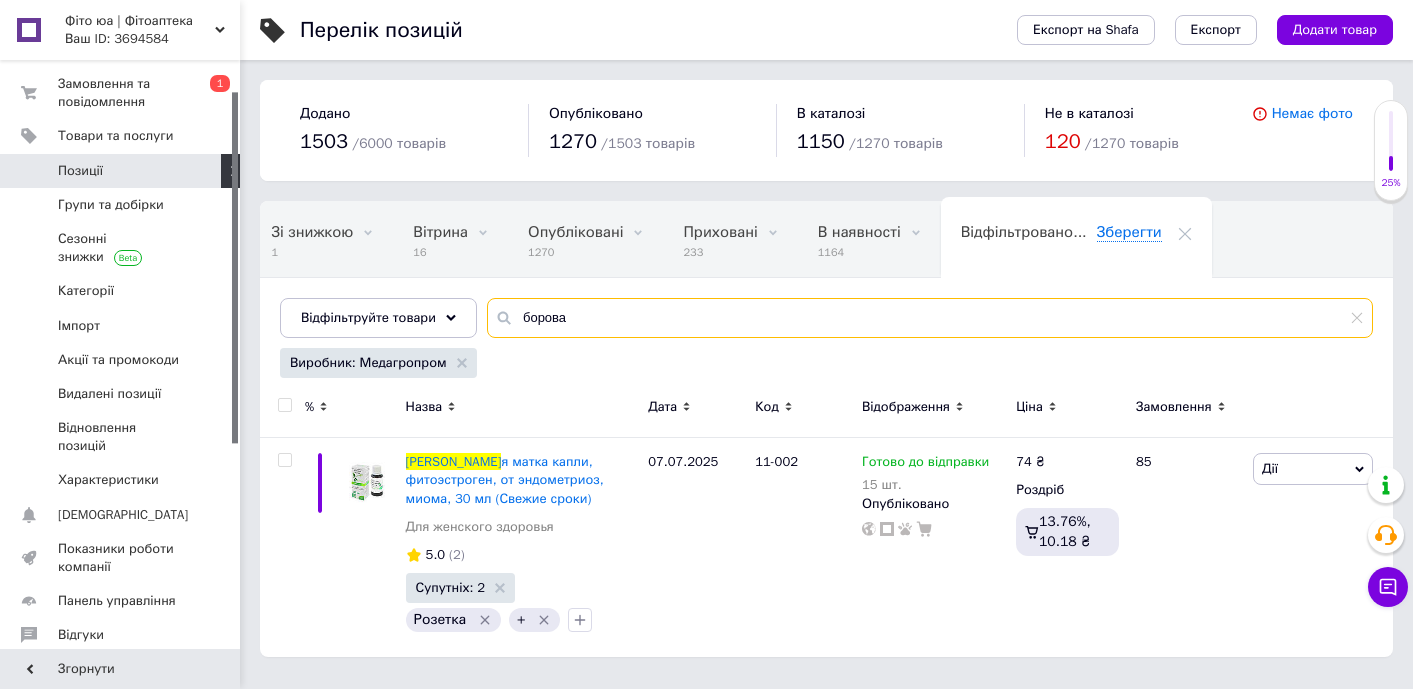 drag, startPoint x: 592, startPoint y: 322, endPoint x: 481, endPoint y: 299, distance: 113.35784 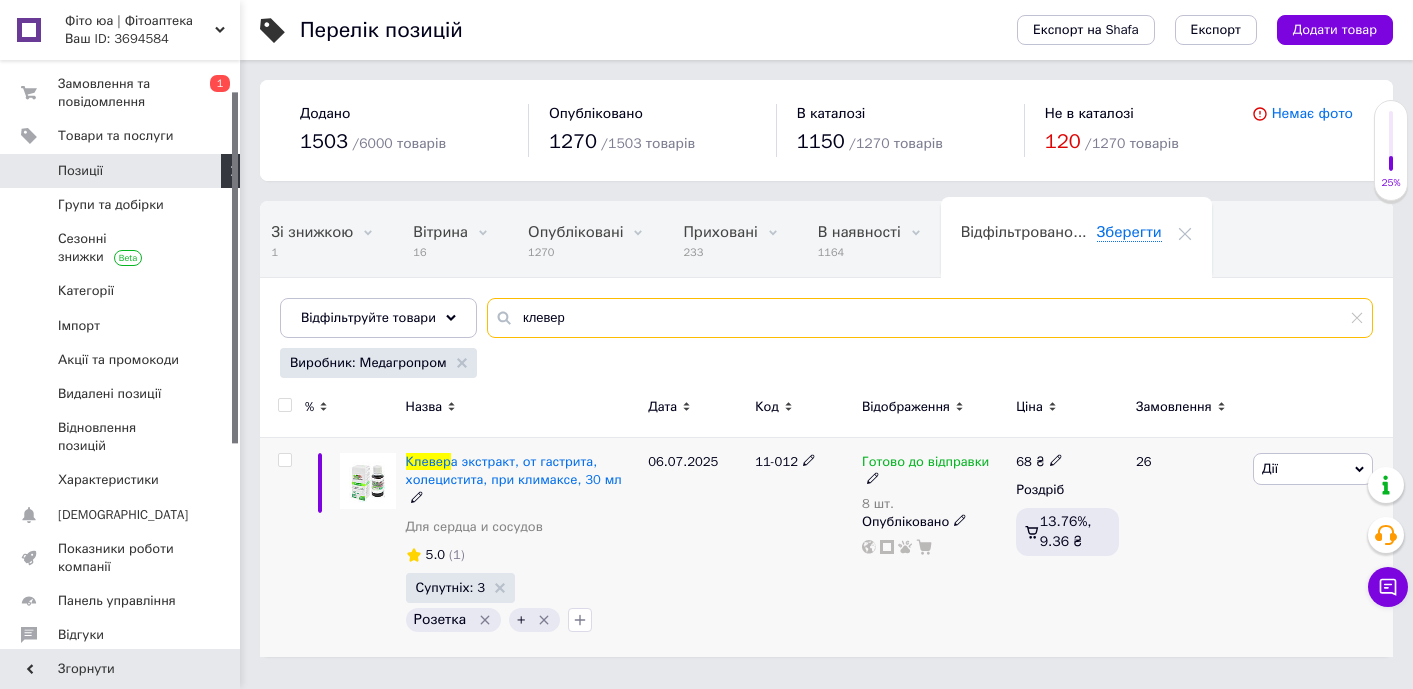 type on "клевер" 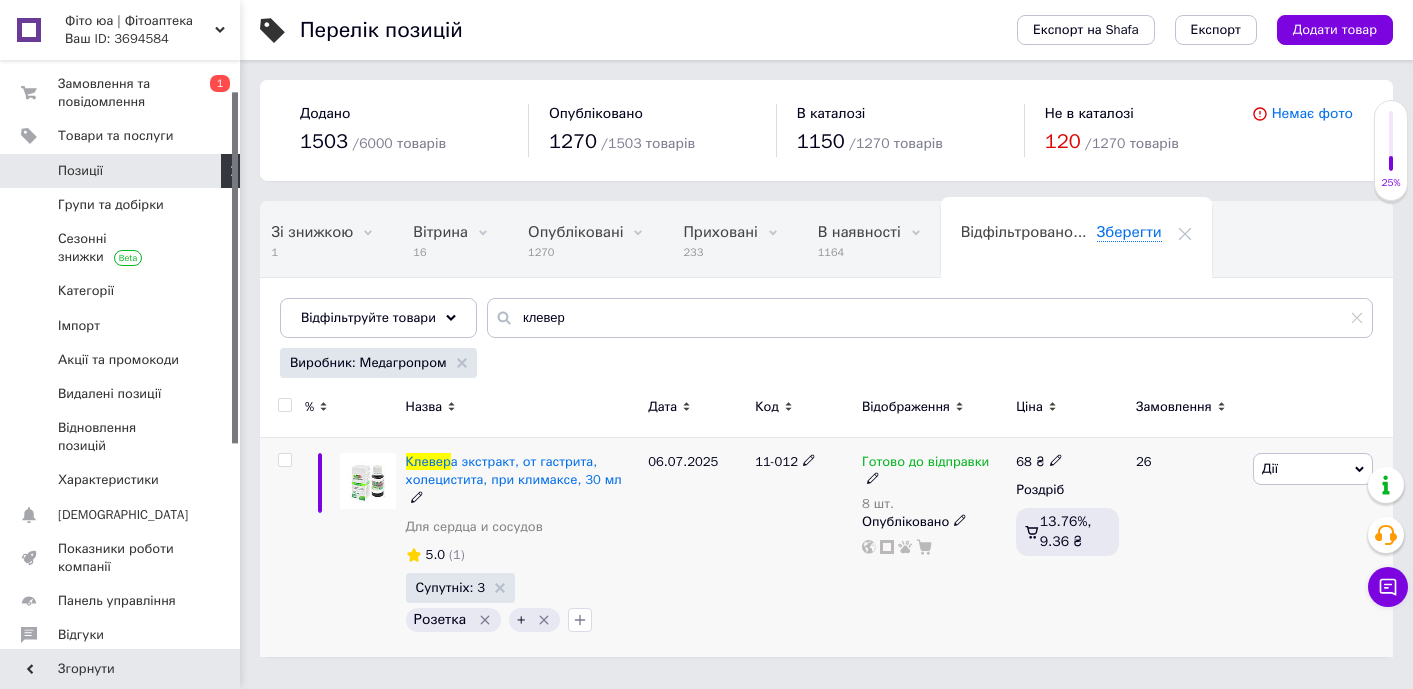 click on "Готово до відправки" at bounding box center (925, 464) 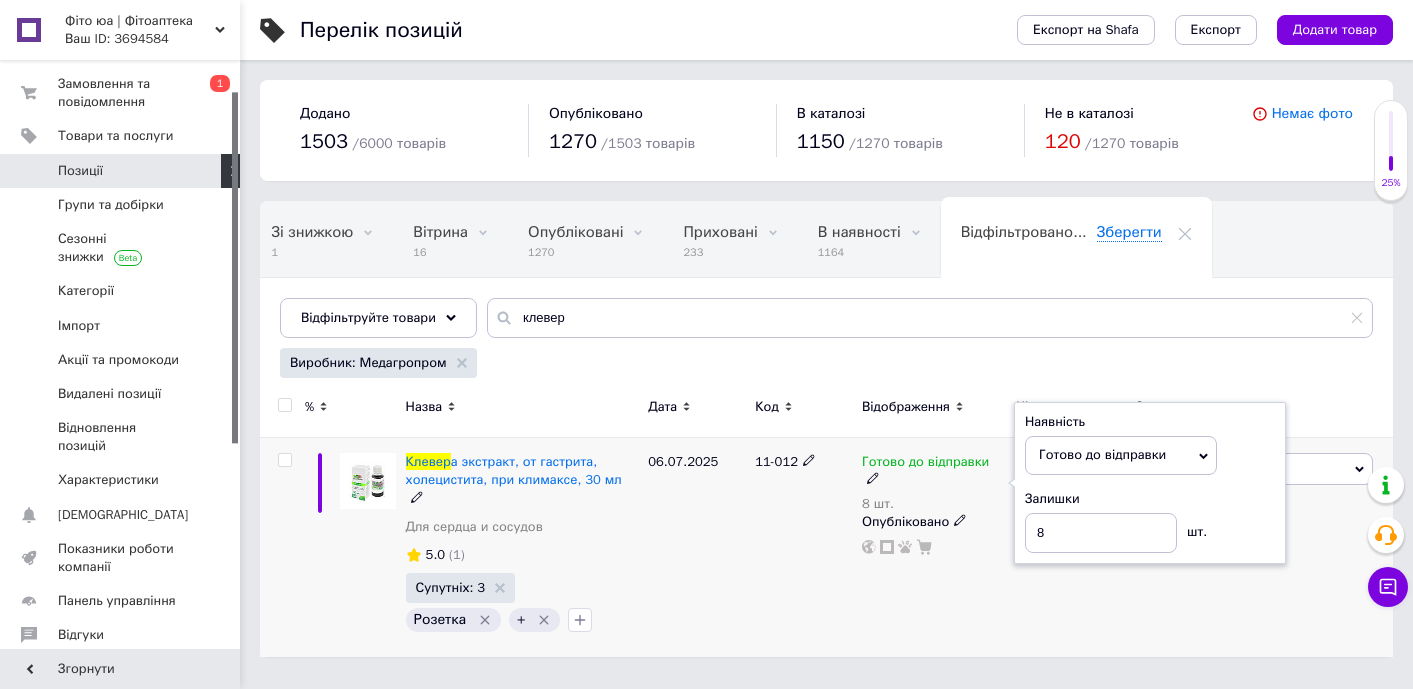 click on "Залишки 8 шт." at bounding box center (1150, 521) 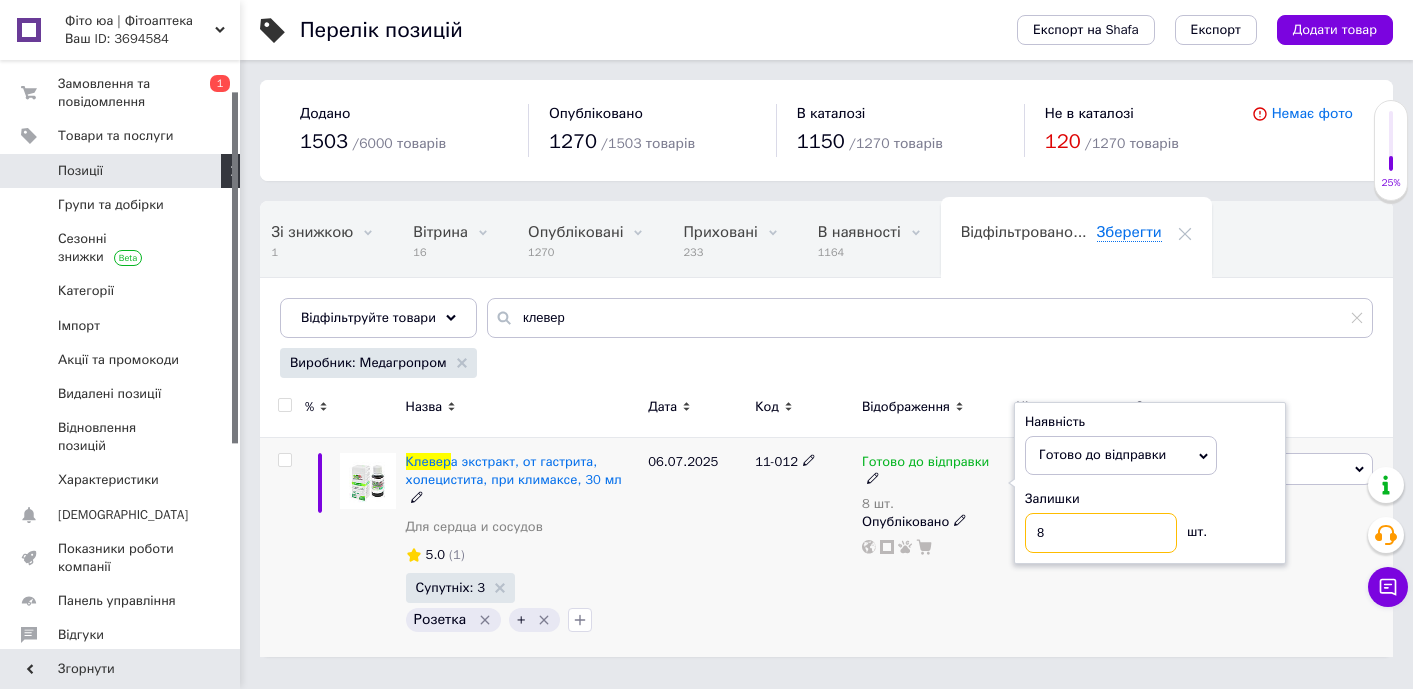 click on "8" at bounding box center [1101, 533] 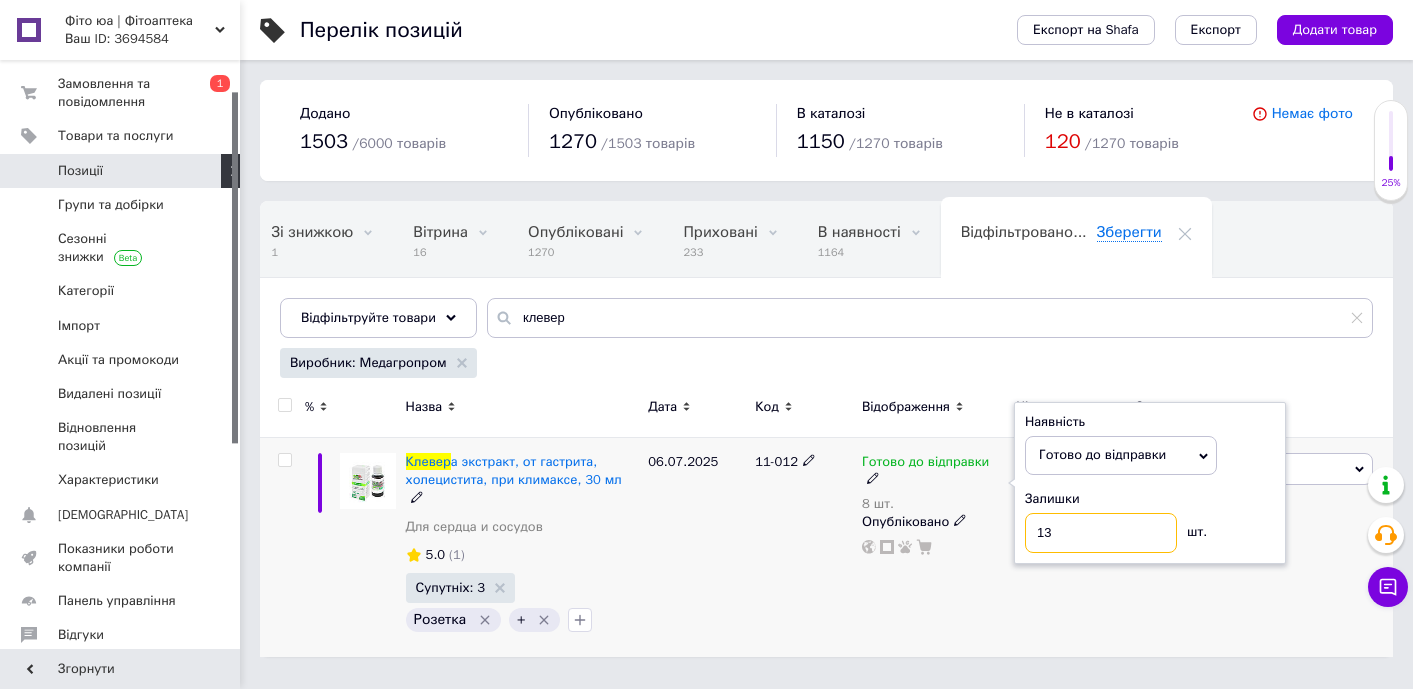 type on "13" 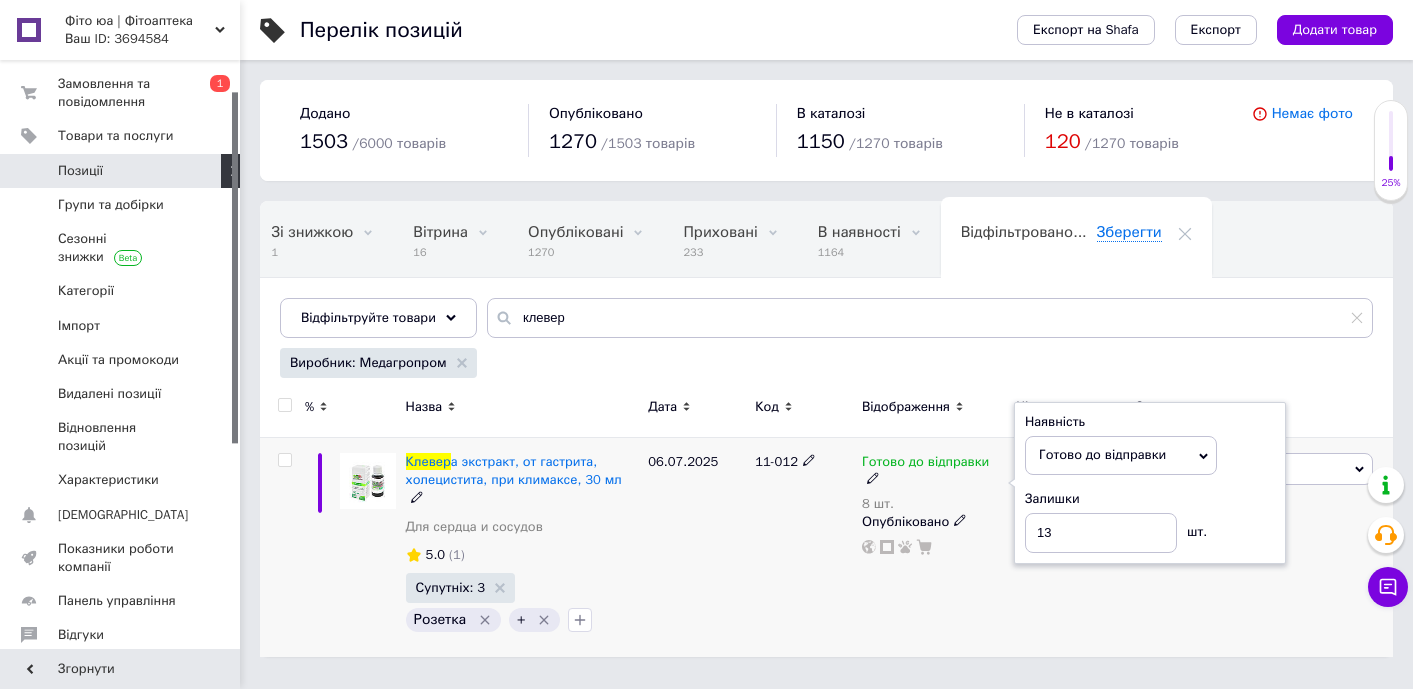 click on "11-012" at bounding box center [803, 547] 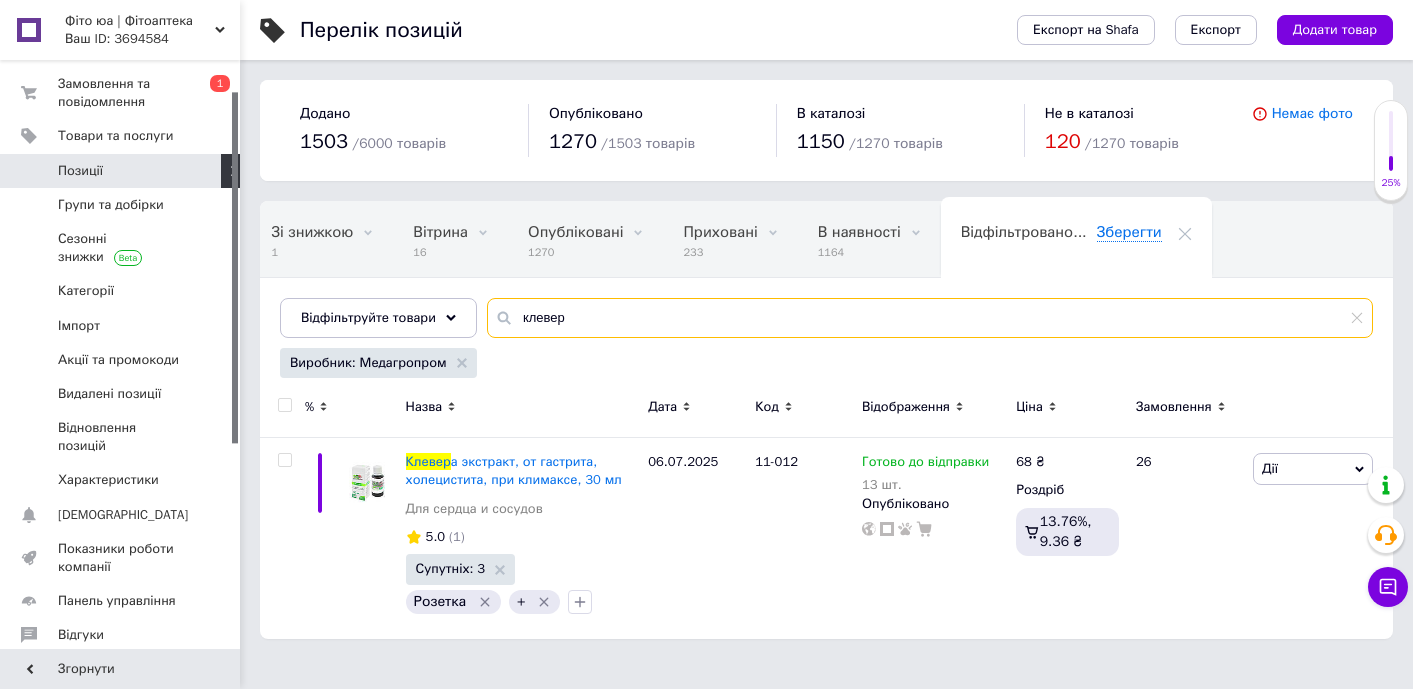 drag, startPoint x: 572, startPoint y: 324, endPoint x: 495, endPoint y: 281, distance: 88.19297 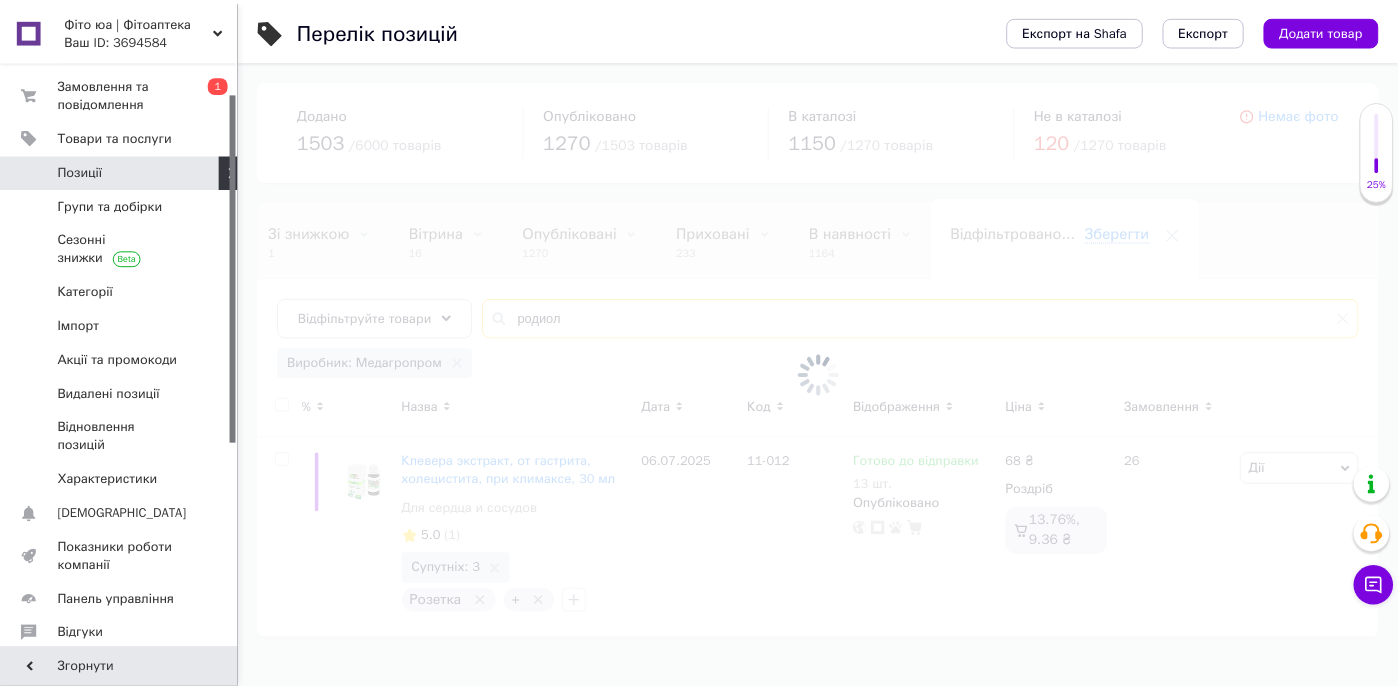 scroll, scrollTop: 0, scrollLeft: 110, axis: horizontal 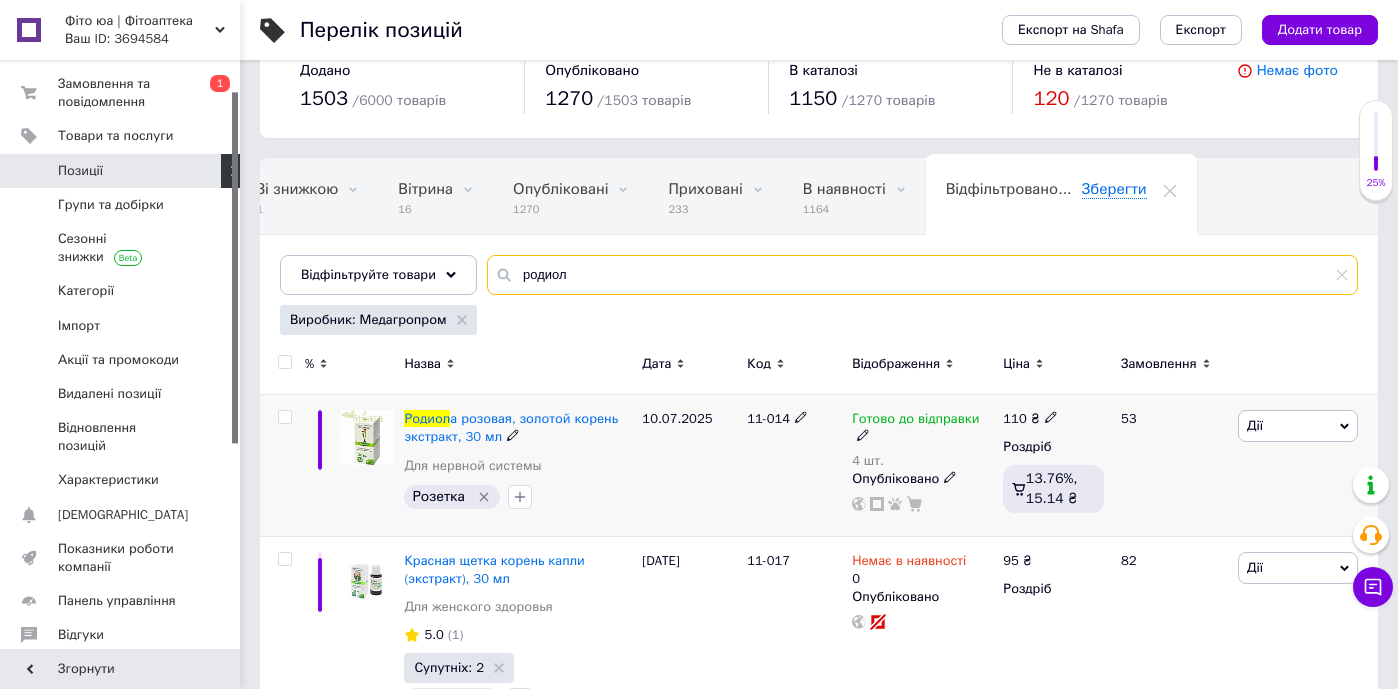 type on "родиол" 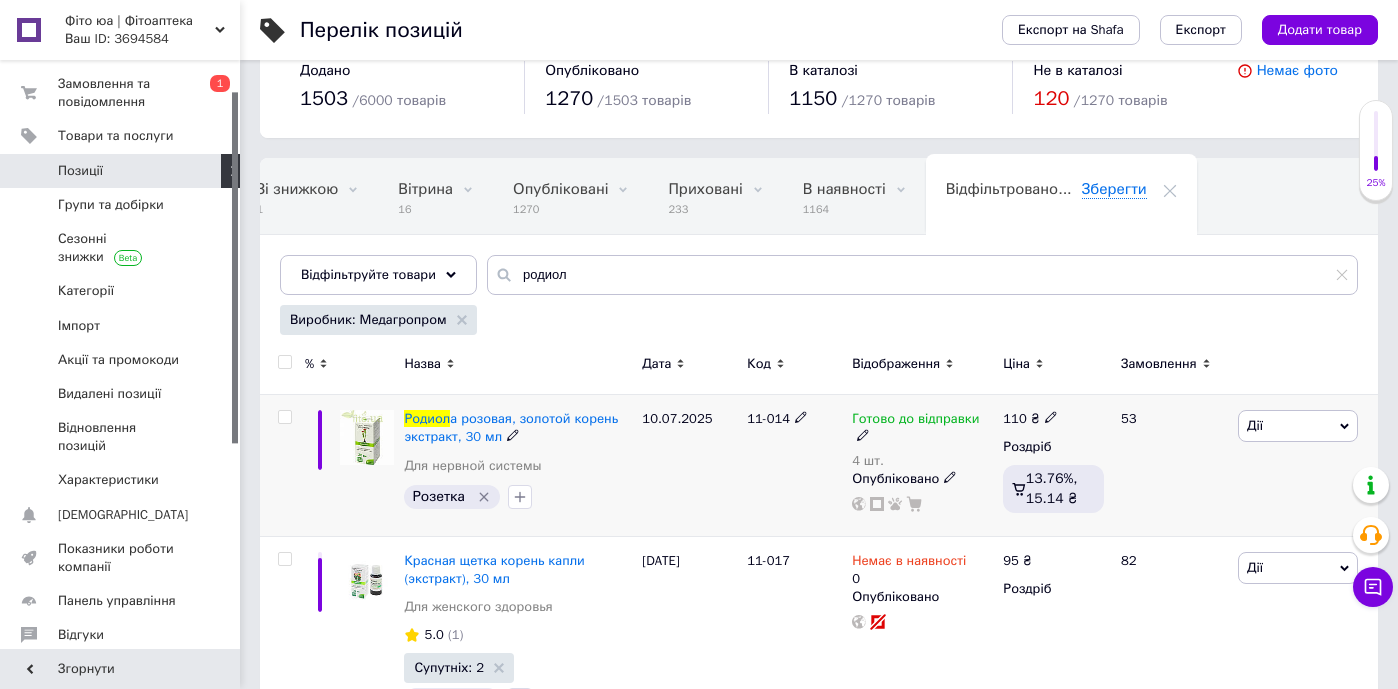 click on "Готово до відправки" at bounding box center (915, 421) 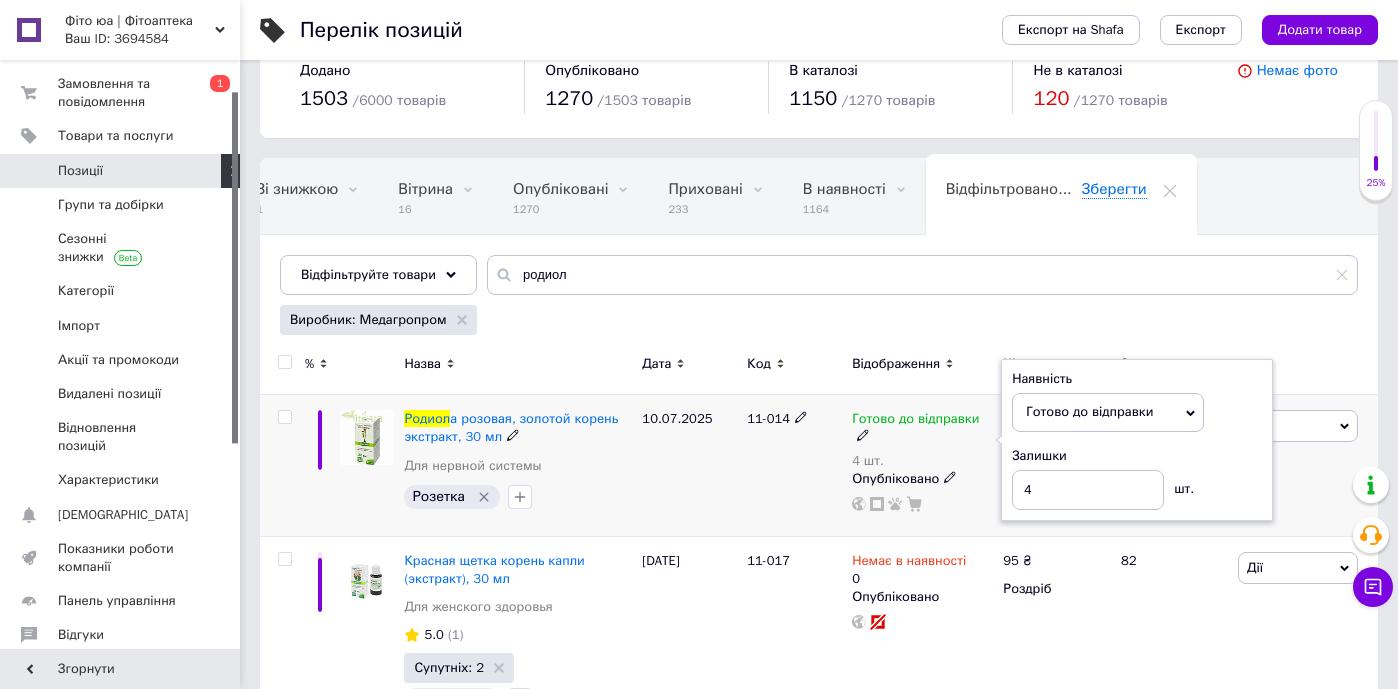 click on "Залишки" at bounding box center [1137, 456] 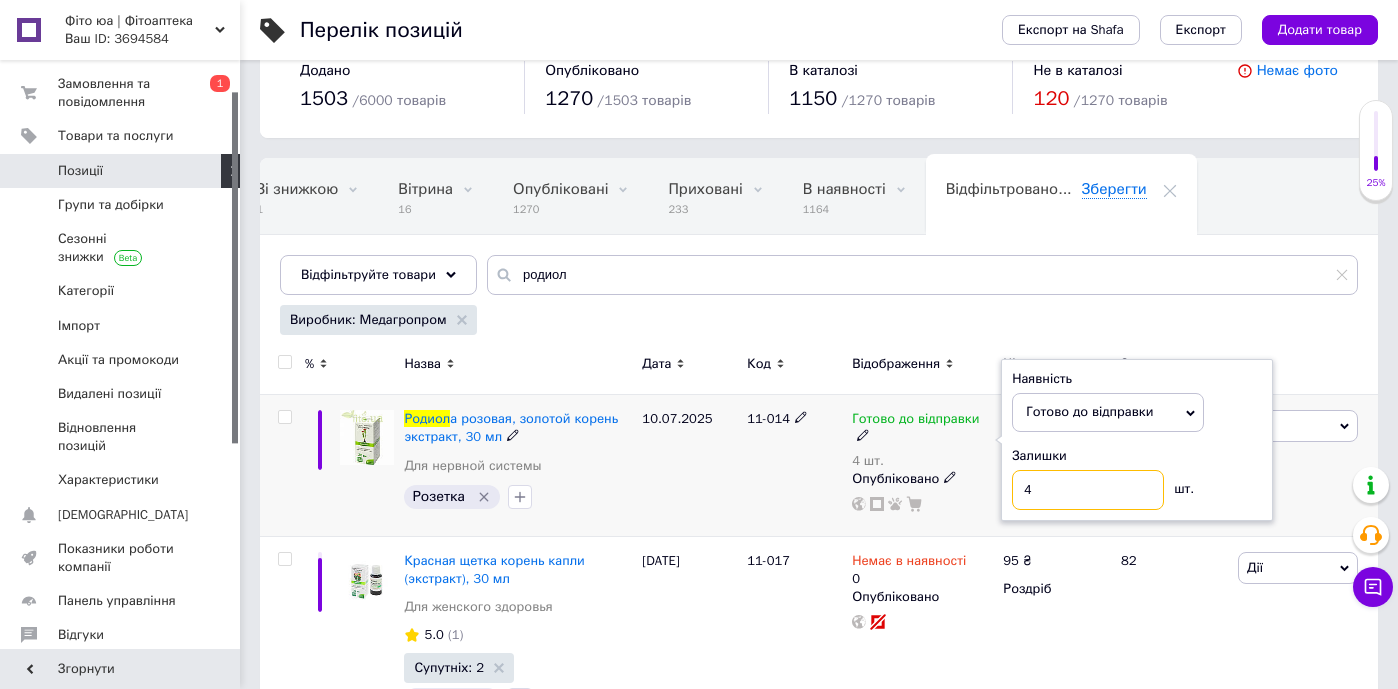 click on "4" at bounding box center [1088, 490] 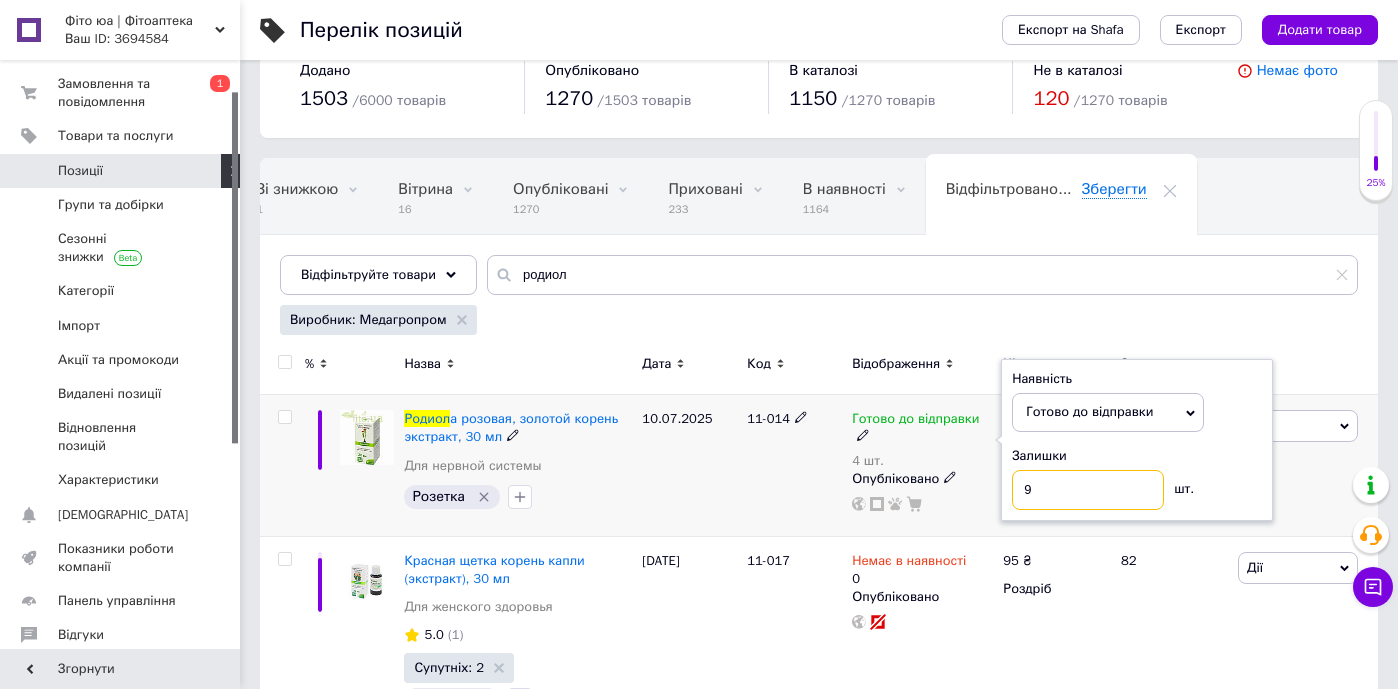 type on "9" 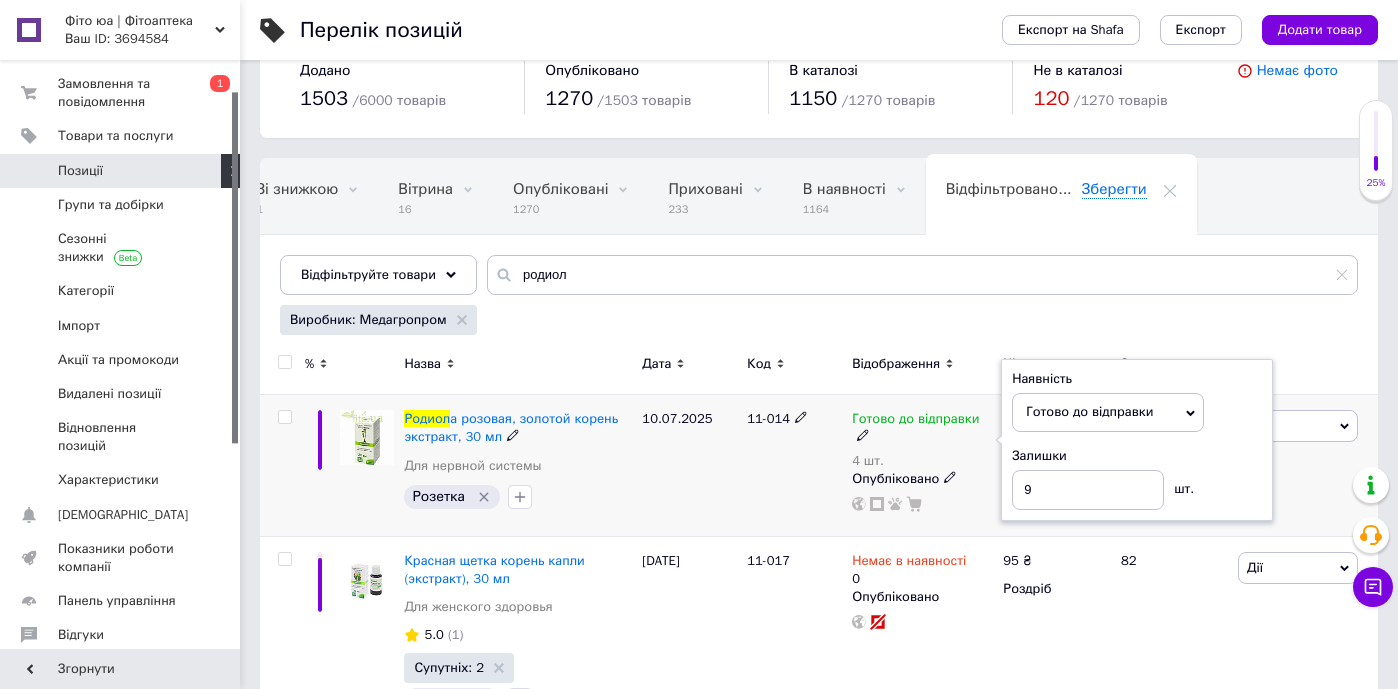 click on "Розетка" at bounding box center [518, 497] 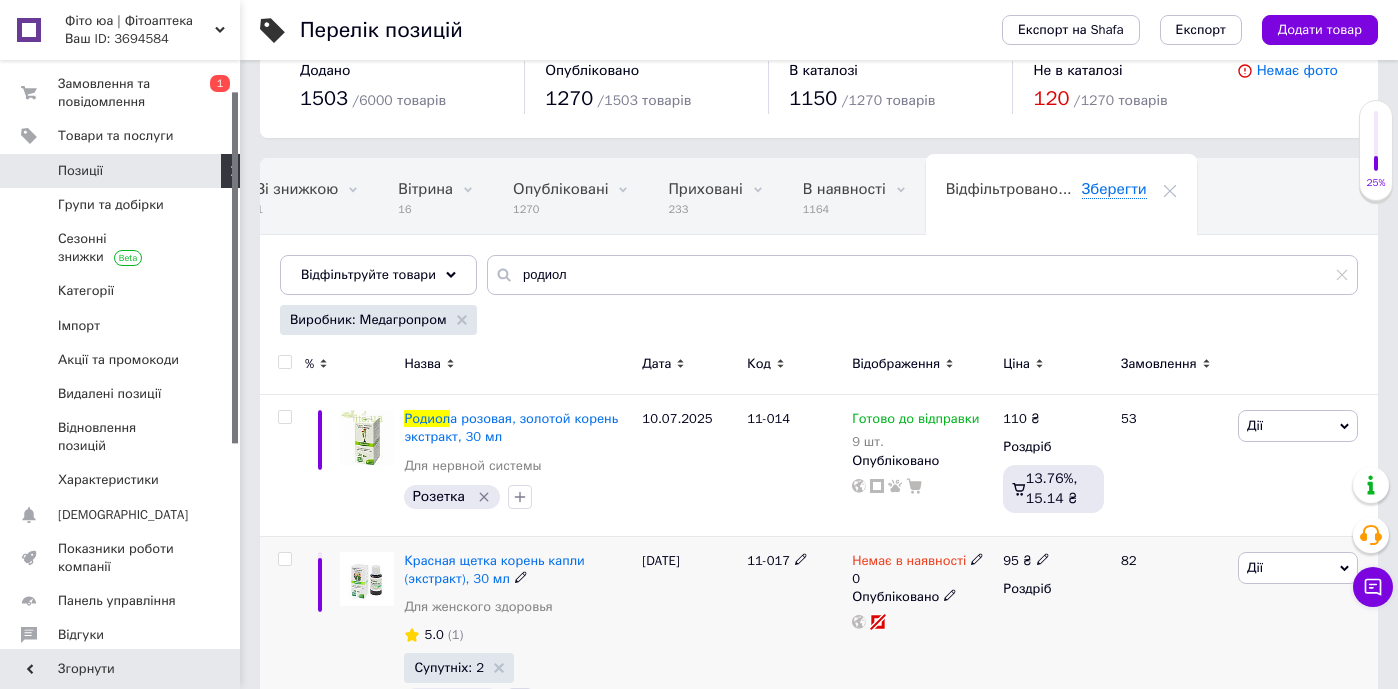 click on "Немає в наявності" at bounding box center (909, 563) 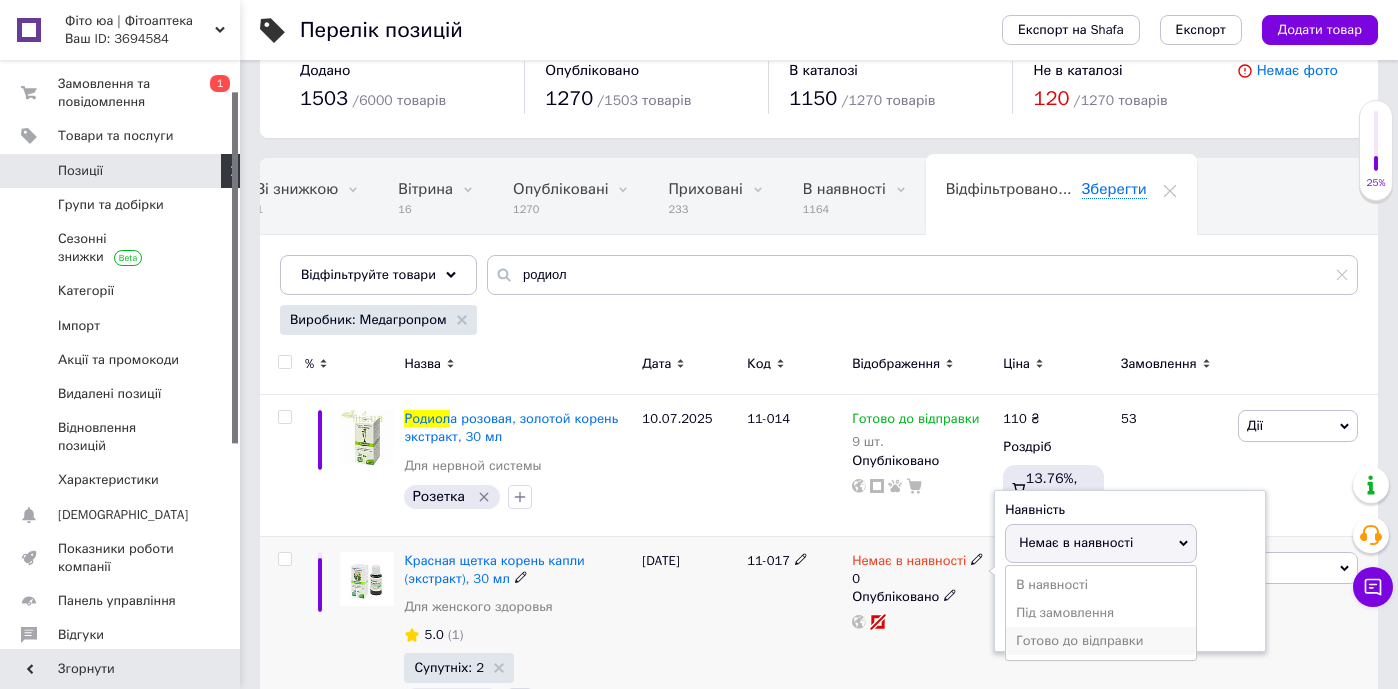 click on "Готово до відправки" at bounding box center [1101, 641] 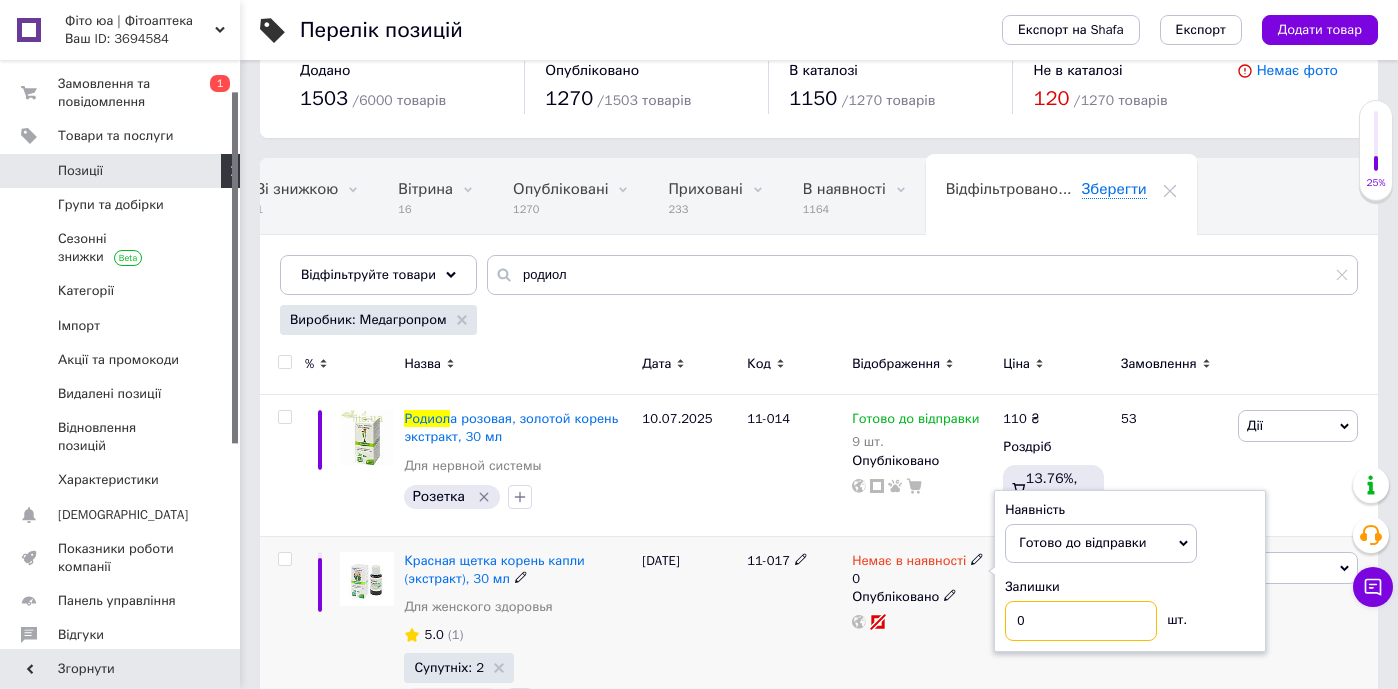 click on "0" at bounding box center [1081, 621] 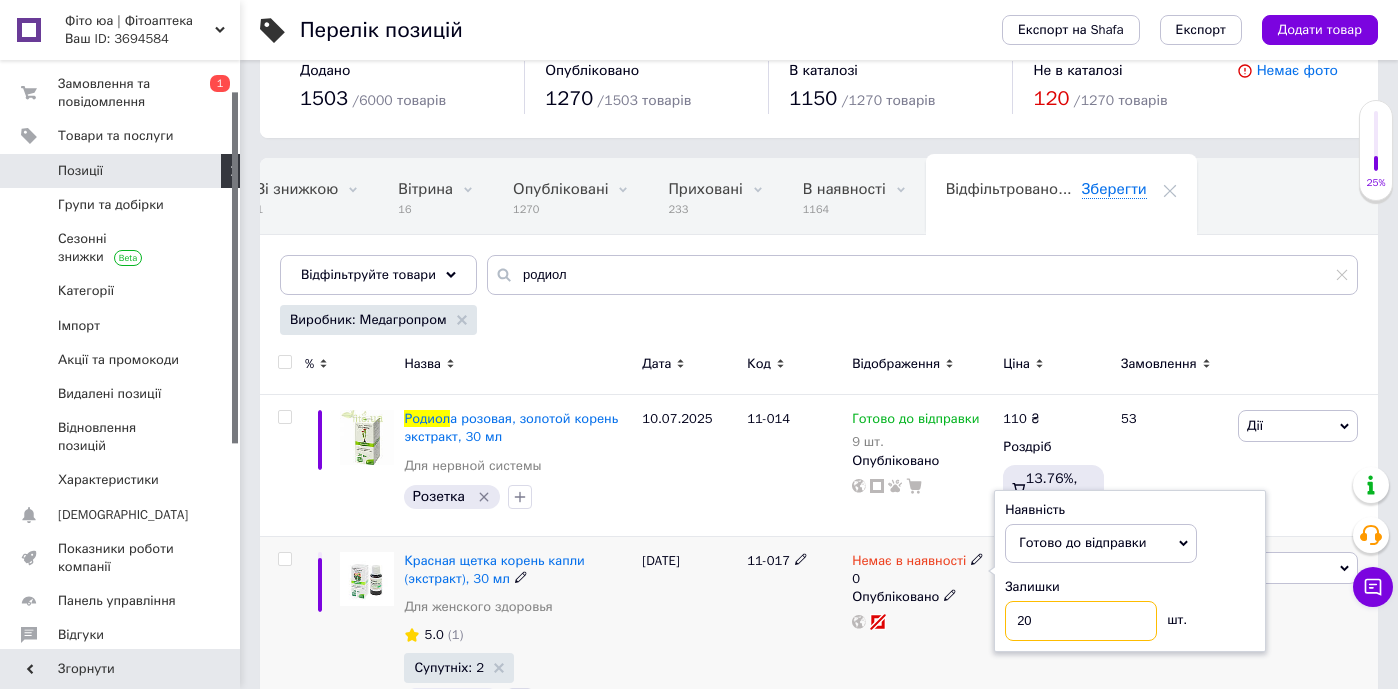 type on "20" 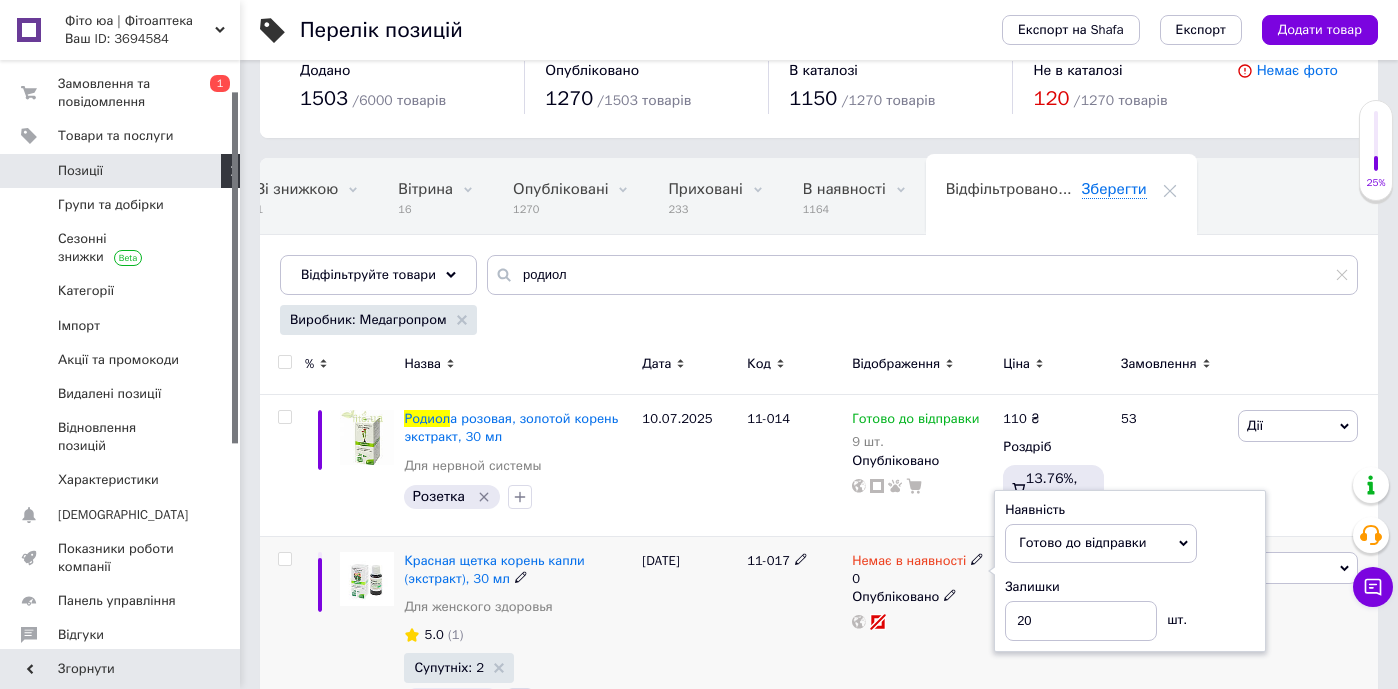 click on "11-017" at bounding box center (794, 636) 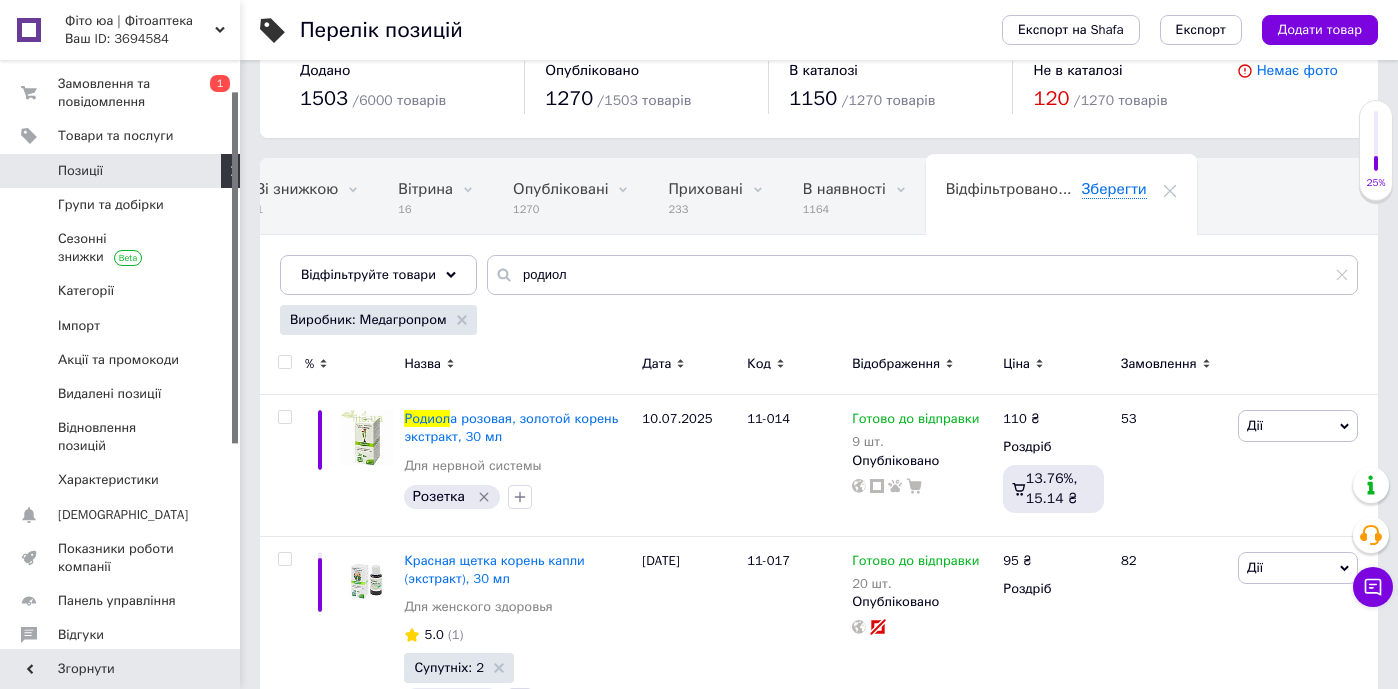 click on "Позиції" at bounding box center [121, 171] 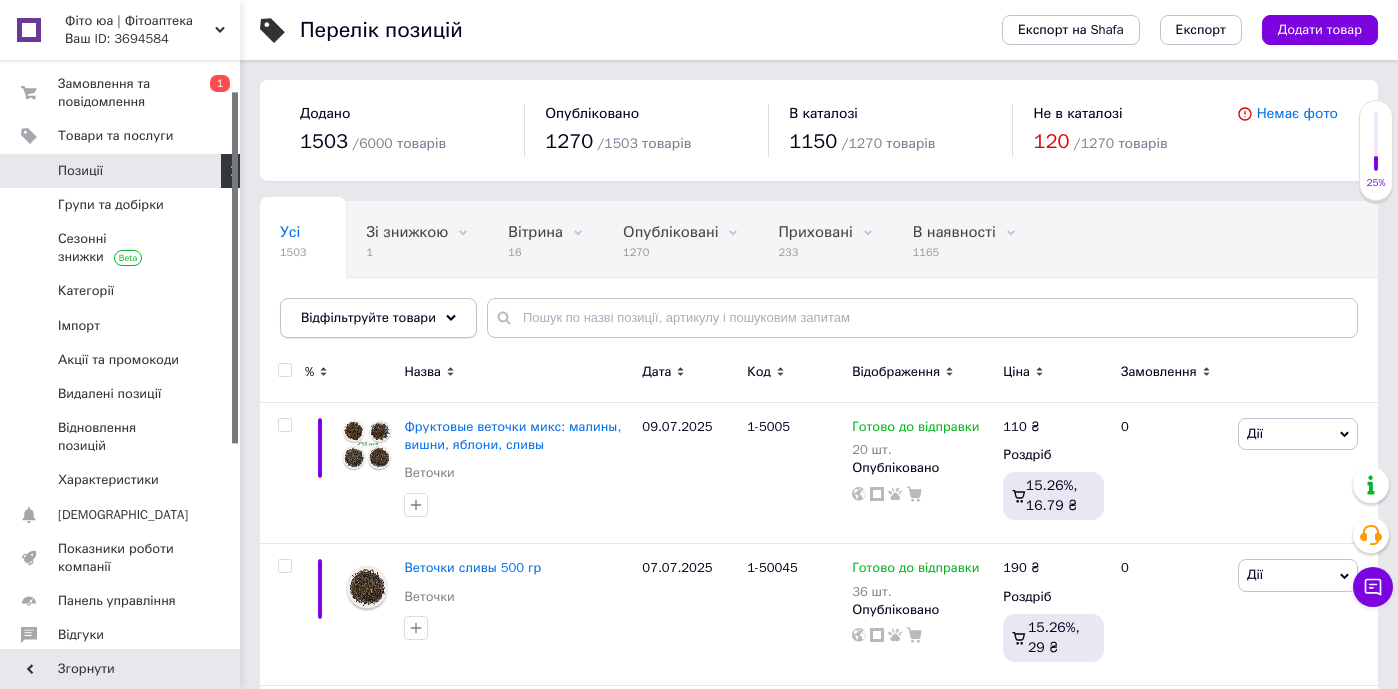 click on "Відфільтруйте товари" at bounding box center [368, 317] 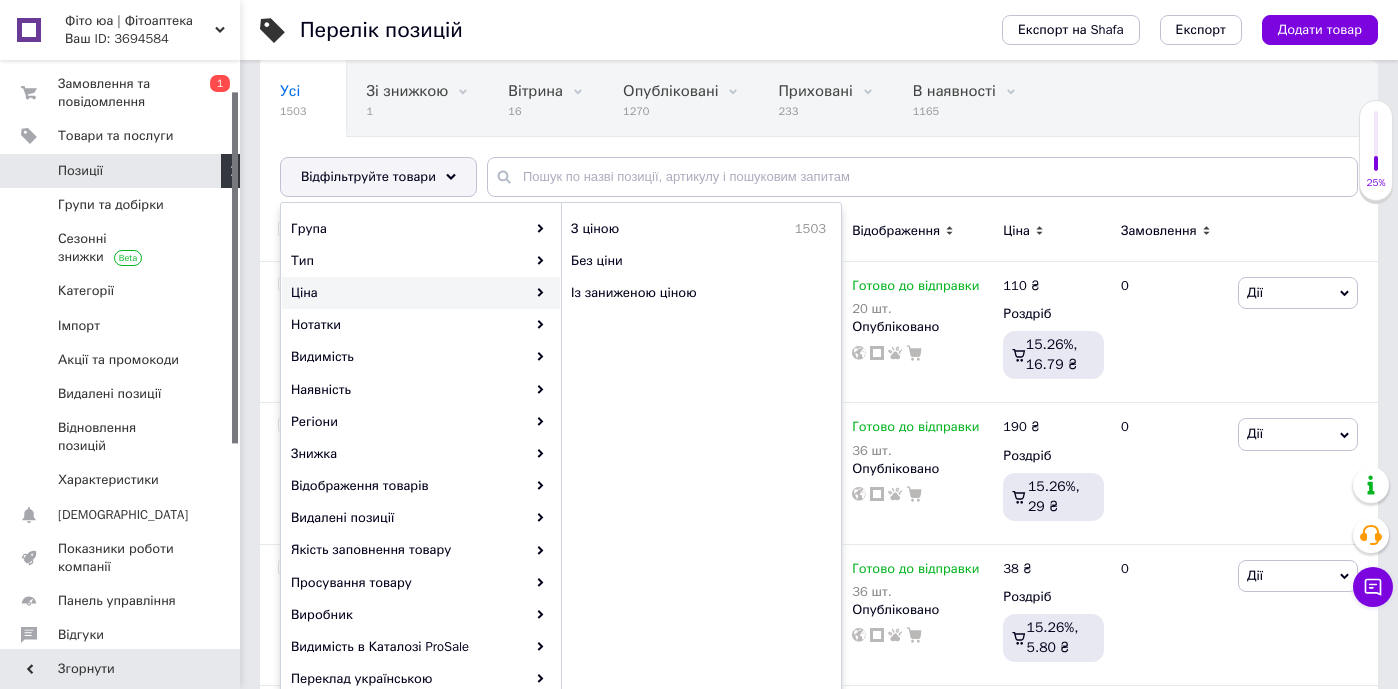 scroll, scrollTop: 144, scrollLeft: 0, axis: vertical 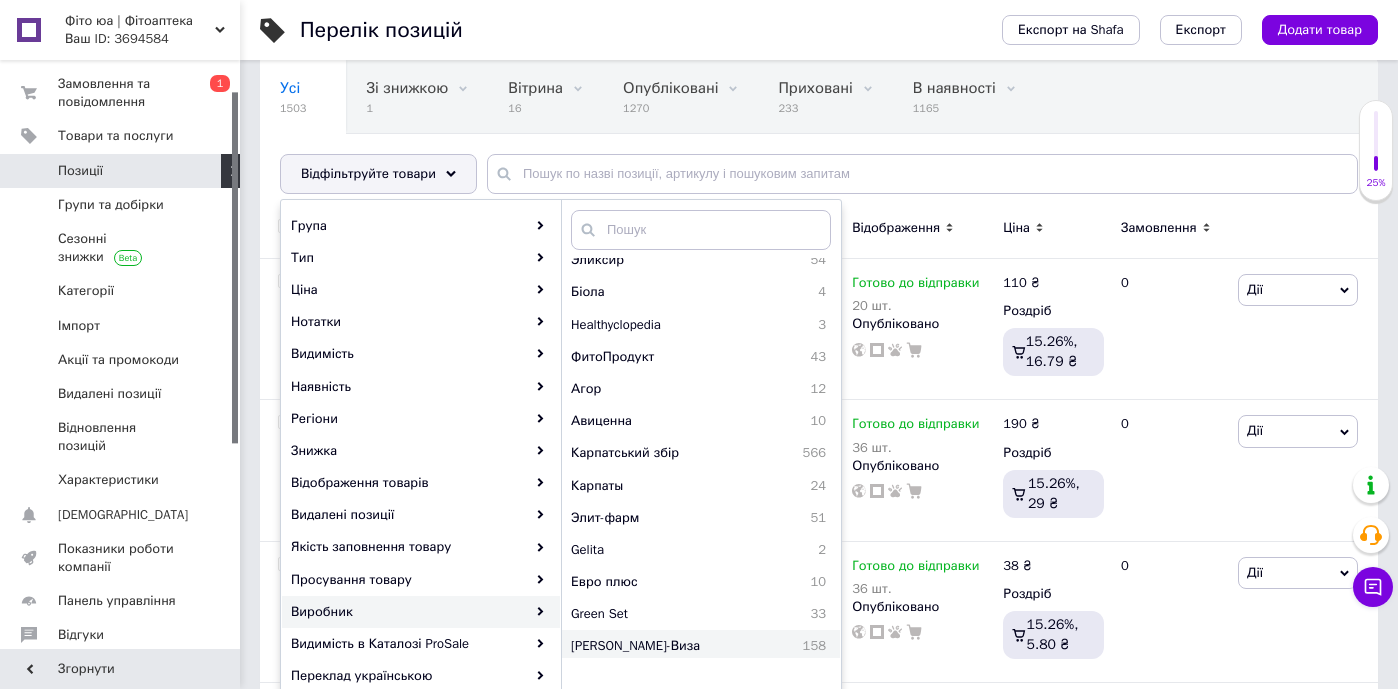 click on "[PERSON_NAME]-Виза" at bounding box center (672, 646) 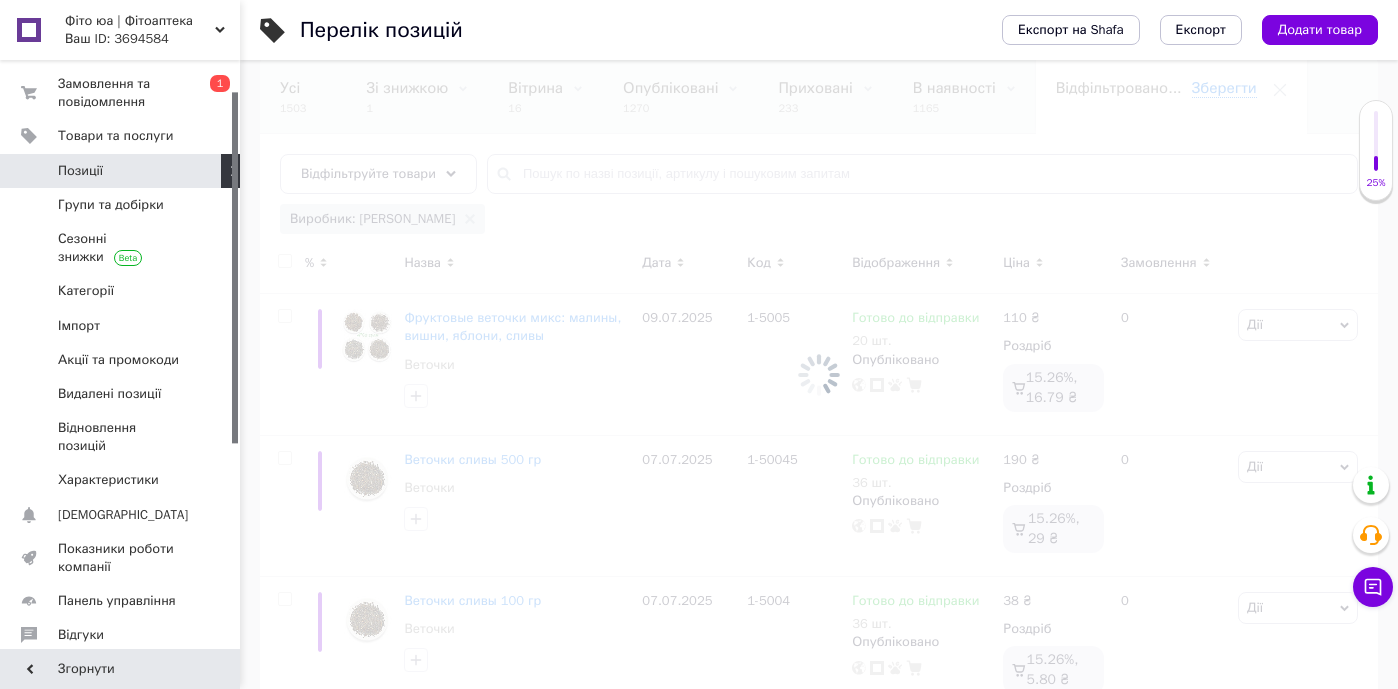 scroll, scrollTop: 0, scrollLeft: 110, axis: horizontal 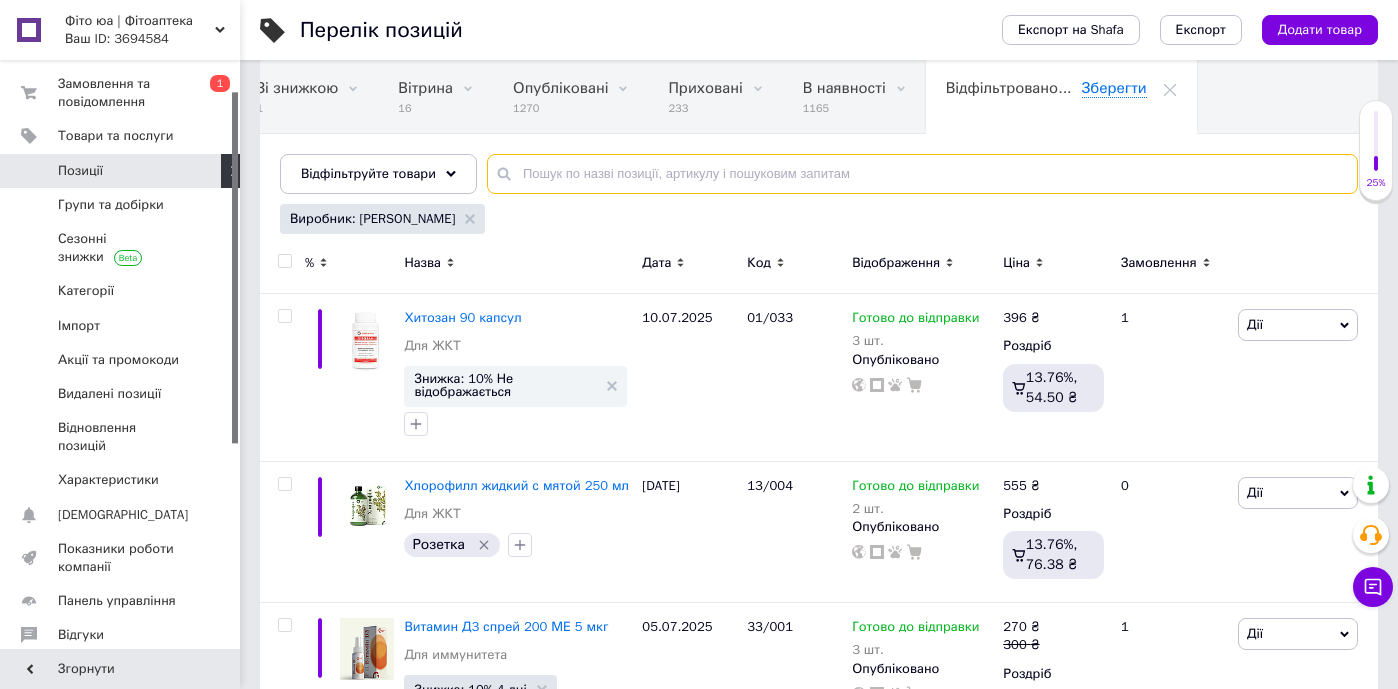 click at bounding box center [922, 174] 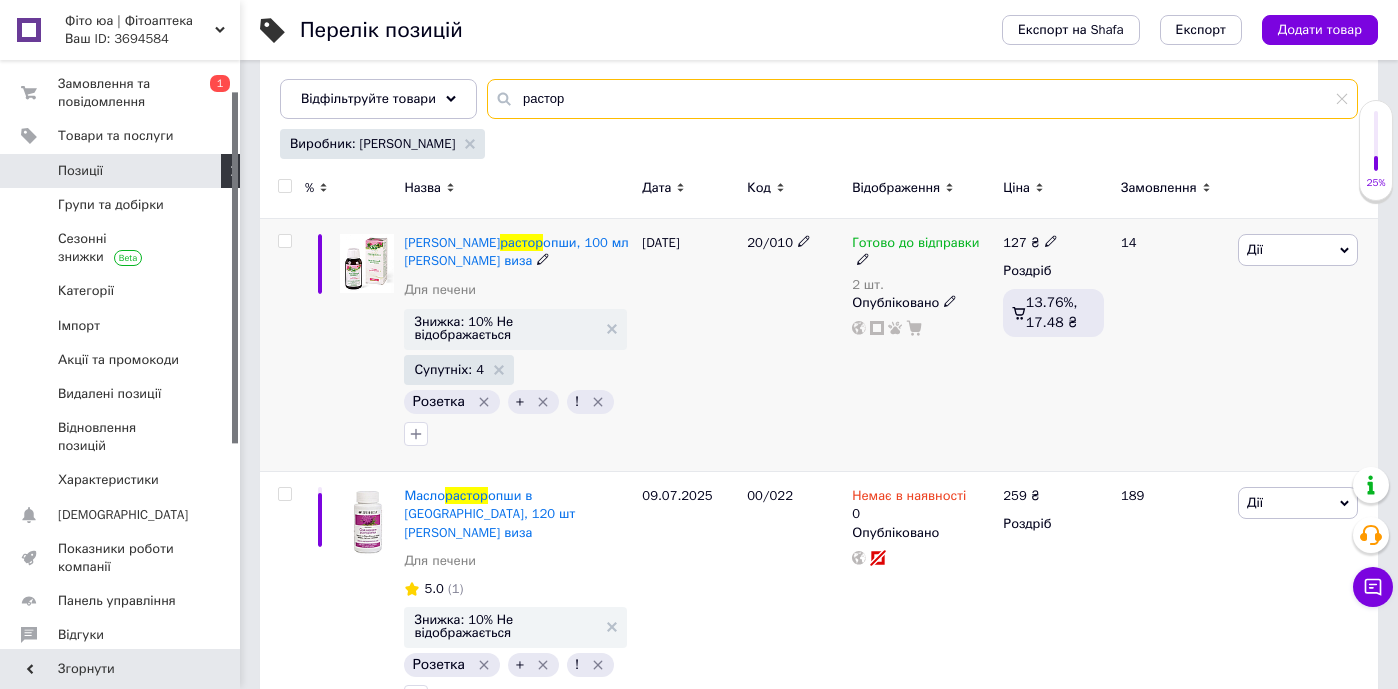 scroll, scrollTop: 246, scrollLeft: 0, axis: vertical 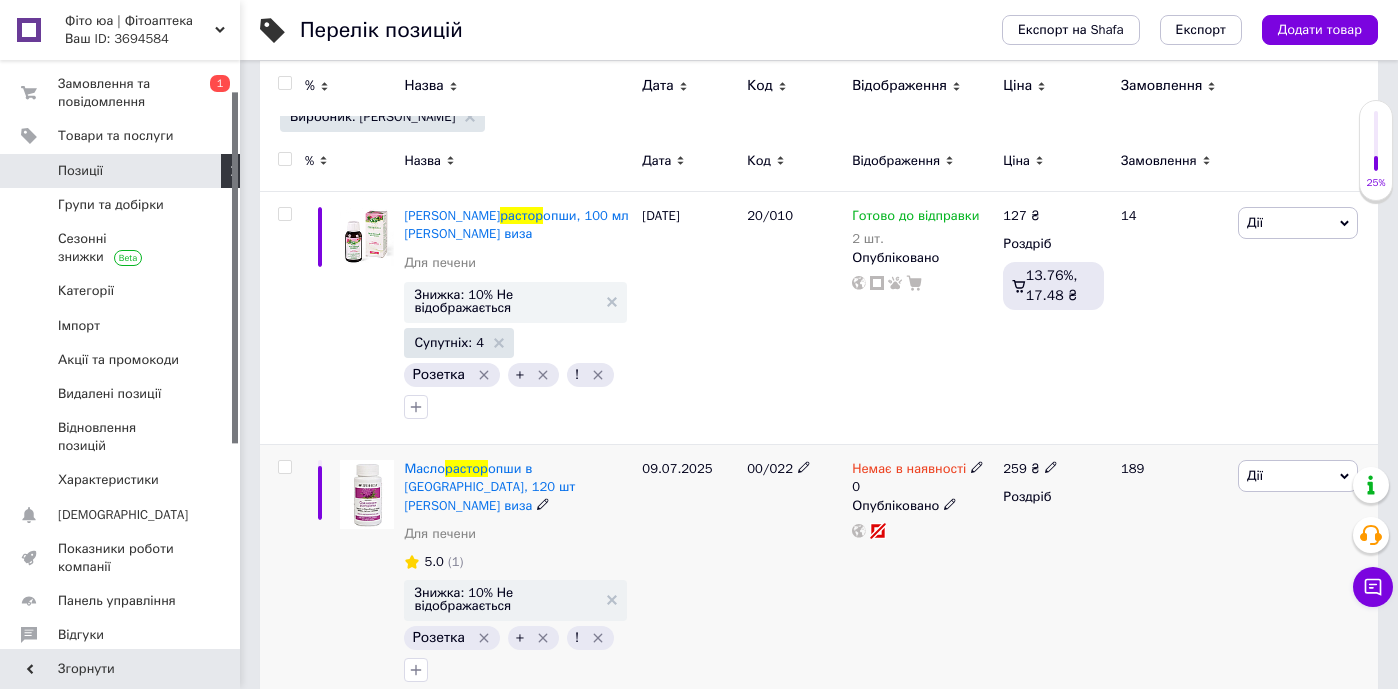 type on "растор" 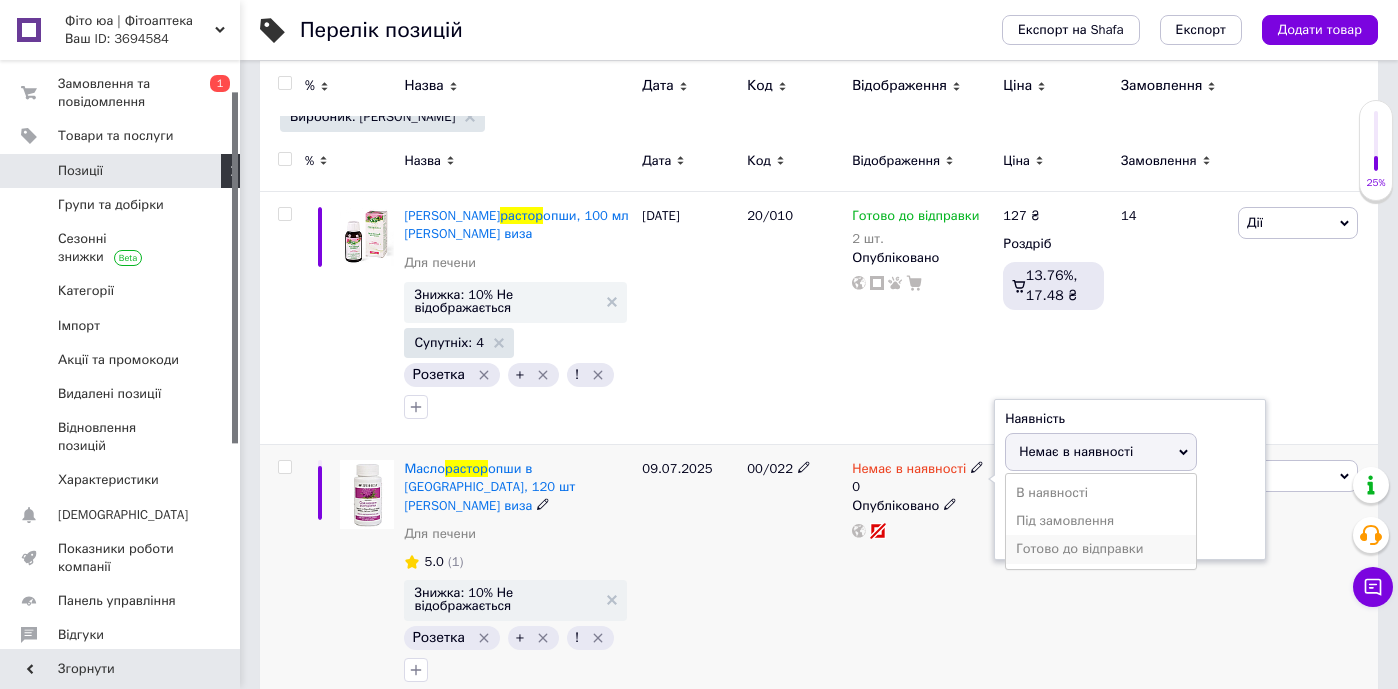 click on "Готово до відправки" at bounding box center (1101, 549) 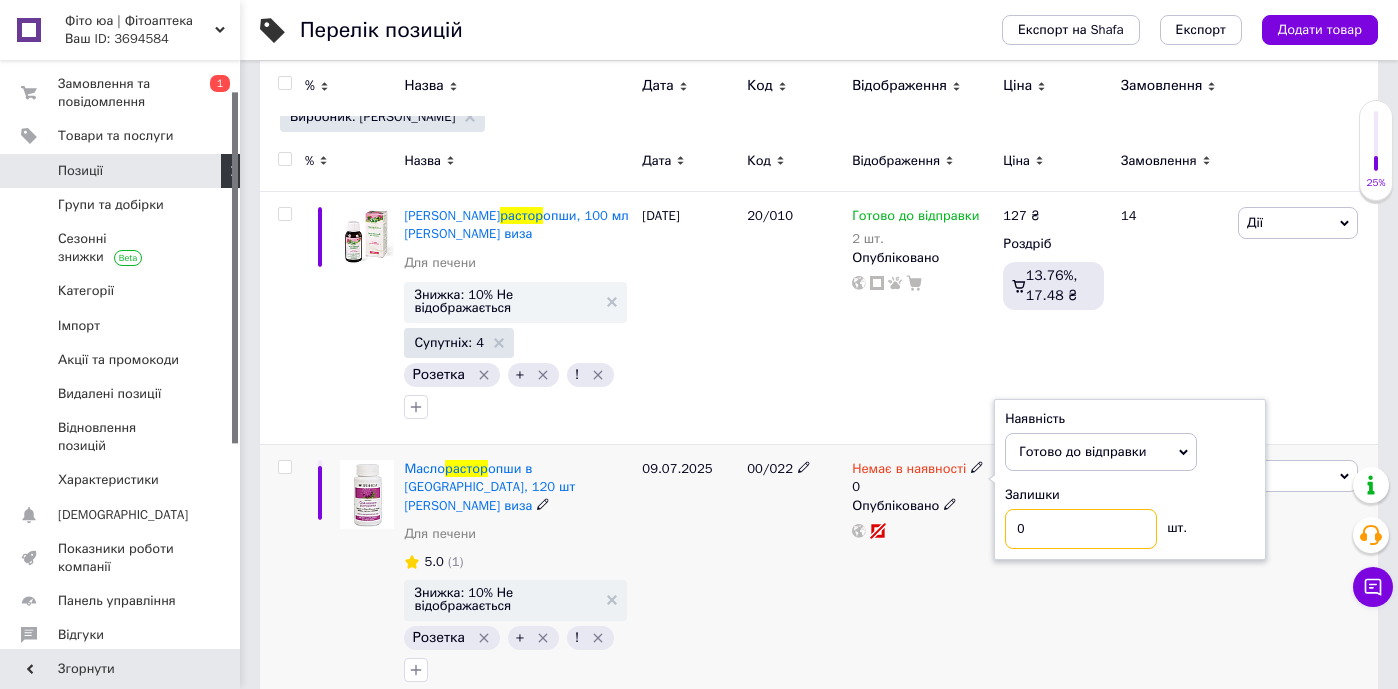 click on "0" at bounding box center (1081, 529) 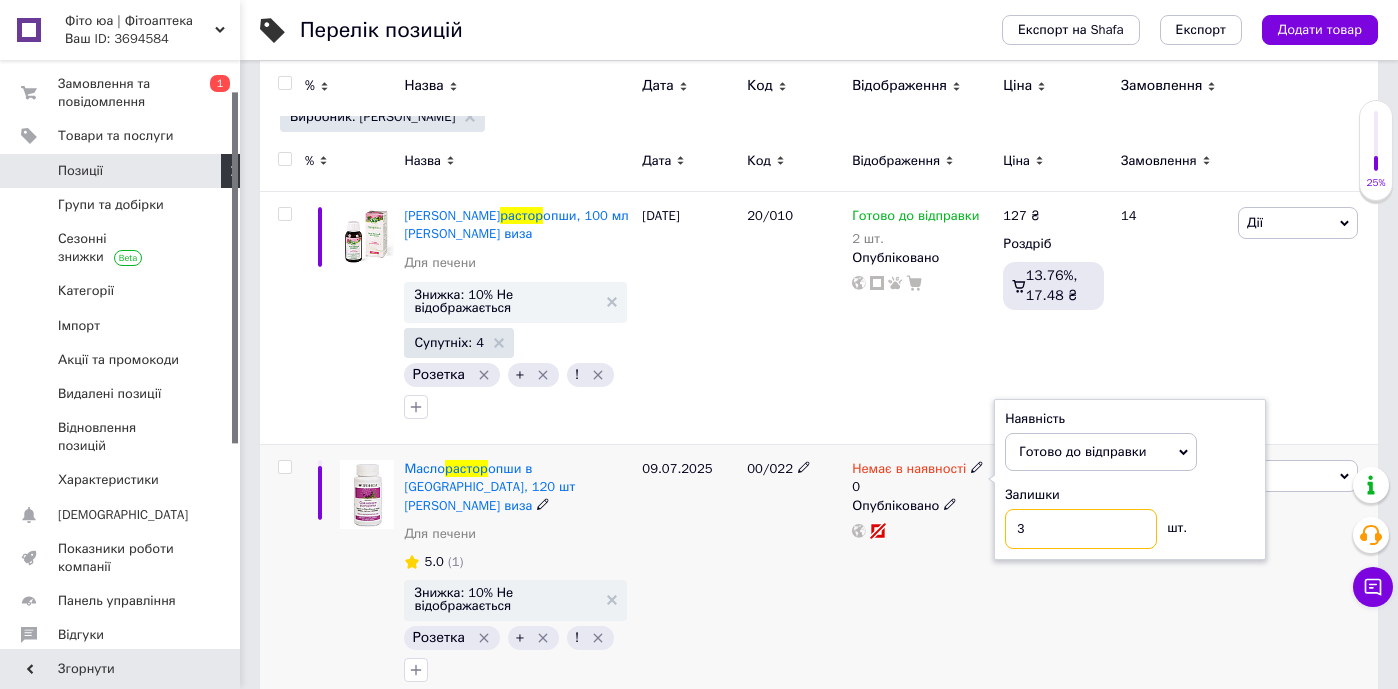 type on "3" 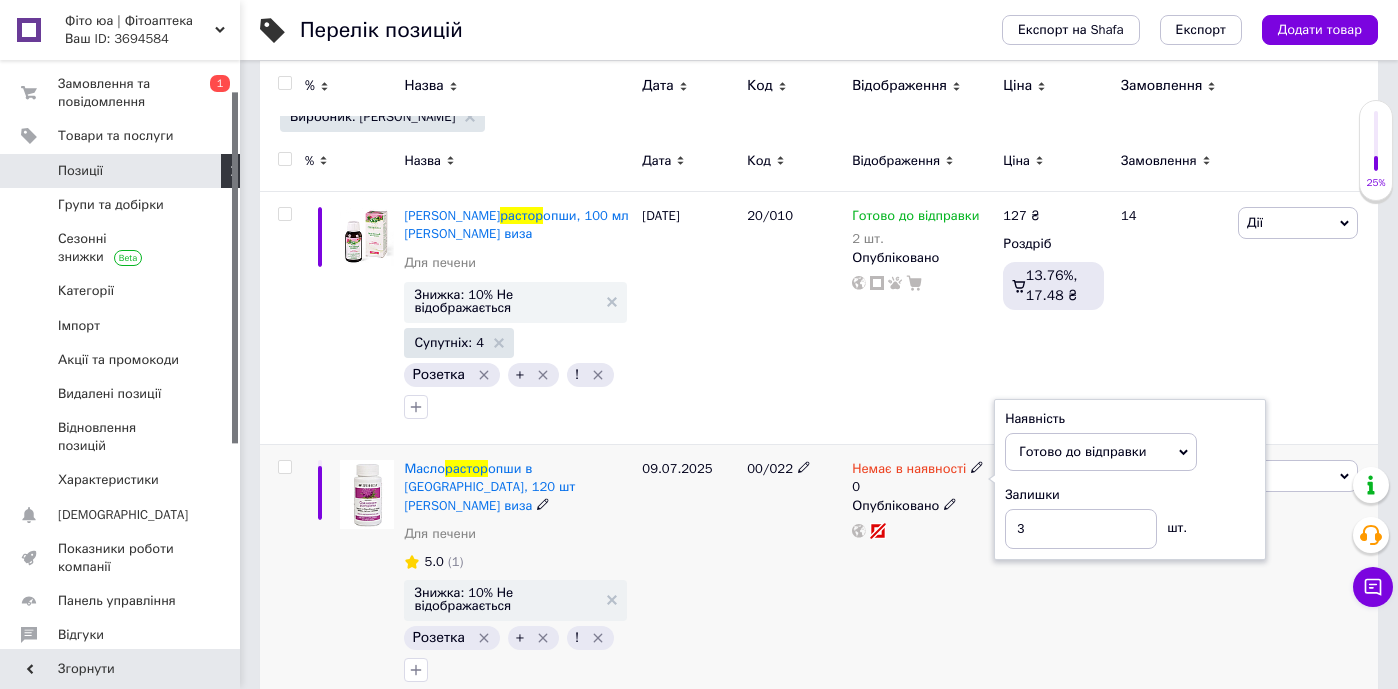 click on "00/022" at bounding box center (794, 576) 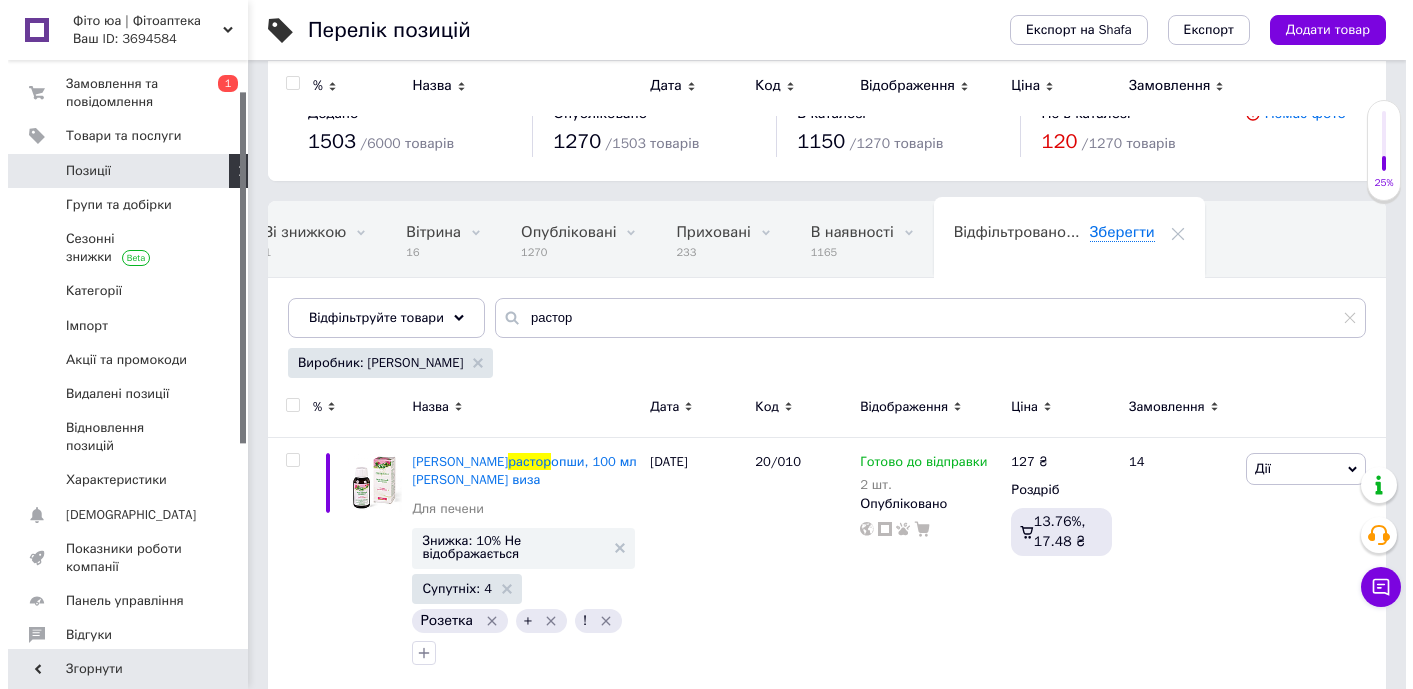 scroll, scrollTop: 0, scrollLeft: 0, axis: both 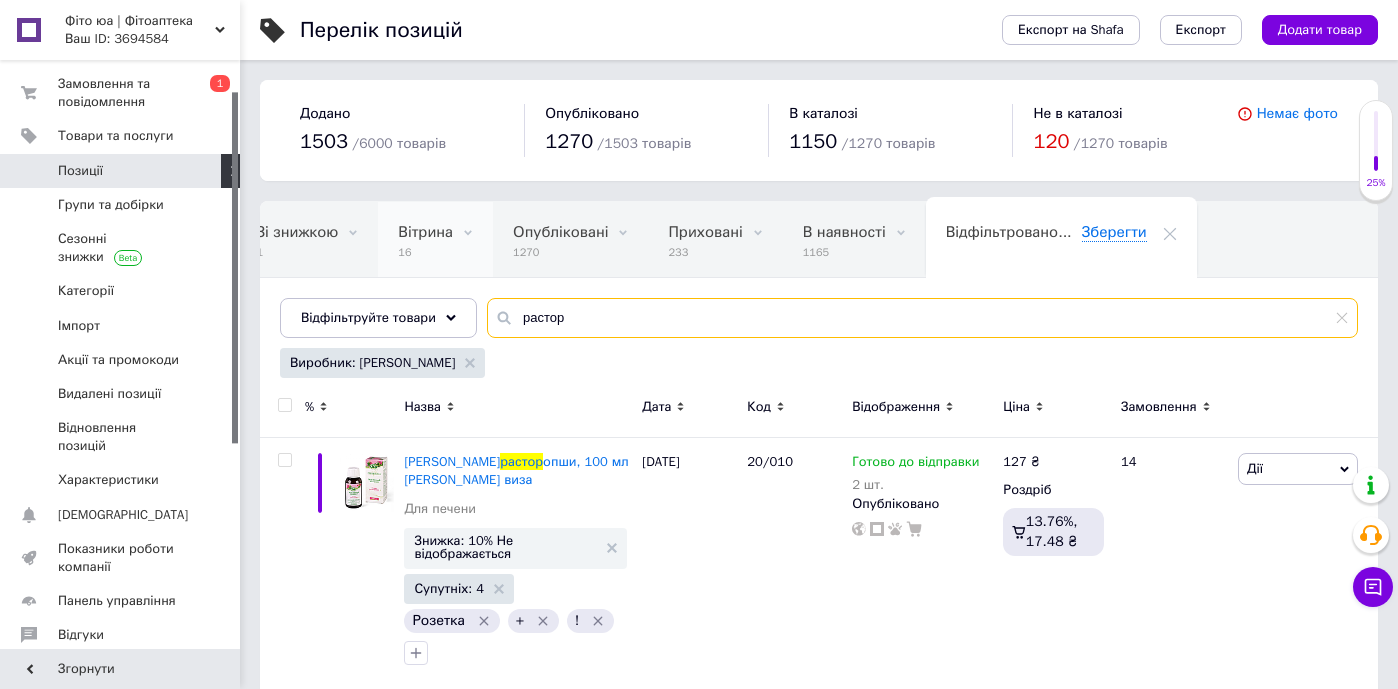 drag, startPoint x: 581, startPoint y: 326, endPoint x: 478, endPoint y: 264, distance: 120.22063 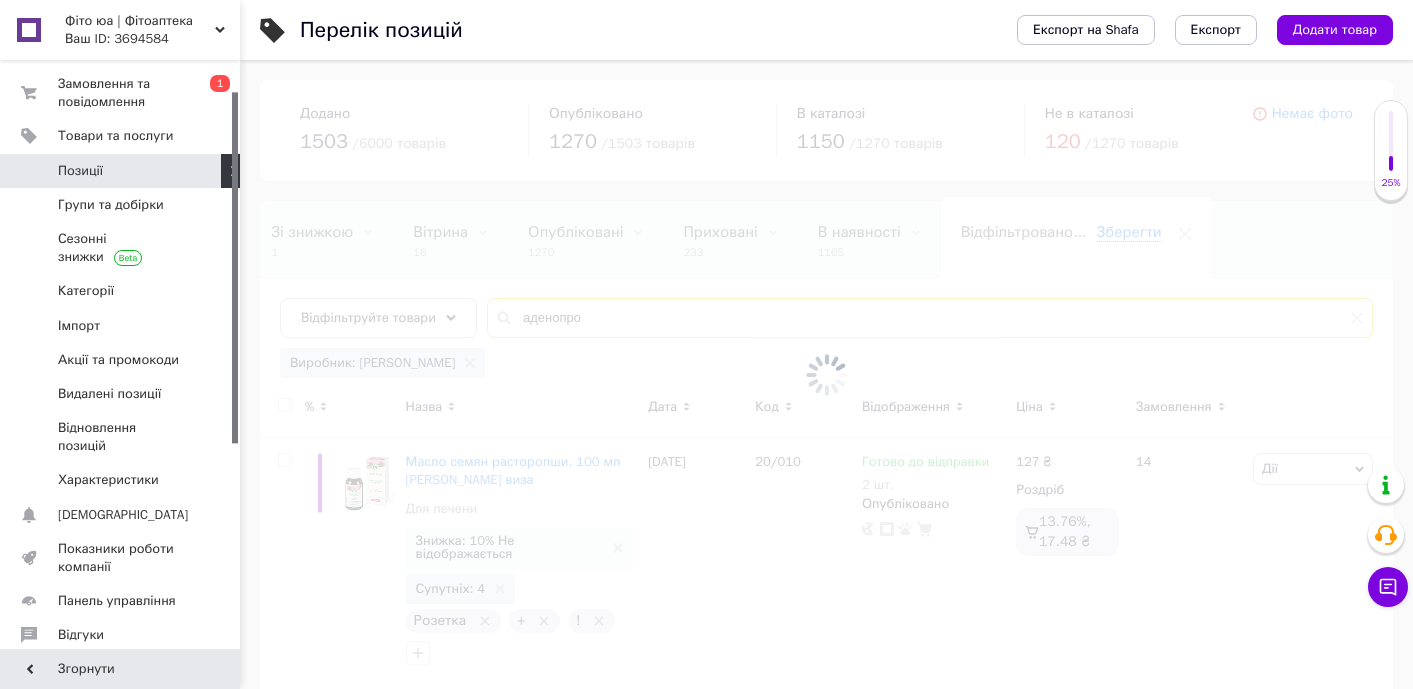 scroll, scrollTop: 0, scrollLeft: 95, axis: horizontal 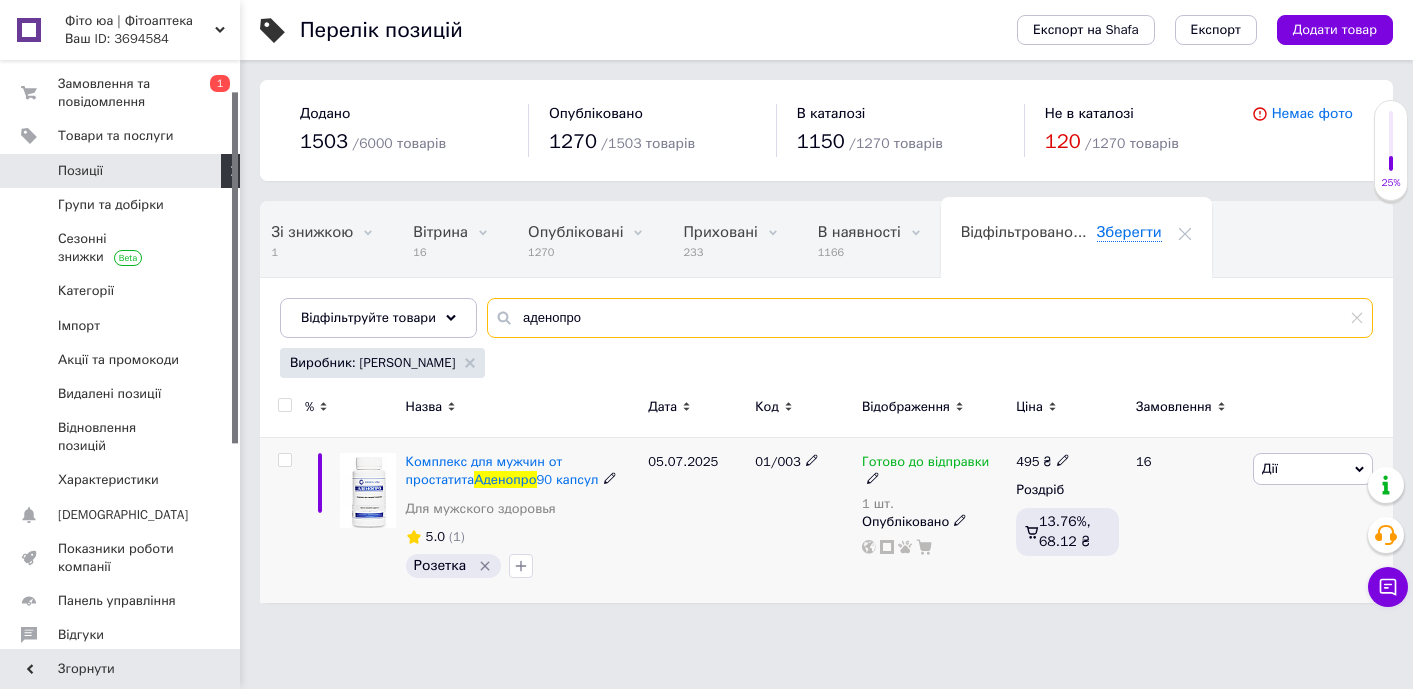 type on "аденопро" 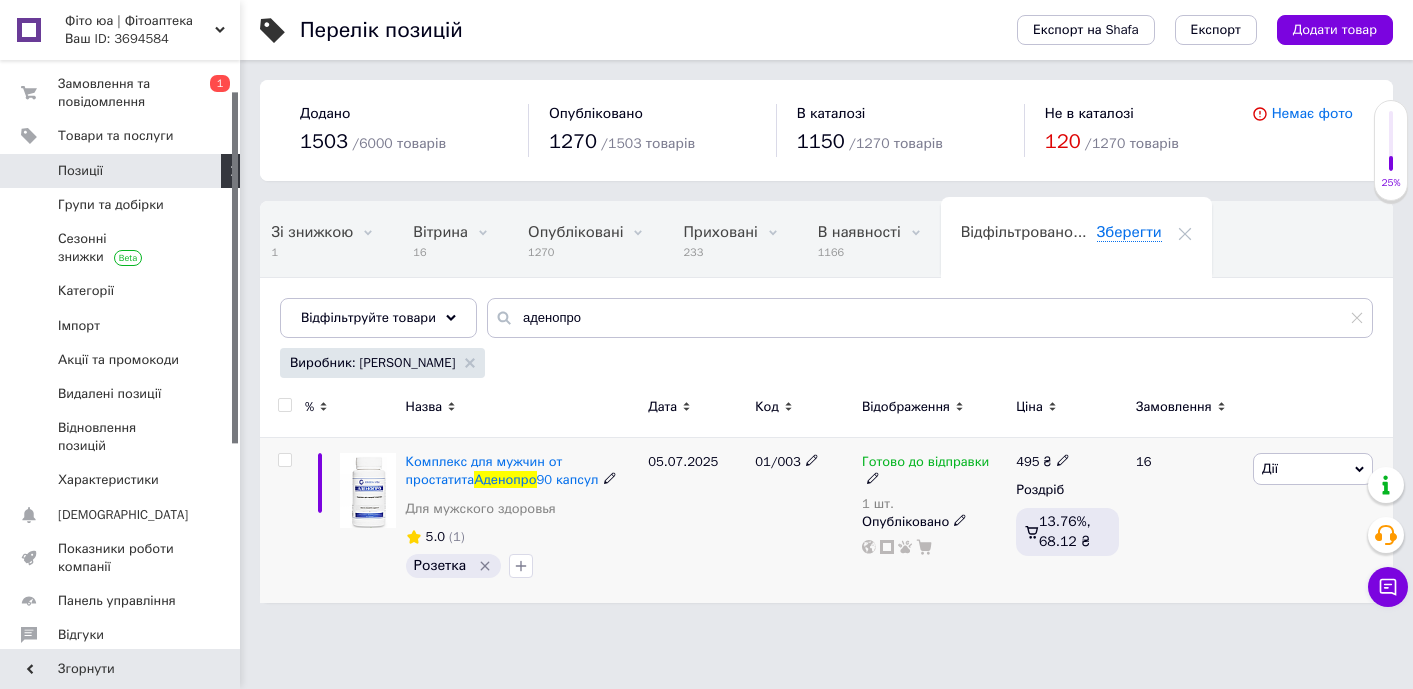 click on "Готово до відправки" at bounding box center (925, 464) 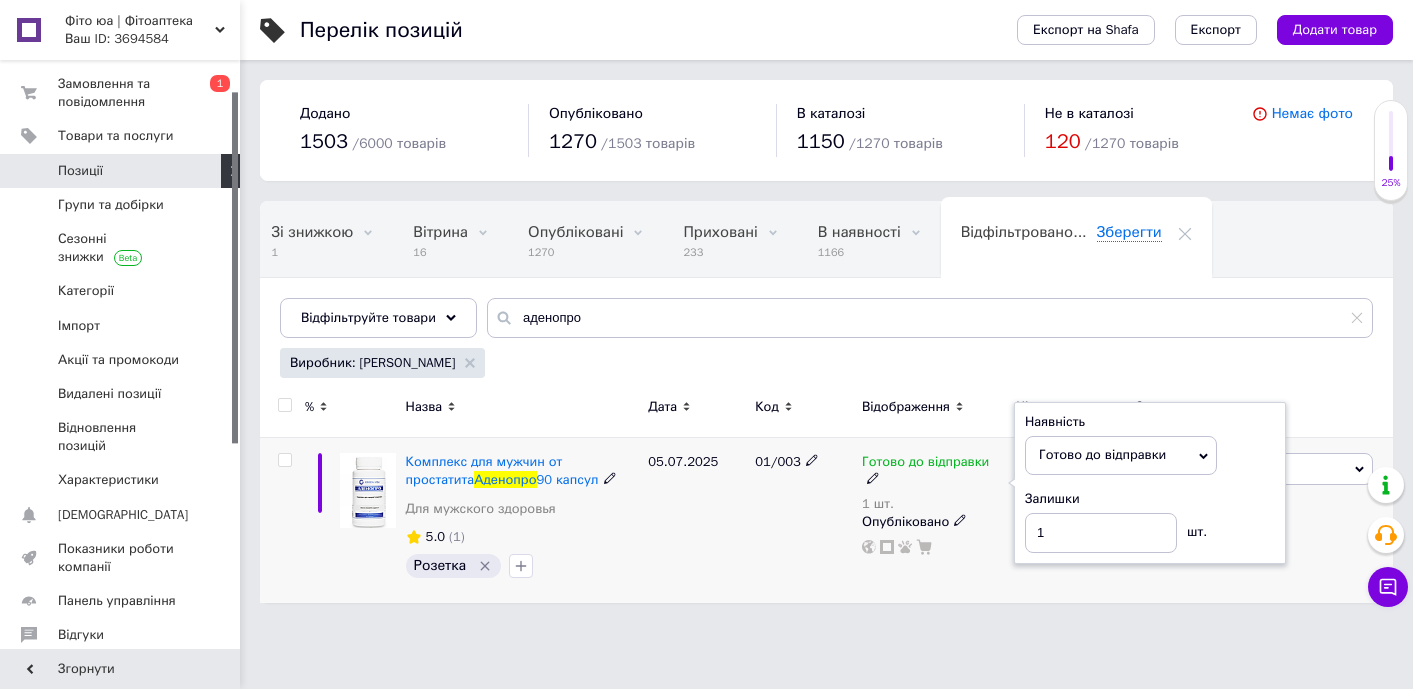 click on "Залишки 1 шт." at bounding box center [1150, 521] 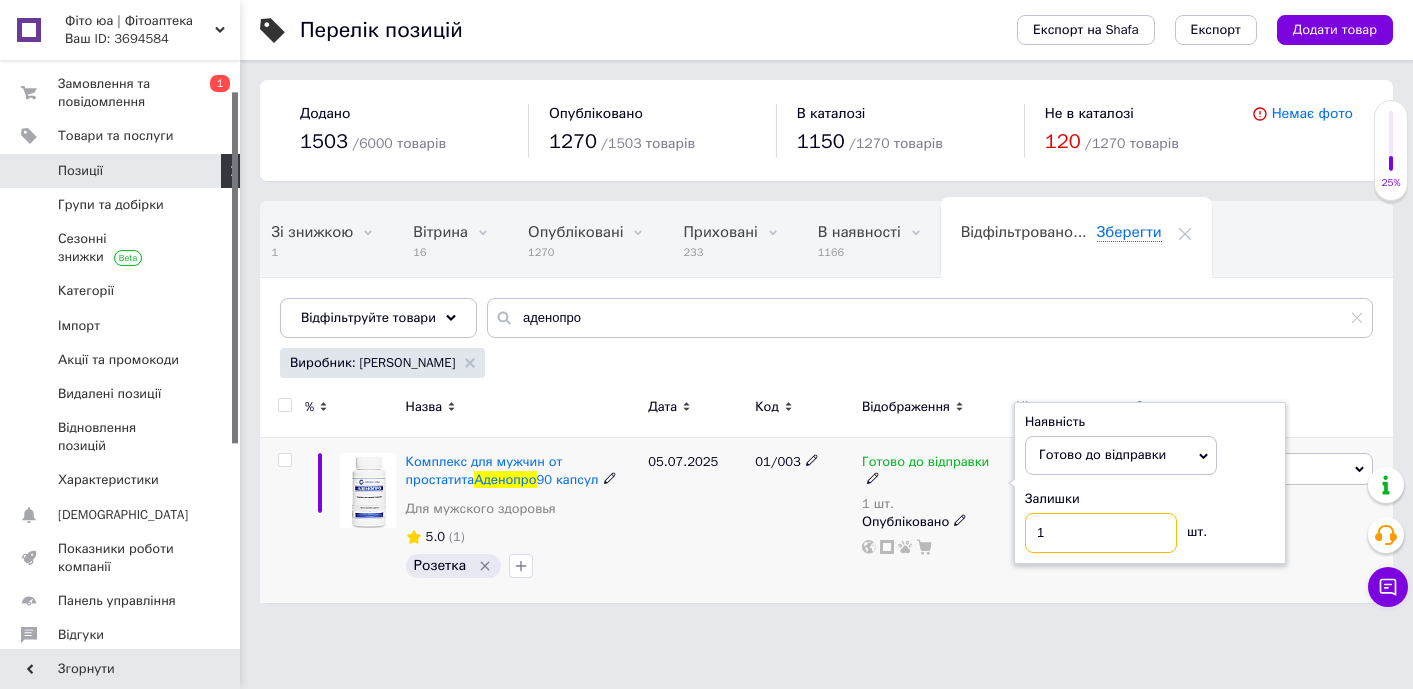click on "1" at bounding box center (1101, 533) 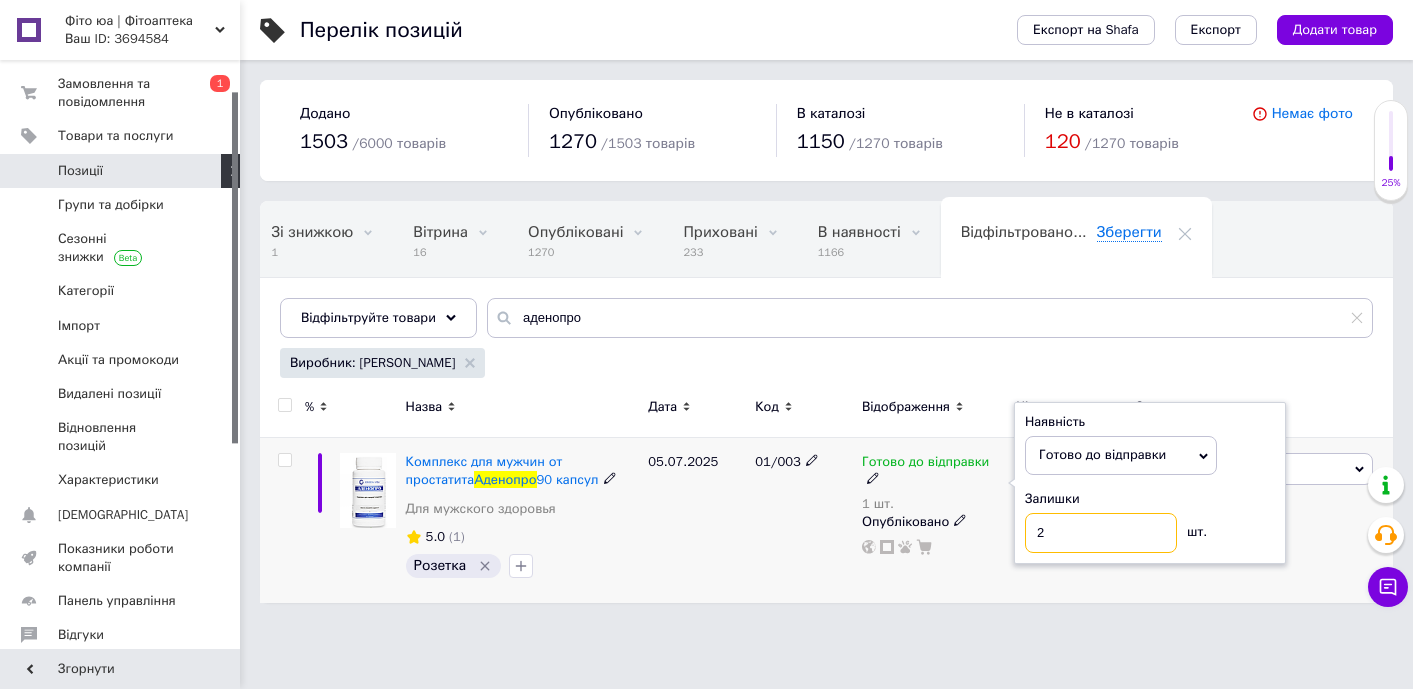 type on "2" 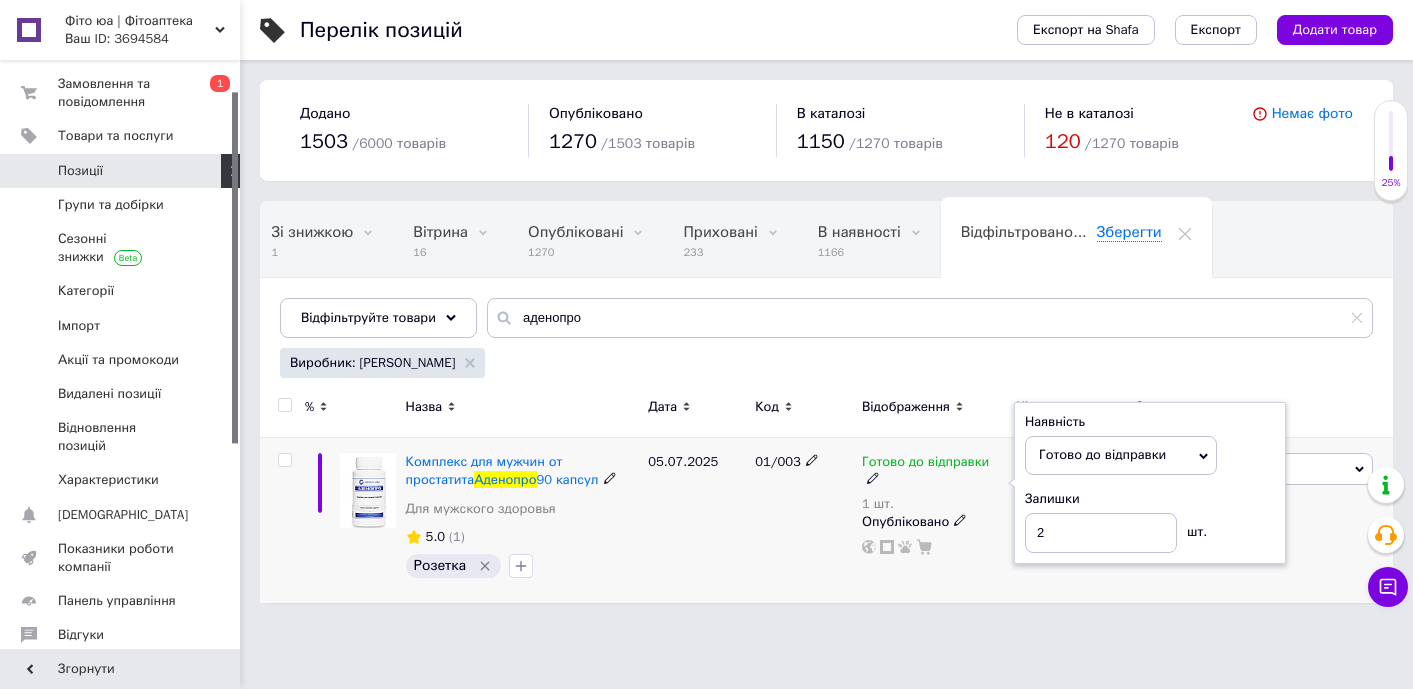 click on "01/003" at bounding box center (803, 521) 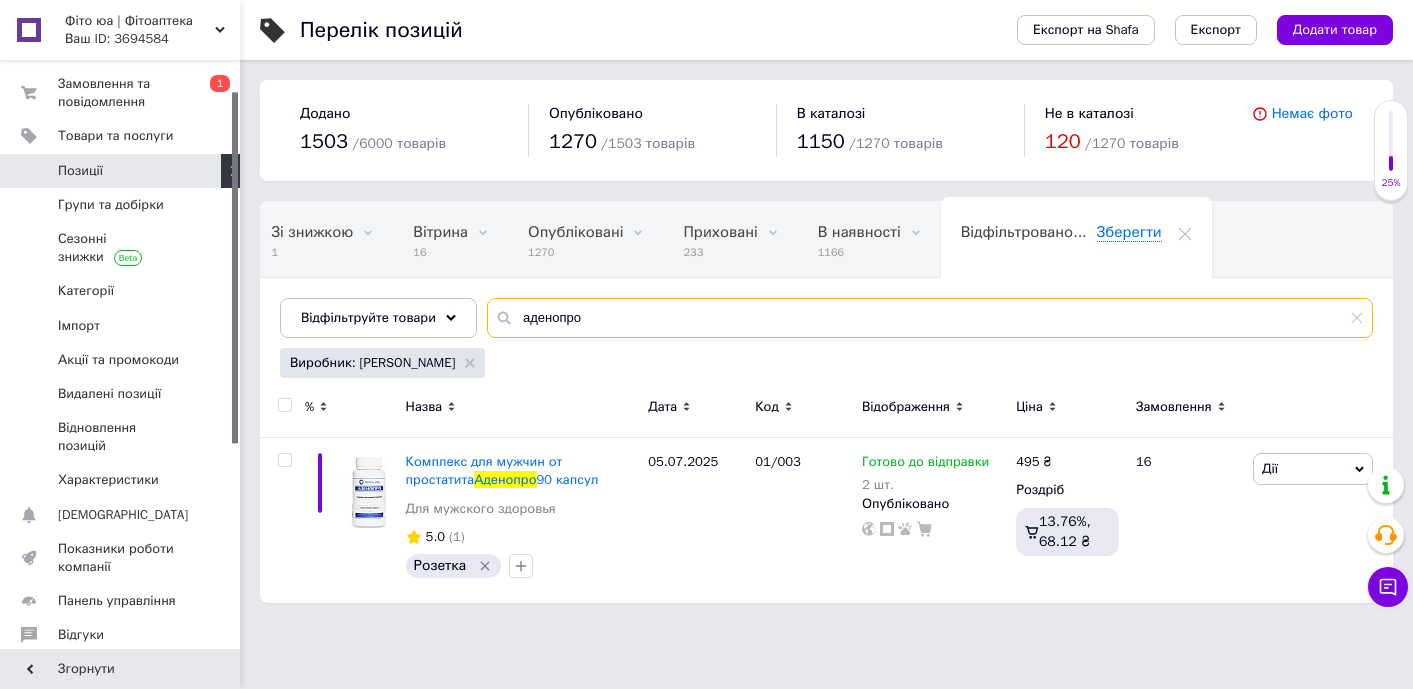 drag, startPoint x: 597, startPoint y: 328, endPoint x: 491, endPoint y: 286, distance: 114.01754 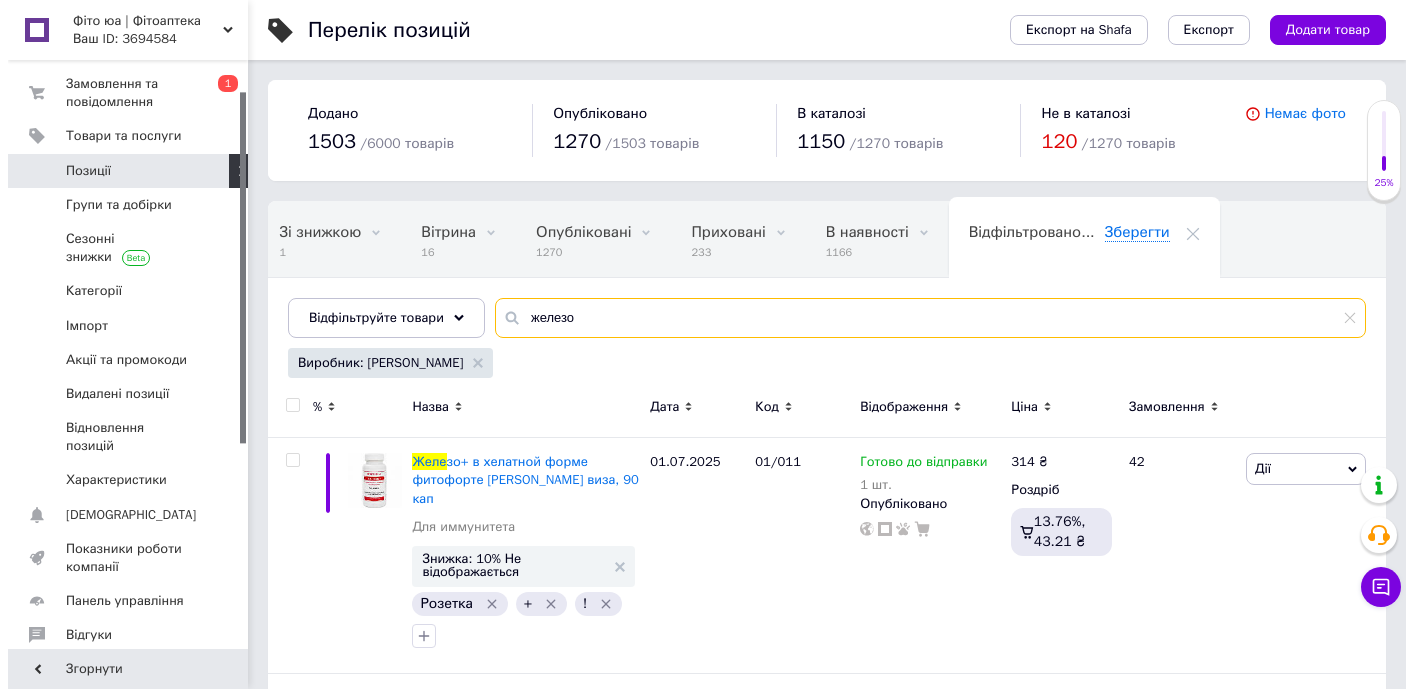 scroll, scrollTop: 0, scrollLeft: 110, axis: horizontal 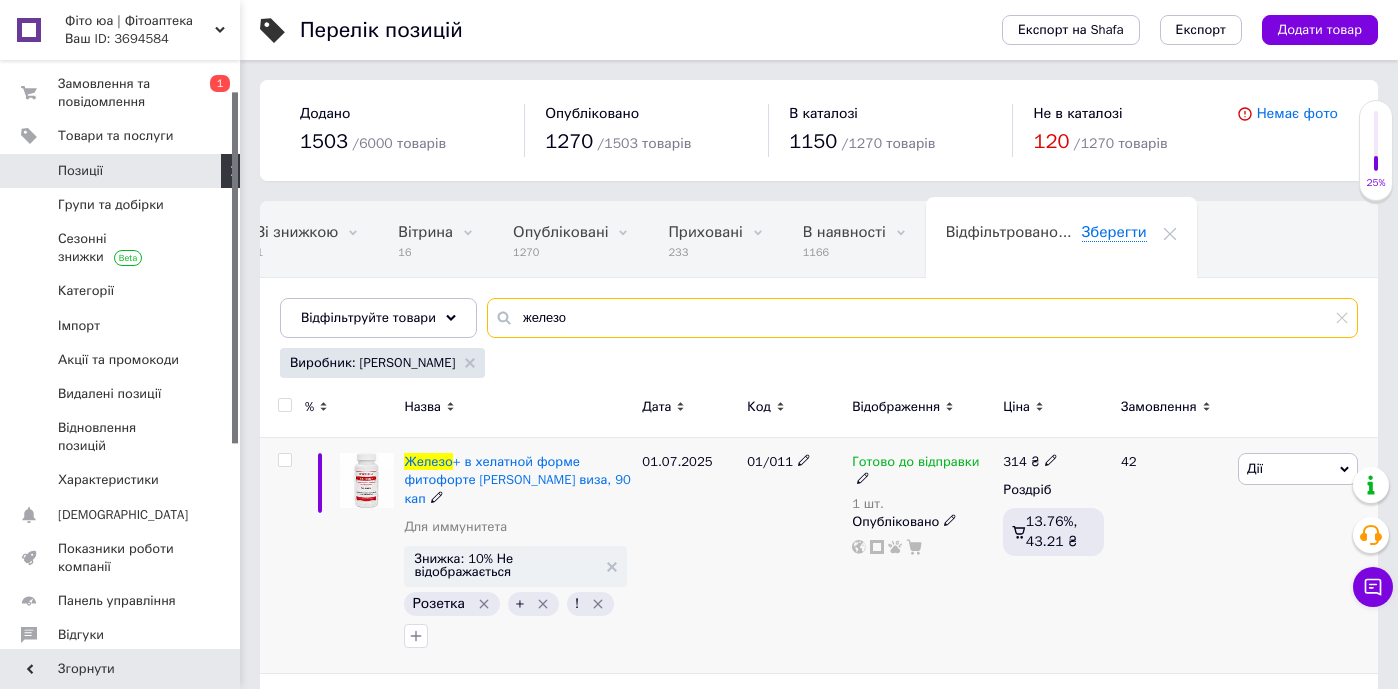 type on "железо" 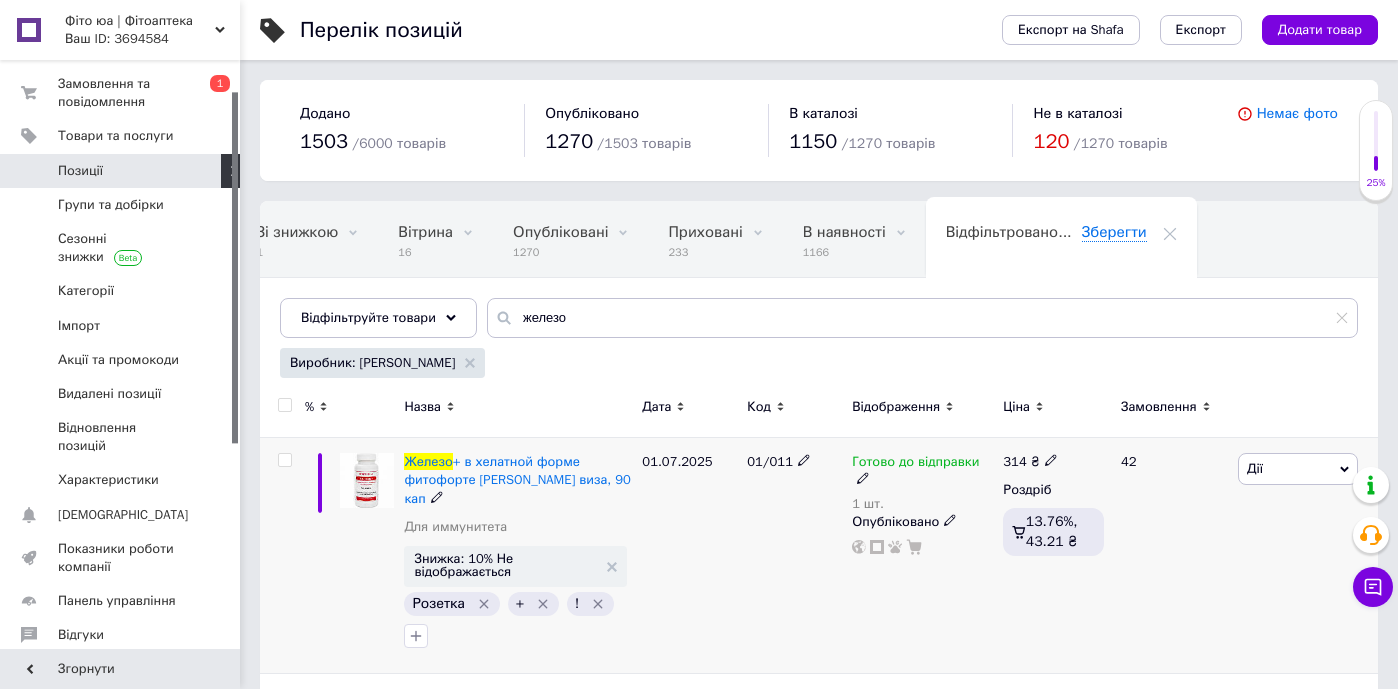 click on "Готово до відправки" at bounding box center [915, 464] 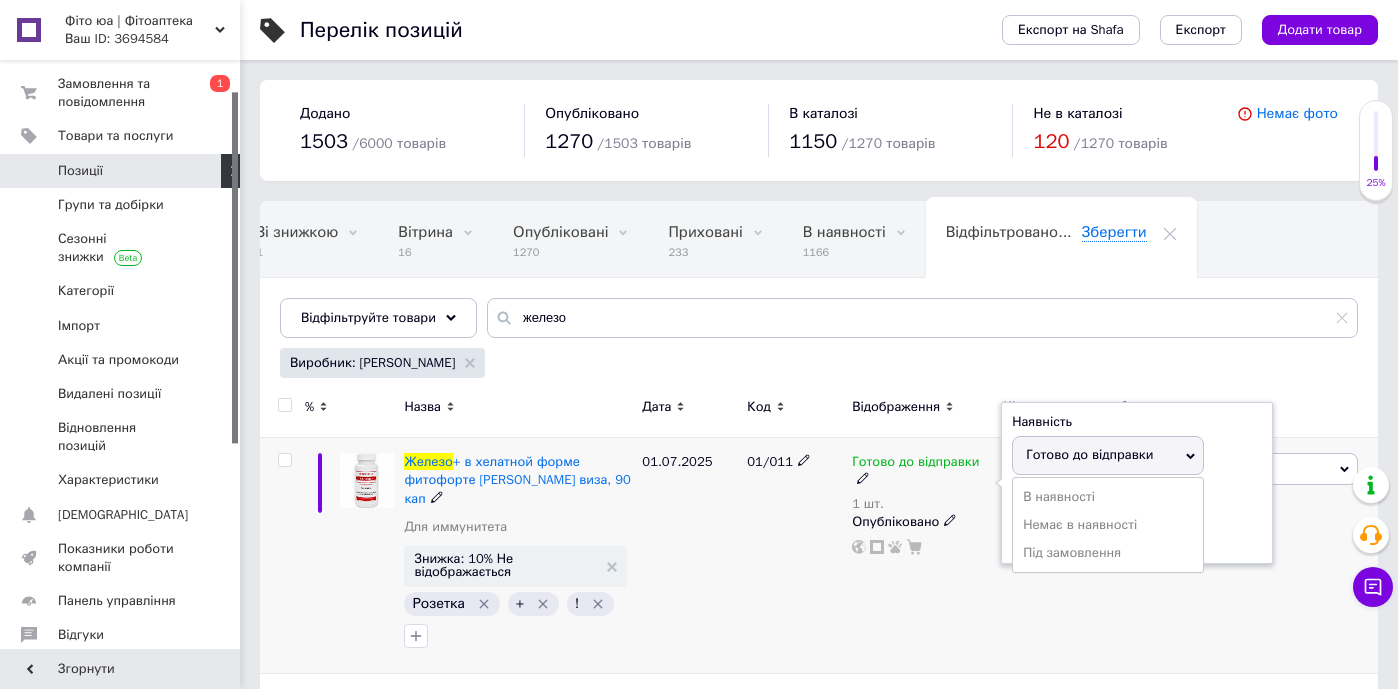 click on "Залишки 1 шт." at bounding box center [1137, 521] 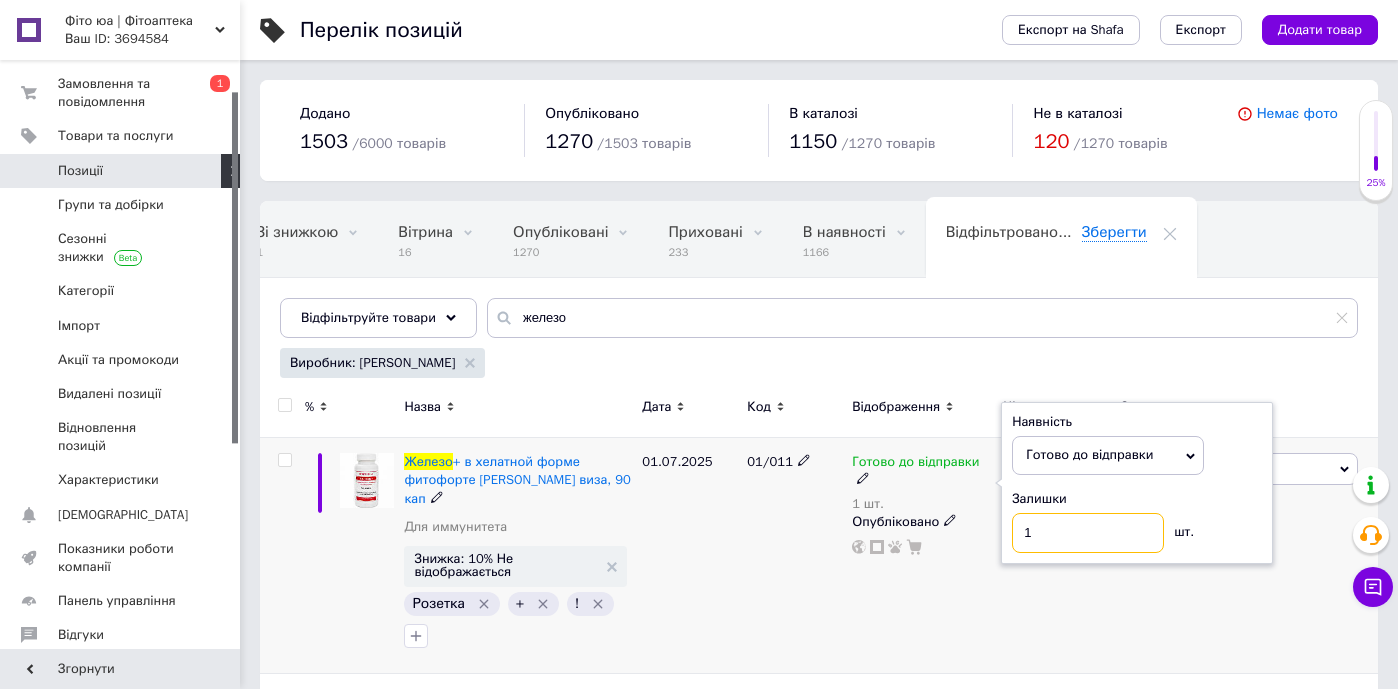 click on "1" at bounding box center [1088, 533] 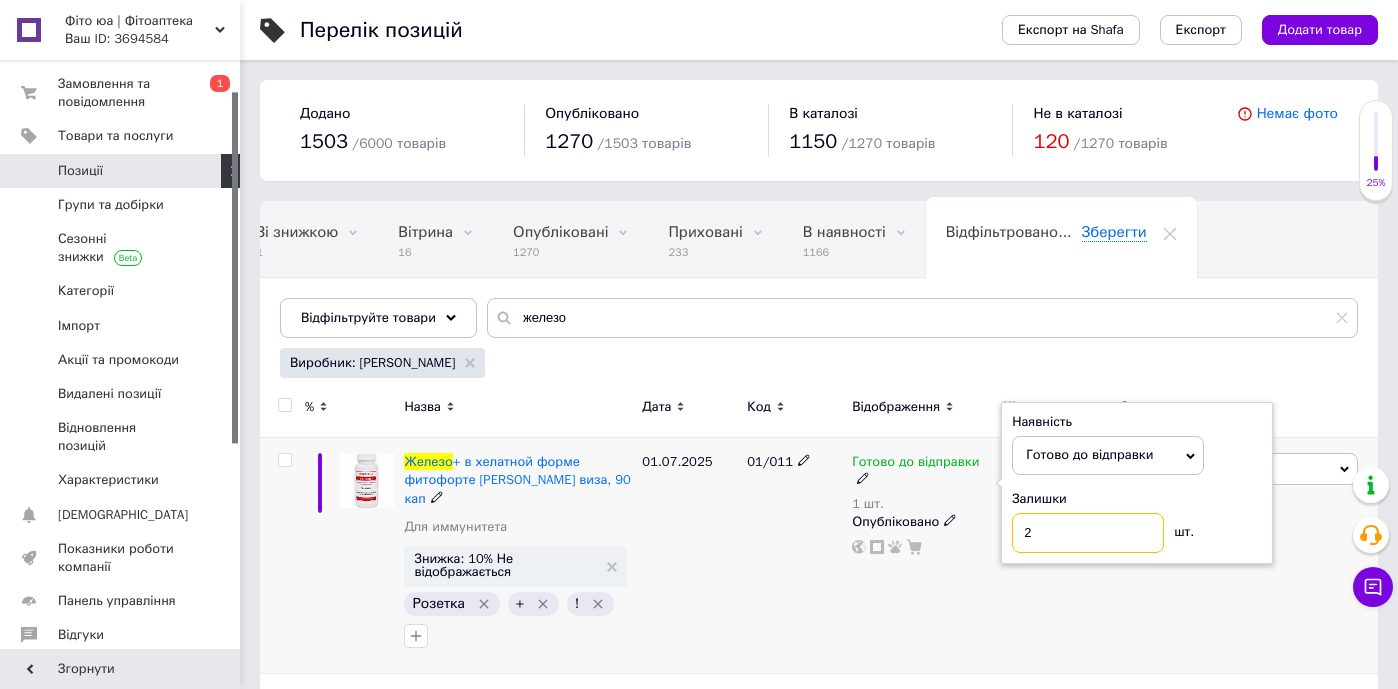 type on "2" 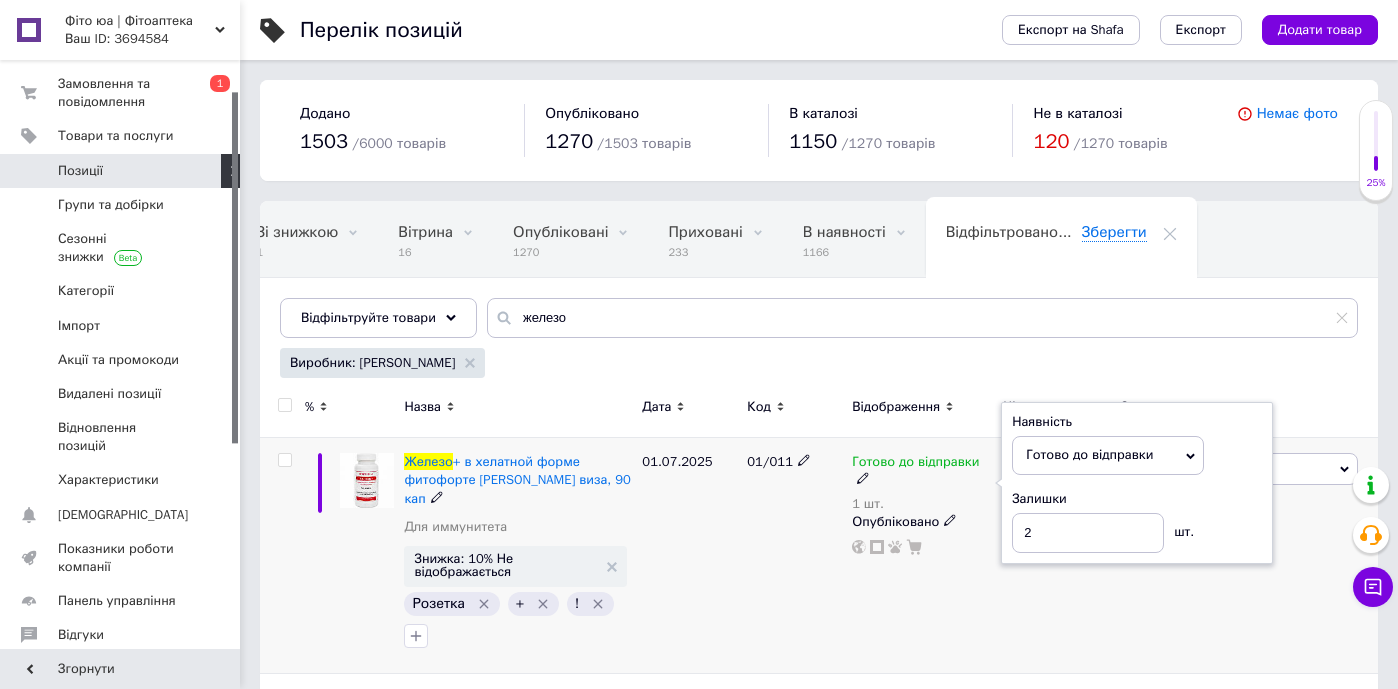 click on "01.07.2025" at bounding box center (689, 556) 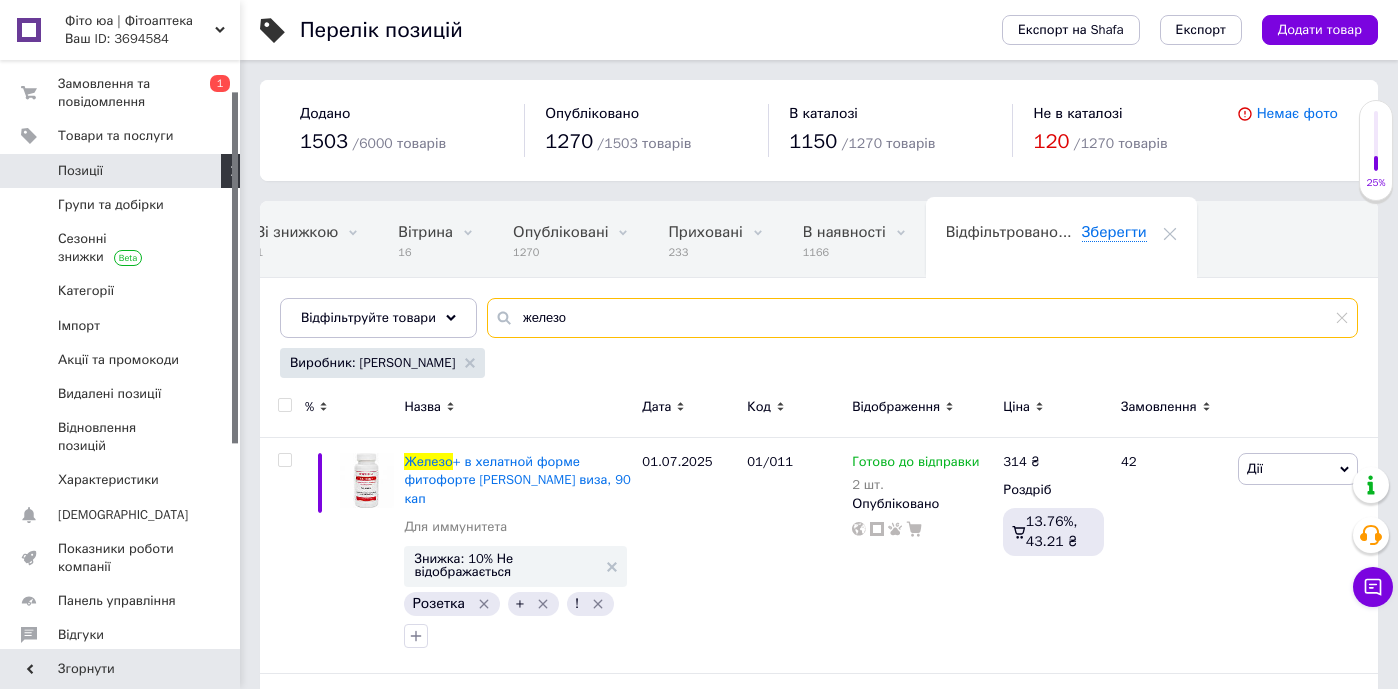 drag, startPoint x: 587, startPoint y: 318, endPoint x: 501, endPoint y: 302, distance: 87.47571 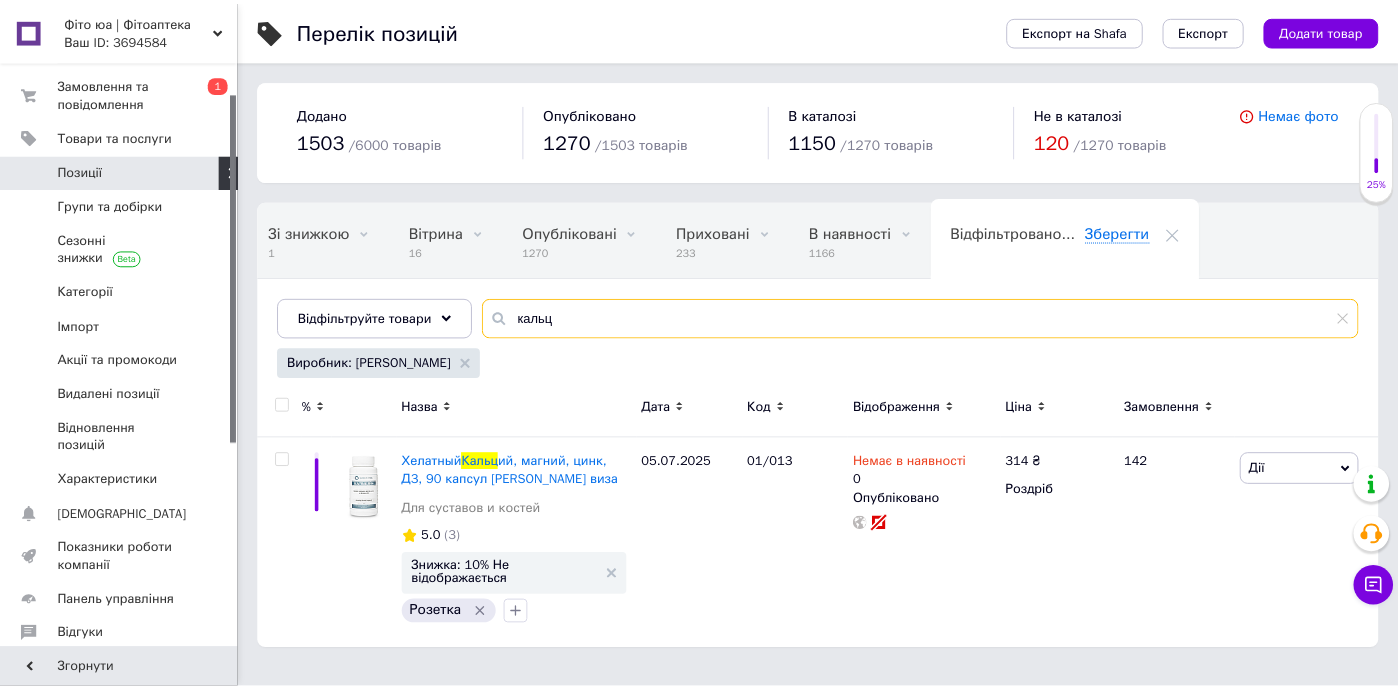 scroll, scrollTop: 0, scrollLeft: 95, axis: horizontal 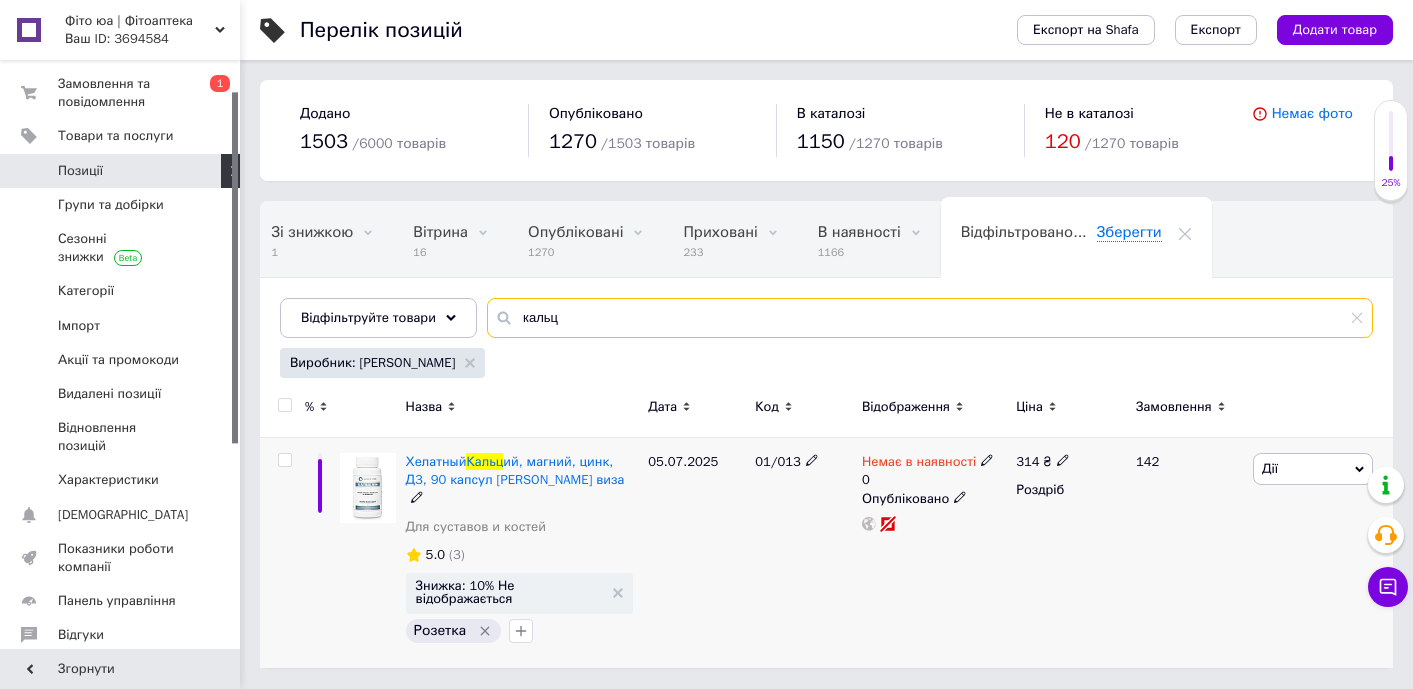 type on "кальц" 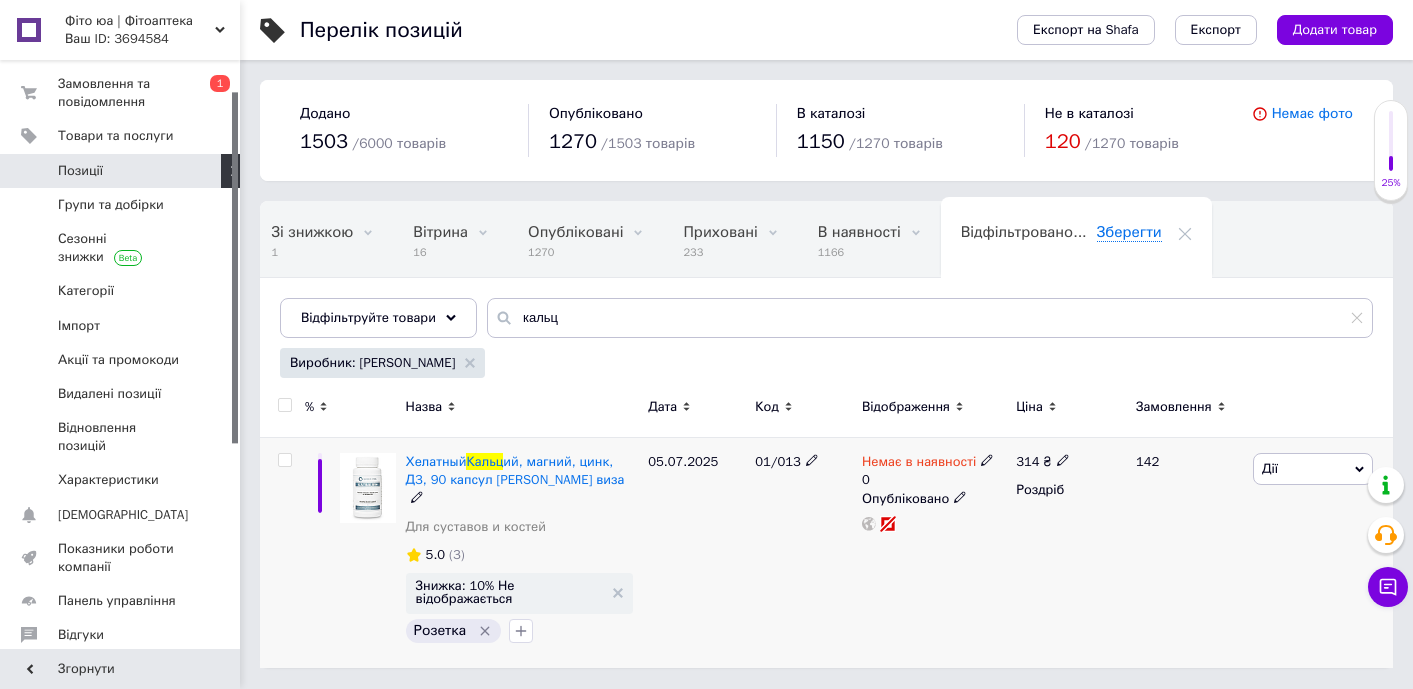 click on "Немає в наявності" at bounding box center (919, 464) 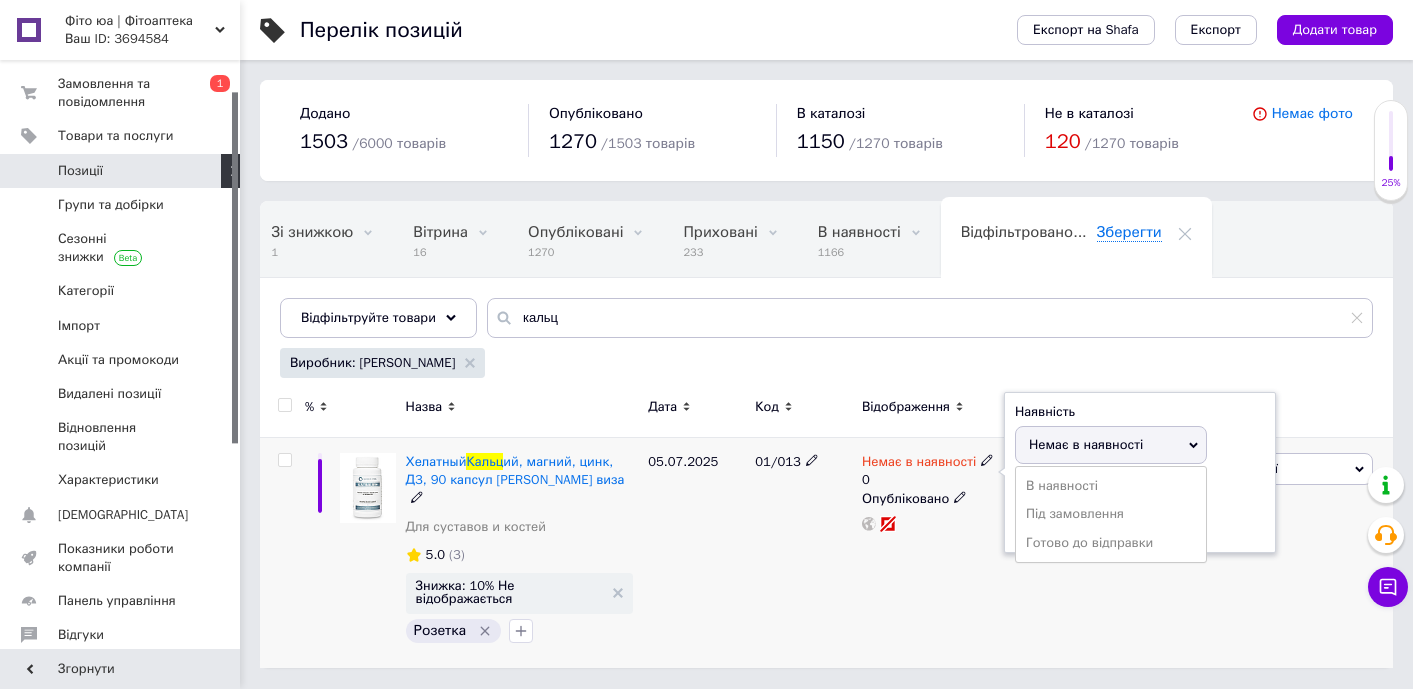 click on "Готово до відправки" at bounding box center (1111, 543) 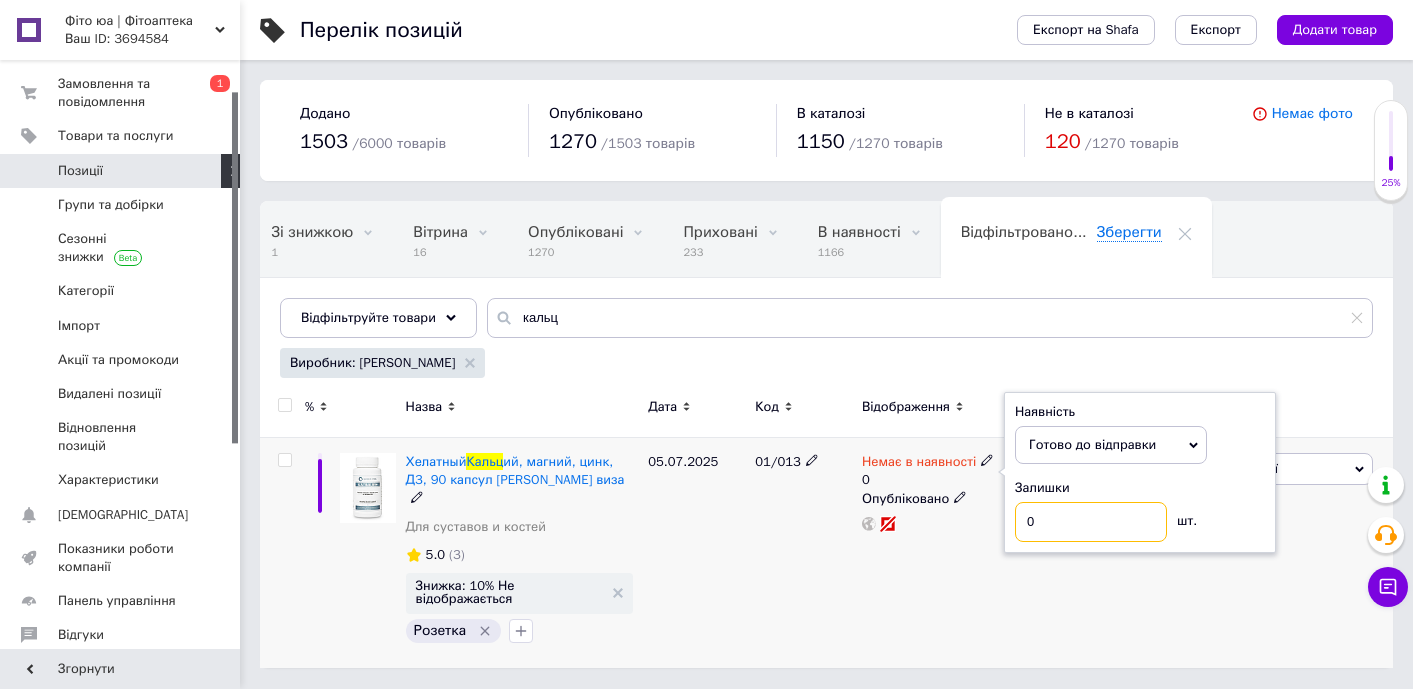 click on "0" at bounding box center [1091, 522] 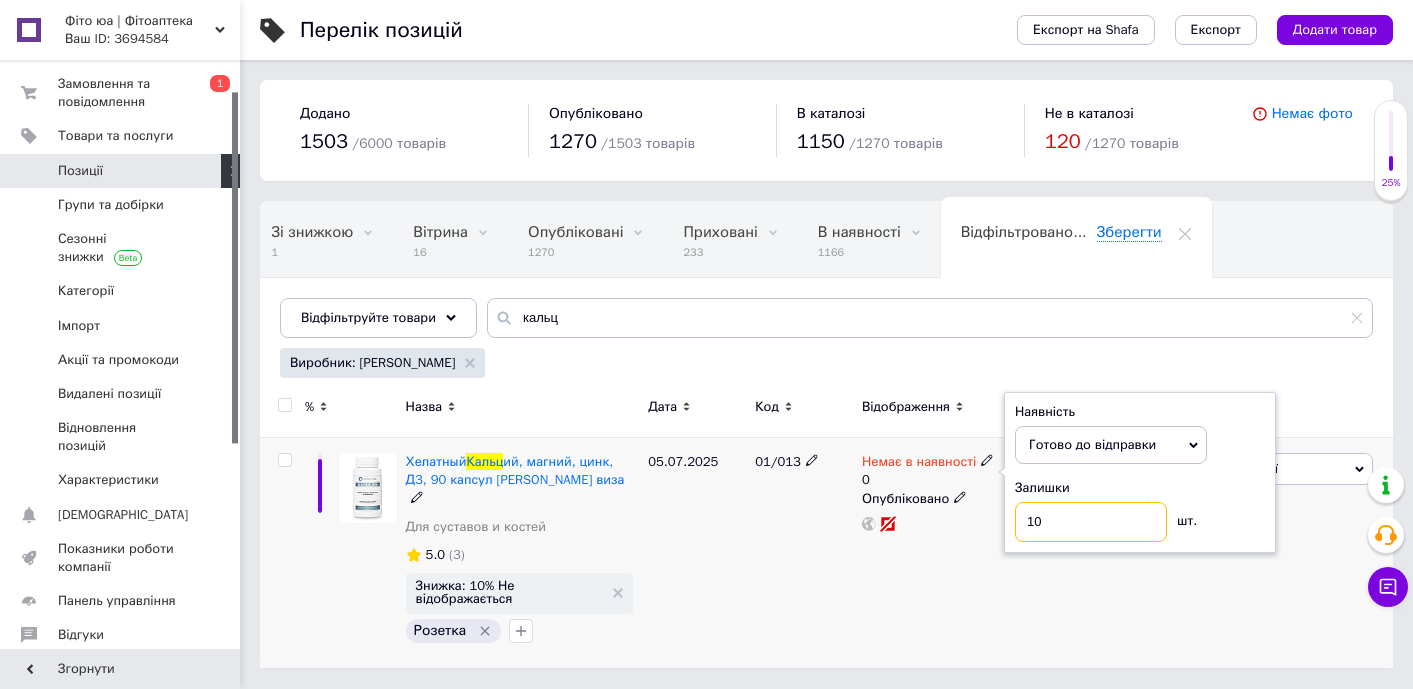 type on "10" 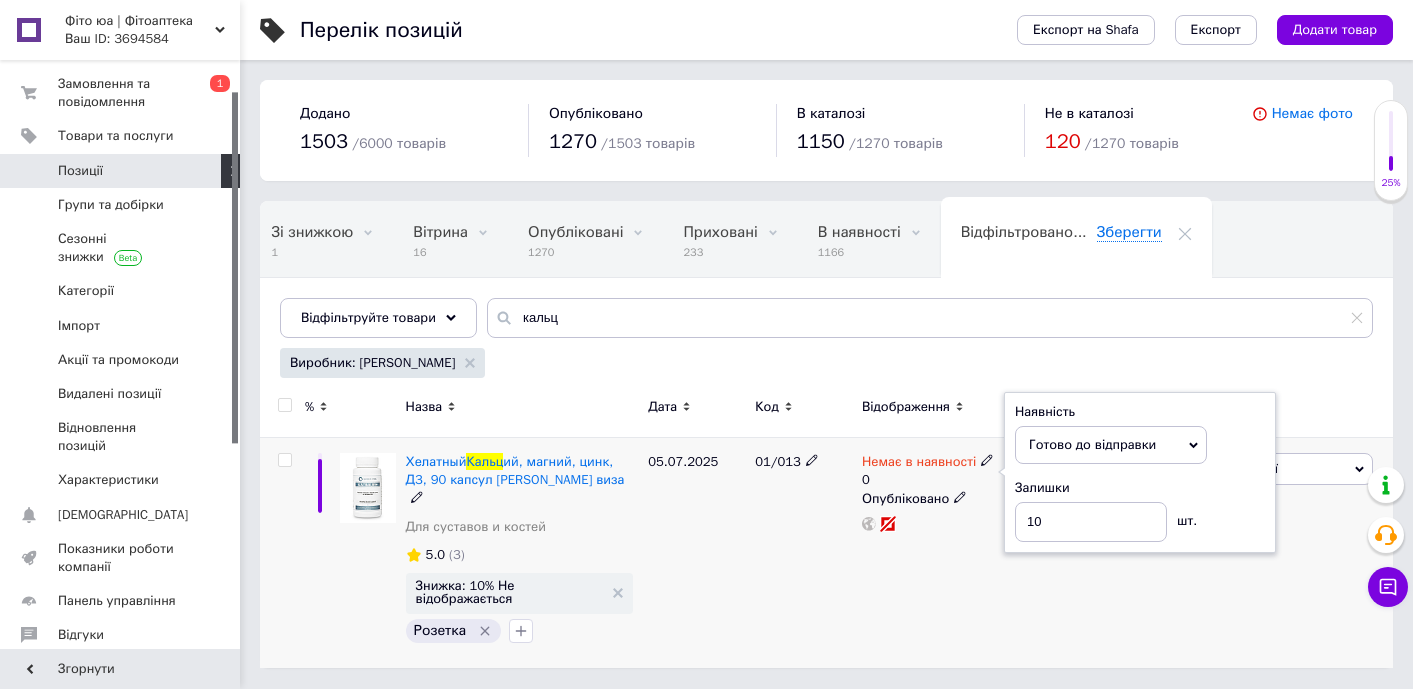 click on "05.07.2025" at bounding box center (696, 553) 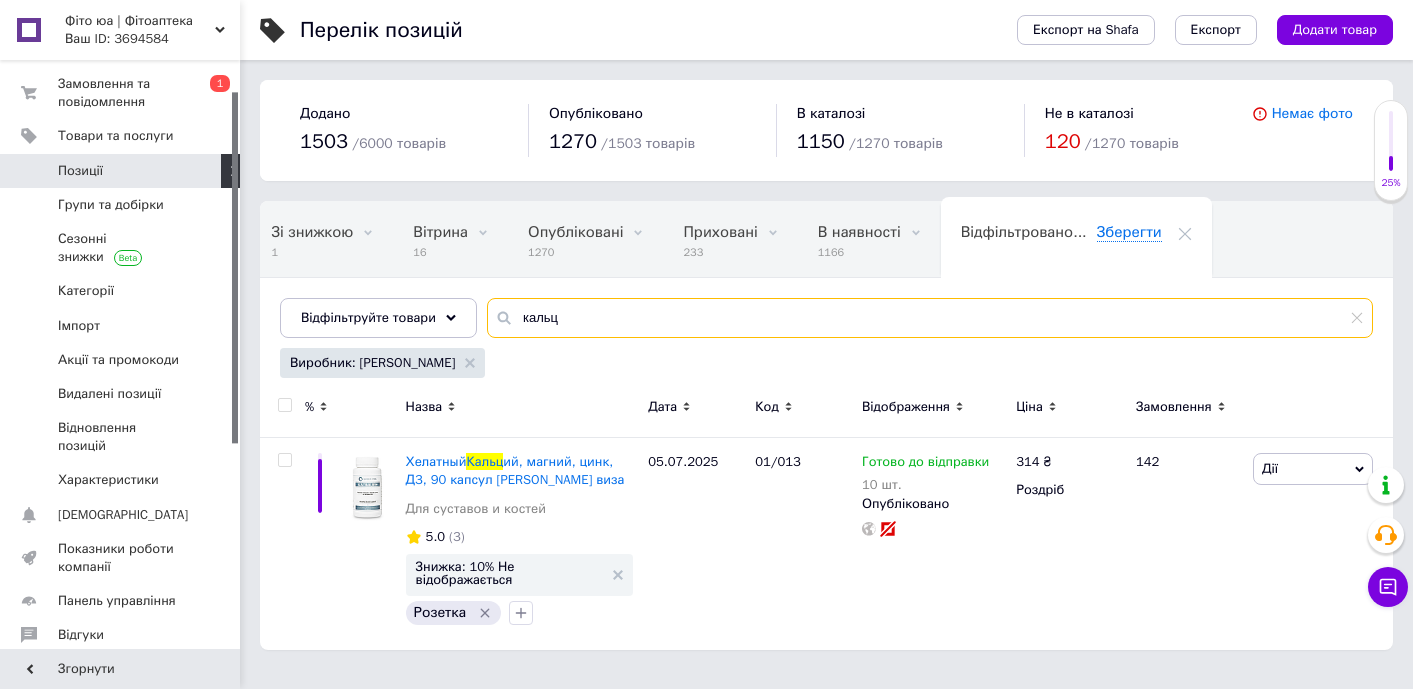 drag, startPoint x: 574, startPoint y: 311, endPoint x: 483, endPoint y: 300, distance: 91.66242 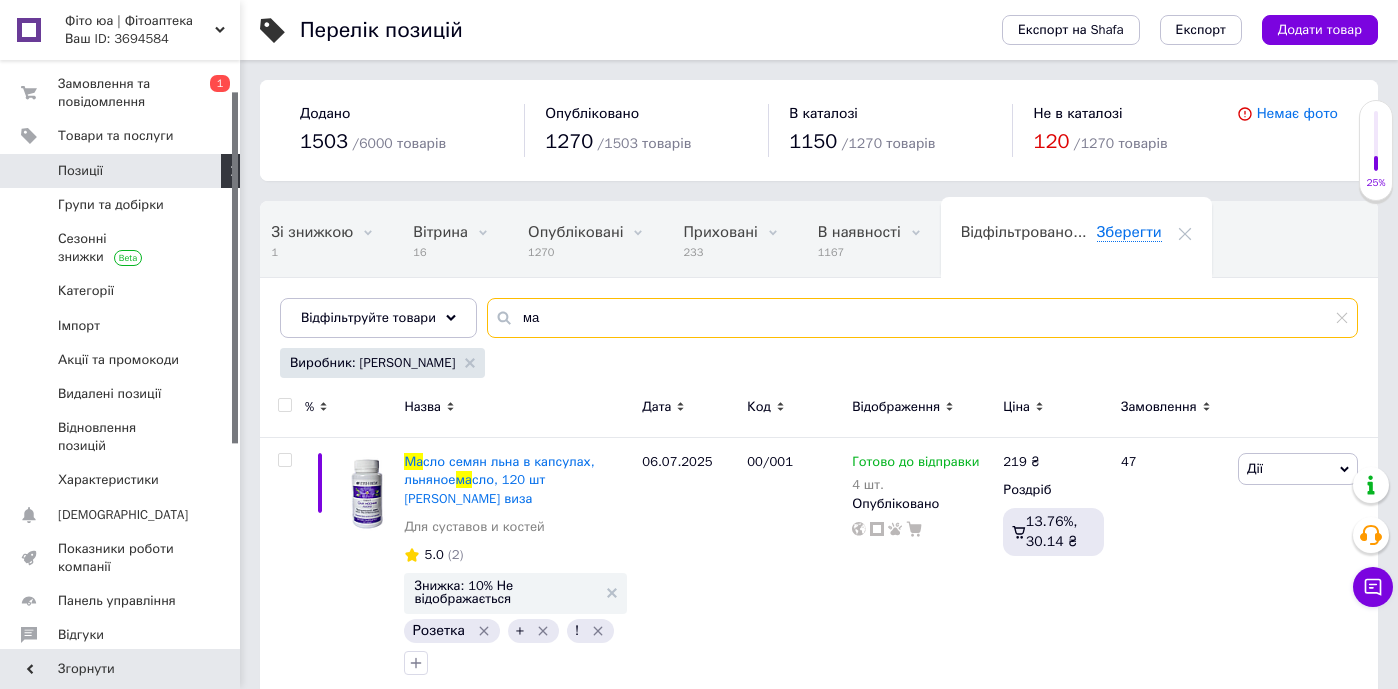 scroll, scrollTop: 0, scrollLeft: 110, axis: horizontal 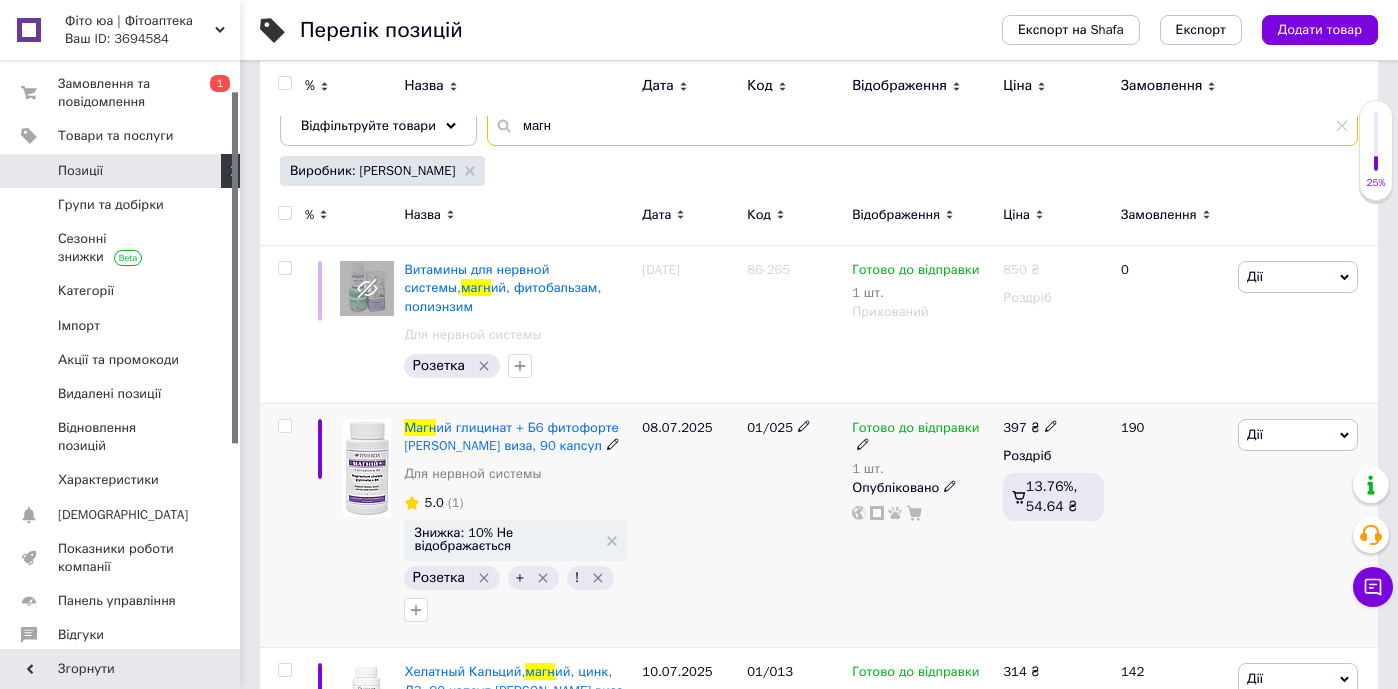 type on "магн" 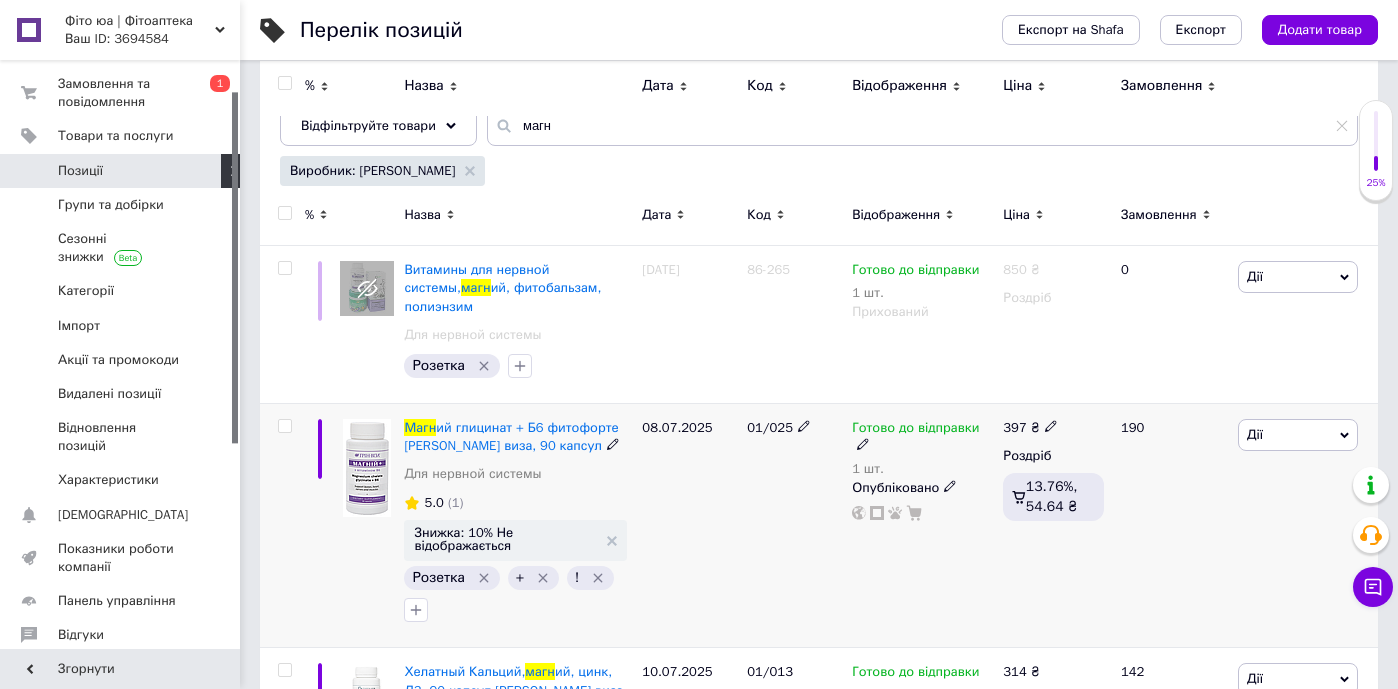 click on "Готово до відправки" at bounding box center [915, 430] 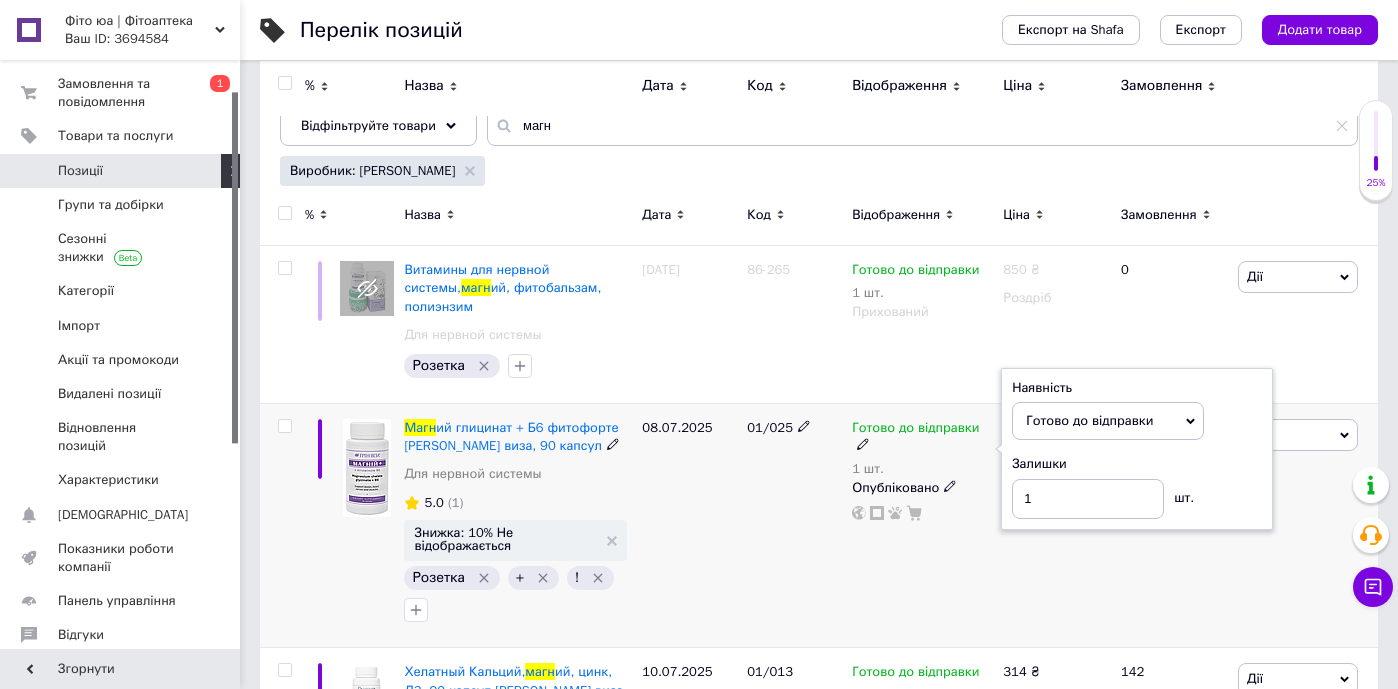 click on "Залишки 1 шт." at bounding box center [1137, 486] 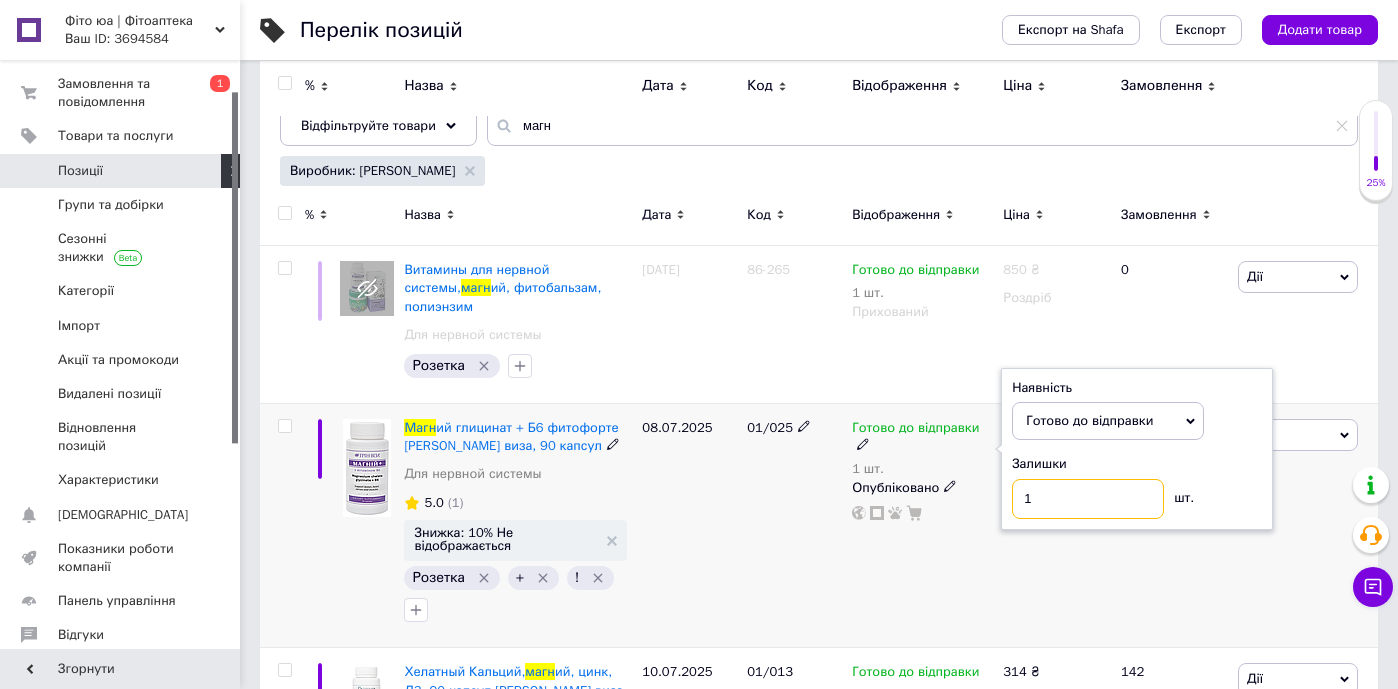 click on "1" at bounding box center (1088, 499) 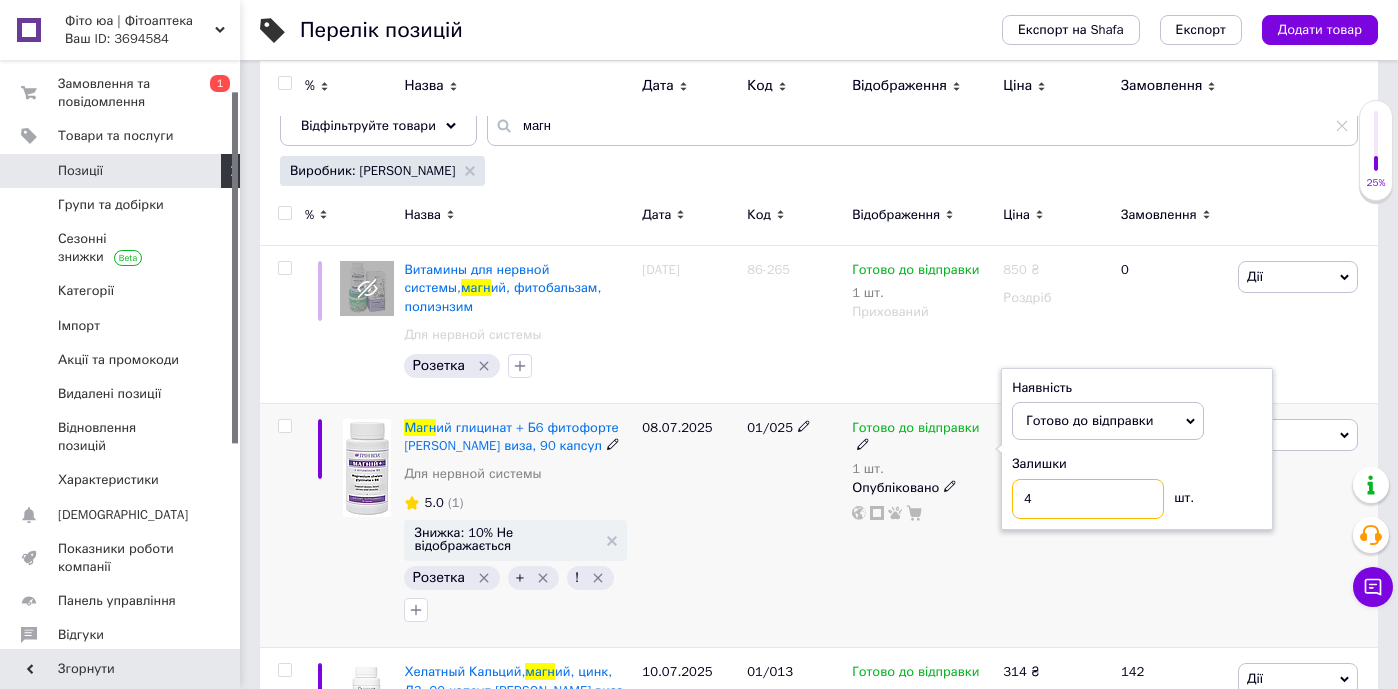 type on "4" 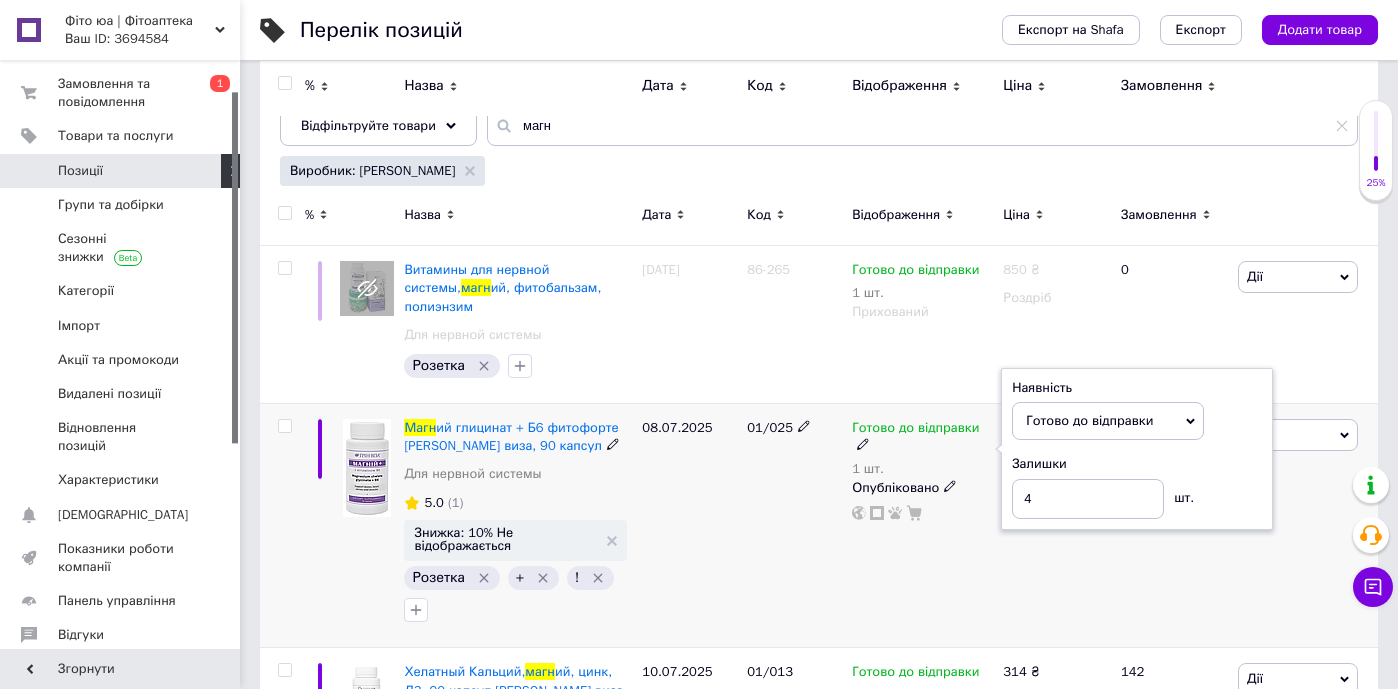 click on "08.07.2025" at bounding box center [689, 526] 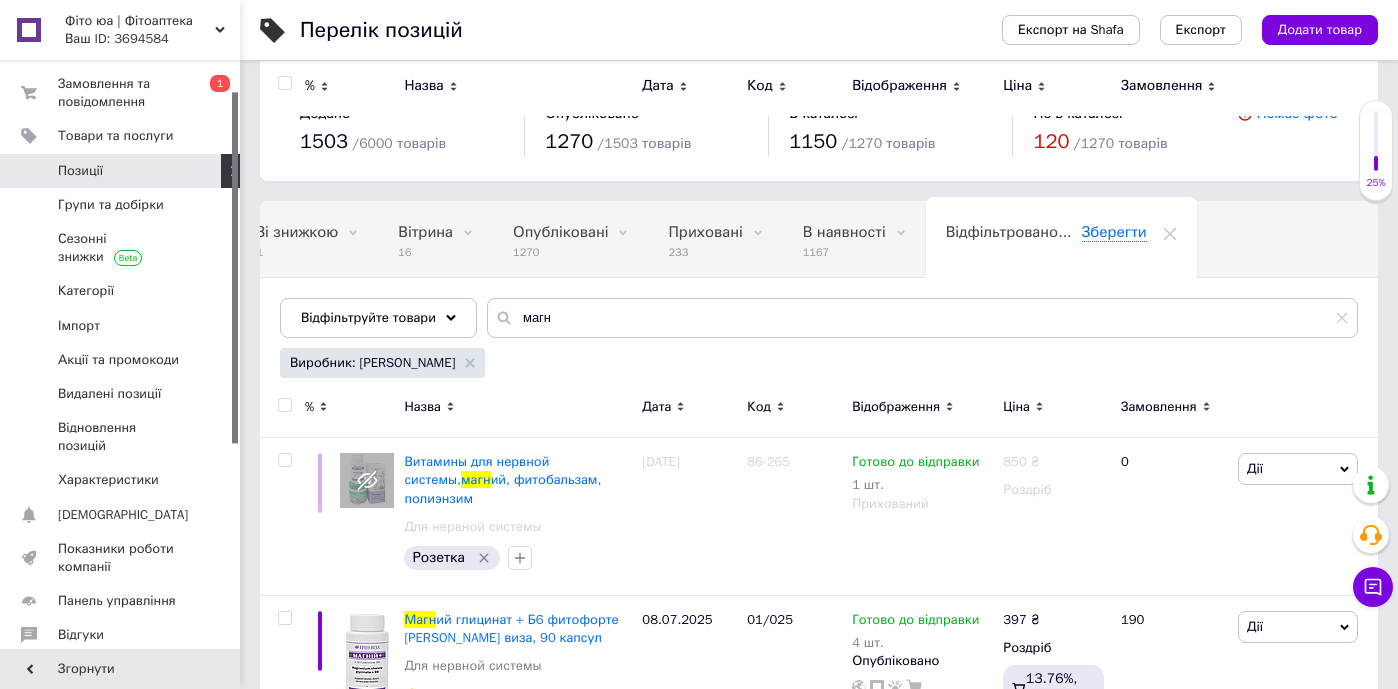 scroll, scrollTop: 0, scrollLeft: 0, axis: both 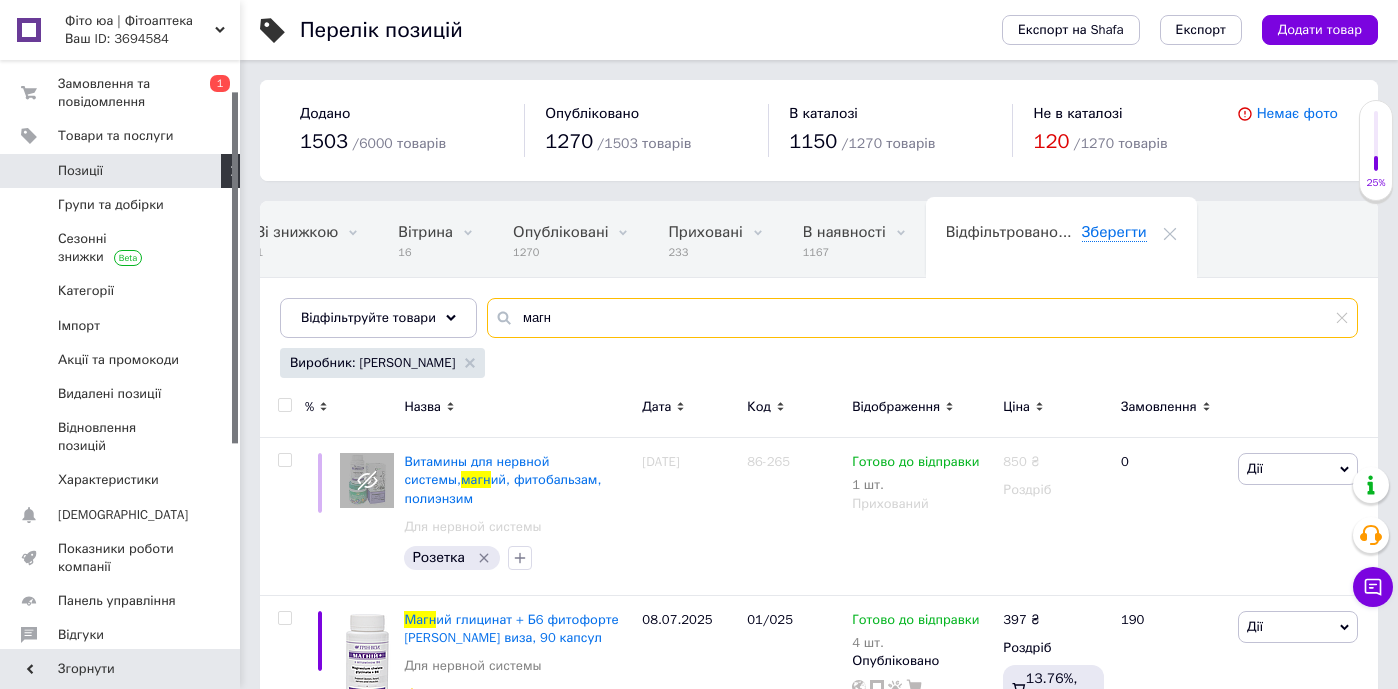 drag, startPoint x: 572, startPoint y: 319, endPoint x: 508, endPoint y: 285, distance: 72.47068 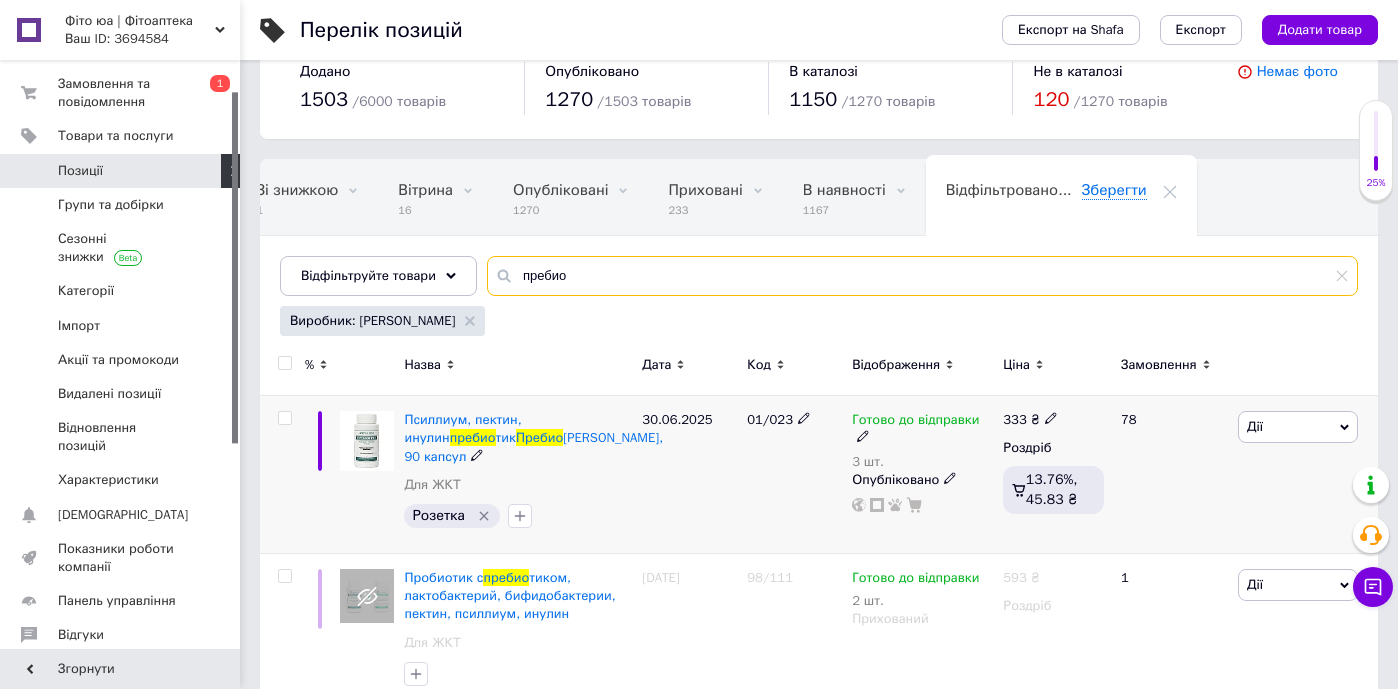 scroll, scrollTop: 56, scrollLeft: 0, axis: vertical 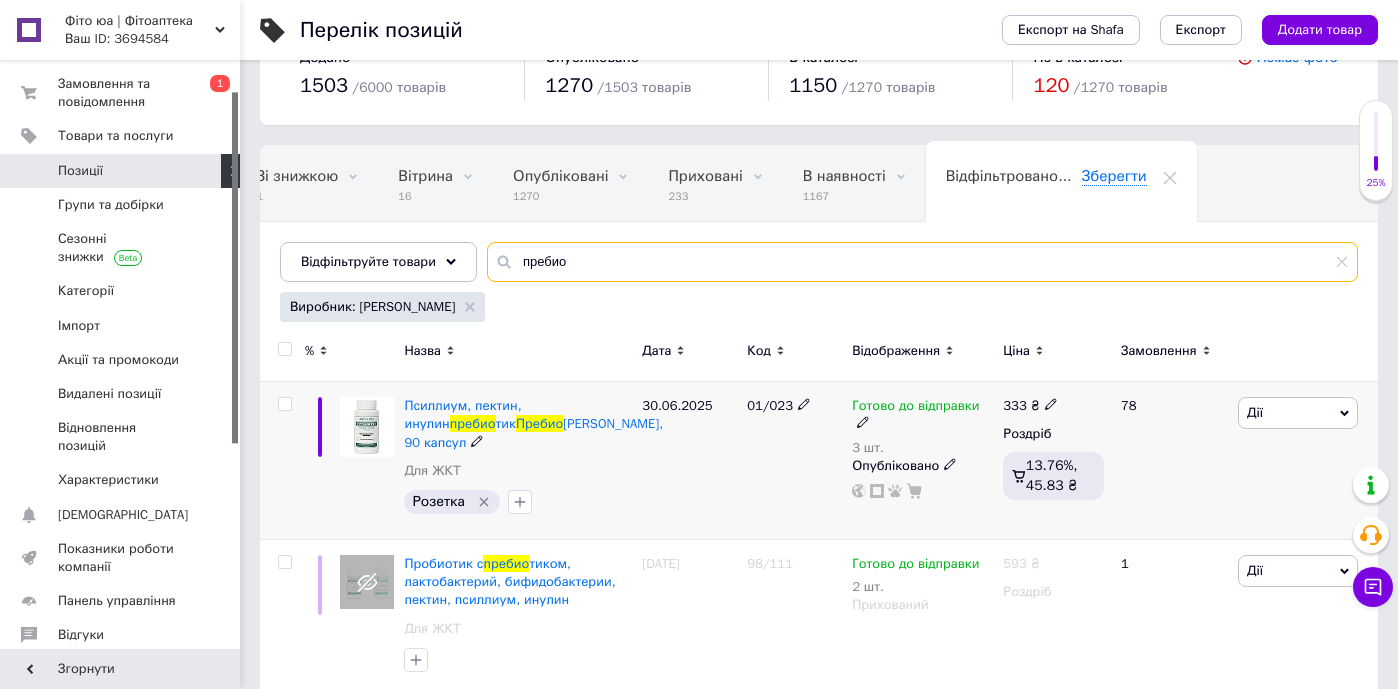 type on "пребио" 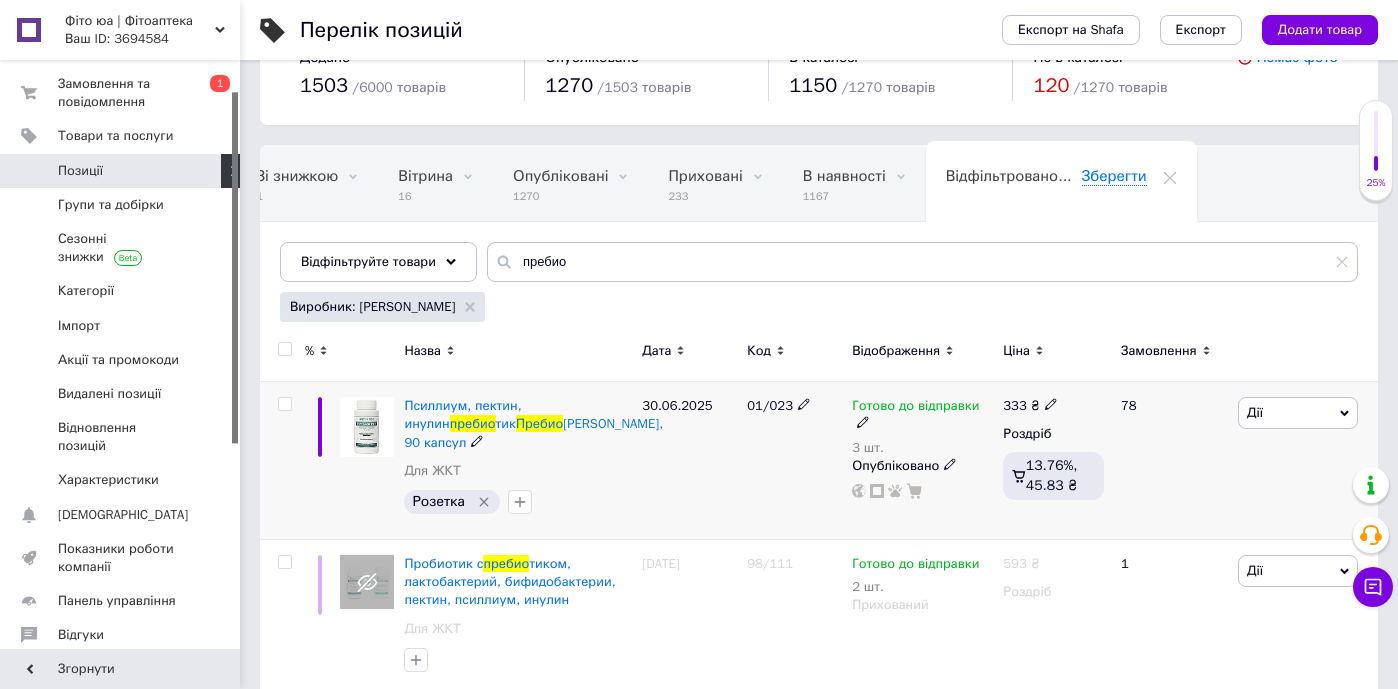 click on "Готово до відправки" at bounding box center [915, 408] 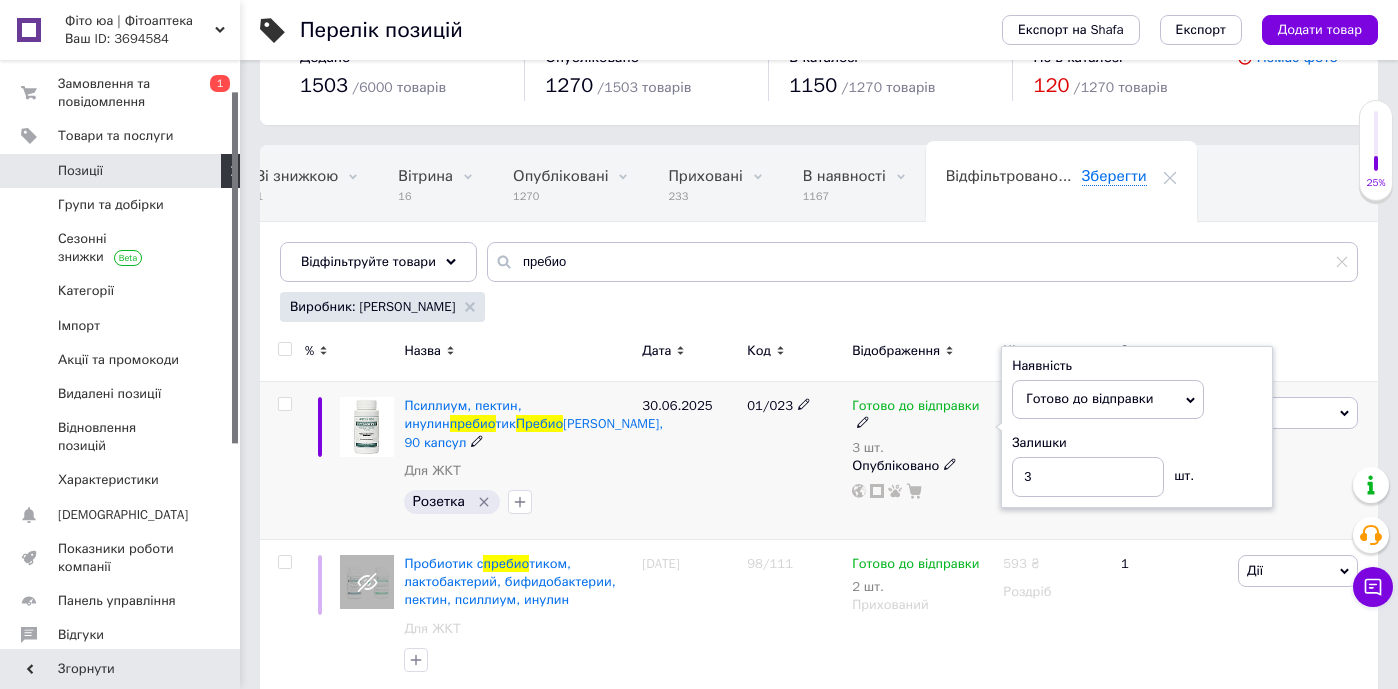 click on "Залишки 3 шт." at bounding box center (1137, 465) 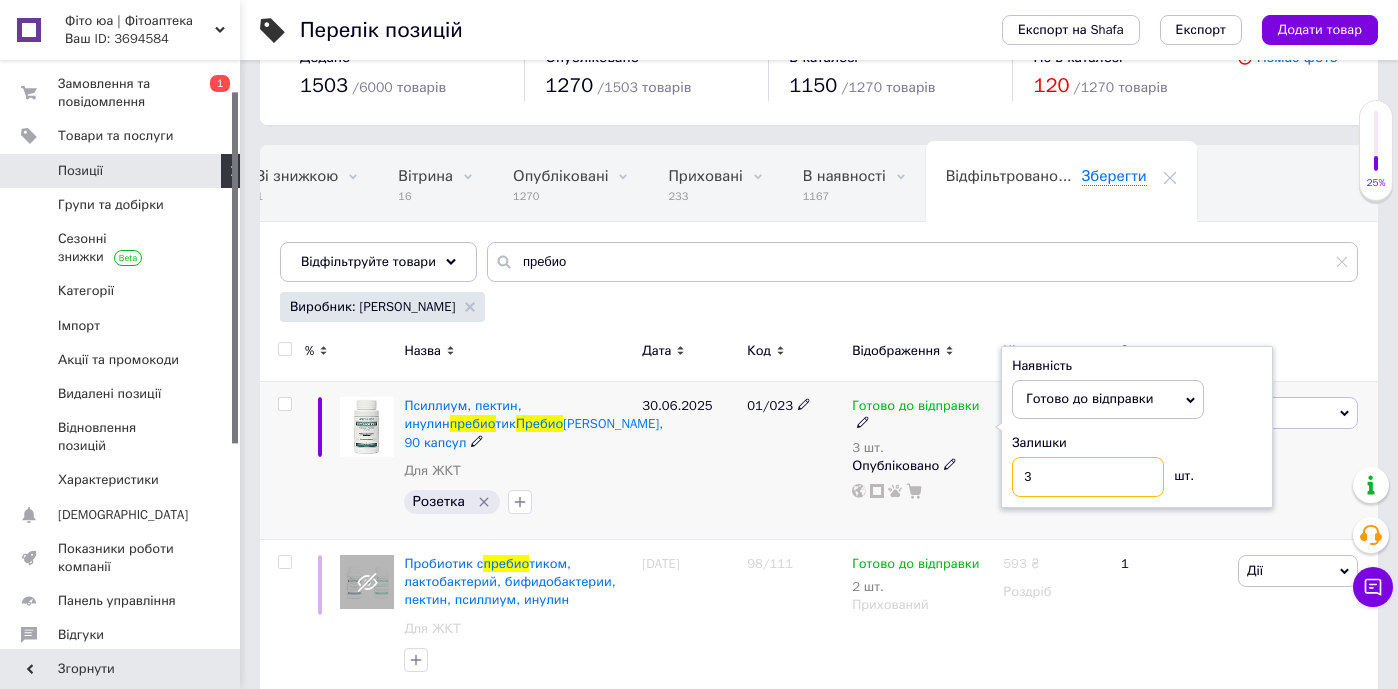 click on "3" at bounding box center [1088, 477] 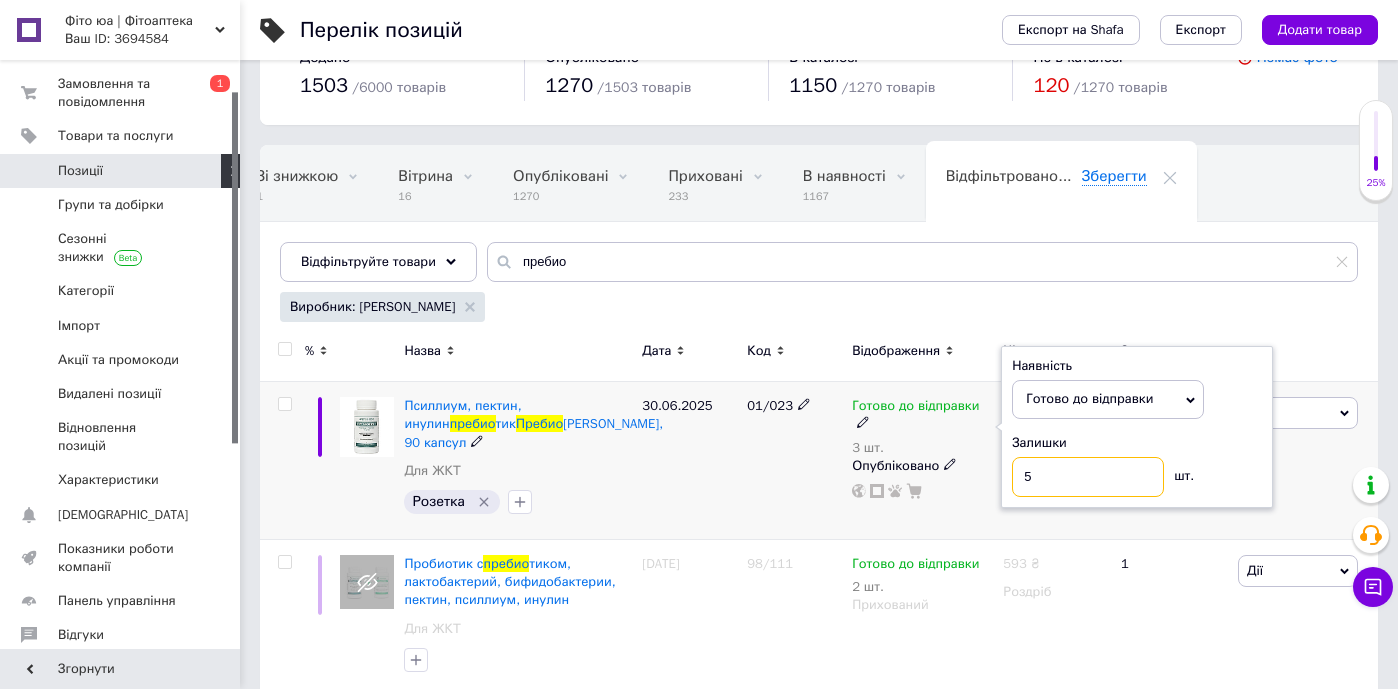 type on "5" 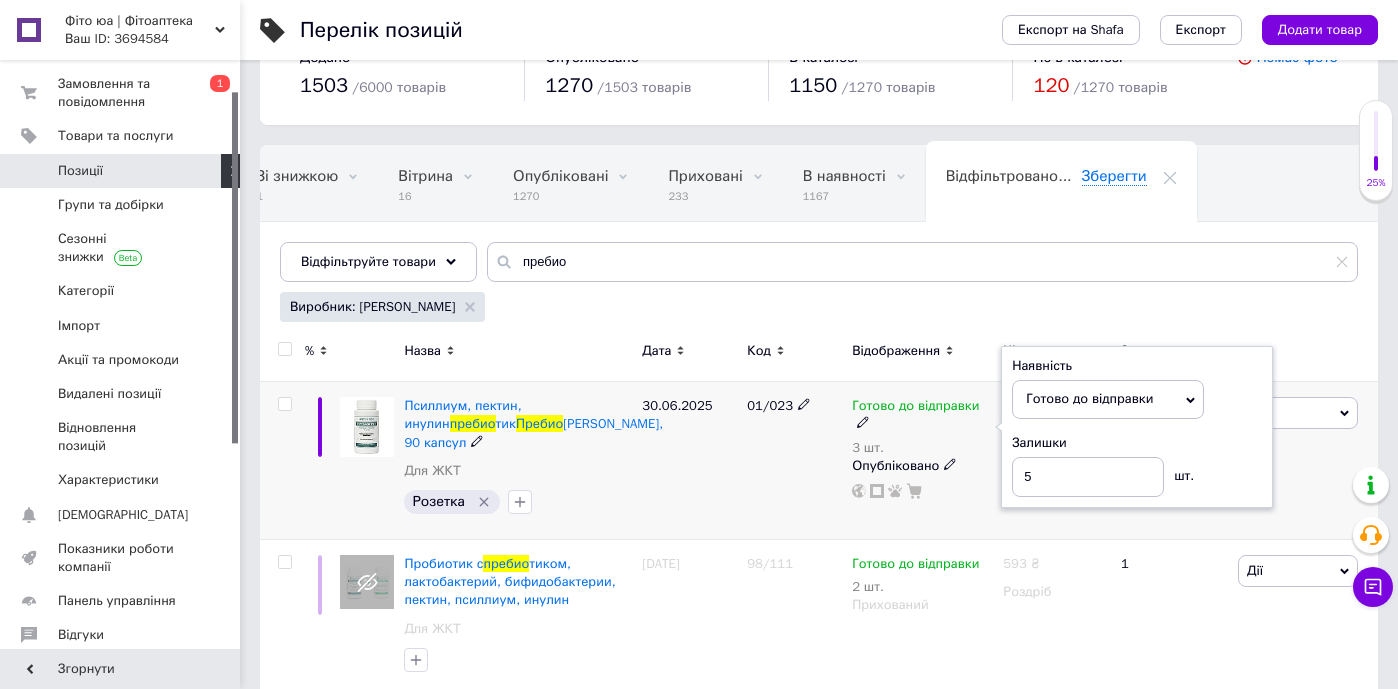 click on "30.06.2025" at bounding box center [689, 461] 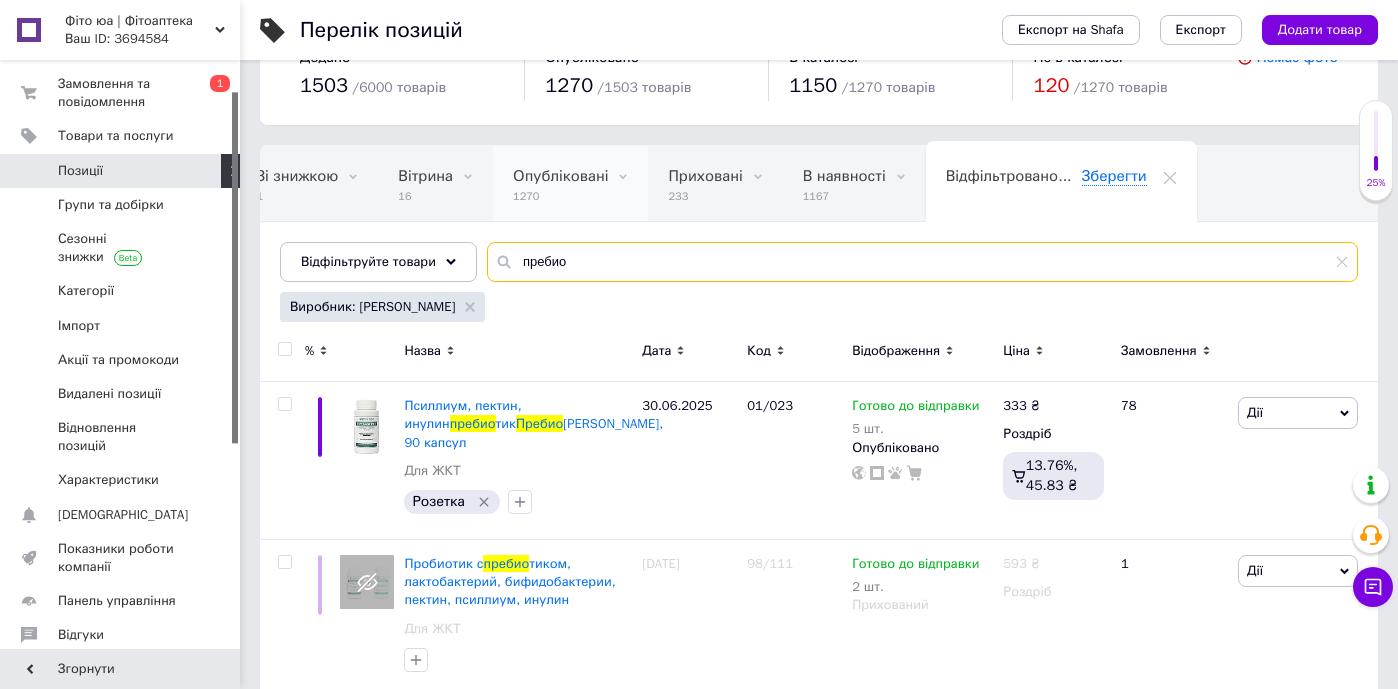 drag, startPoint x: 589, startPoint y: 260, endPoint x: 517, endPoint y: 217, distance: 83.86298 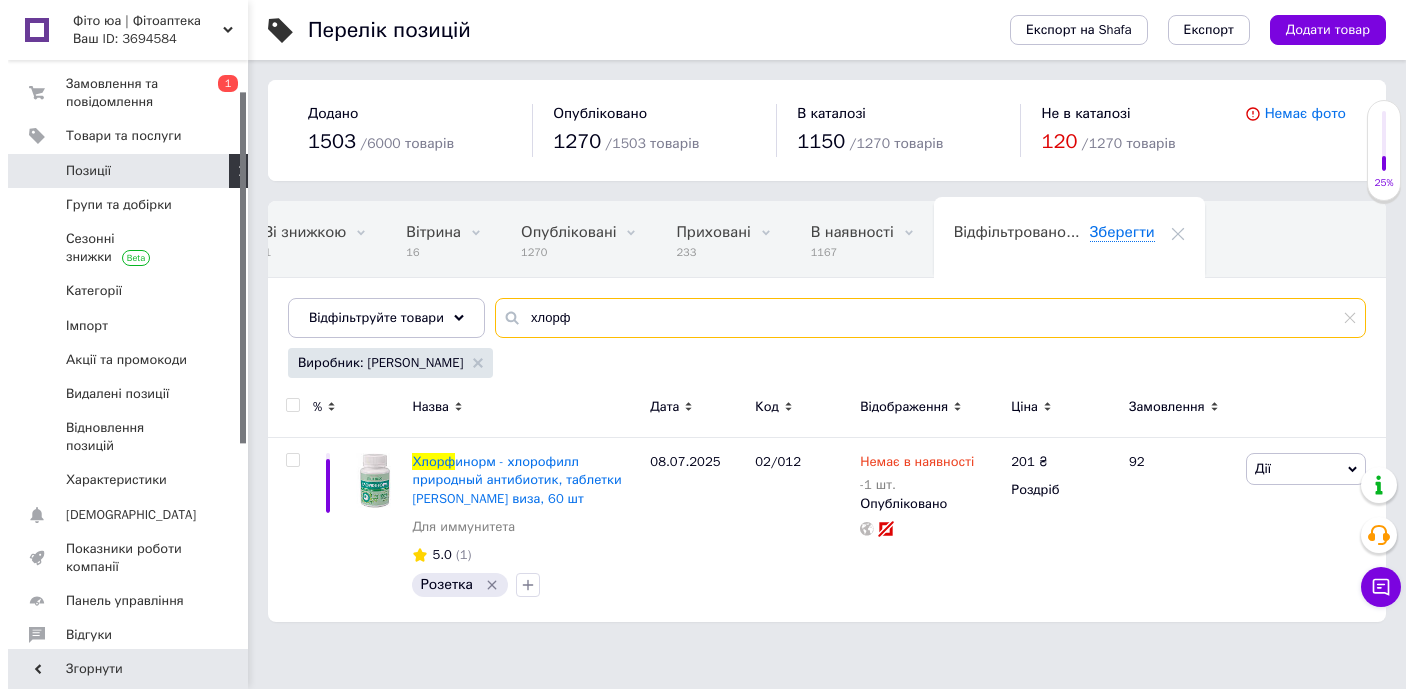 scroll, scrollTop: 0, scrollLeft: 0, axis: both 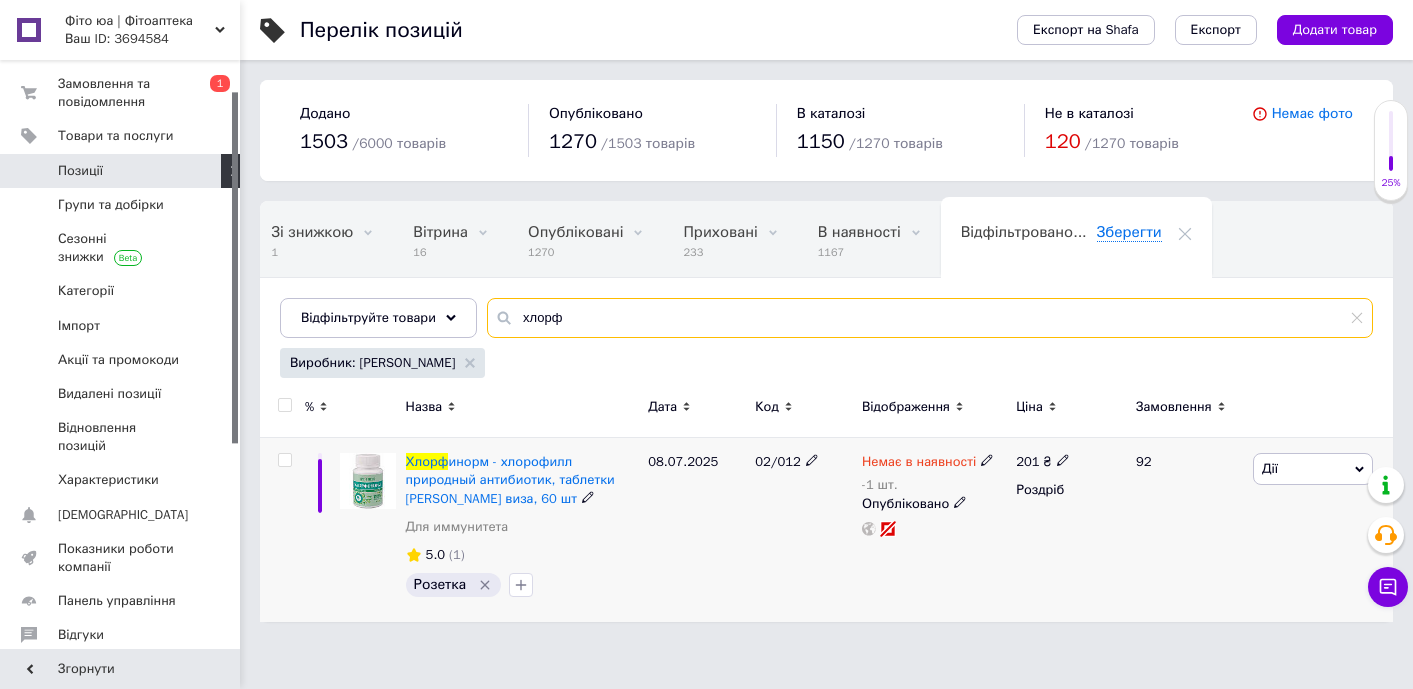 type on "хлорф" 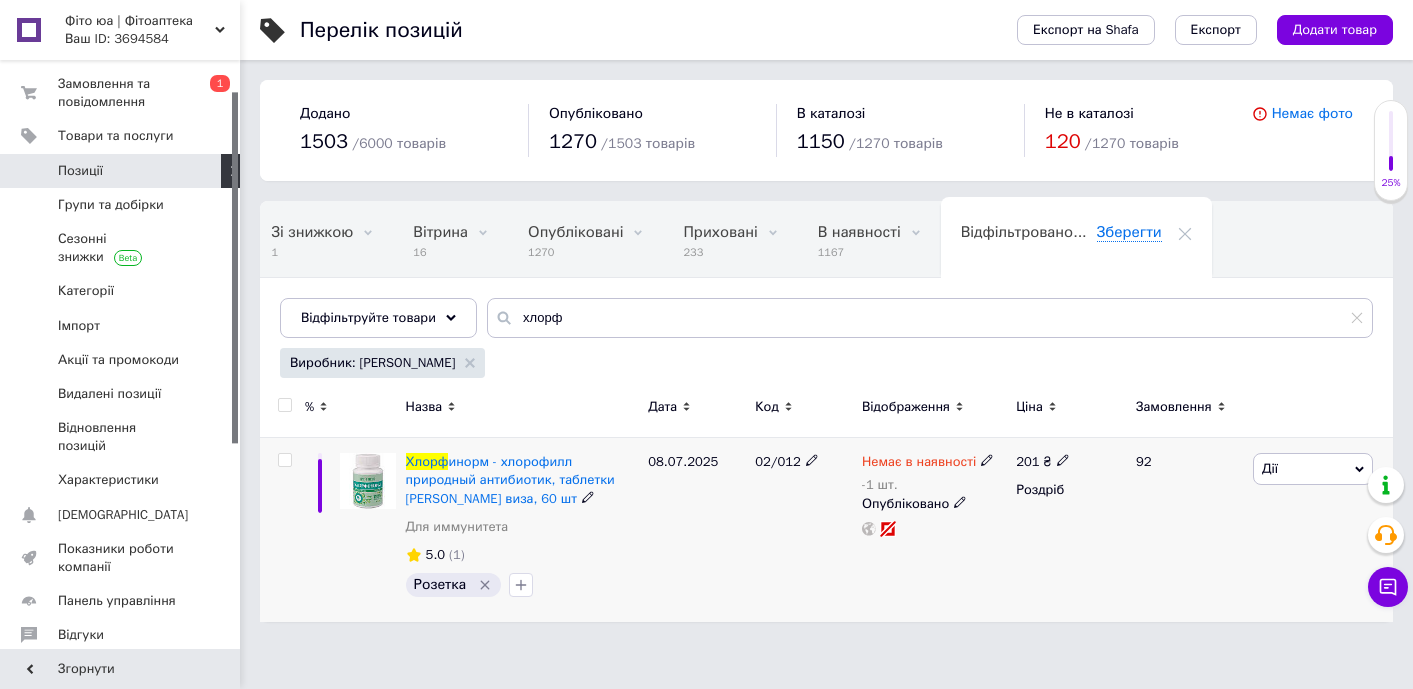 click on "Немає в наявності" at bounding box center (919, 464) 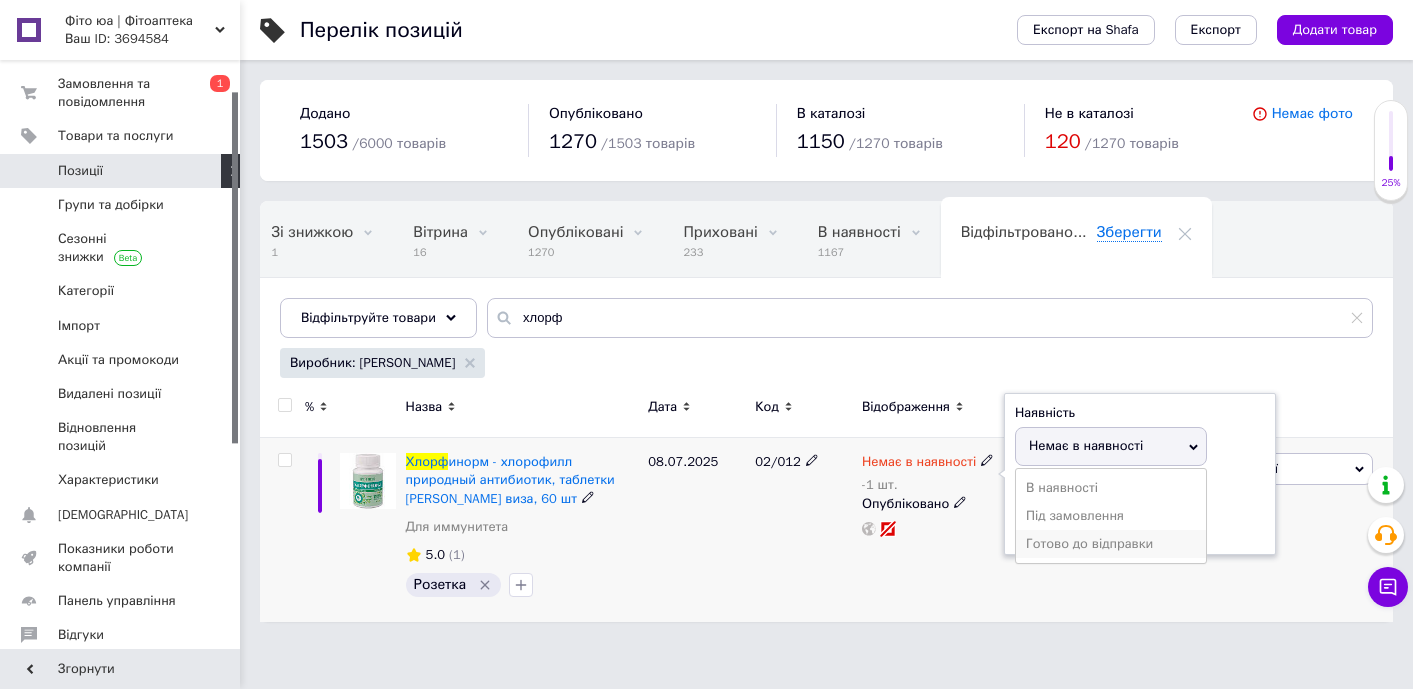 click on "Готово до відправки" at bounding box center (1111, 544) 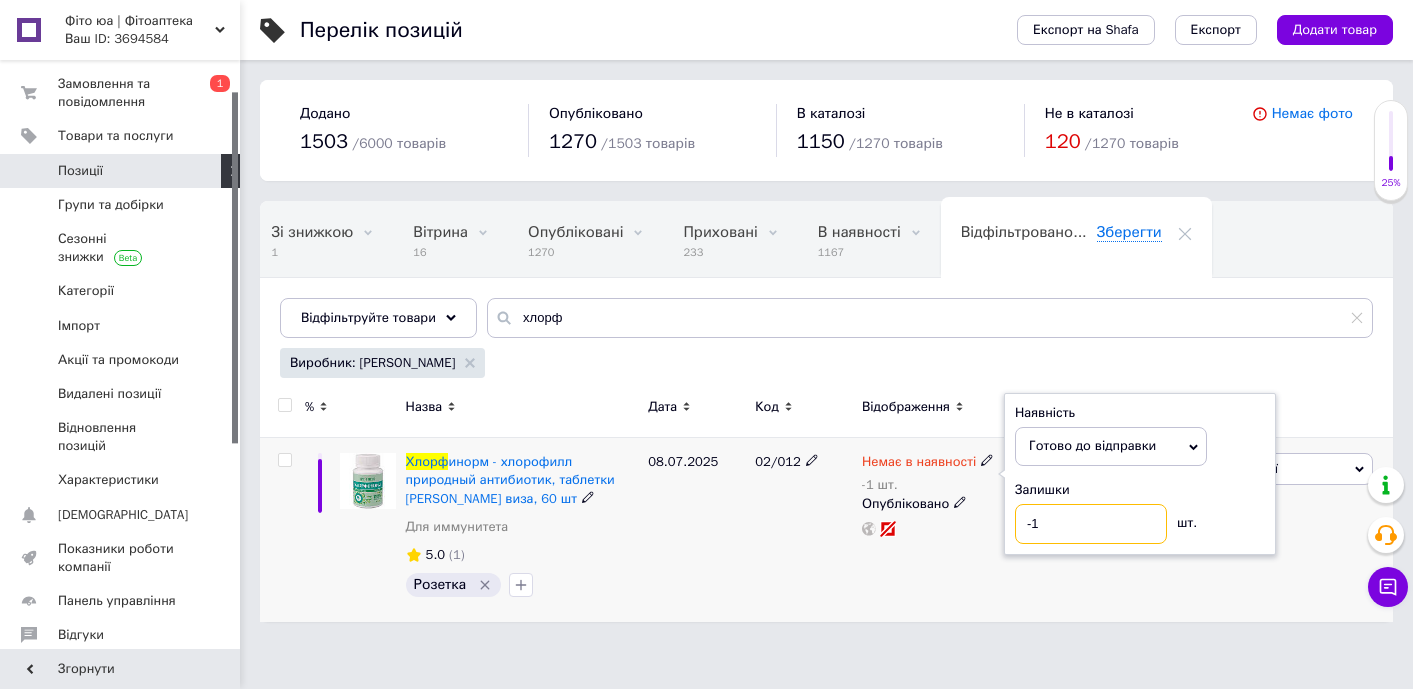 click on "-1" at bounding box center [1091, 524] 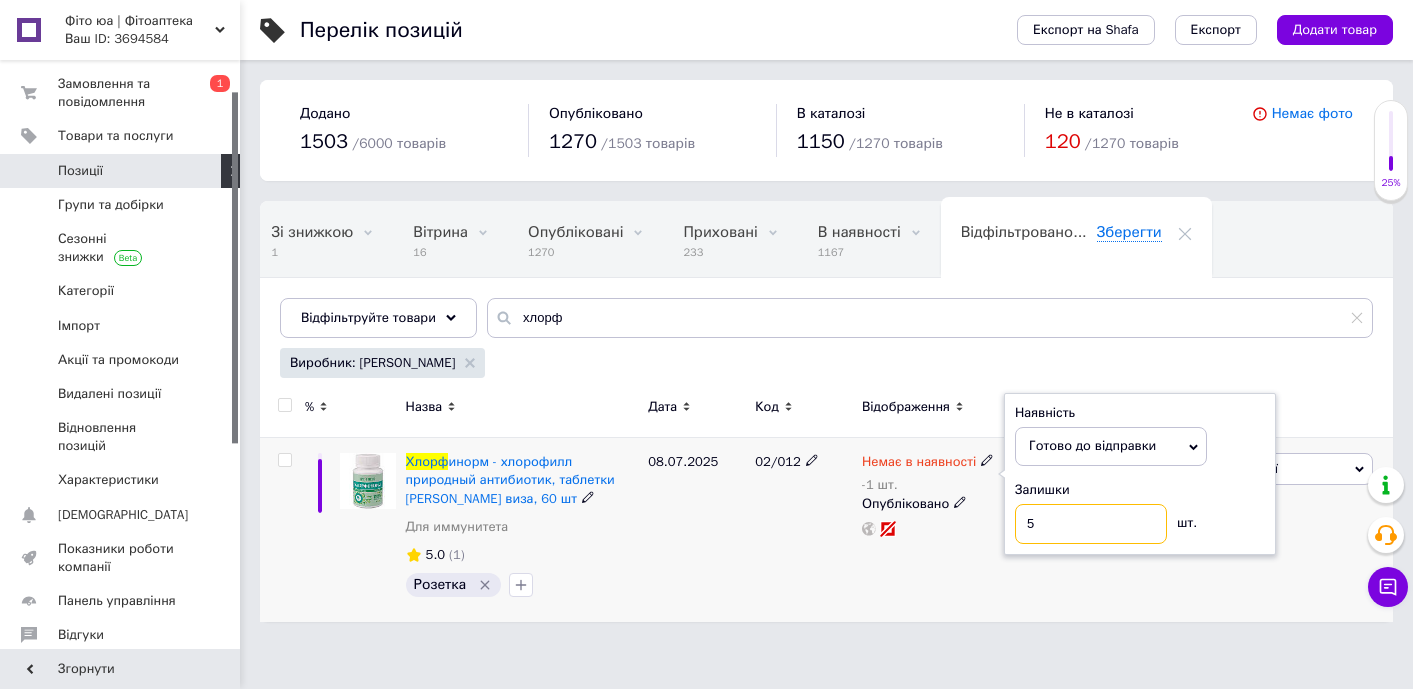 type on "5" 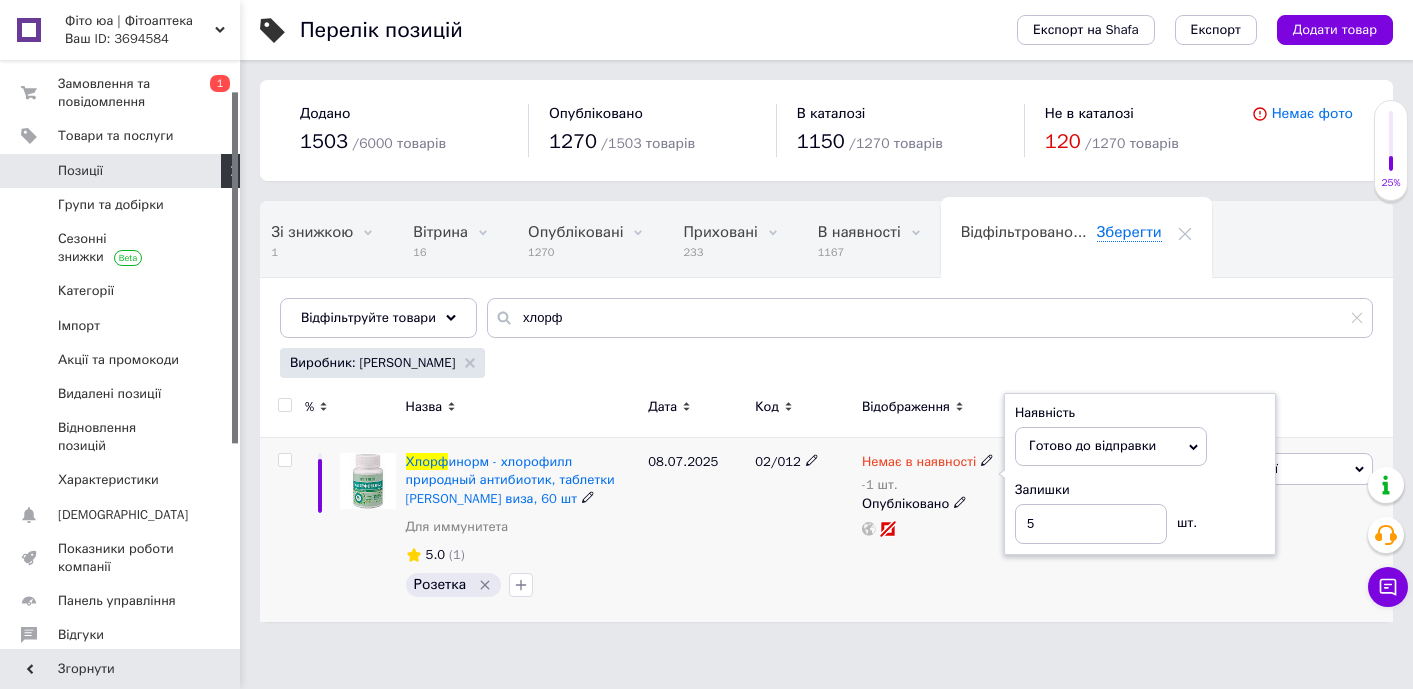click on "02/012" at bounding box center [803, 530] 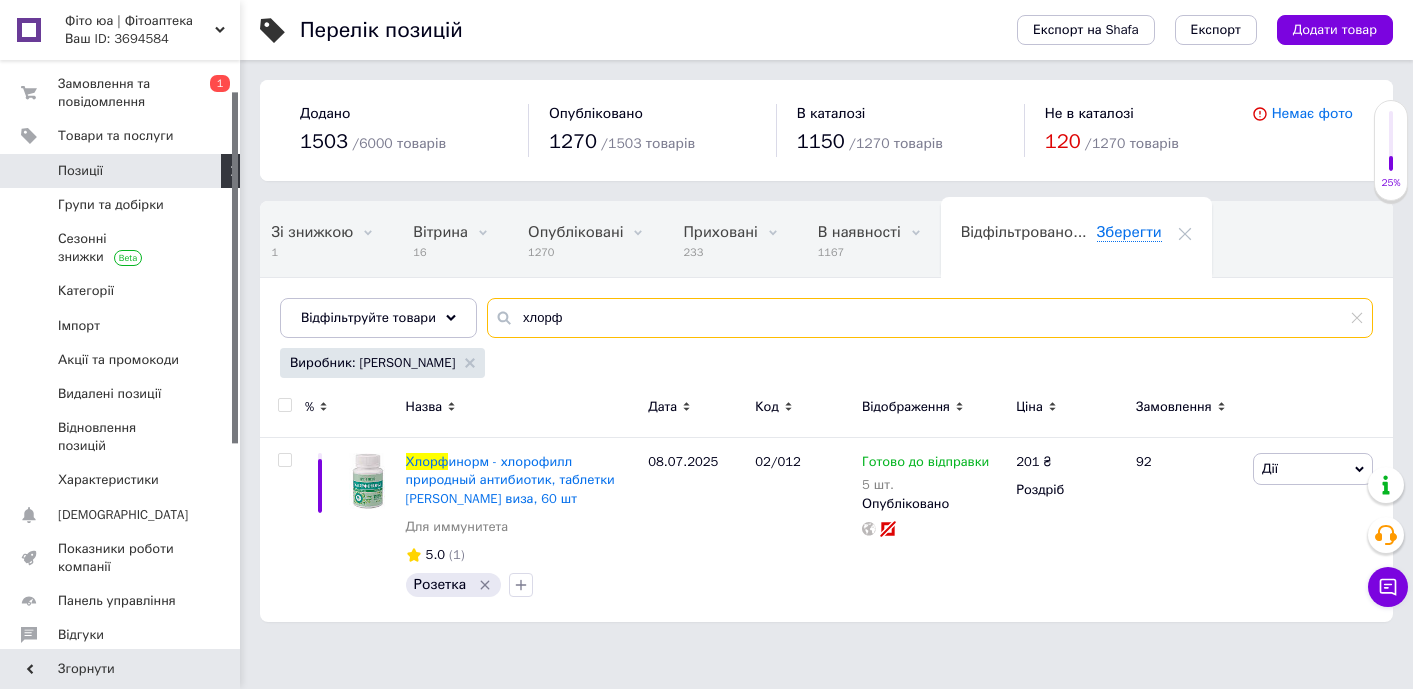 drag, startPoint x: 578, startPoint y: 317, endPoint x: 504, endPoint y: 285, distance: 80.622574 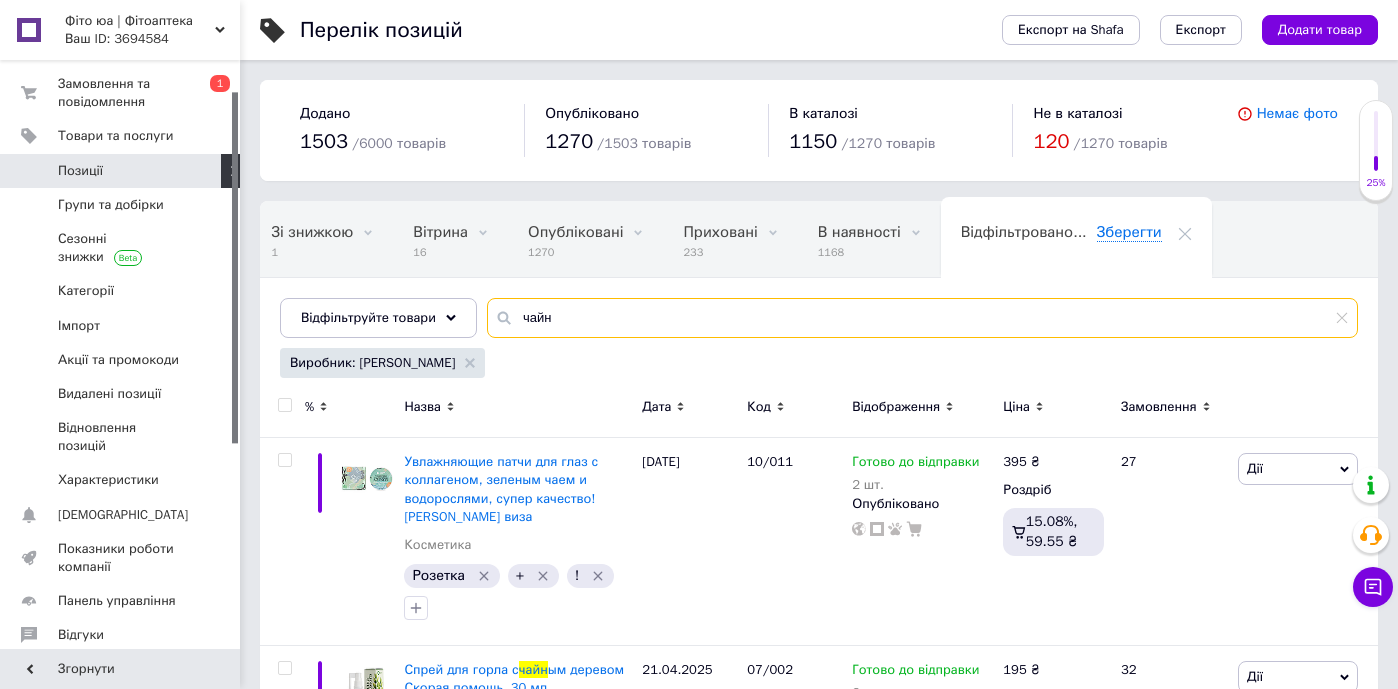 scroll, scrollTop: 0, scrollLeft: 110, axis: horizontal 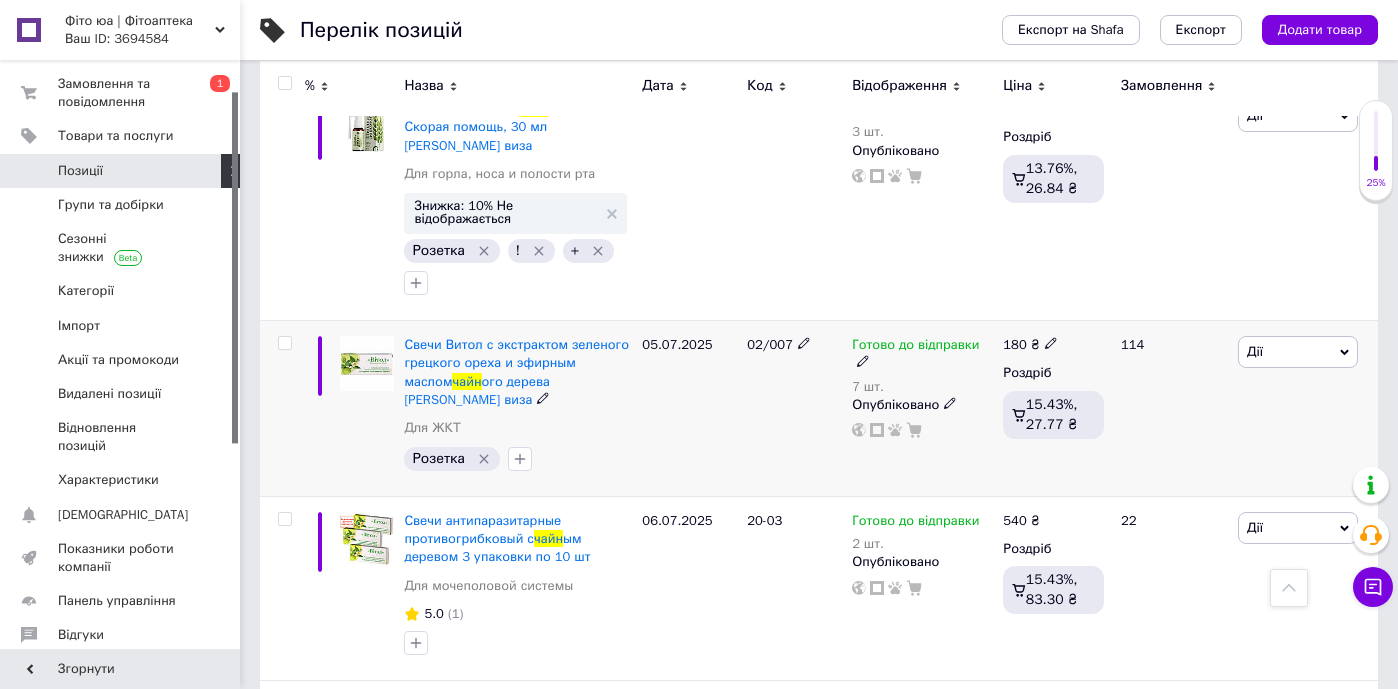 type on "чайн" 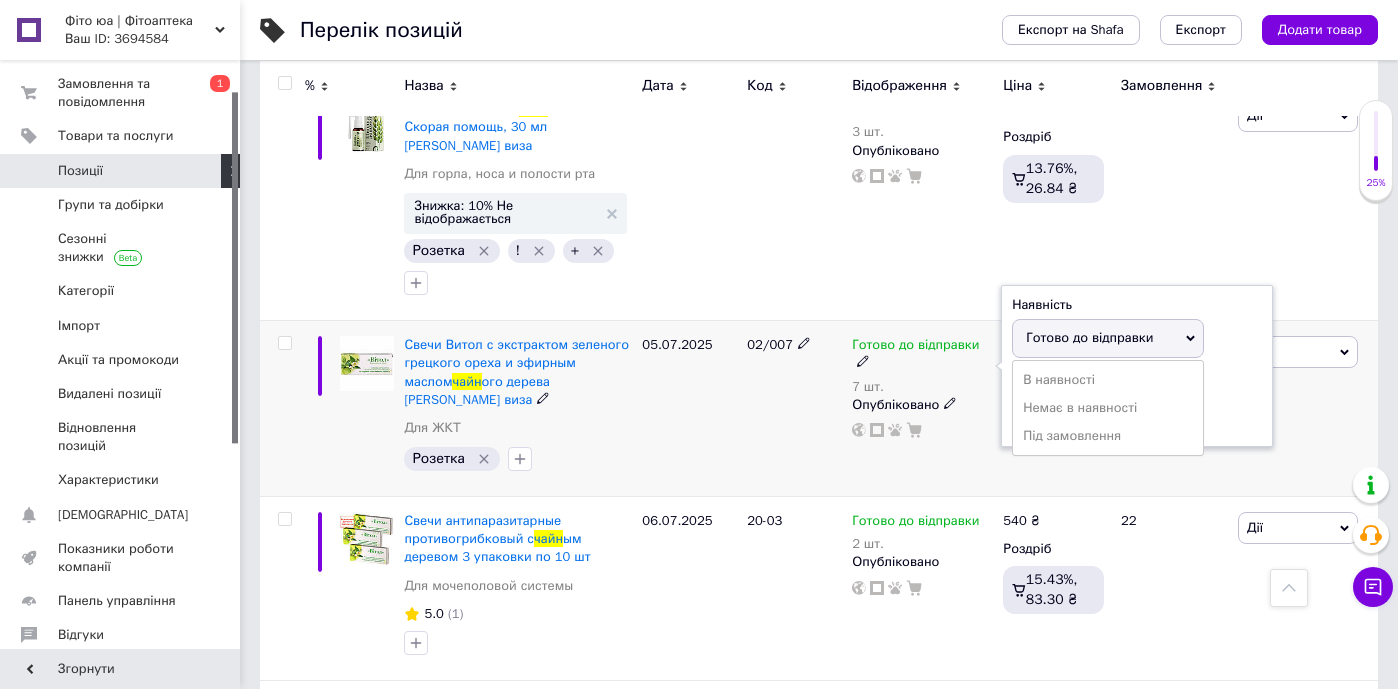 click on "Залишки" at bounding box center [1137, 382] 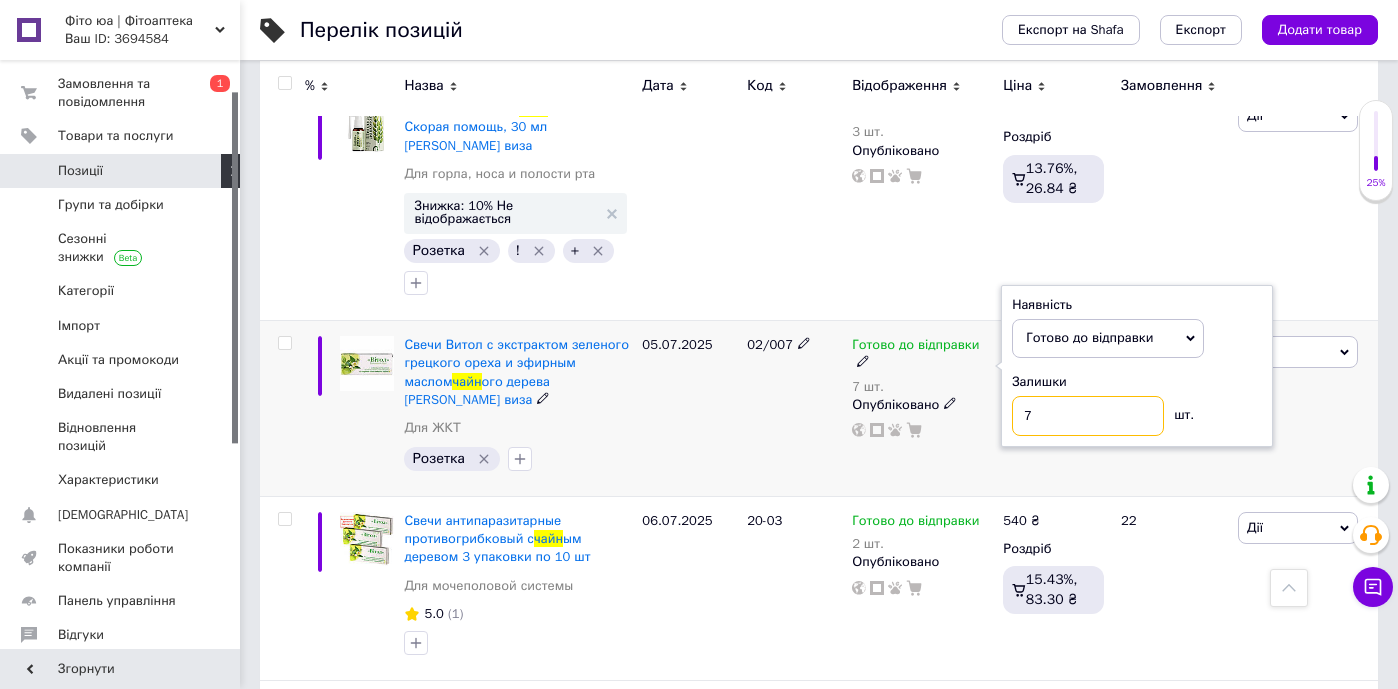 click on "7" at bounding box center (1088, 416) 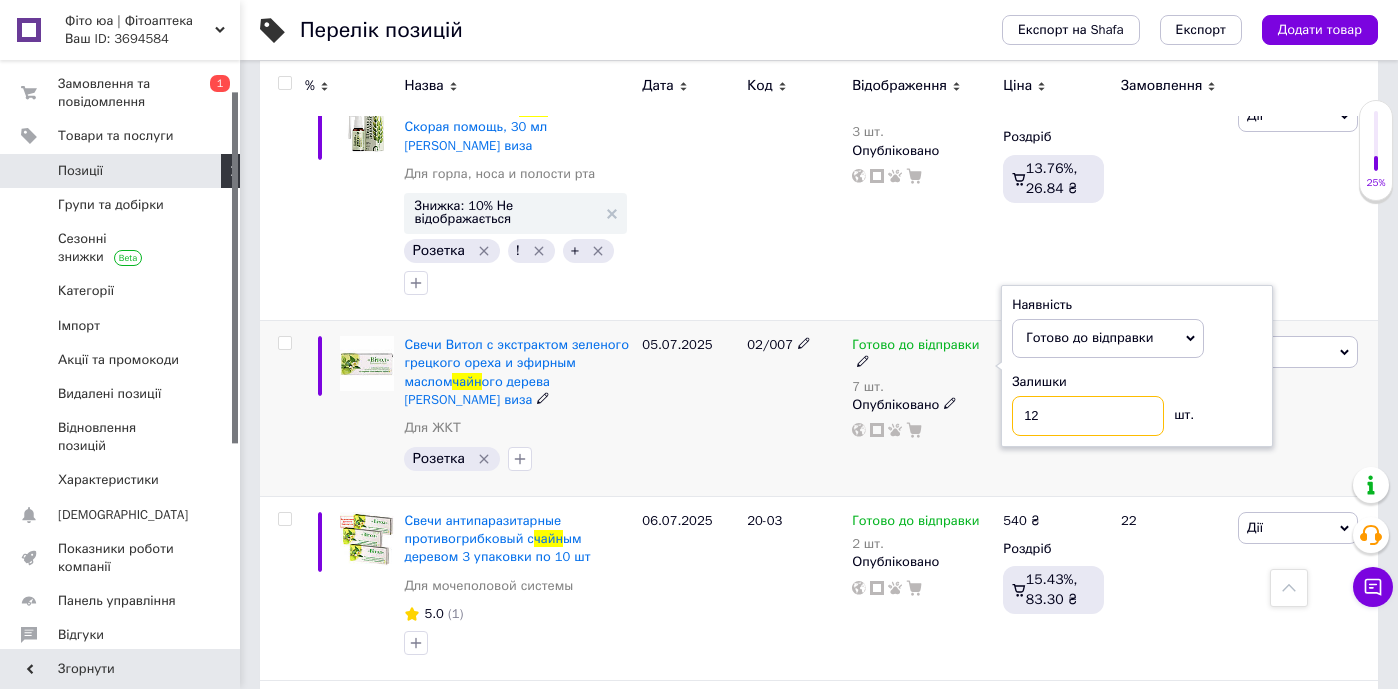 type on "12" 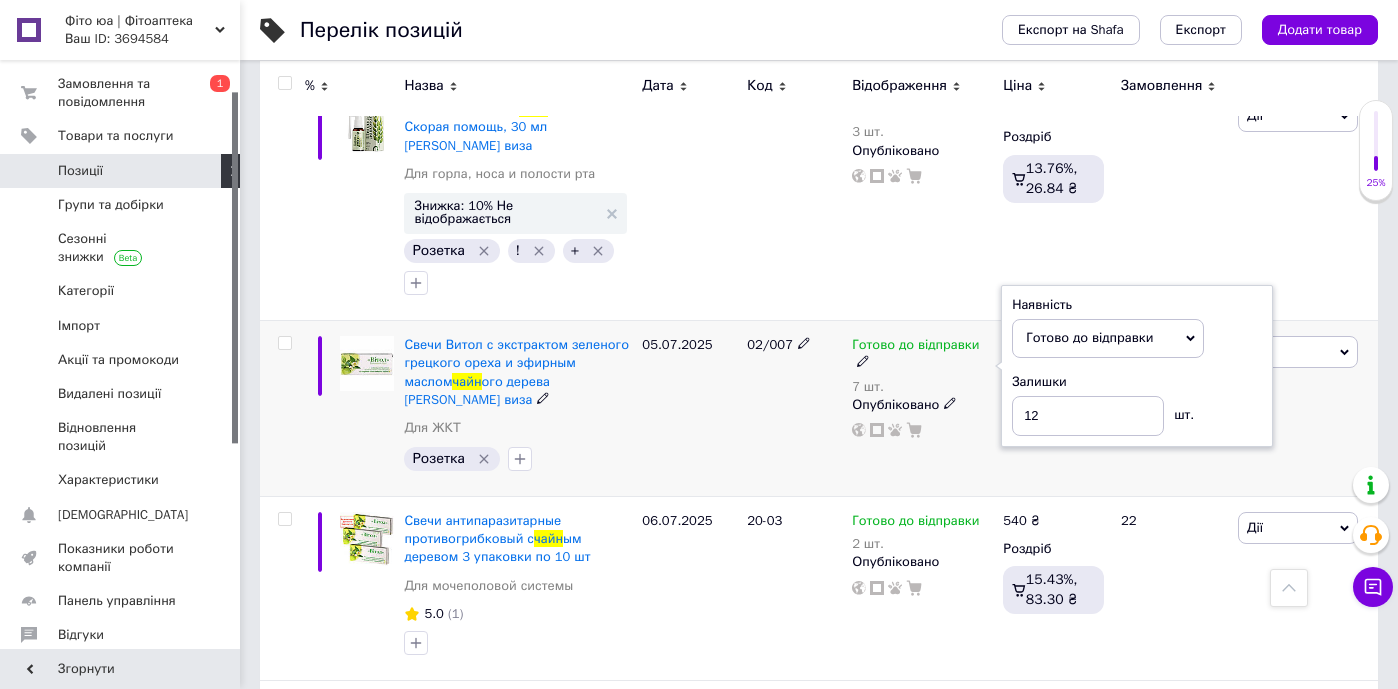 click on "02/007" at bounding box center [794, 409] 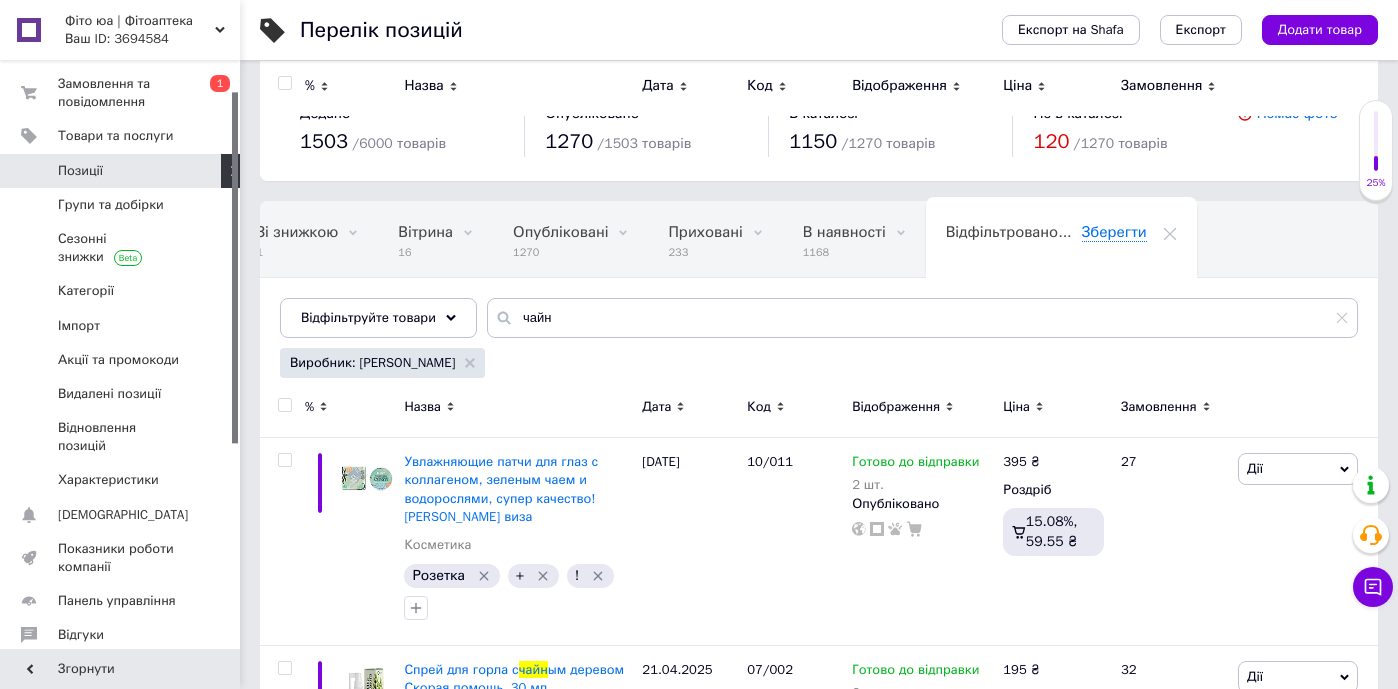 scroll, scrollTop: -1, scrollLeft: 0, axis: vertical 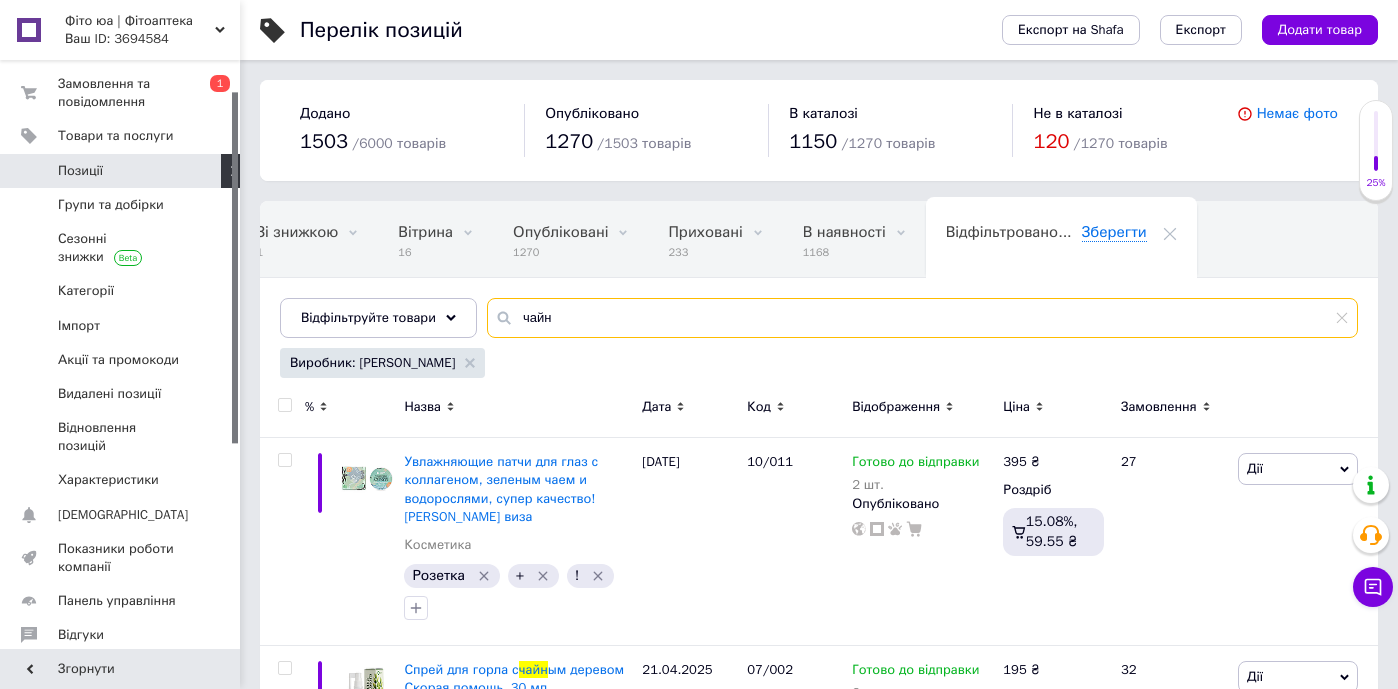drag, startPoint x: 569, startPoint y: 329, endPoint x: 515, endPoint y: 287, distance: 68.41052 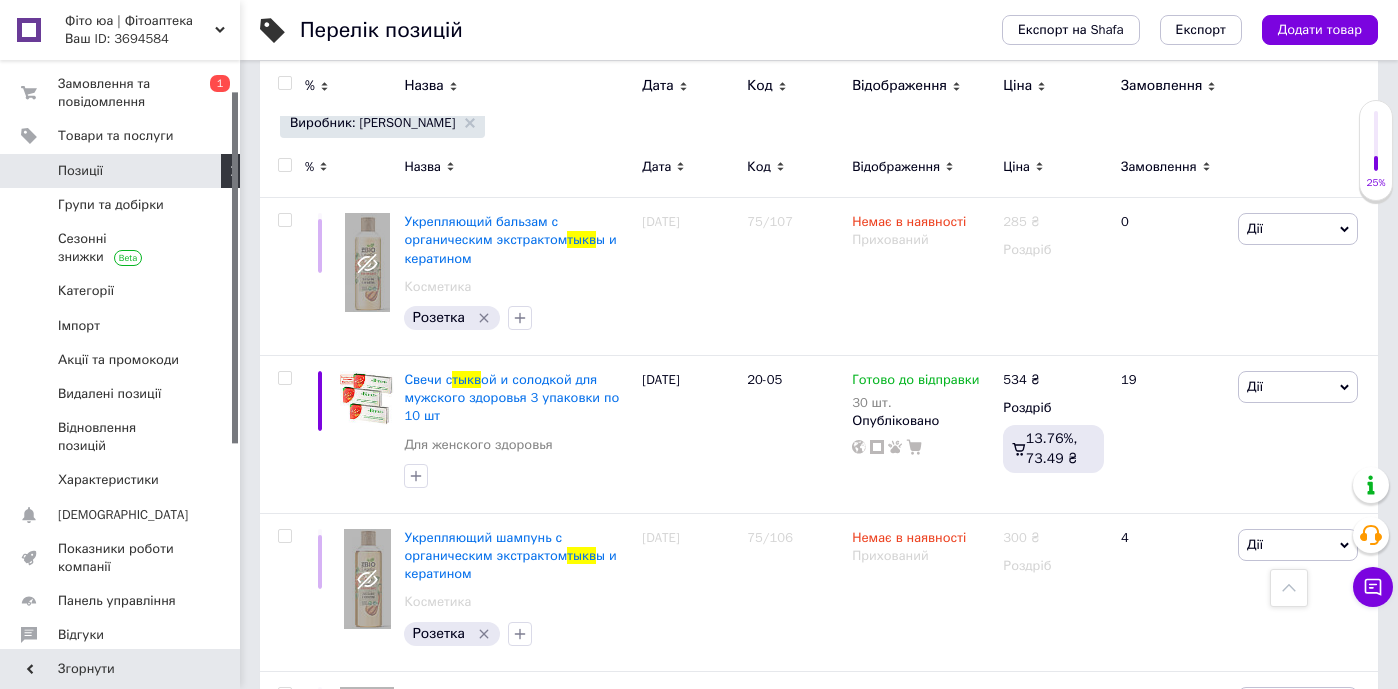 scroll, scrollTop: 8, scrollLeft: 0, axis: vertical 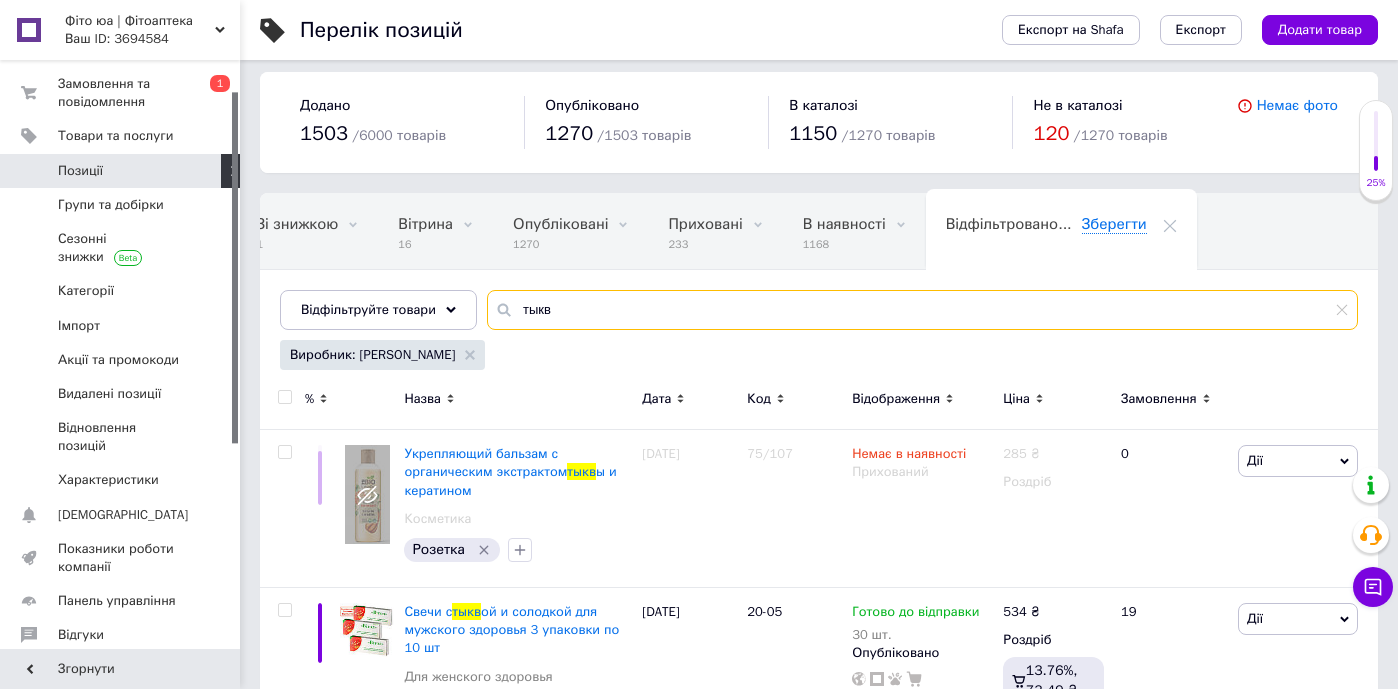 click on "тыкв" at bounding box center [922, 310] 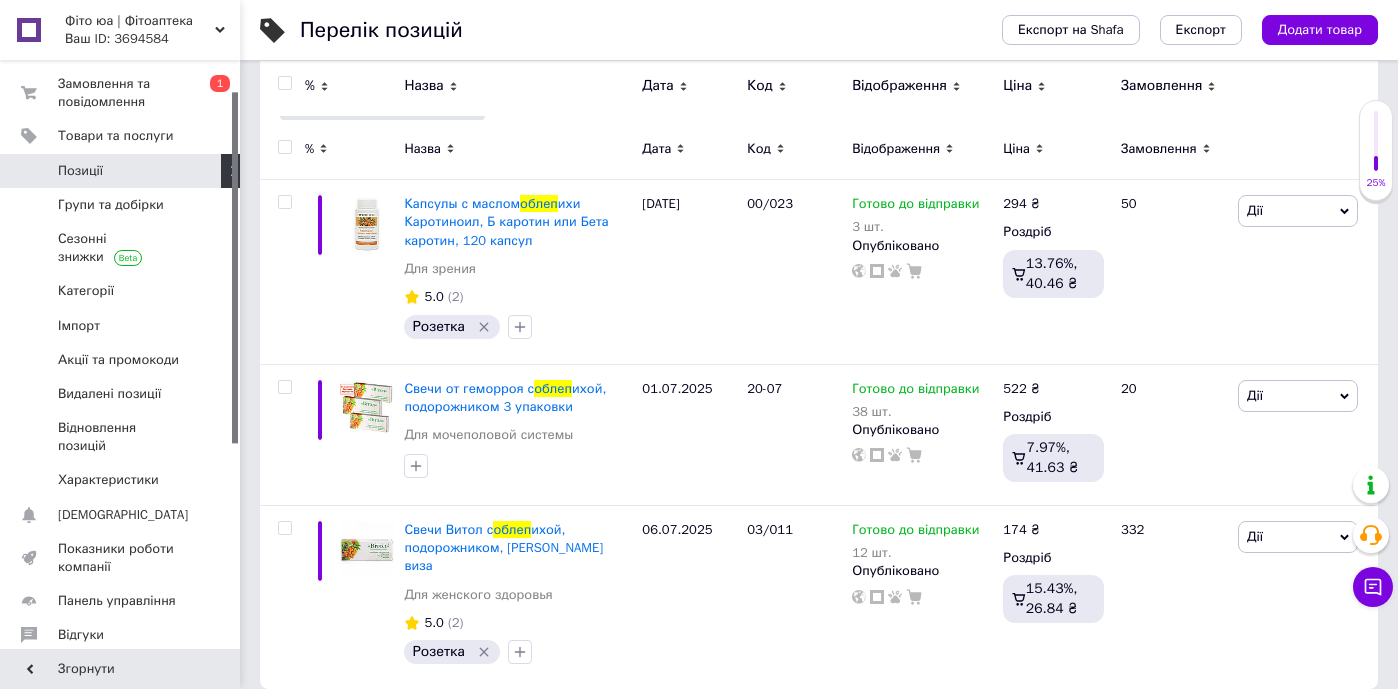 scroll, scrollTop: 257, scrollLeft: 0, axis: vertical 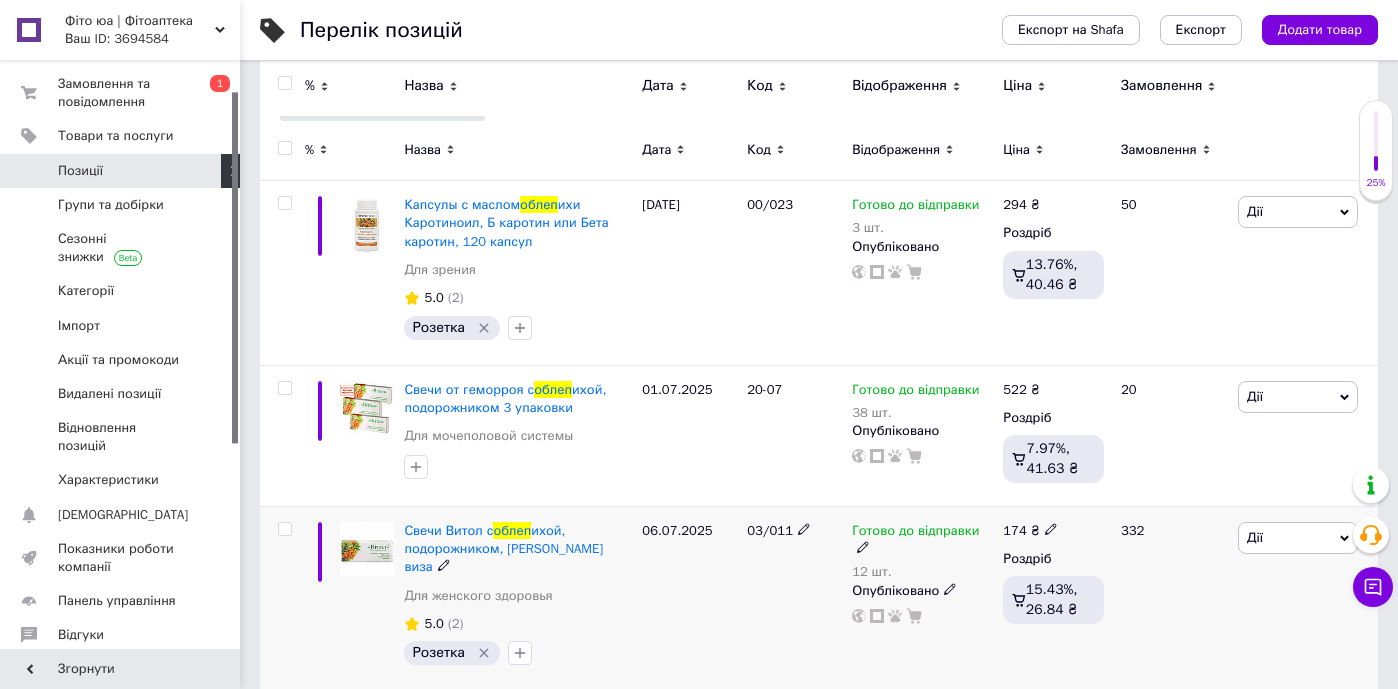 type on "облеп" 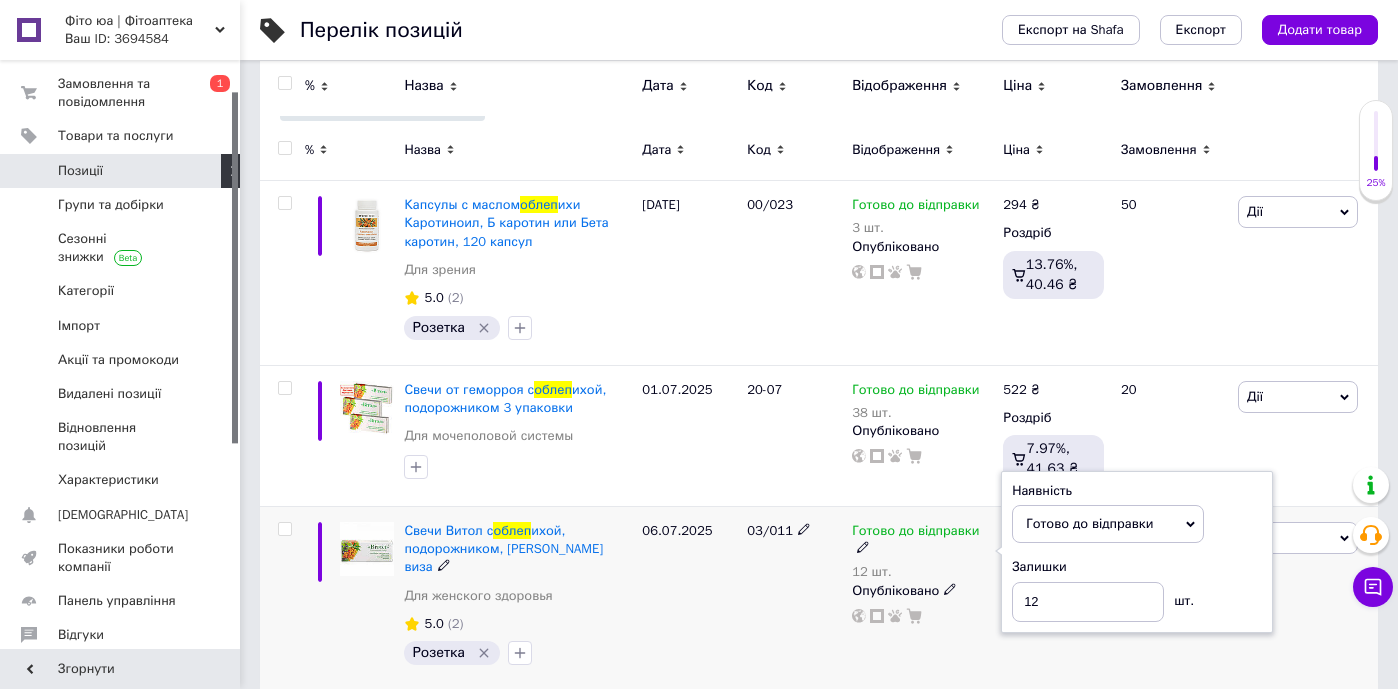 click on "Залишки" at bounding box center [1137, 567] 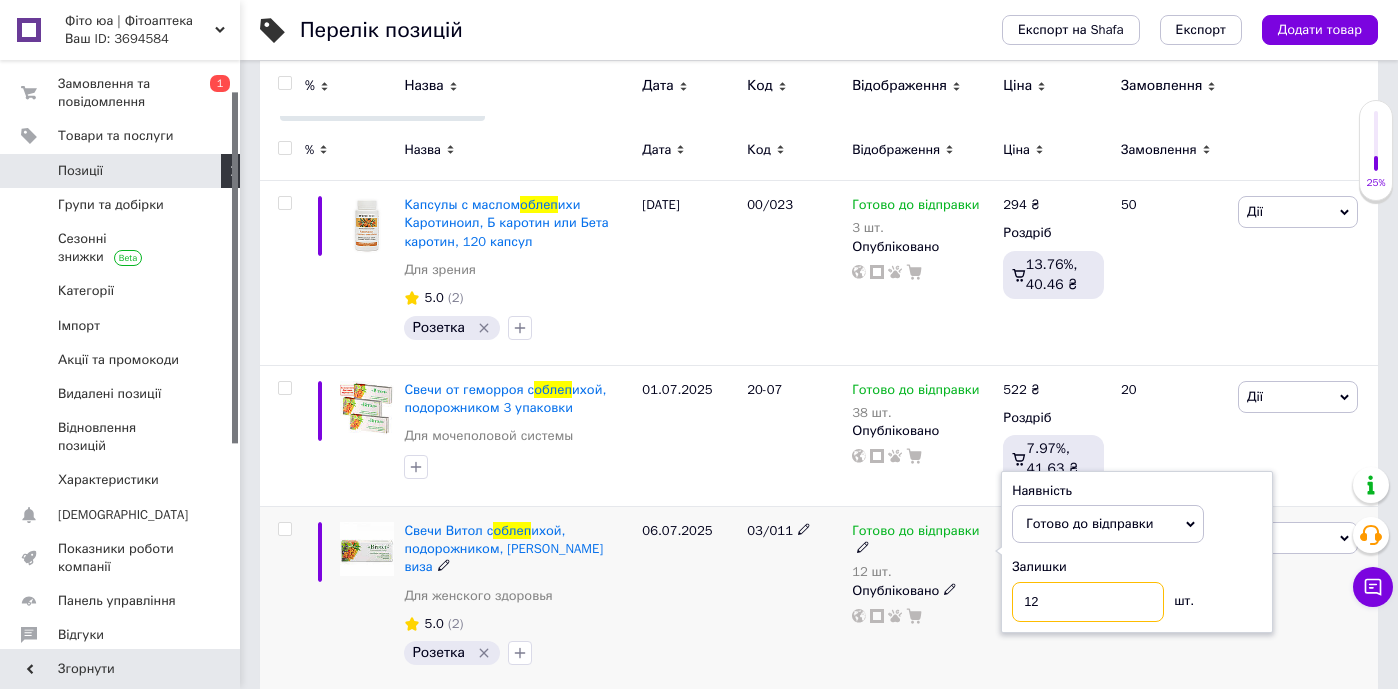 click on "12" at bounding box center (1088, 602) 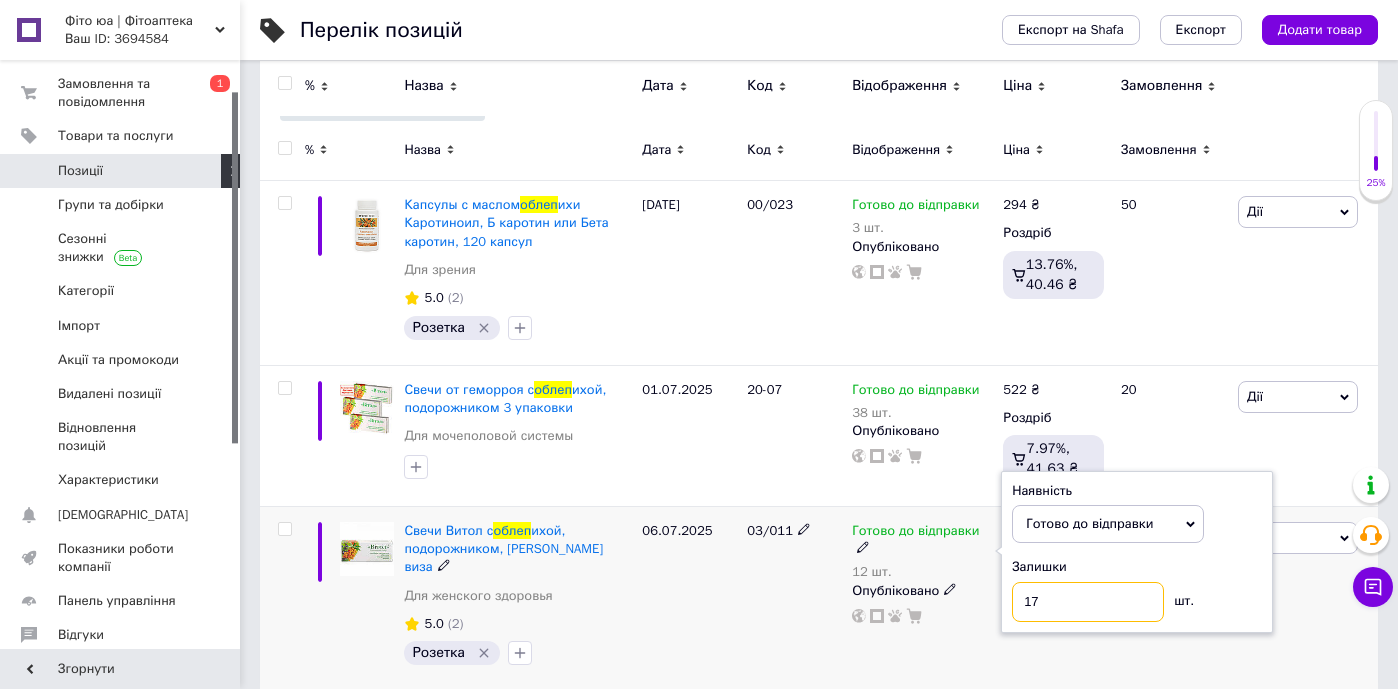 type on "17" 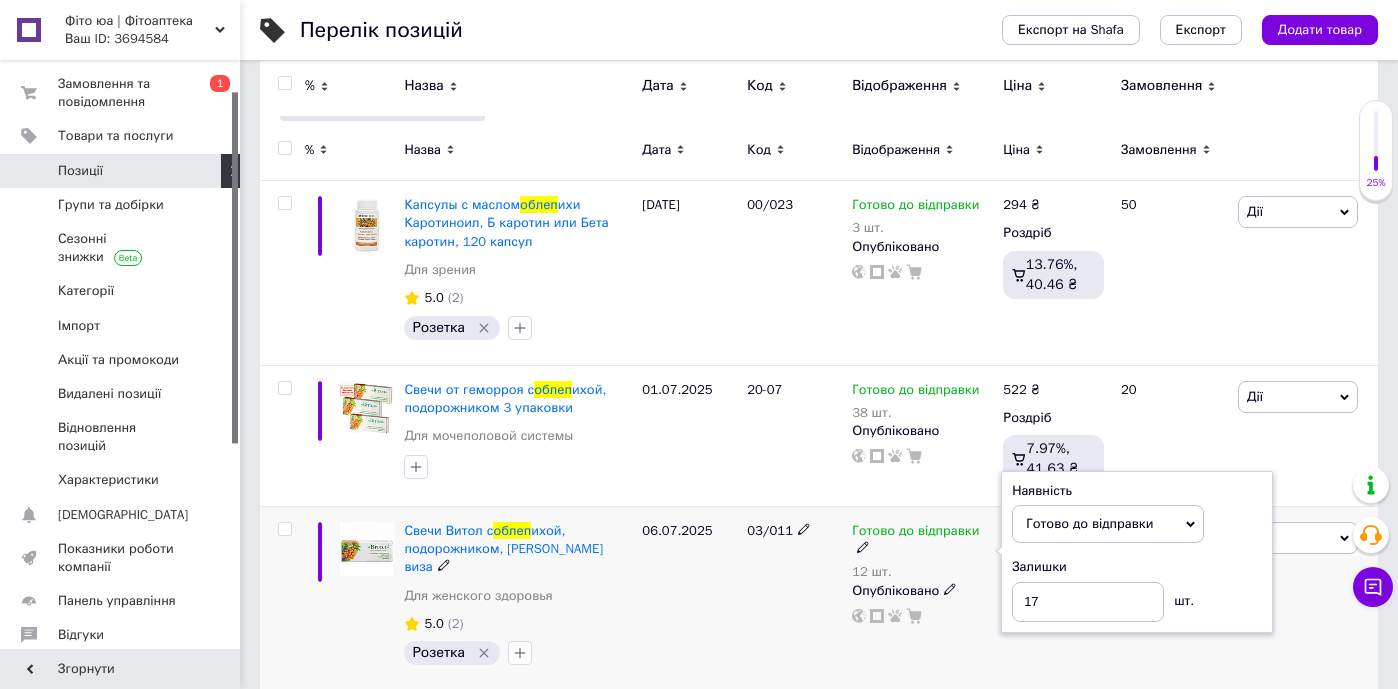 click on "06.07.2025" at bounding box center (689, 598) 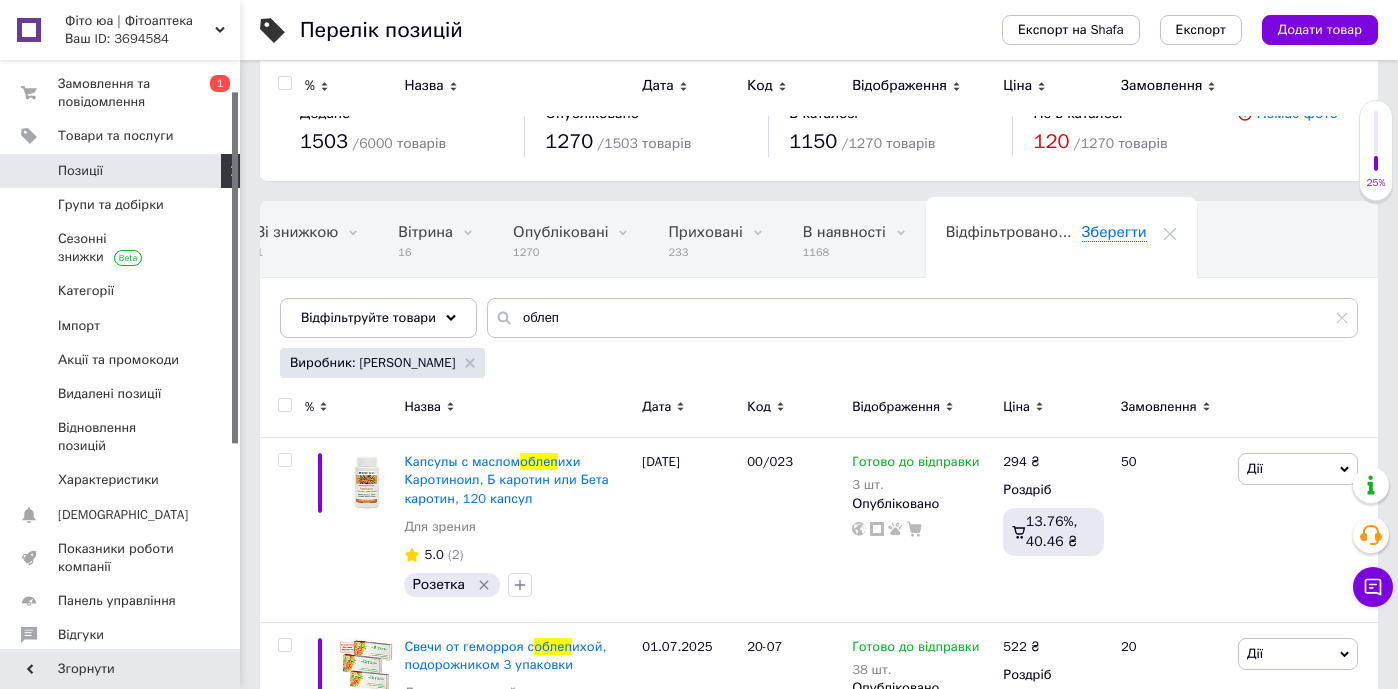 scroll, scrollTop: 0, scrollLeft: 0, axis: both 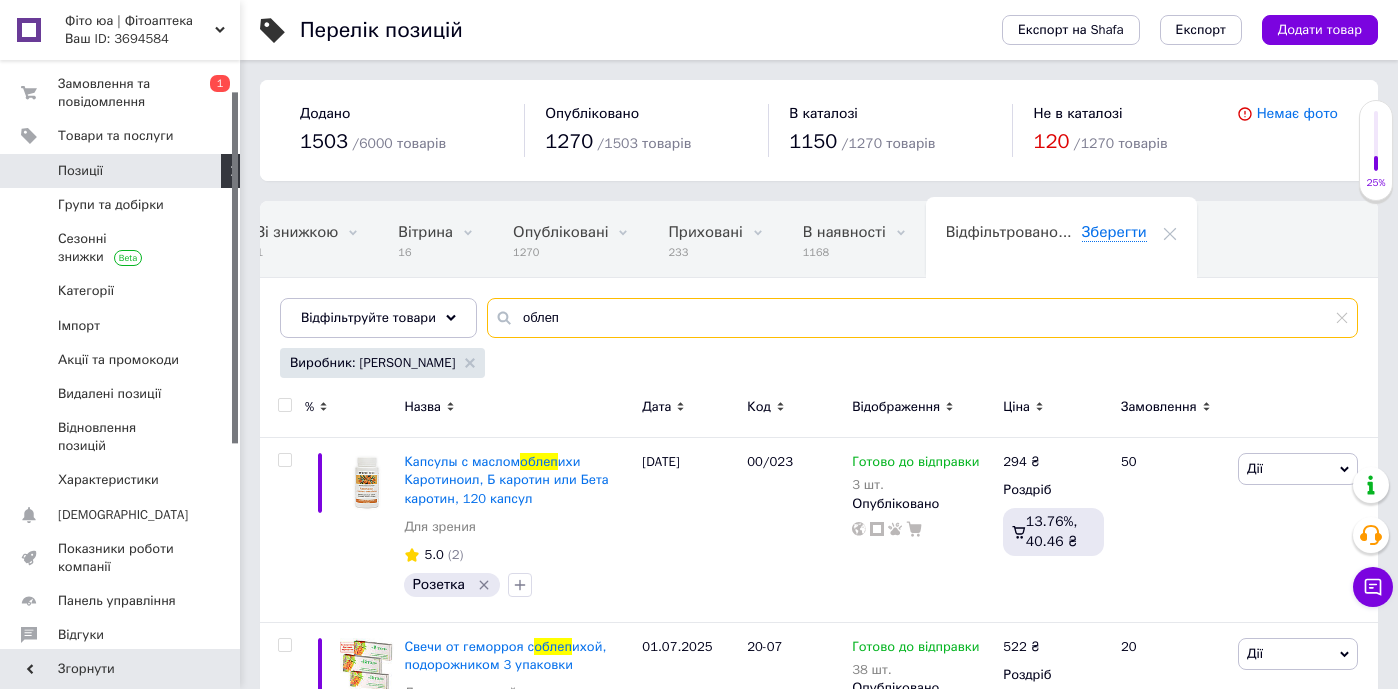 drag, startPoint x: 566, startPoint y: 317, endPoint x: 508, endPoint y: 303, distance: 59.665737 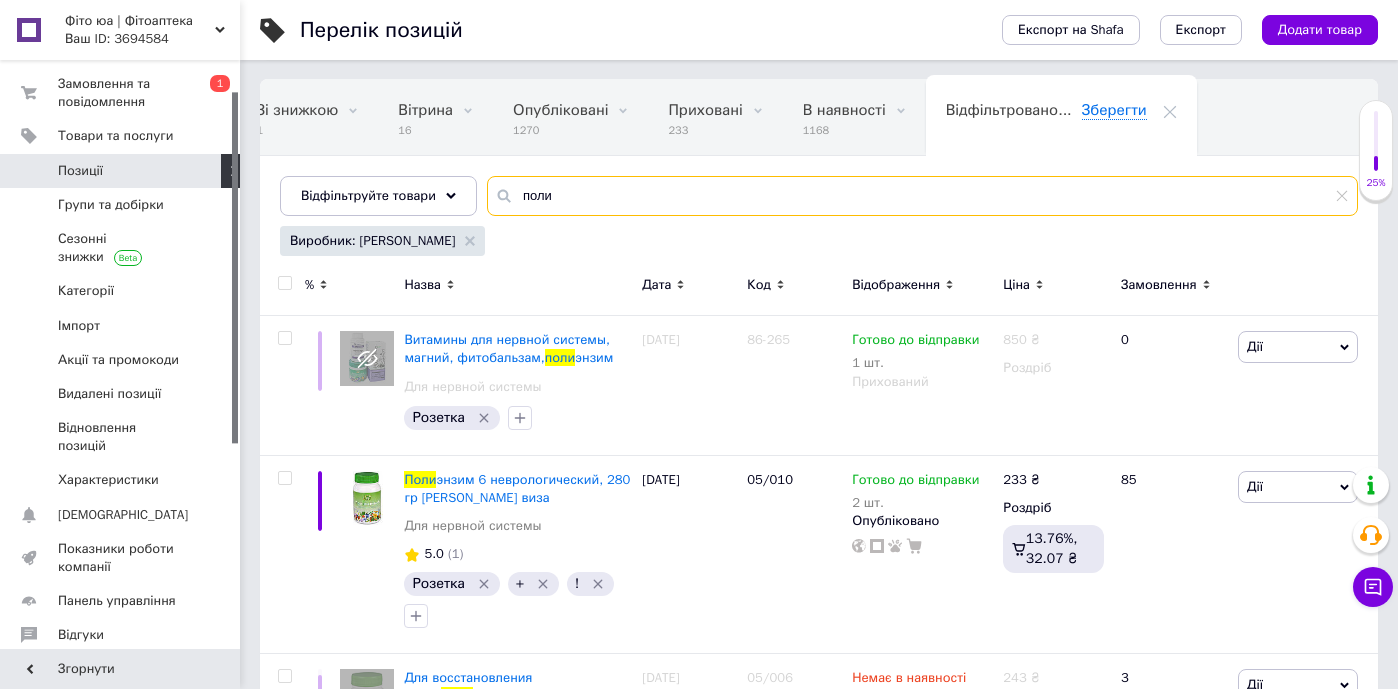 scroll, scrollTop: 206, scrollLeft: 0, axis: vertical 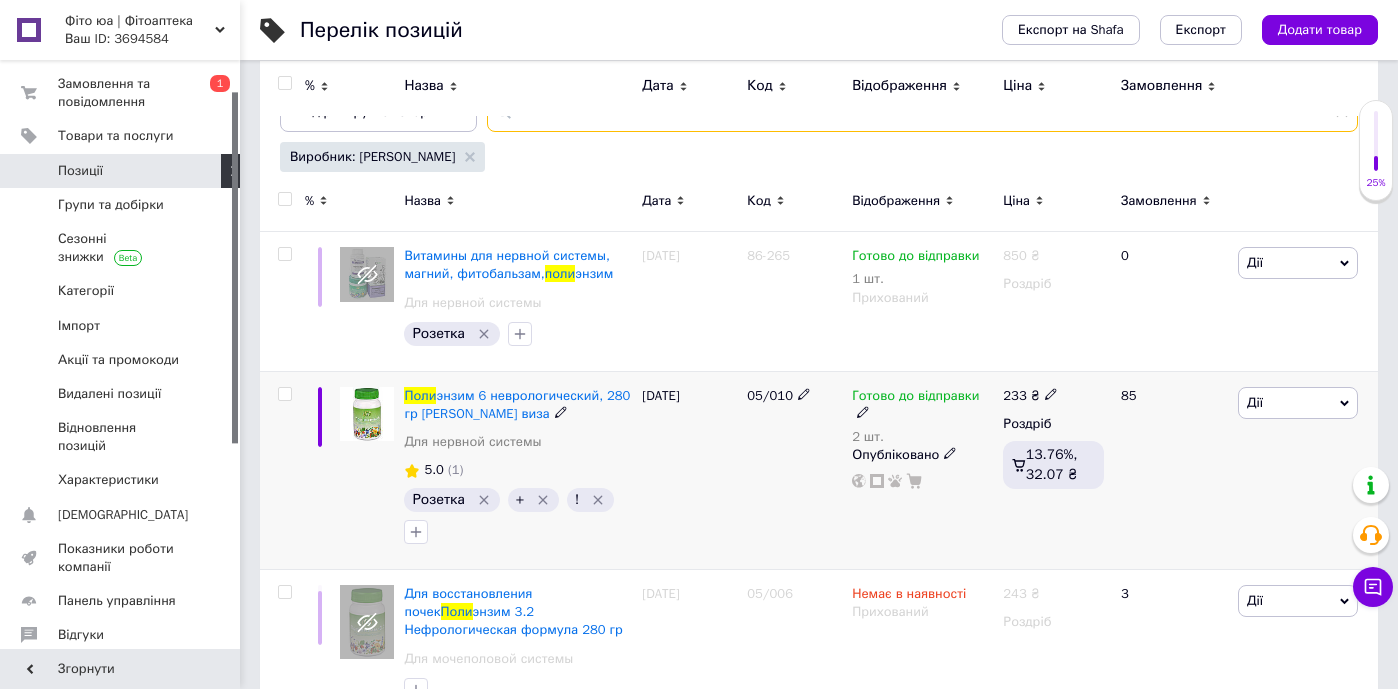 type on "поли" 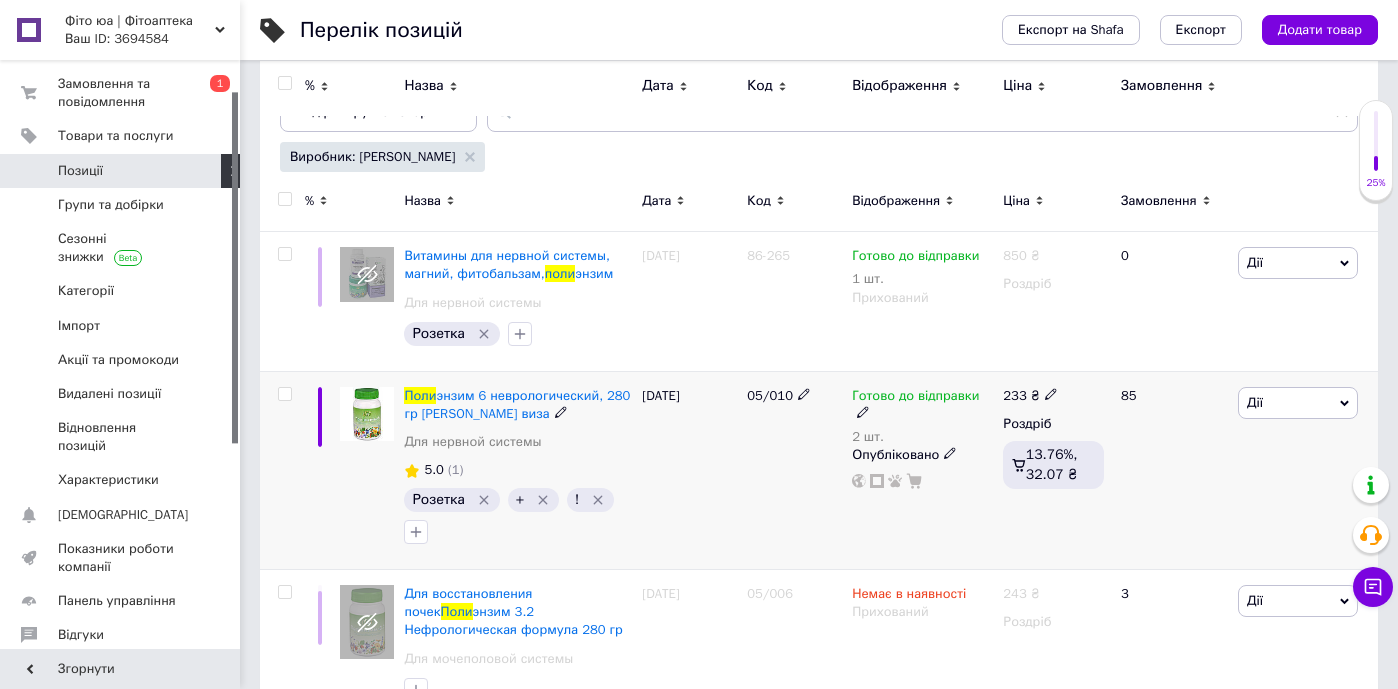 click on "Готово до відправки" at bounding box center (915, 398) 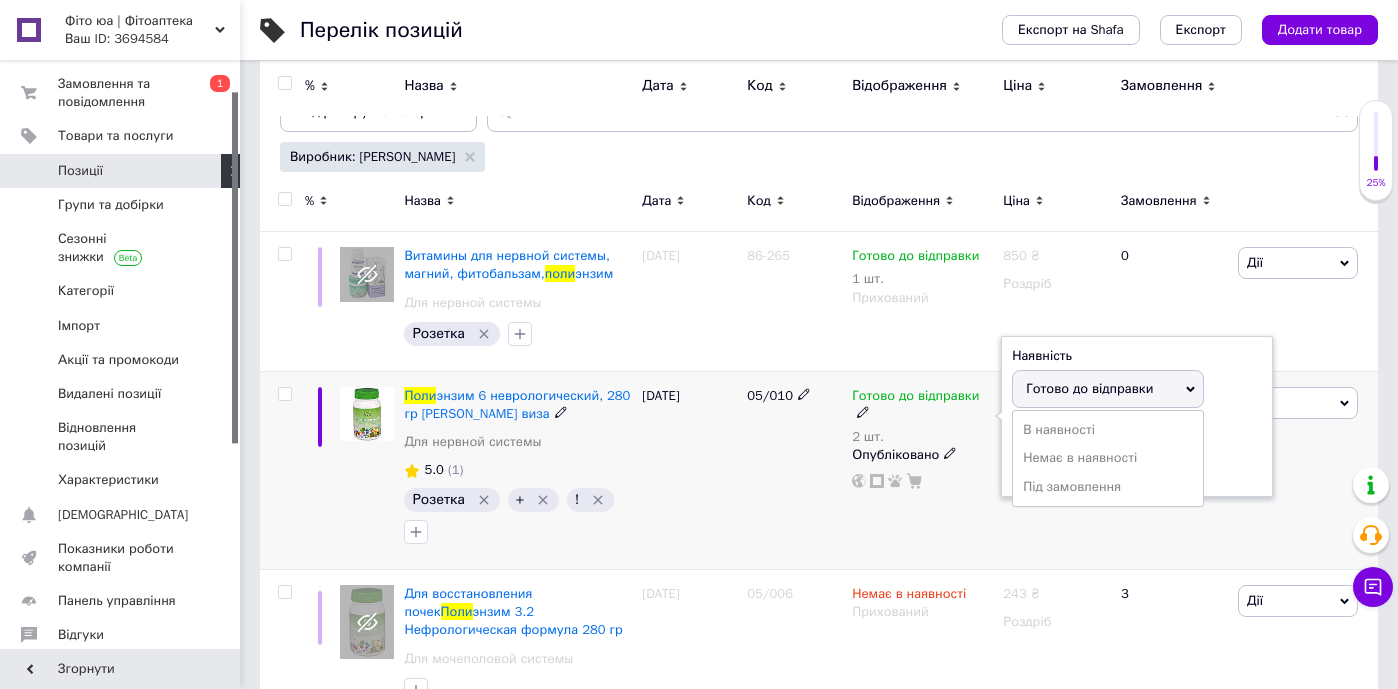 click on "Залишки 2 шт." at bounding box center [1137, 454] 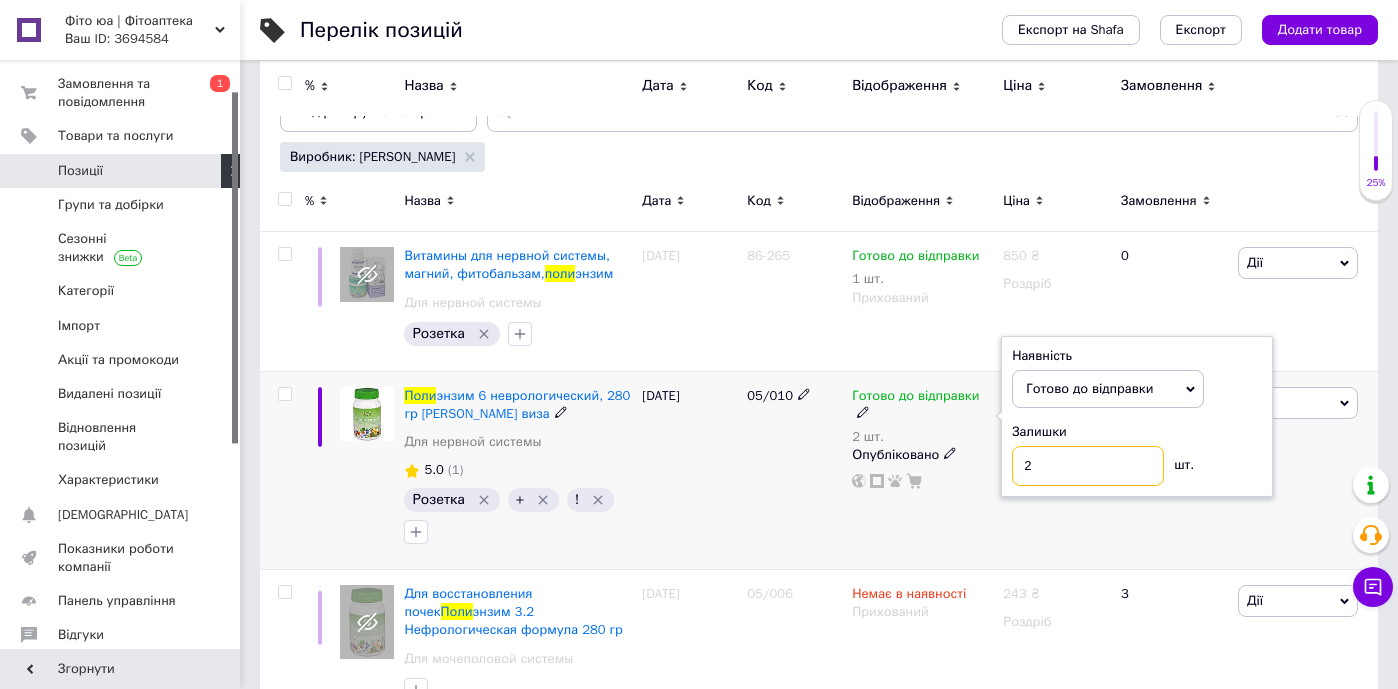 click on "2" at bounding box center (1088, 466) 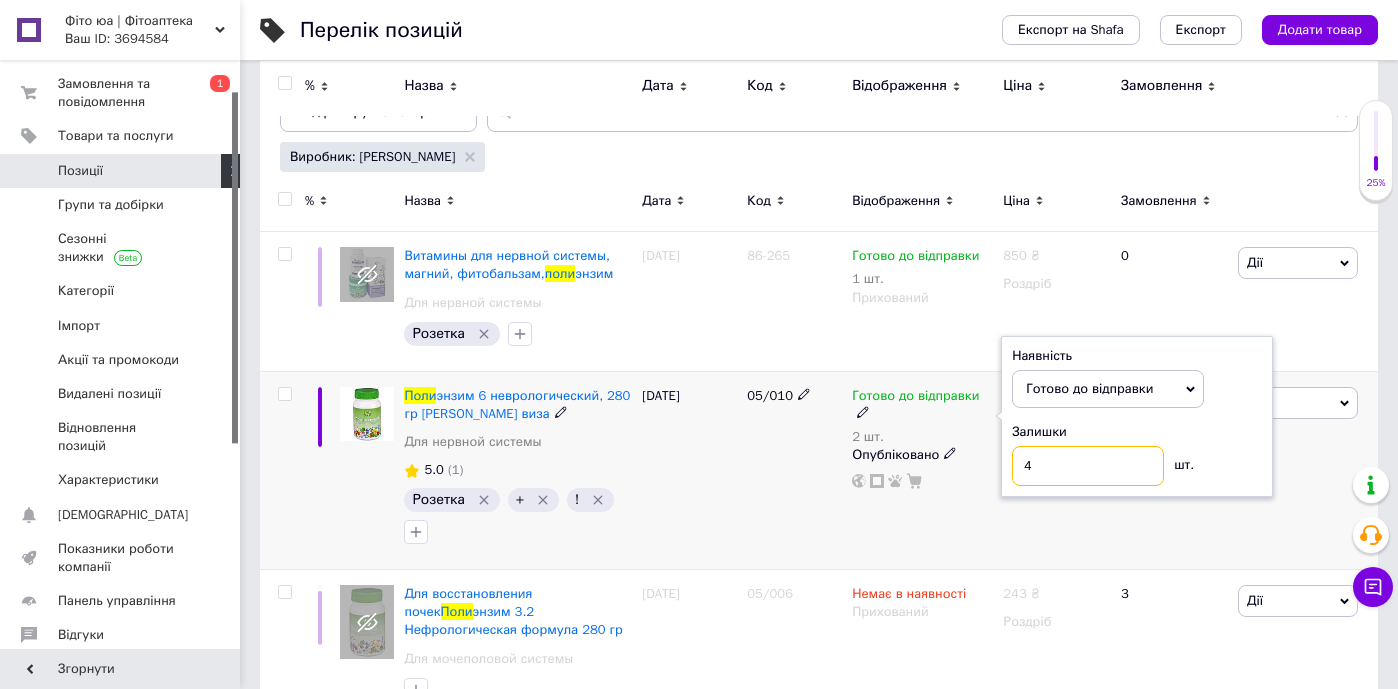 type on "4" 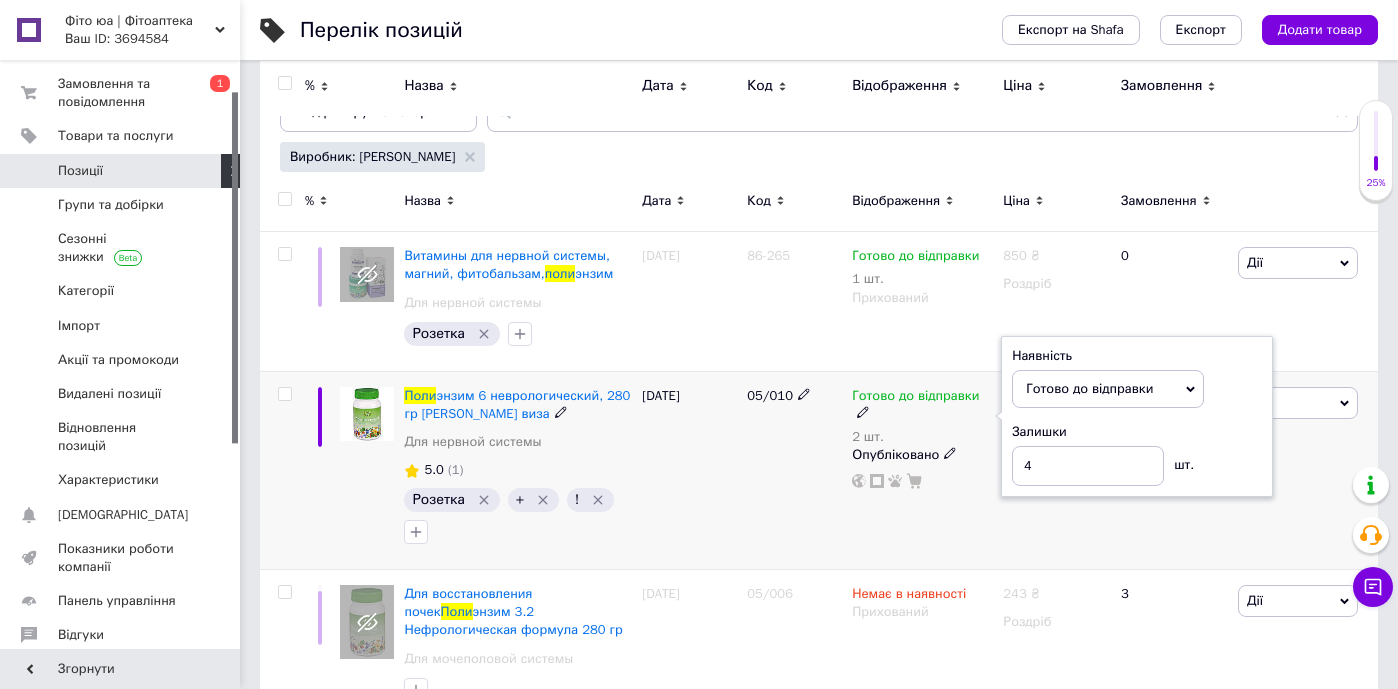 click on "[DATE]" at bounding box center [689, 470] 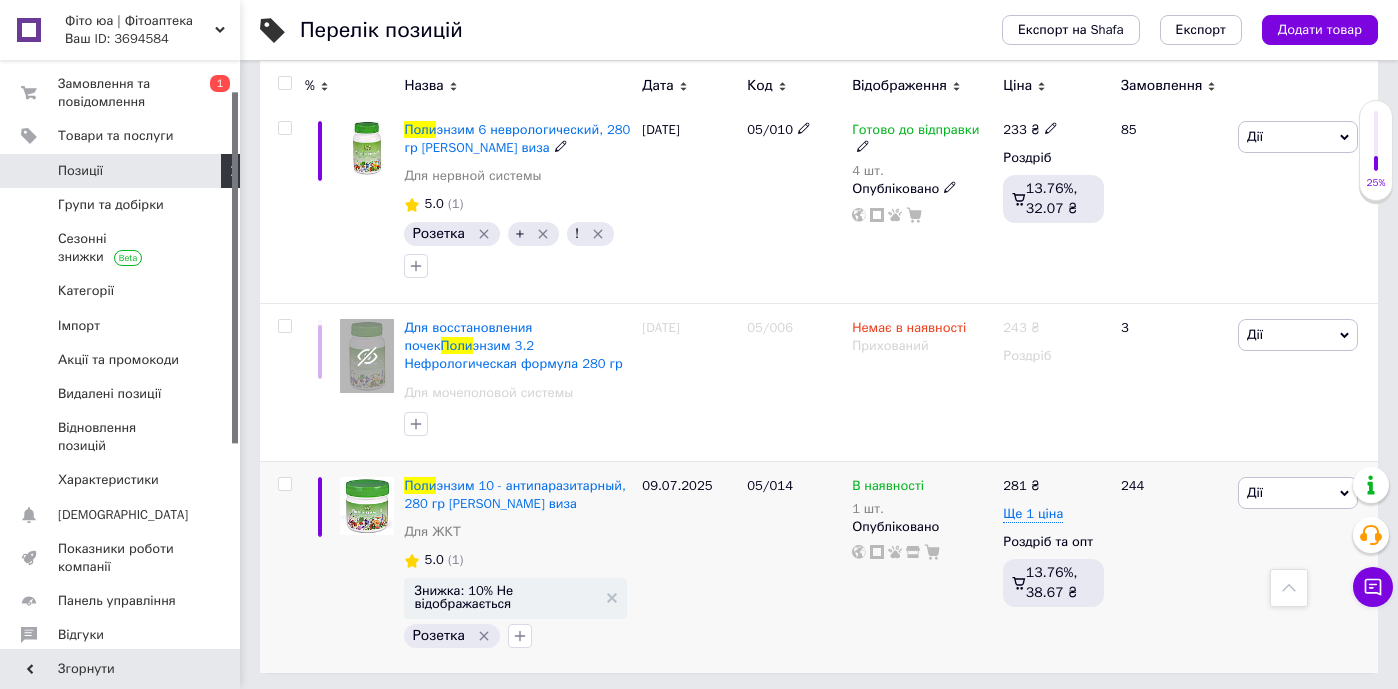 scroll, scrollTop: 471, scrollLeft: 0, axis: vertical 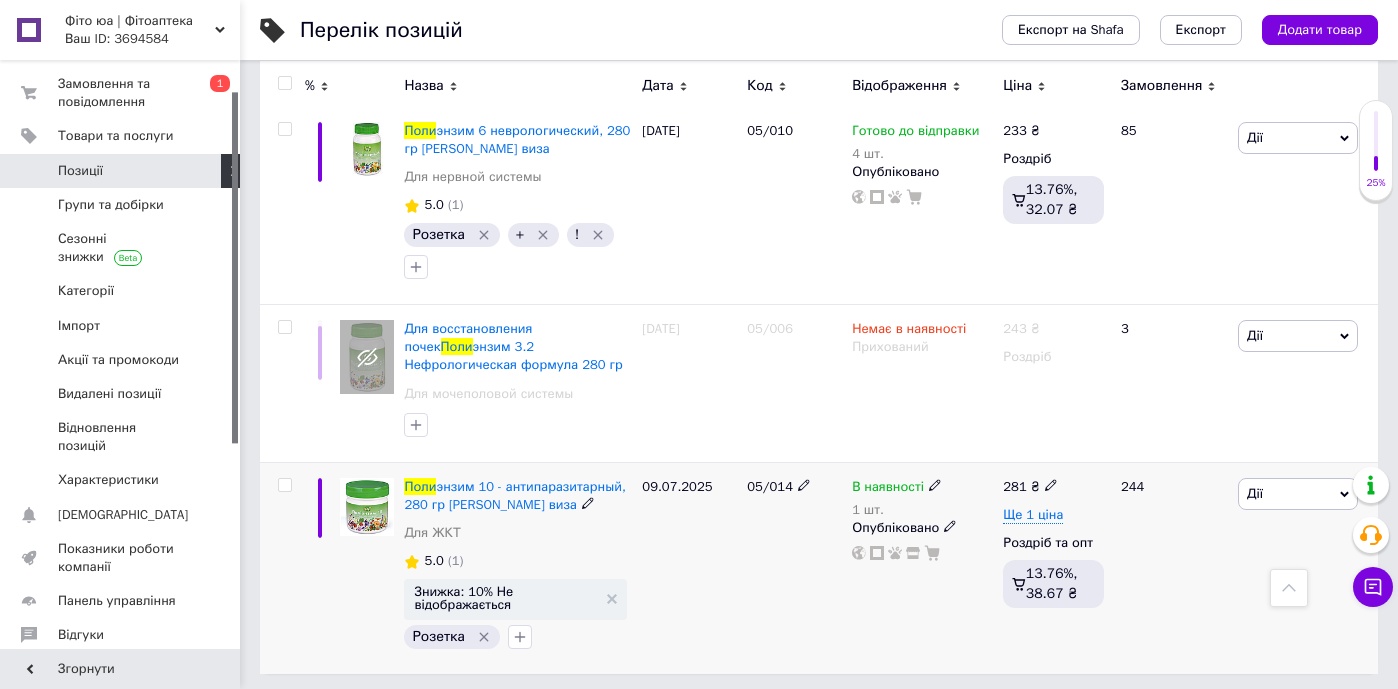 click on "В наявності" at bounding box center [888, 489] 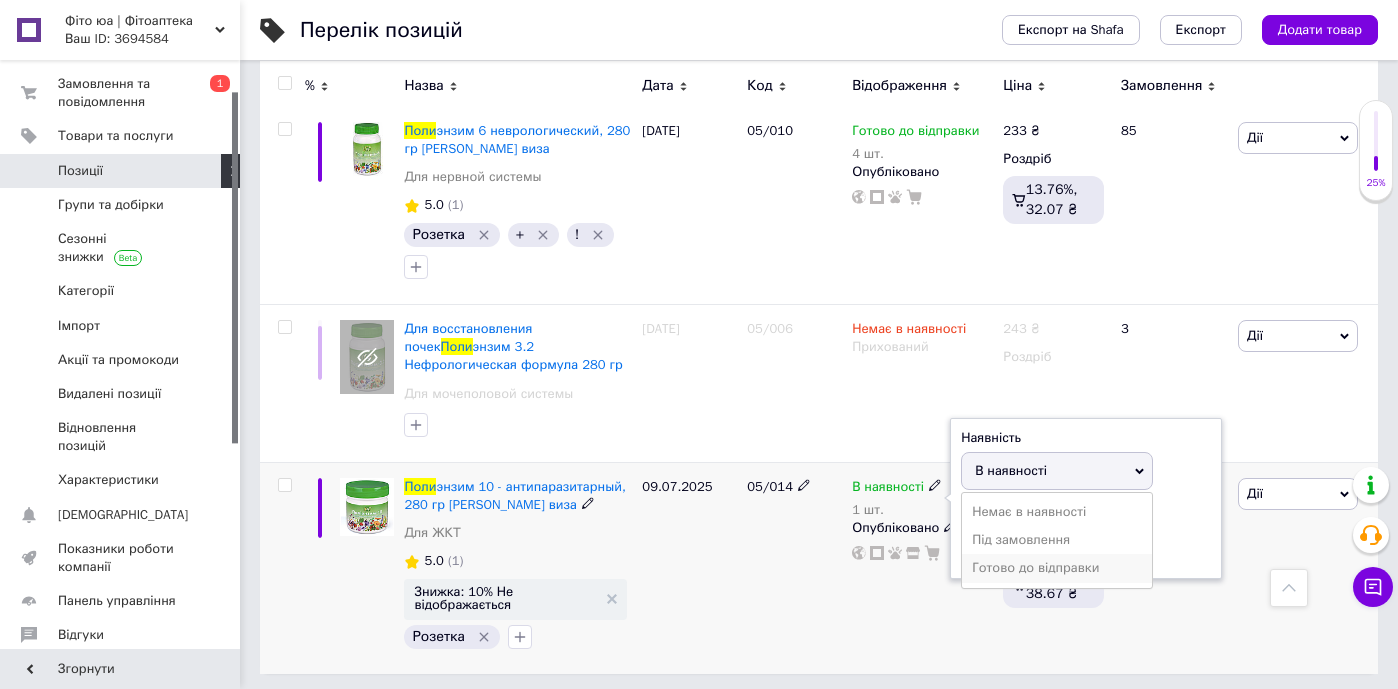 click on "Готово до відправки" at bounding box center [1057, 568] 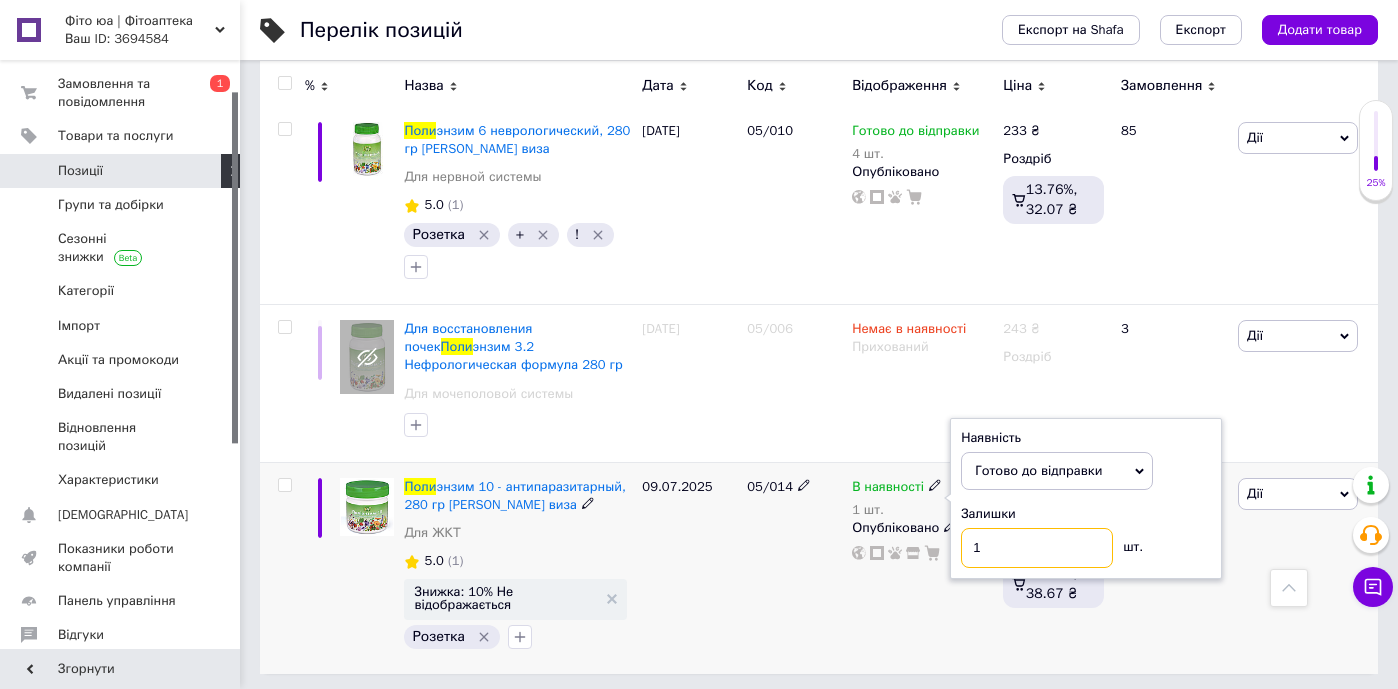 drag, startPoint x: 995, startPoint y: 550, endPoint x: 946, endPoint y: 524, distance: 55.470715 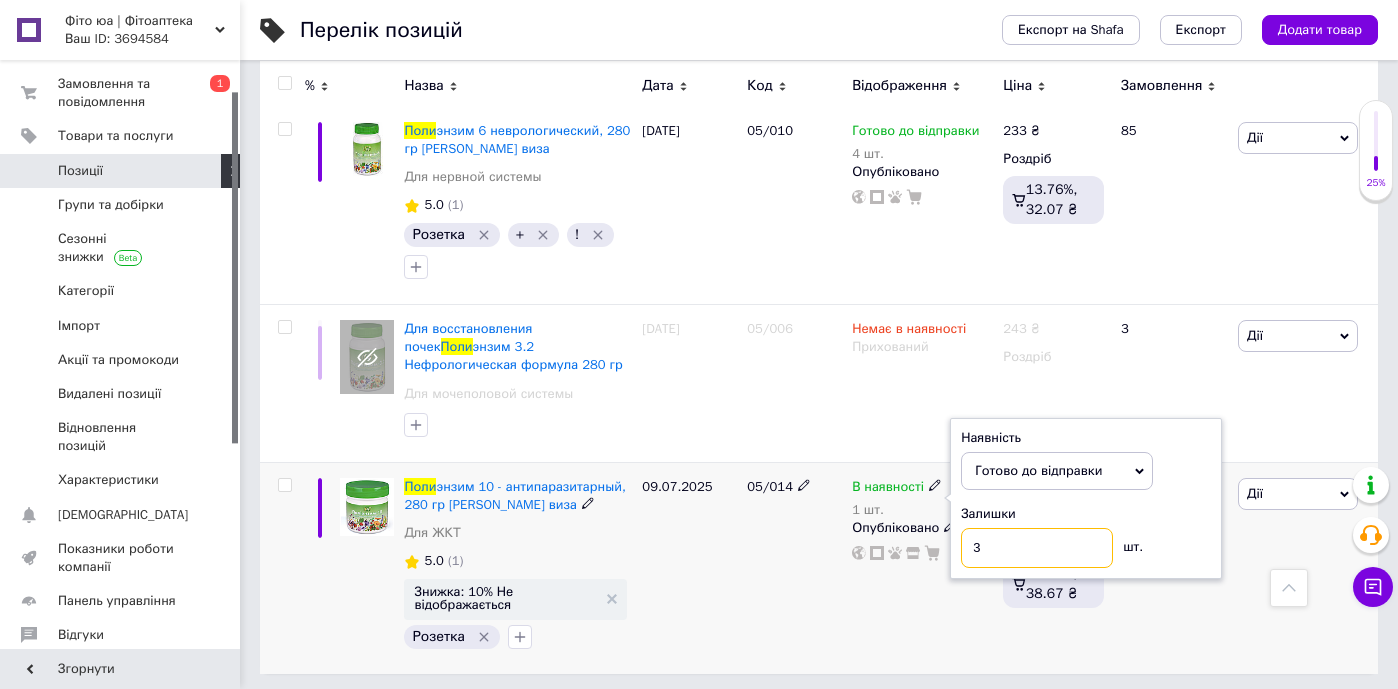 type on "3" 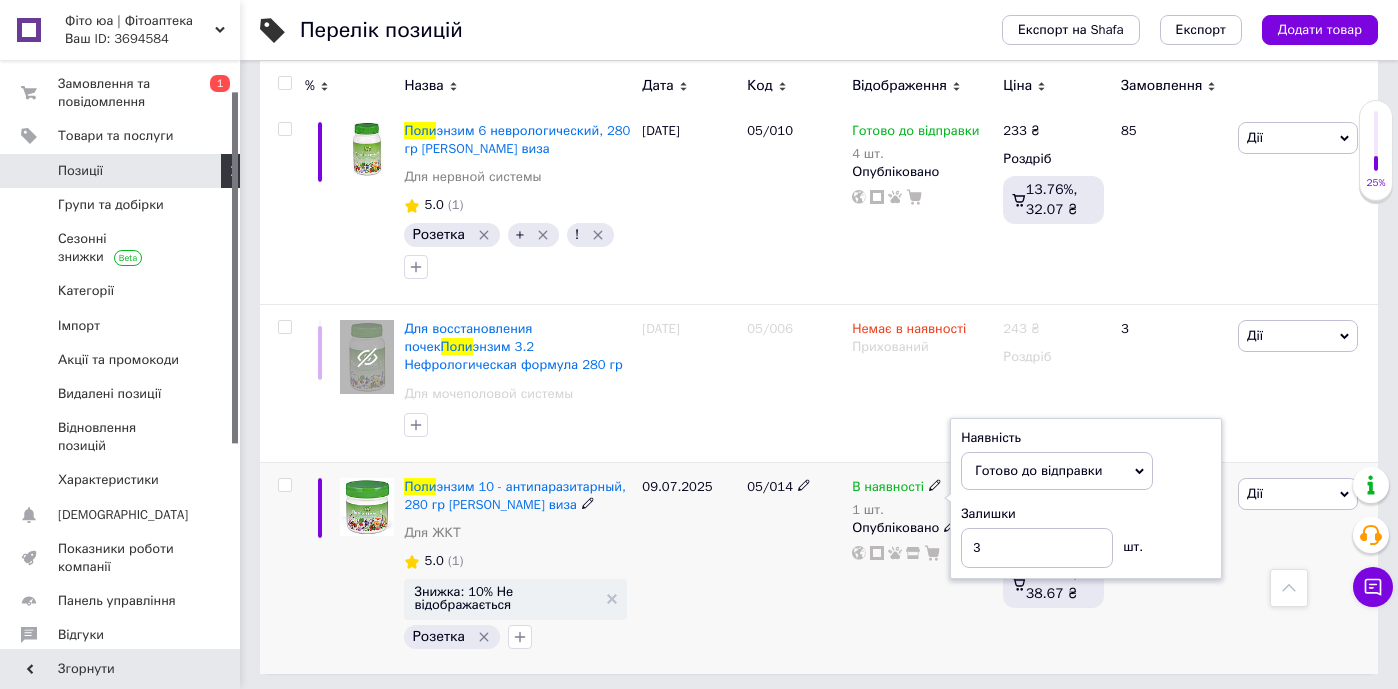 click on "05/014" at bounding box center [794, 568] 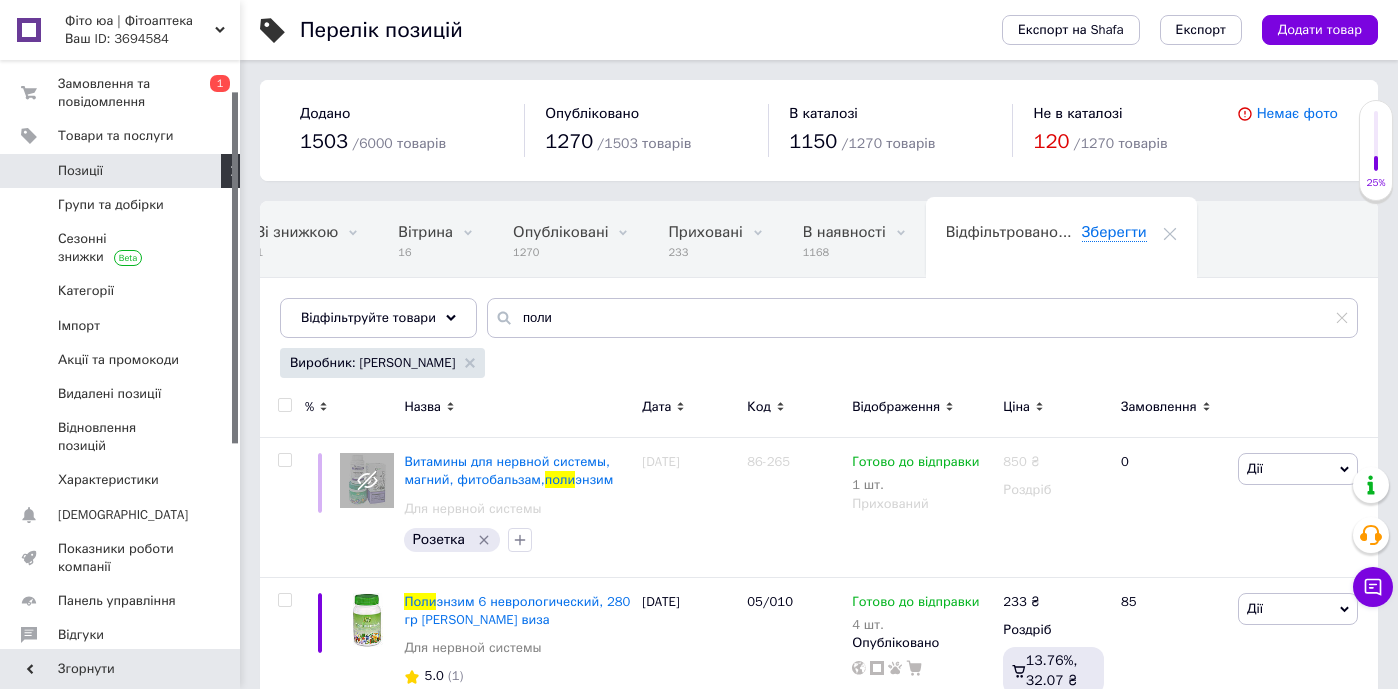scroll, scrollTop: 0, scrollLeft: 0, axis: both 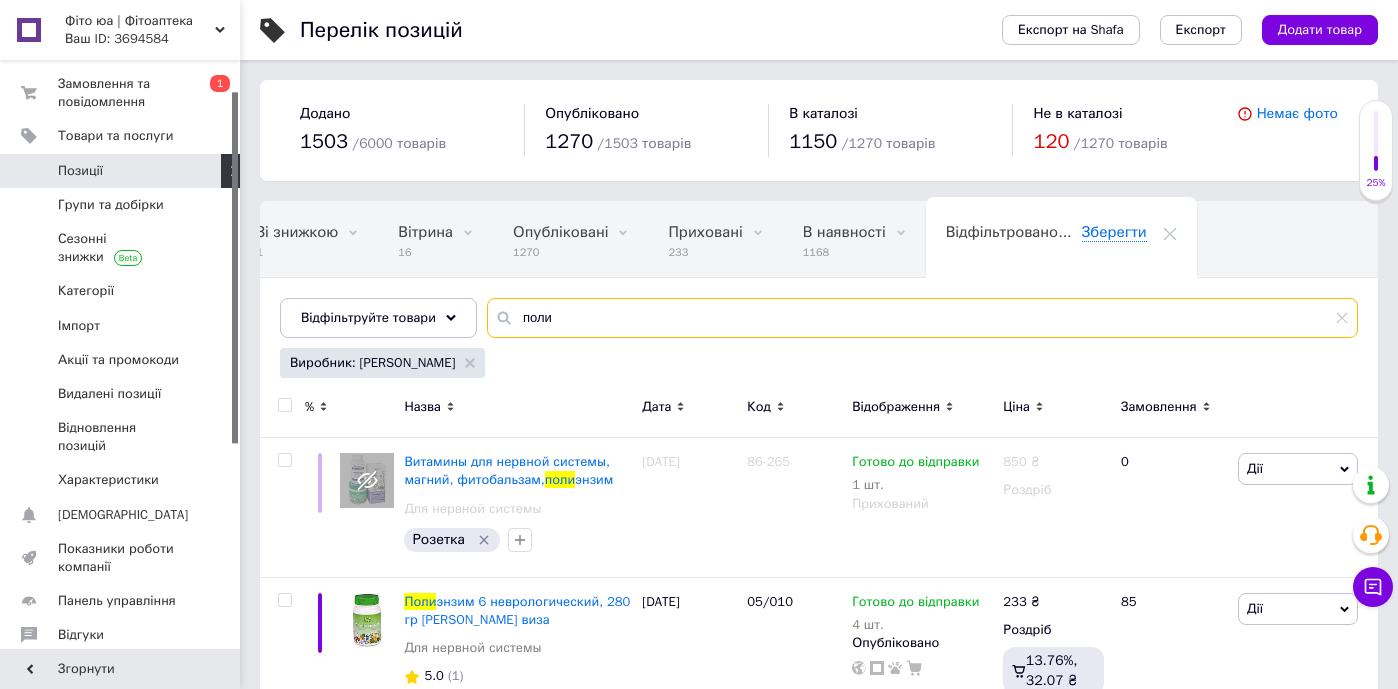 drag, startPoint x: 570, startPoint y: 317, endPoint x: 513, endPoint y: 302, distance: 58.940647 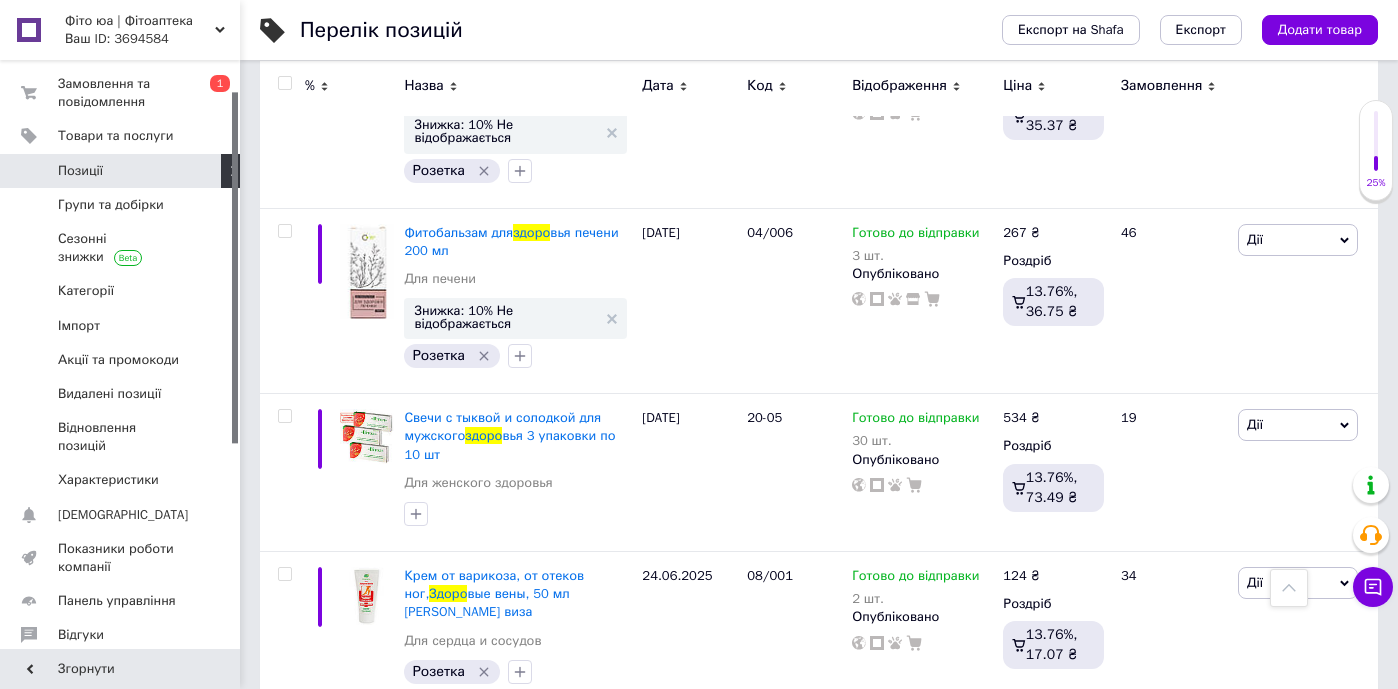scroll, scrollTop: 789, scrollLeft: 0, axis: vertical 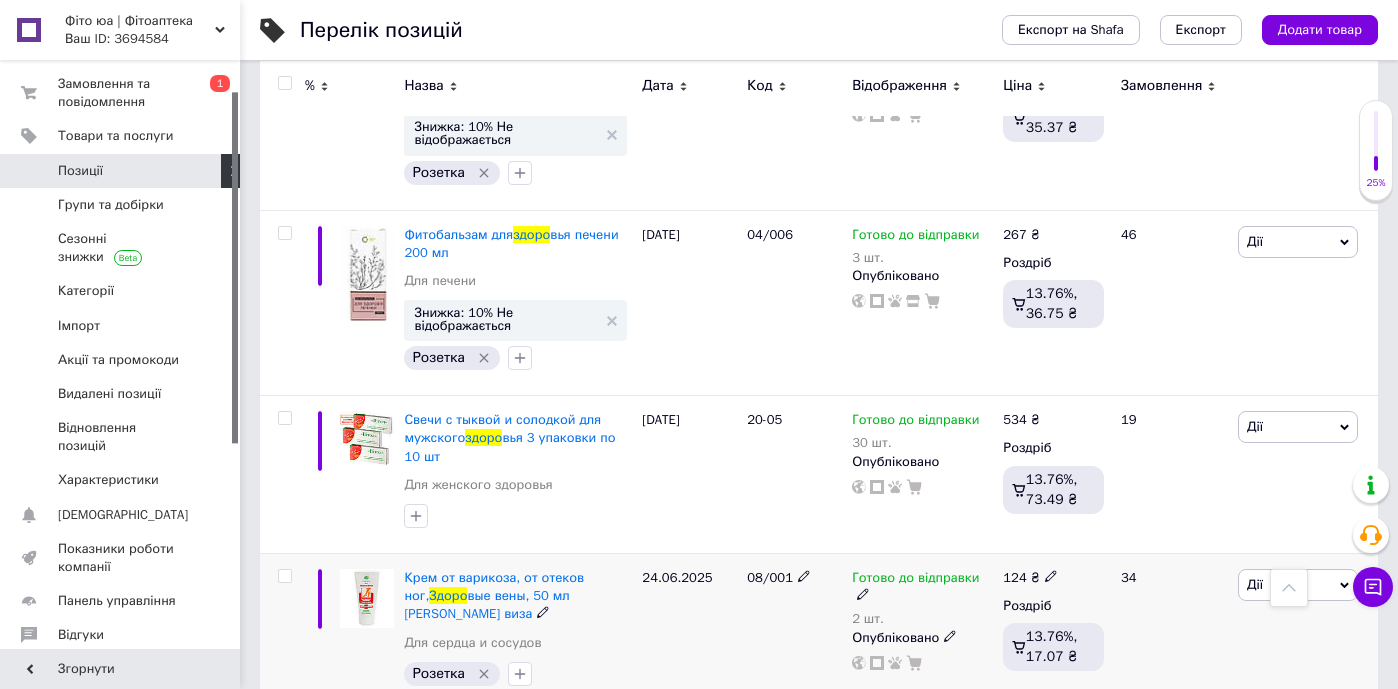 type on "здоро" 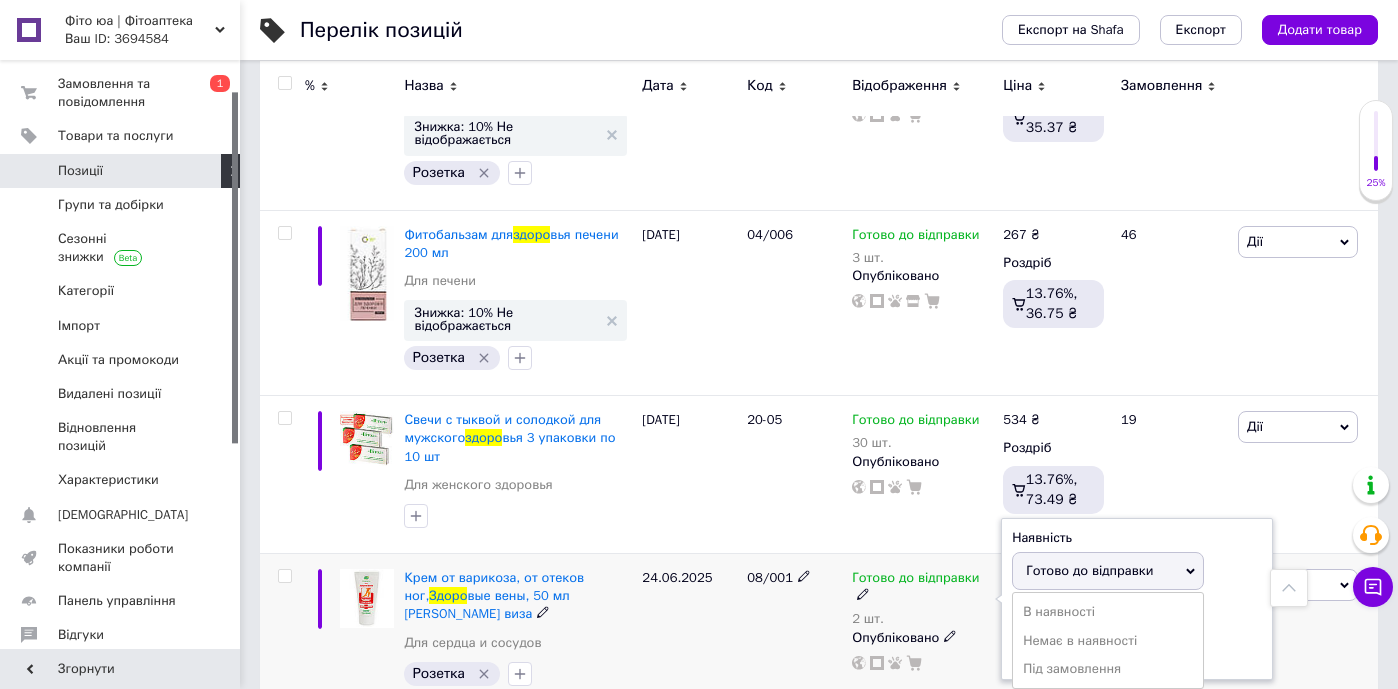 click on "Залишки 2 шт." at bounding box center (1137, 636) 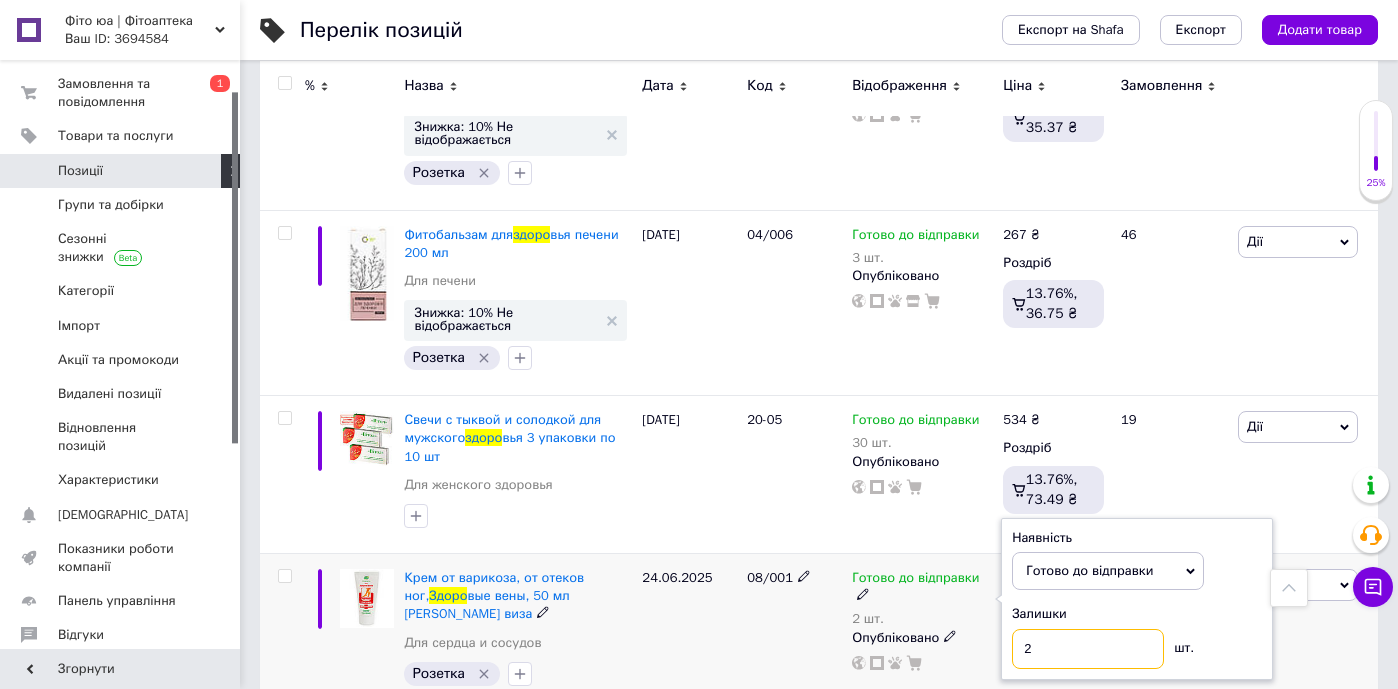 click on "2" at bounding box center [1088, 649] 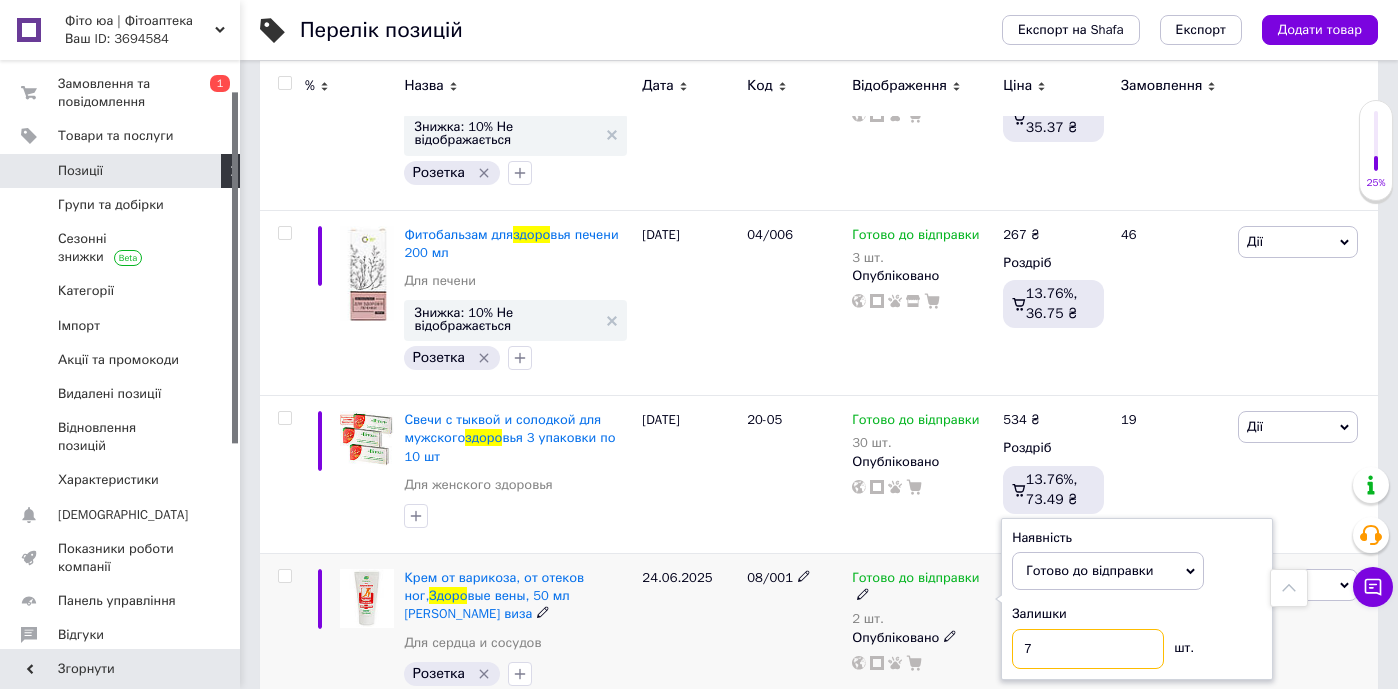 type on "7" 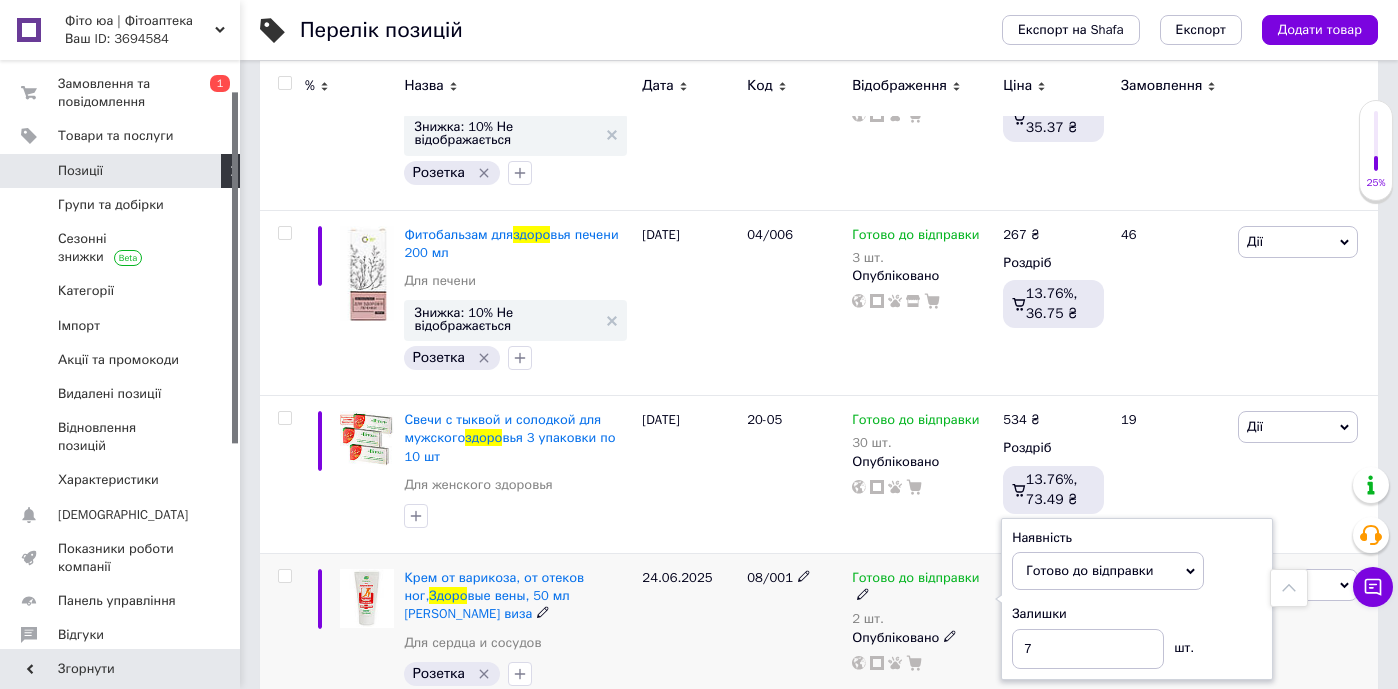 click on "24.06.2025" at bounding box center (689, 632) 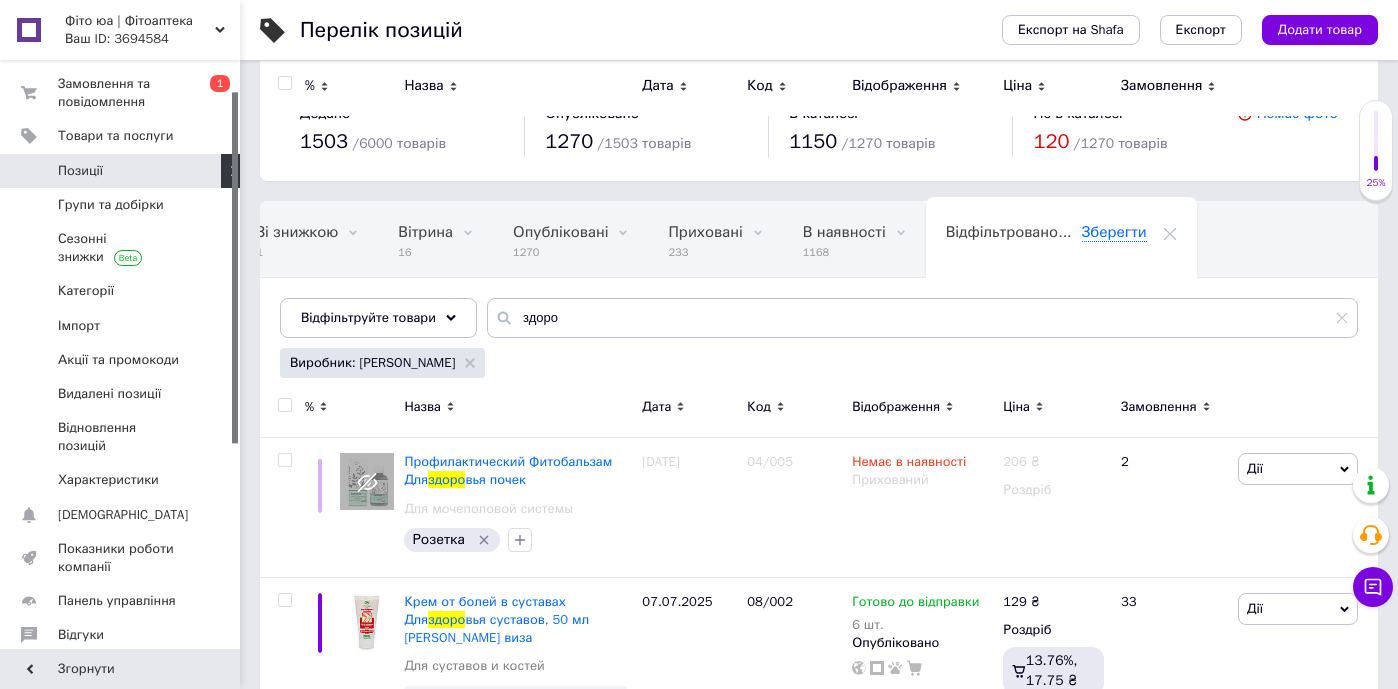 scroll, scrollTop: -1, scrollLeft: 0, axis: vertical 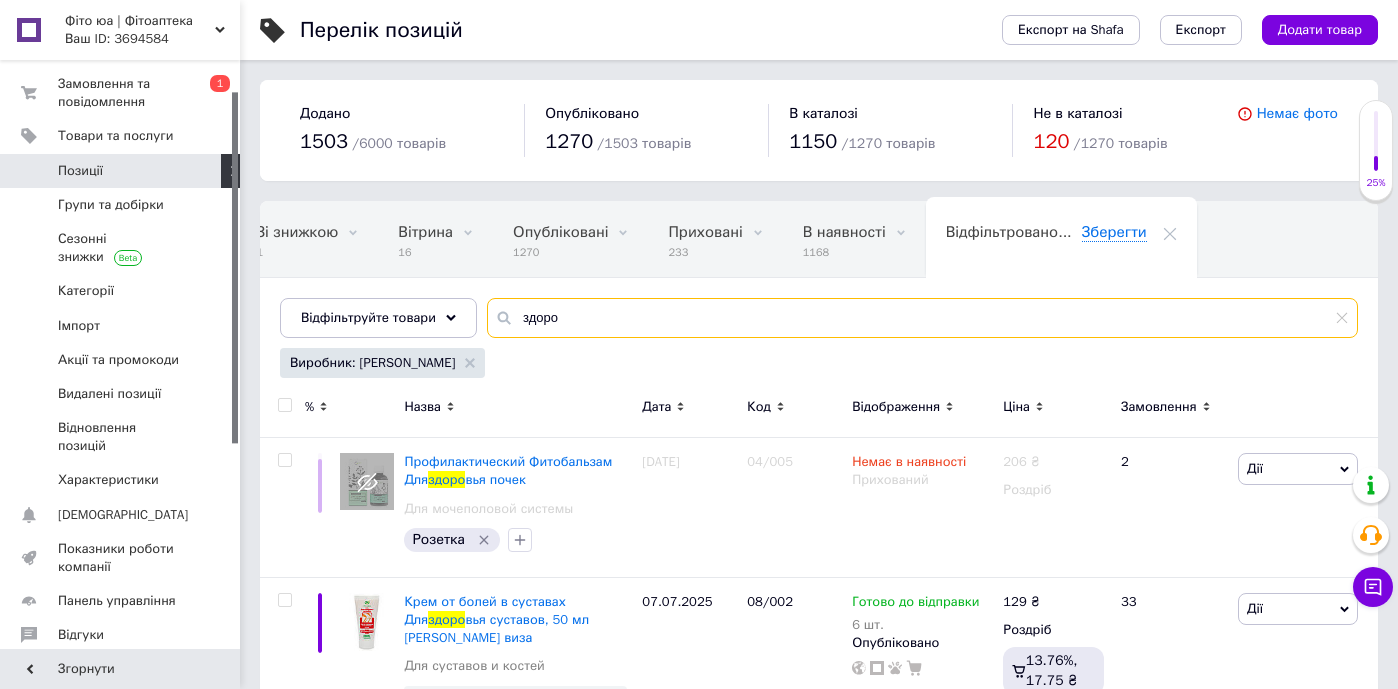 drag, startPoint x: 568, startPoint y: 327, endPoint x: 513, endPoint y: 281, distance: 71.70077 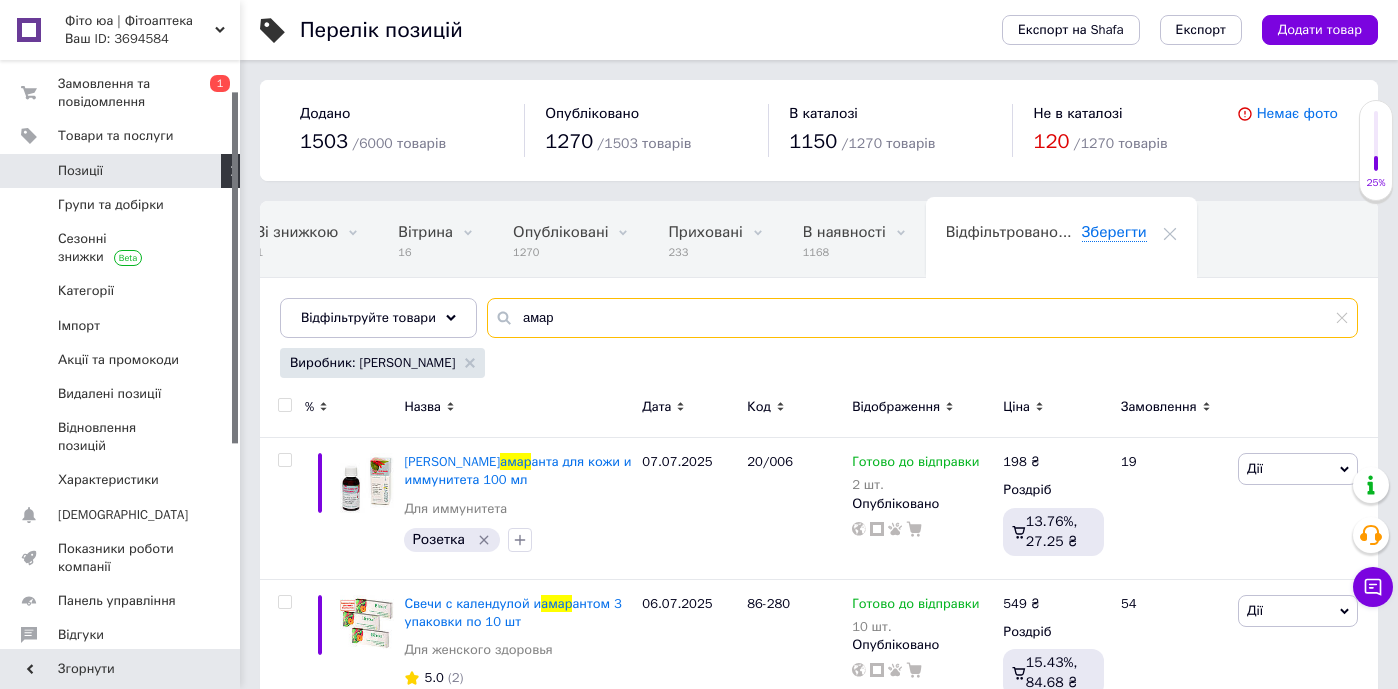 scroll, scrollTop: 0, scrollLeft: 0, axis: both 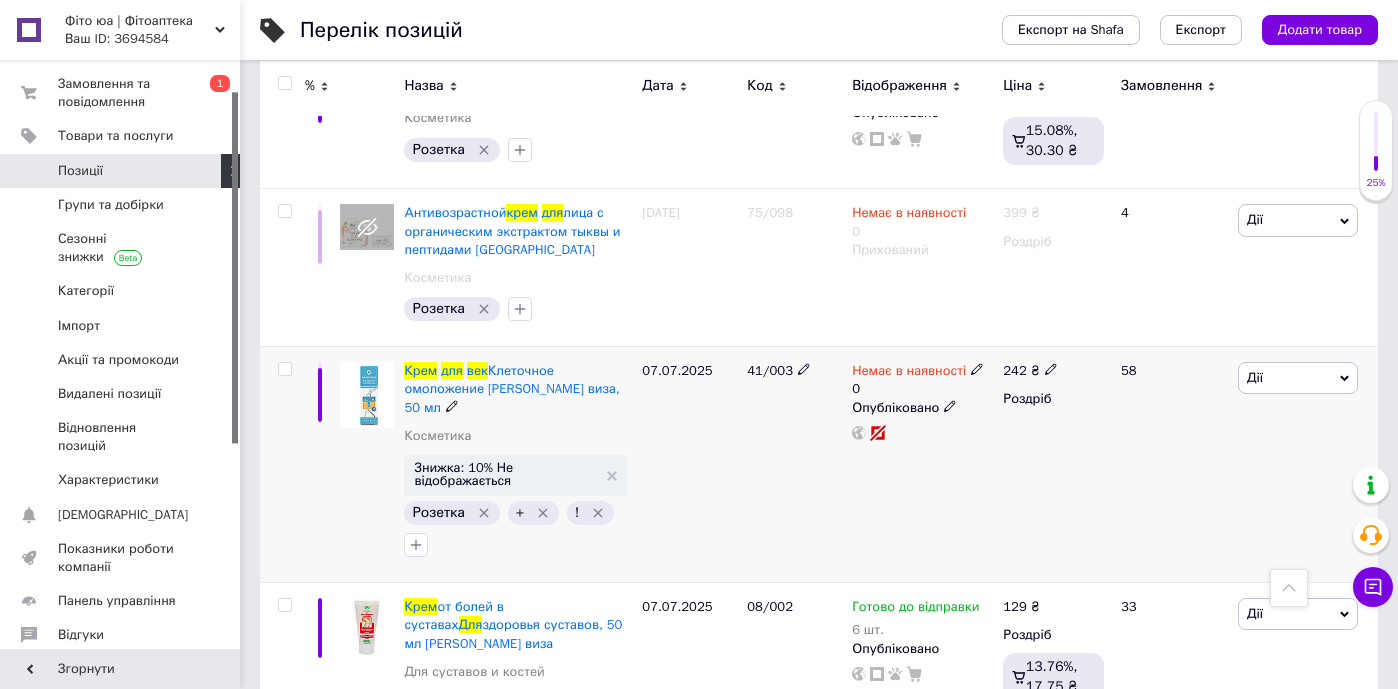type on "крем для век" 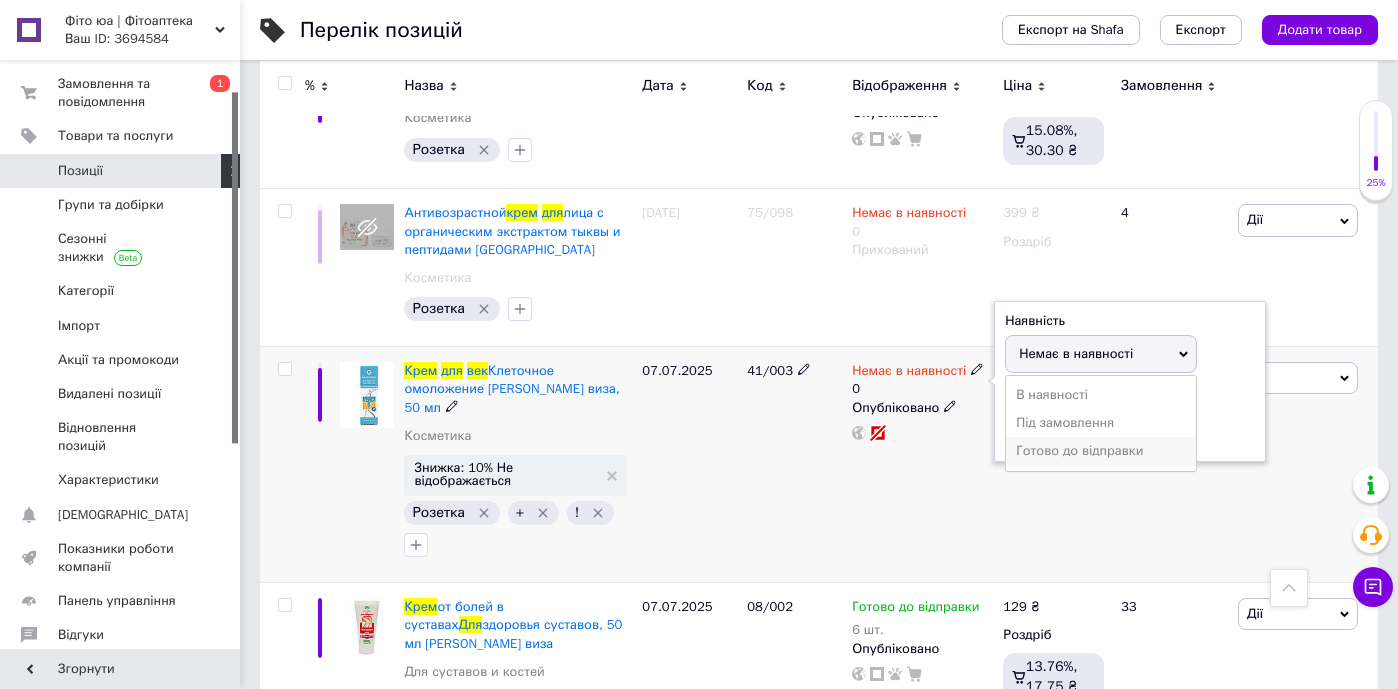 click on "Готово до відправки" at bounding box center [1101, 451] 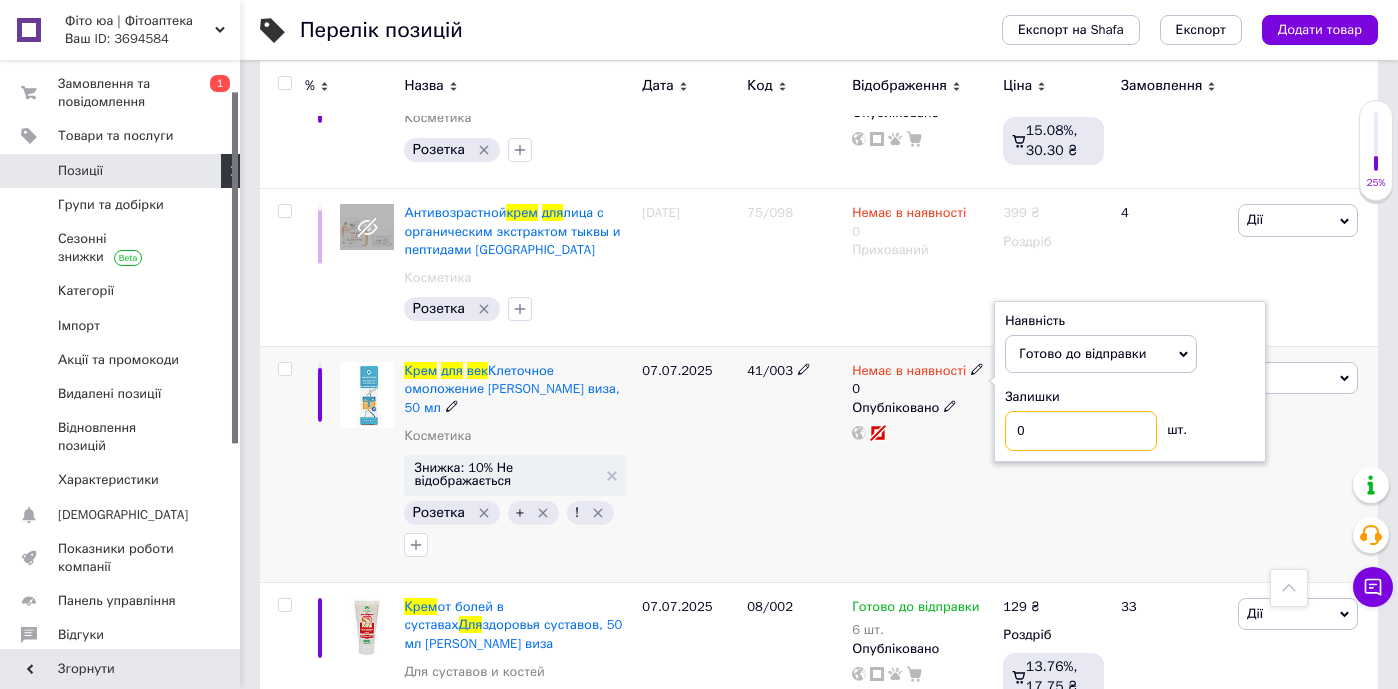 click on "0" at bounding box center [1081, 431] 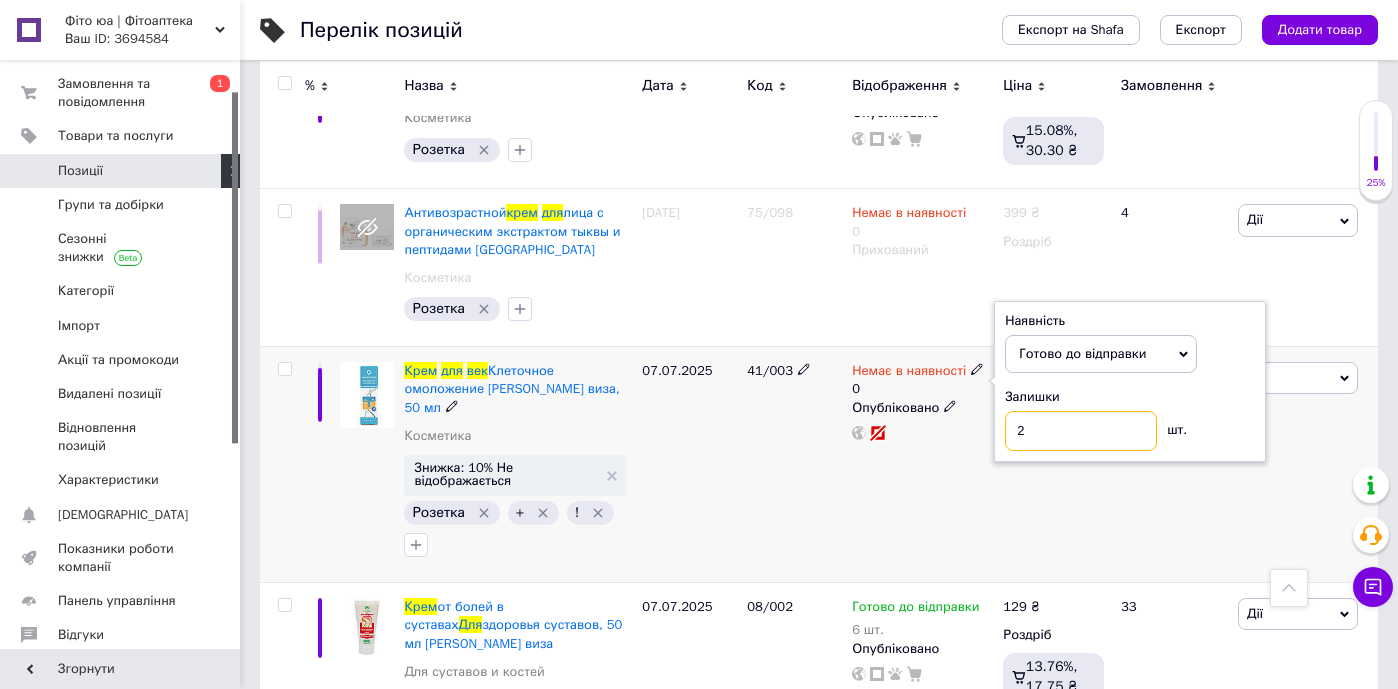 type on "2" 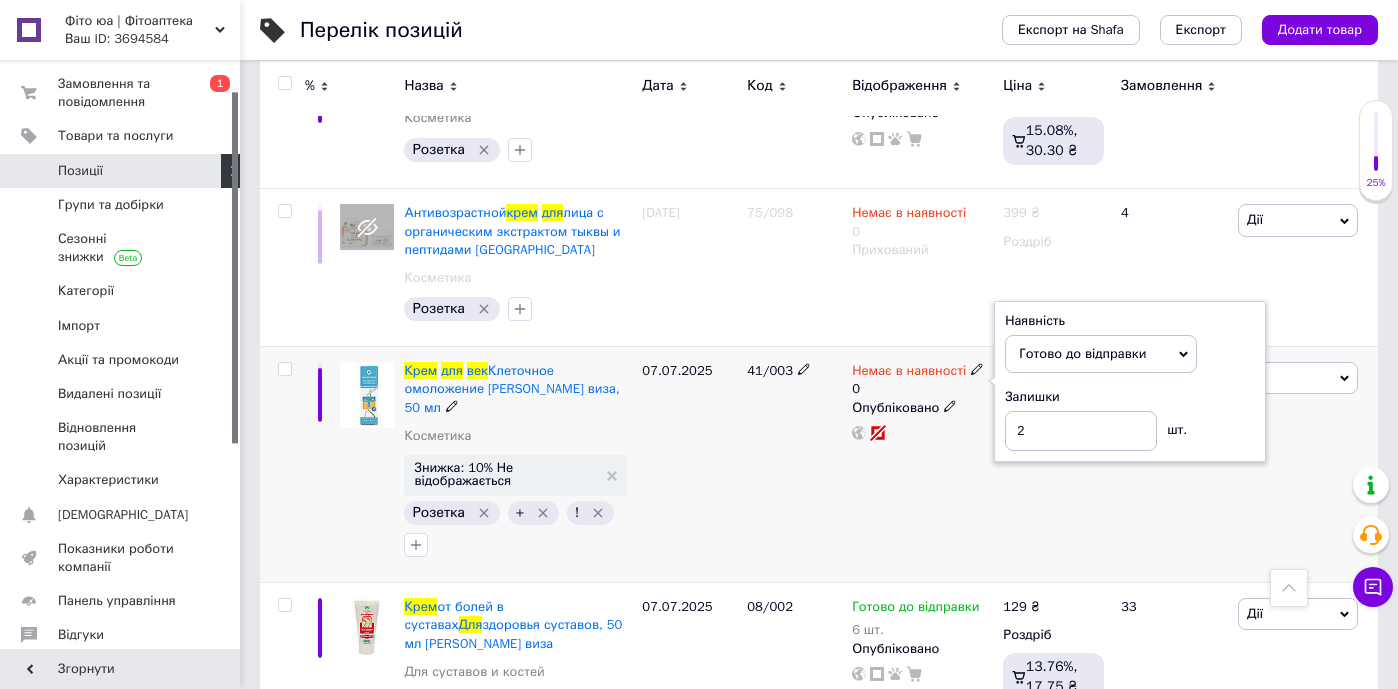 click on "41/003" at bounding box center (794, 465) 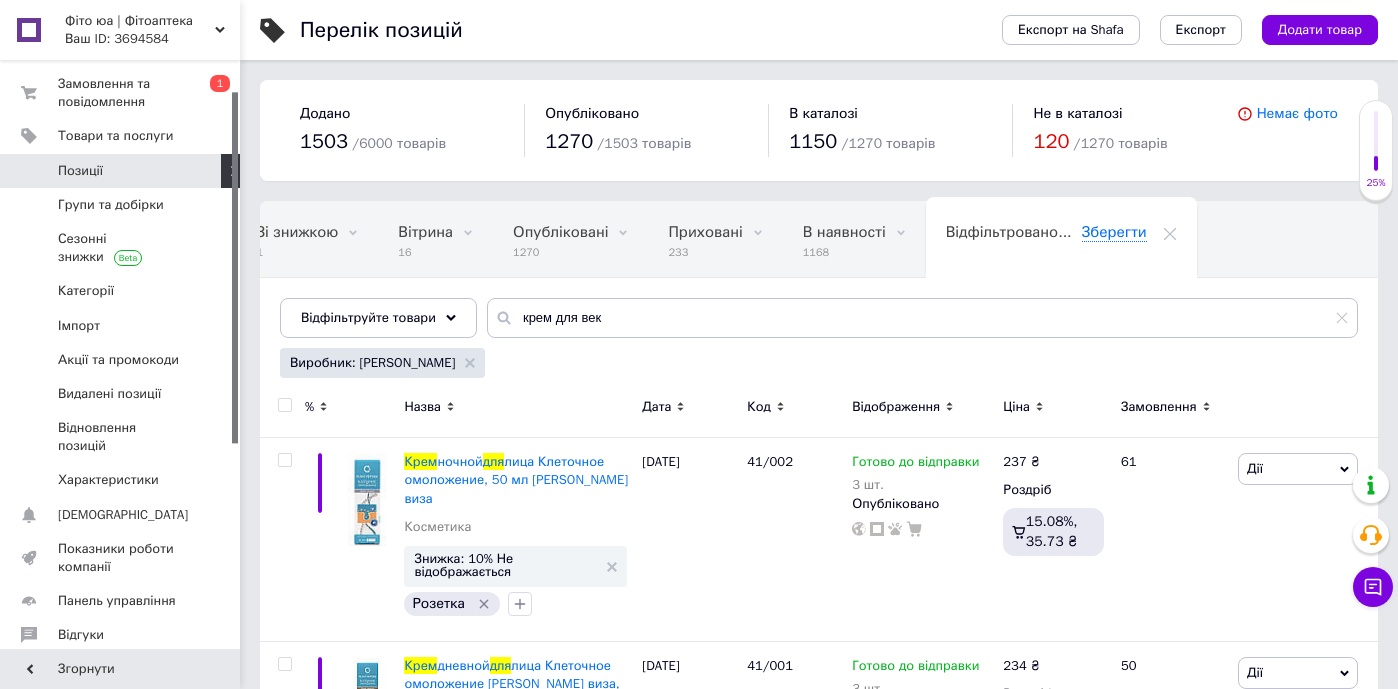 scroll, scrollTop: 0, scrollLeft: 0, axis: both 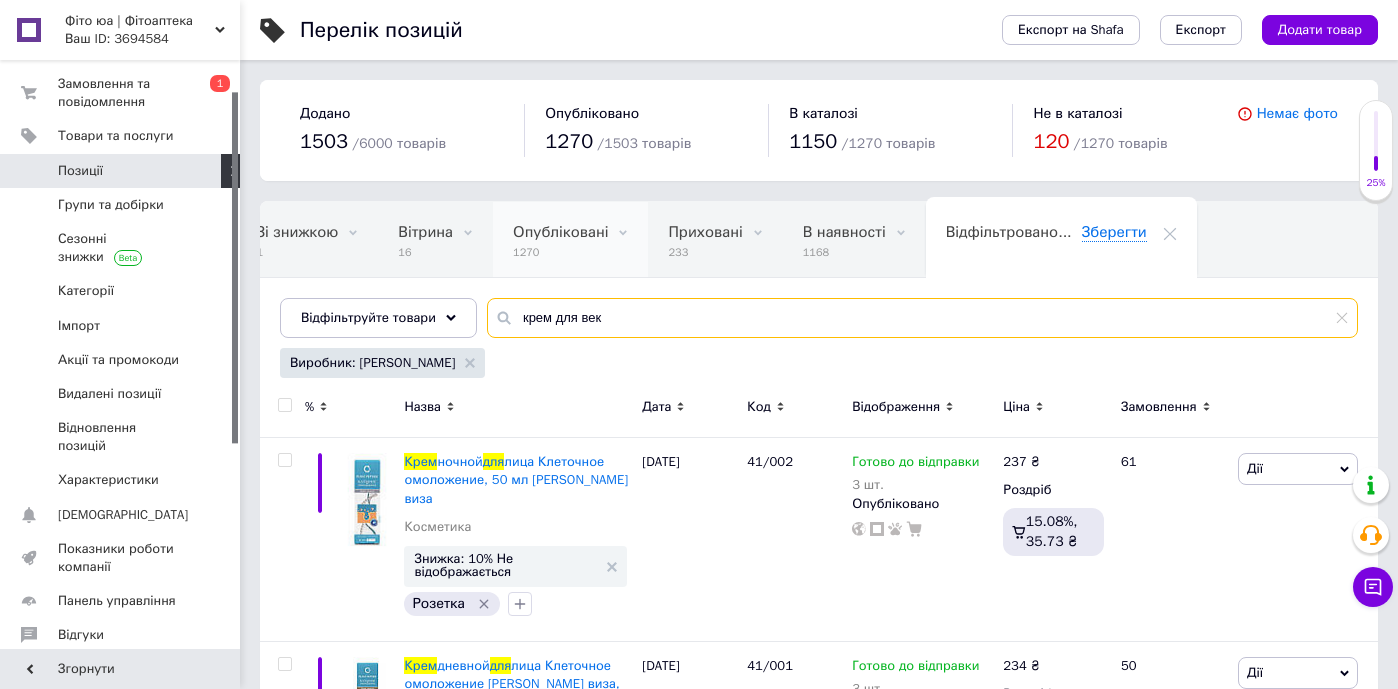 drag, startPoint x: 606, startPoint y: 316, endPoint x: 509, endPoint y: 276, distance: 104.92378 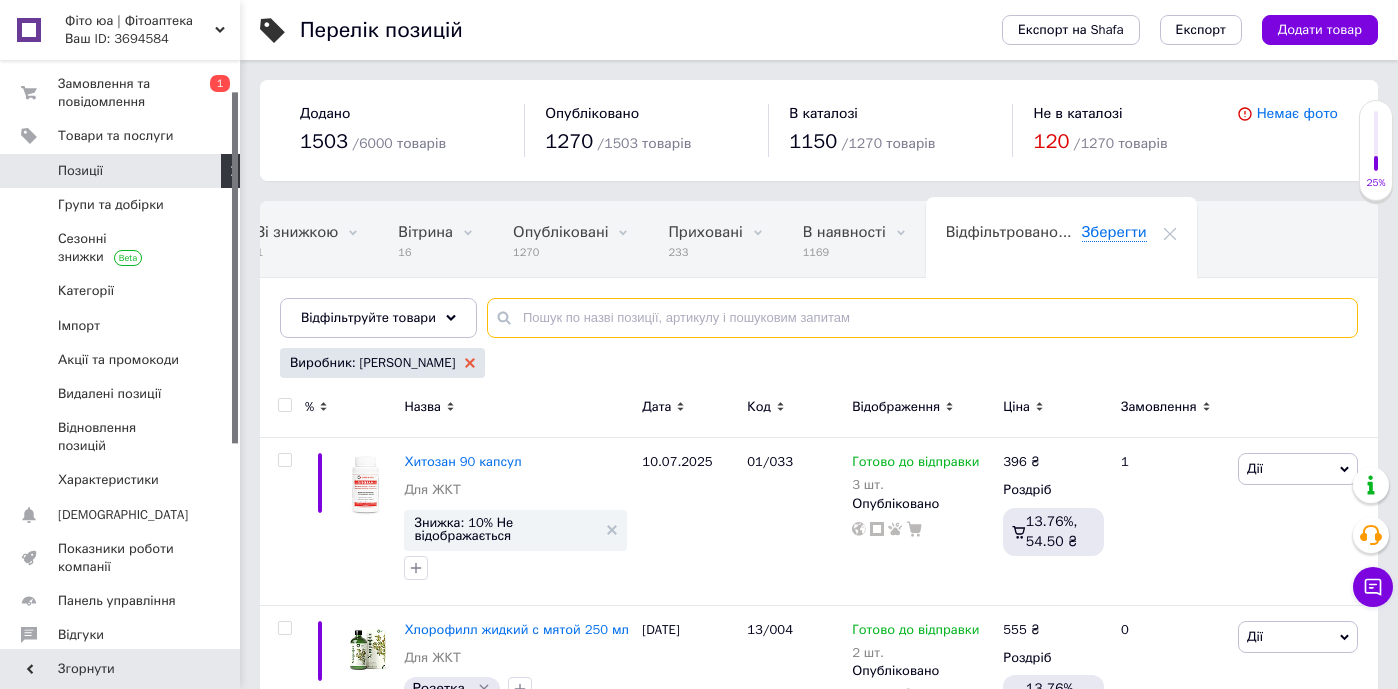 type 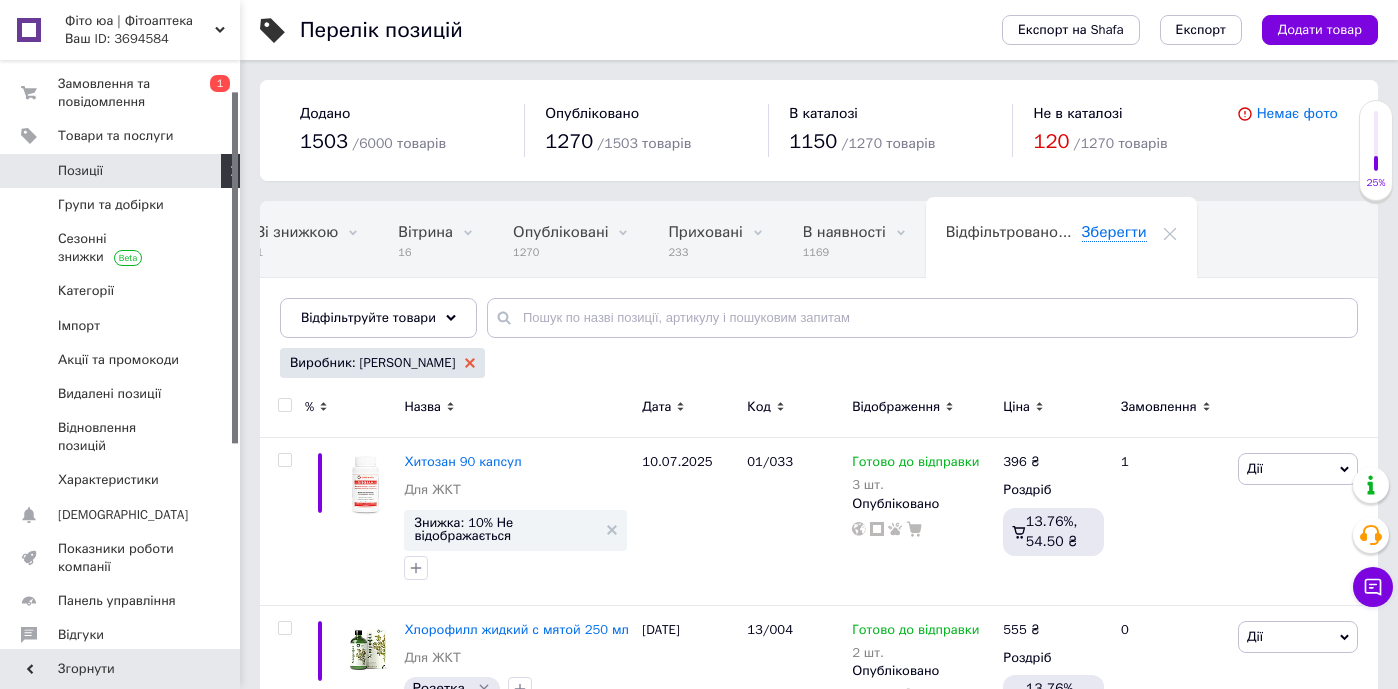 click 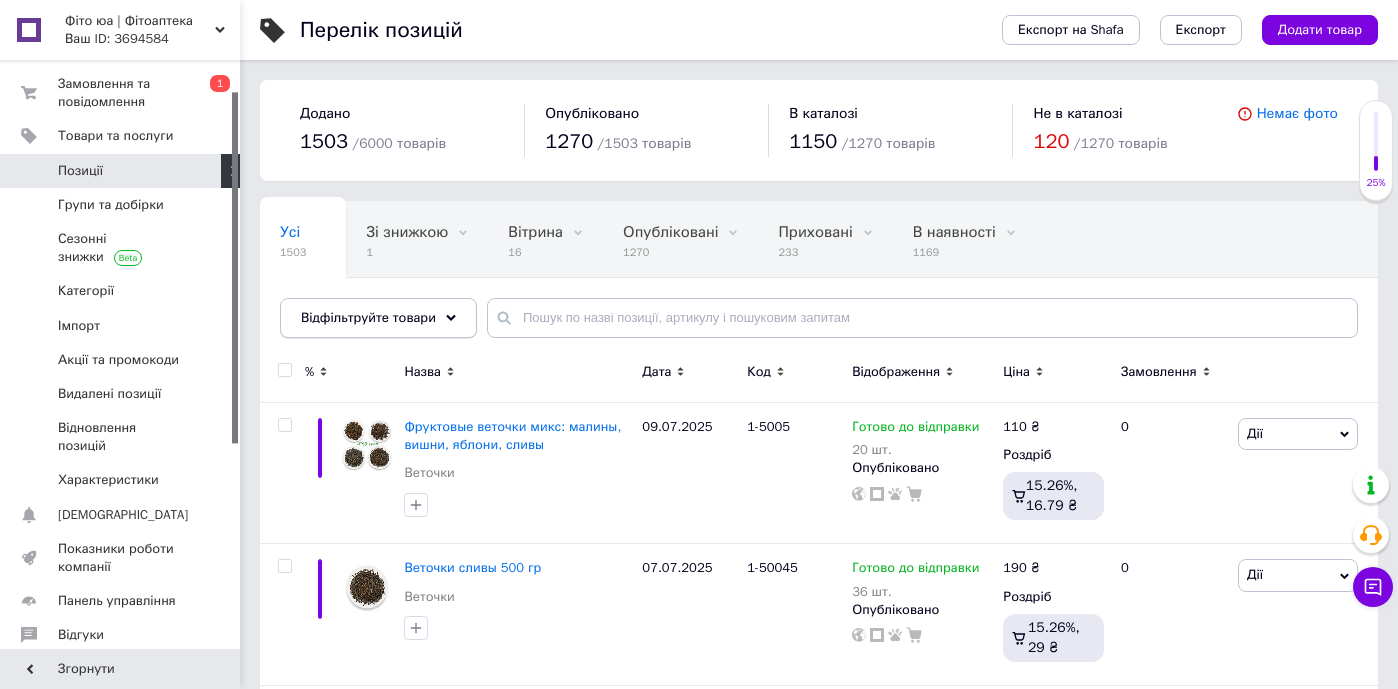 click on "Відфільтруйте товари" at bounding box center [368, 317] 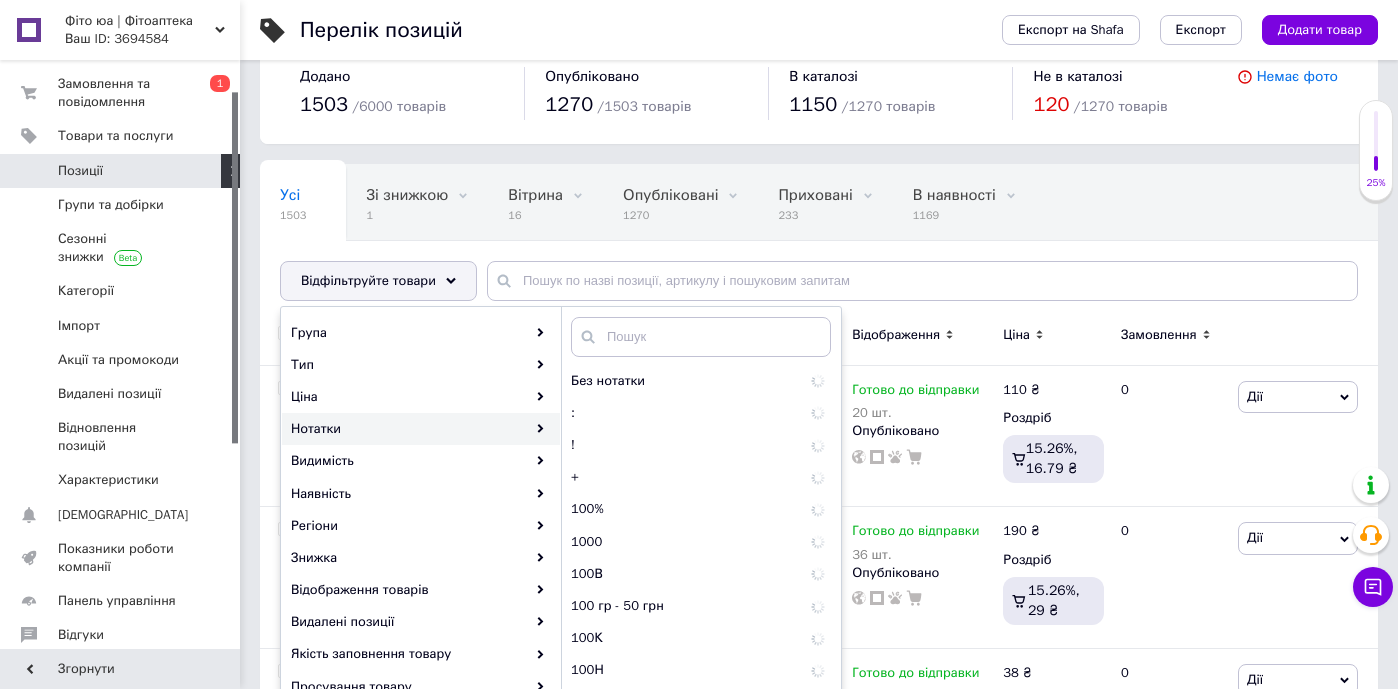 scroll, scrollTop: 37, scrollLeft: 0, axis: vertical 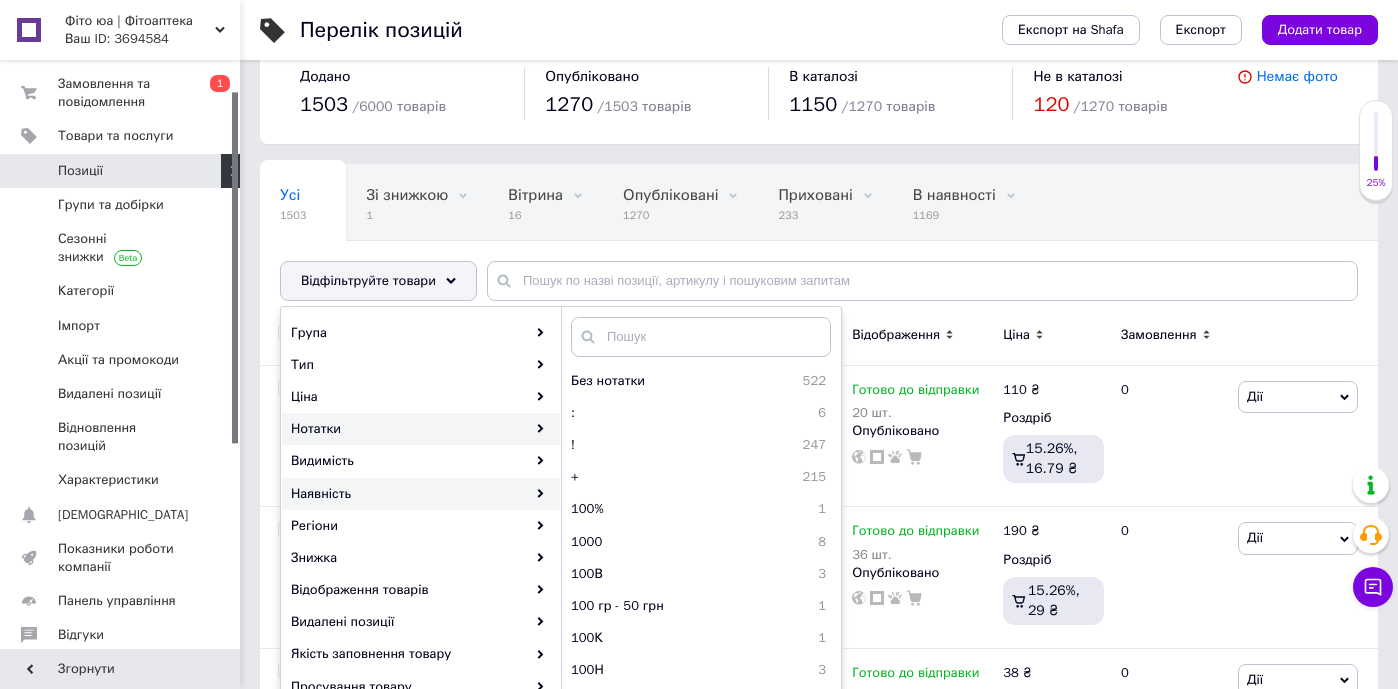 click on "Наявність" at bounding box center [421, 494] 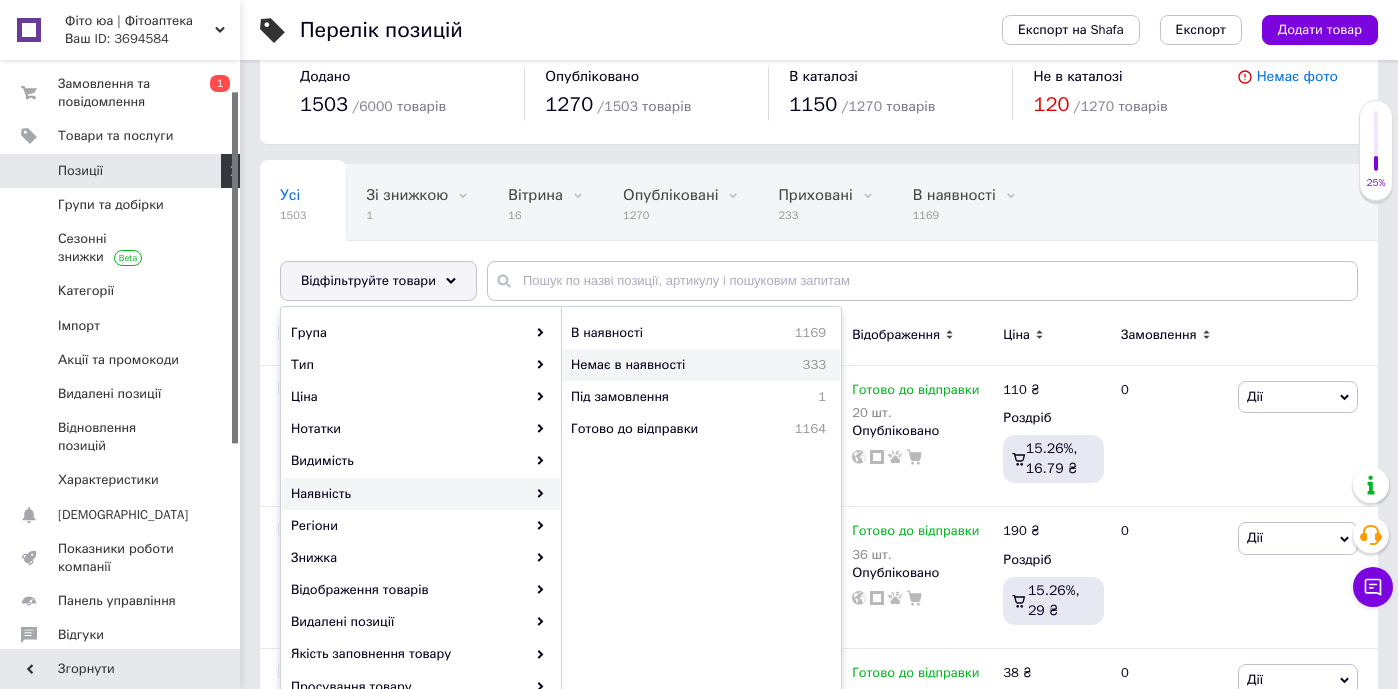 click on "Немає в наявності" at bounding box center [669, 365] 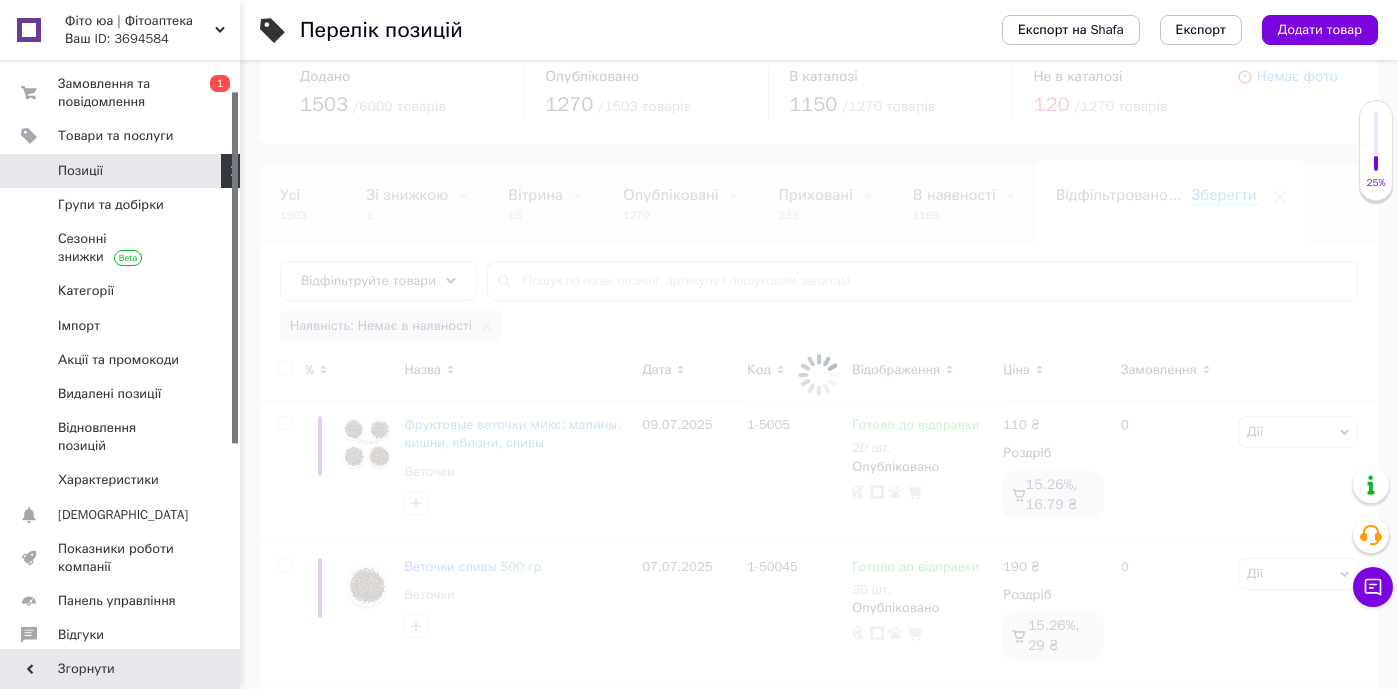 scroll, scrollTop: 0, scrollLeft: 110, axis: horizontal 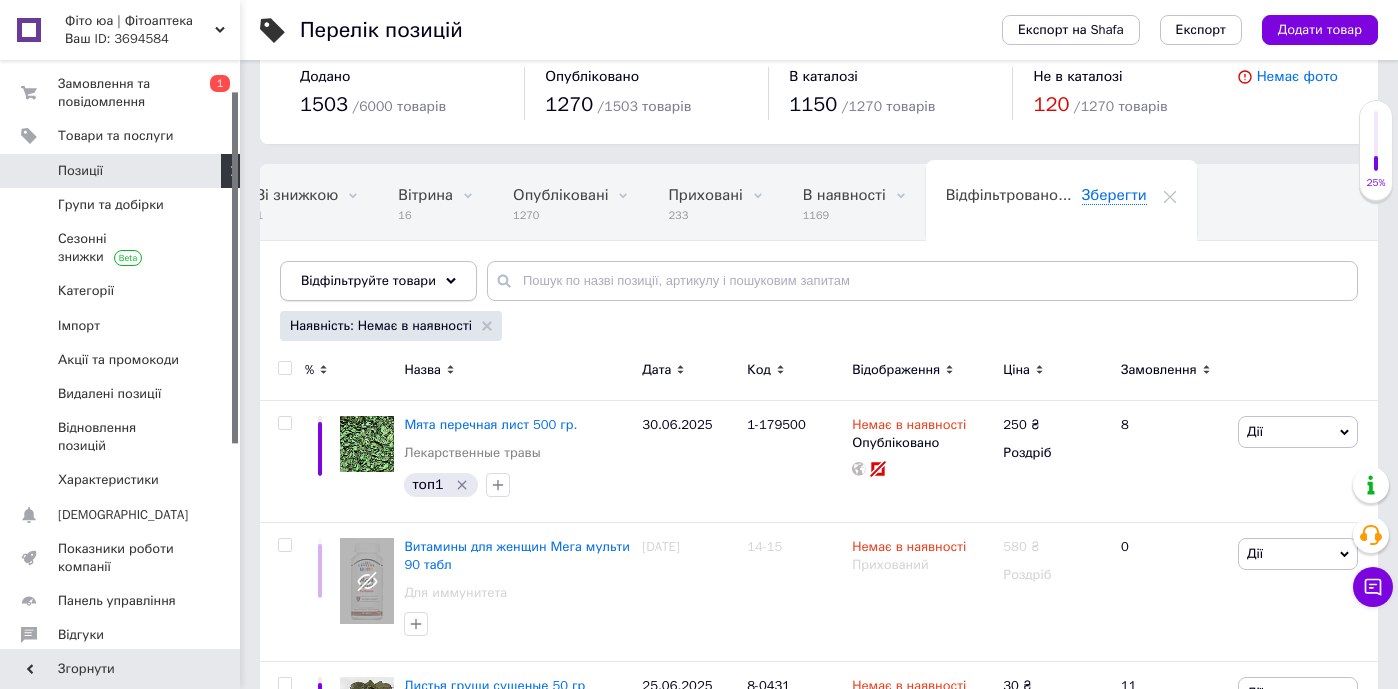click on "Відфільтруйте товари" at bounding box center [378, 281] 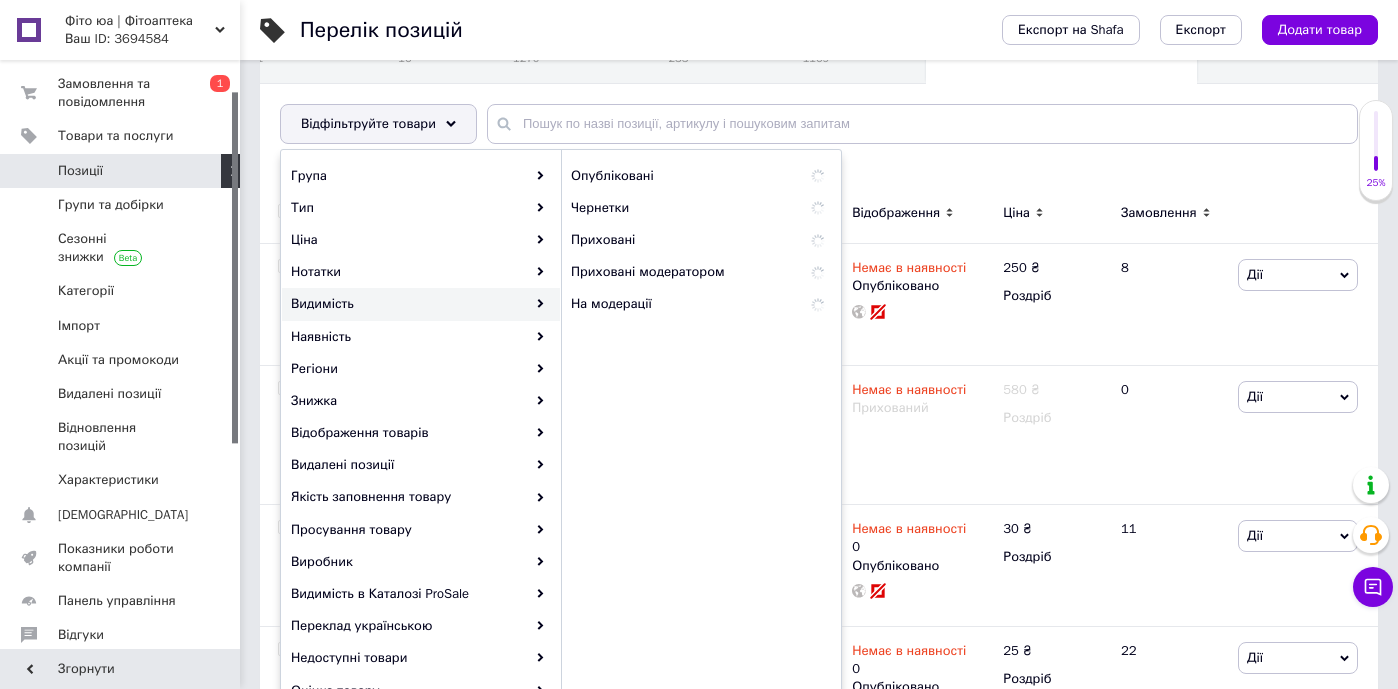 scroll, scrollTop: 205, scrollLeft: 0, axis: vertical 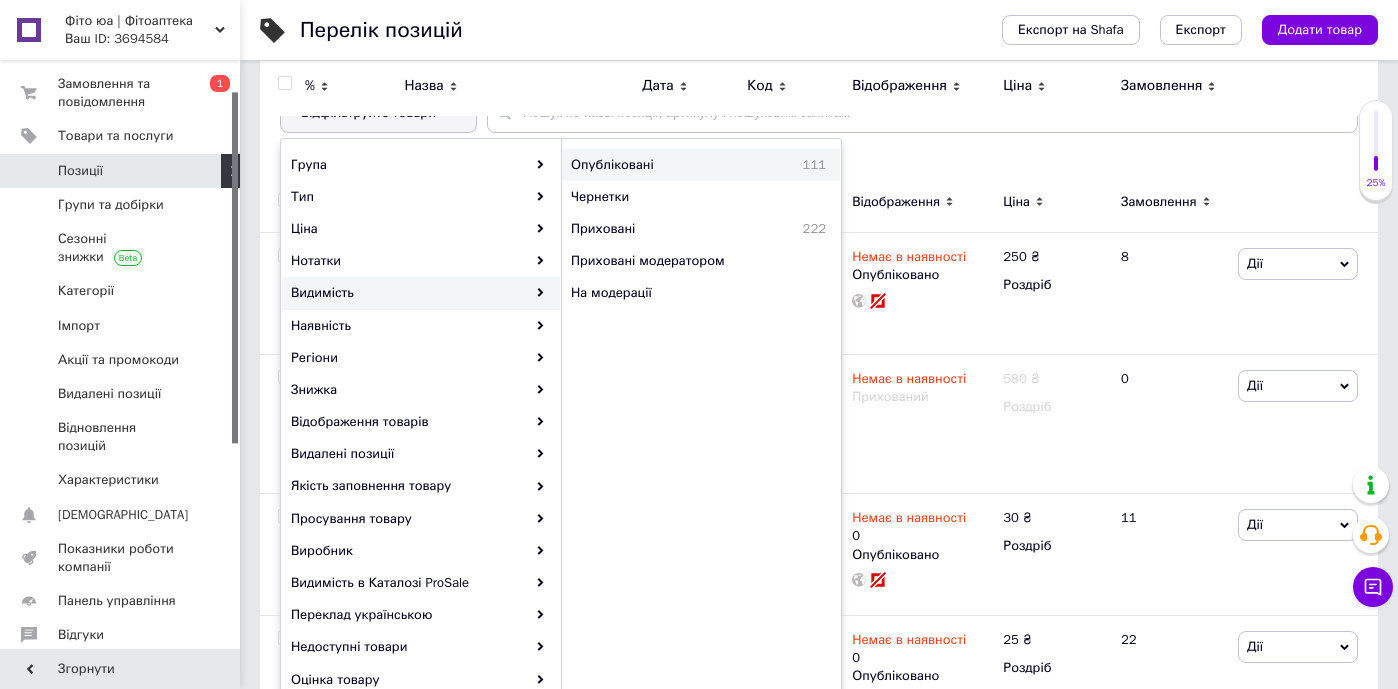 click on "Опубліковані" at bounding box center (662, 165) 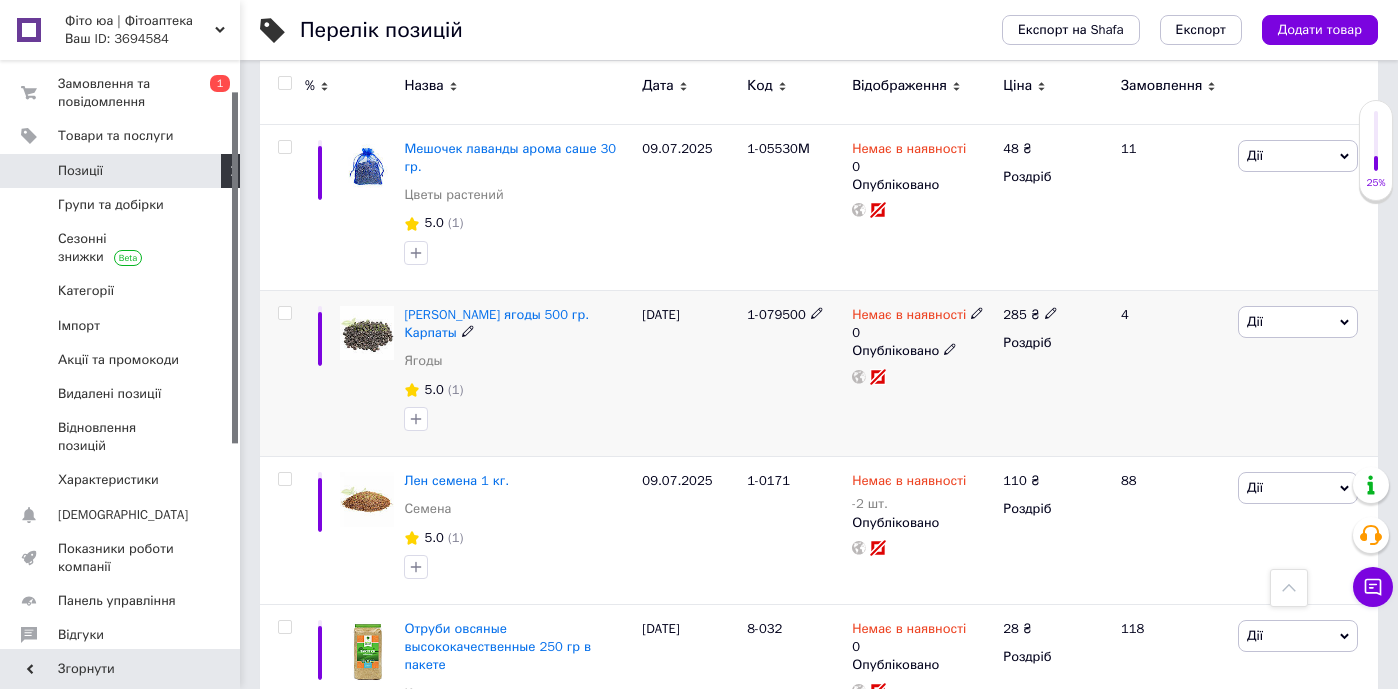 scroll, scrollTop: 1021, scrollLeft: 0, axis: vertical 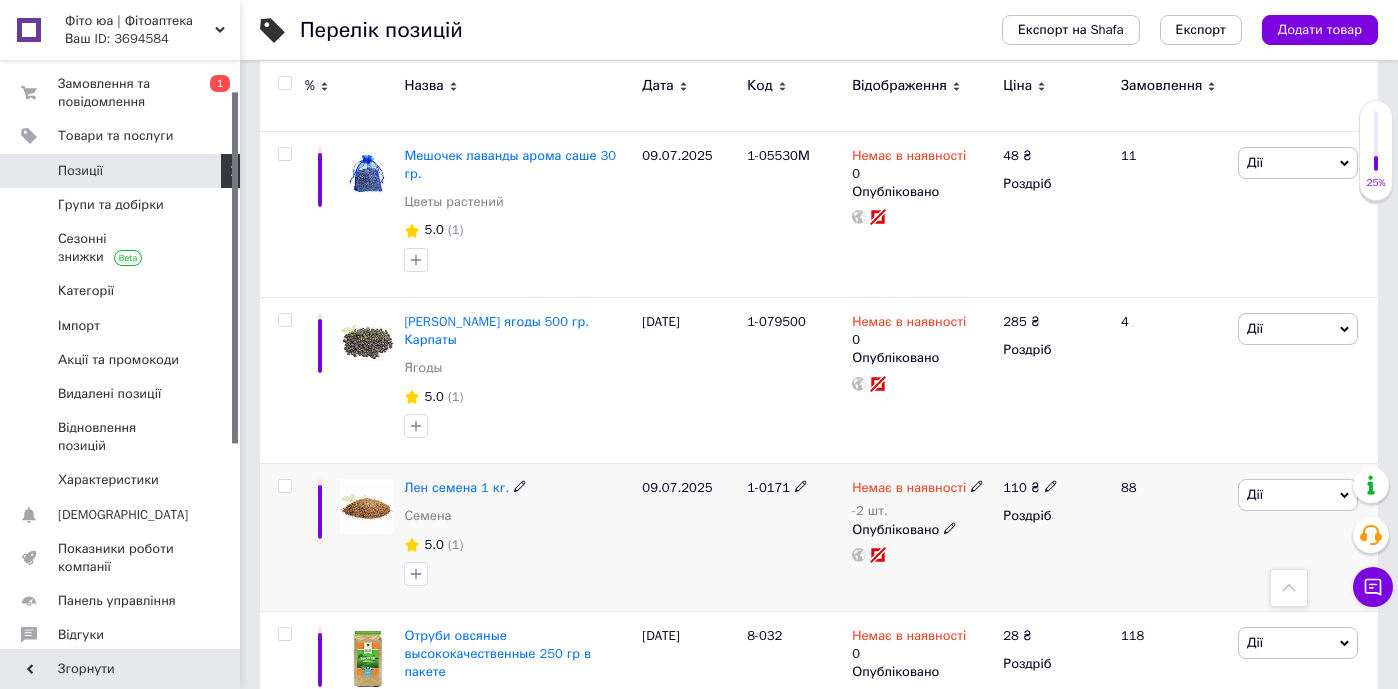 click on "Немає в наявності" at bounding box center [909, 490] 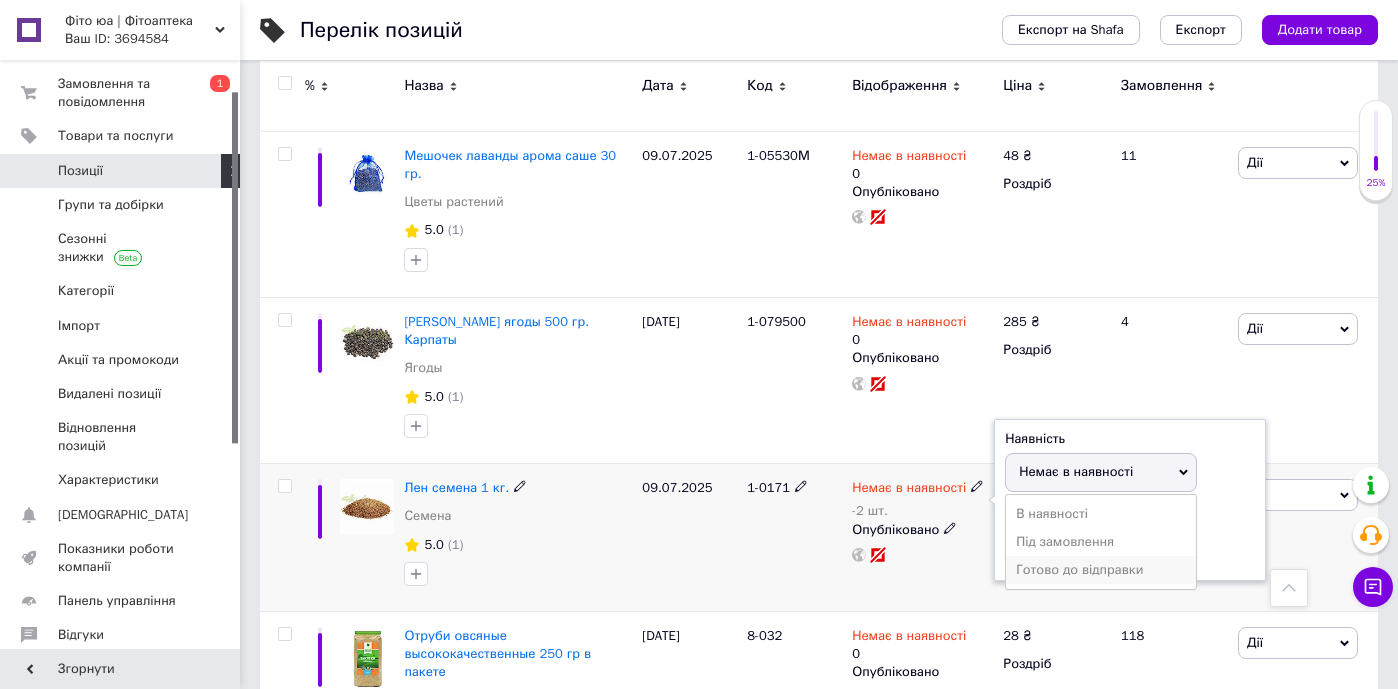 click on "Готово до відправки" at bounding box center [1101, 570] 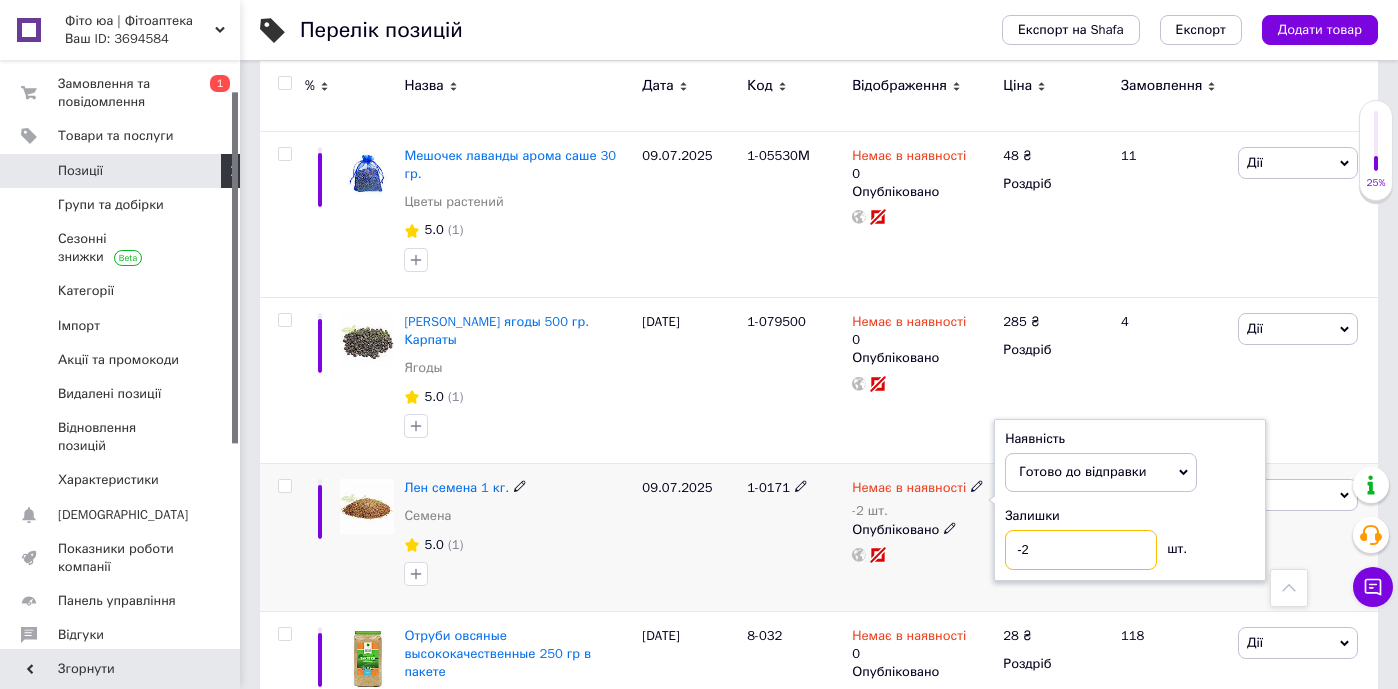 drag, startPoint x: 1041, startPoint y: 523, endPoint x: 999, endPoint y: 511, distance: 43.68066 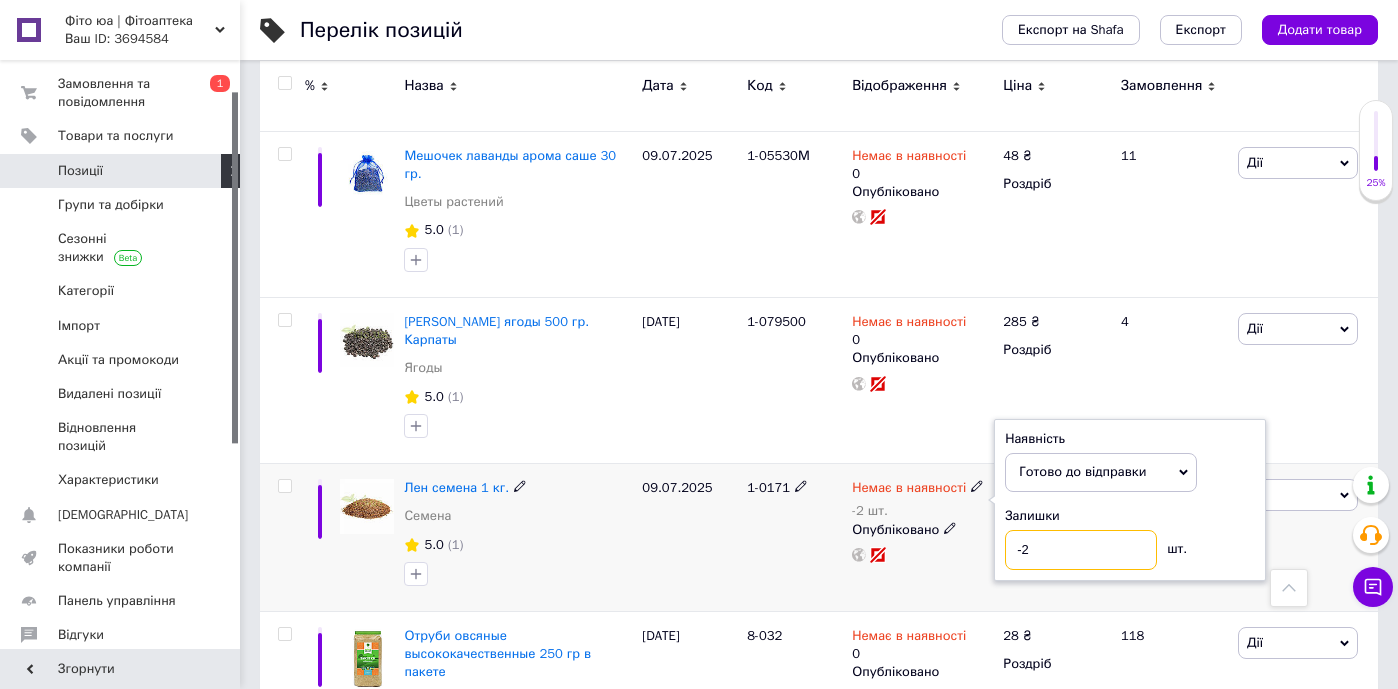 click on "Наявність [PERSON_NAME] до відправки В наявності Немає в наявності Під замовлення Залишки -2 шт." at bounding box center [1130, 500] 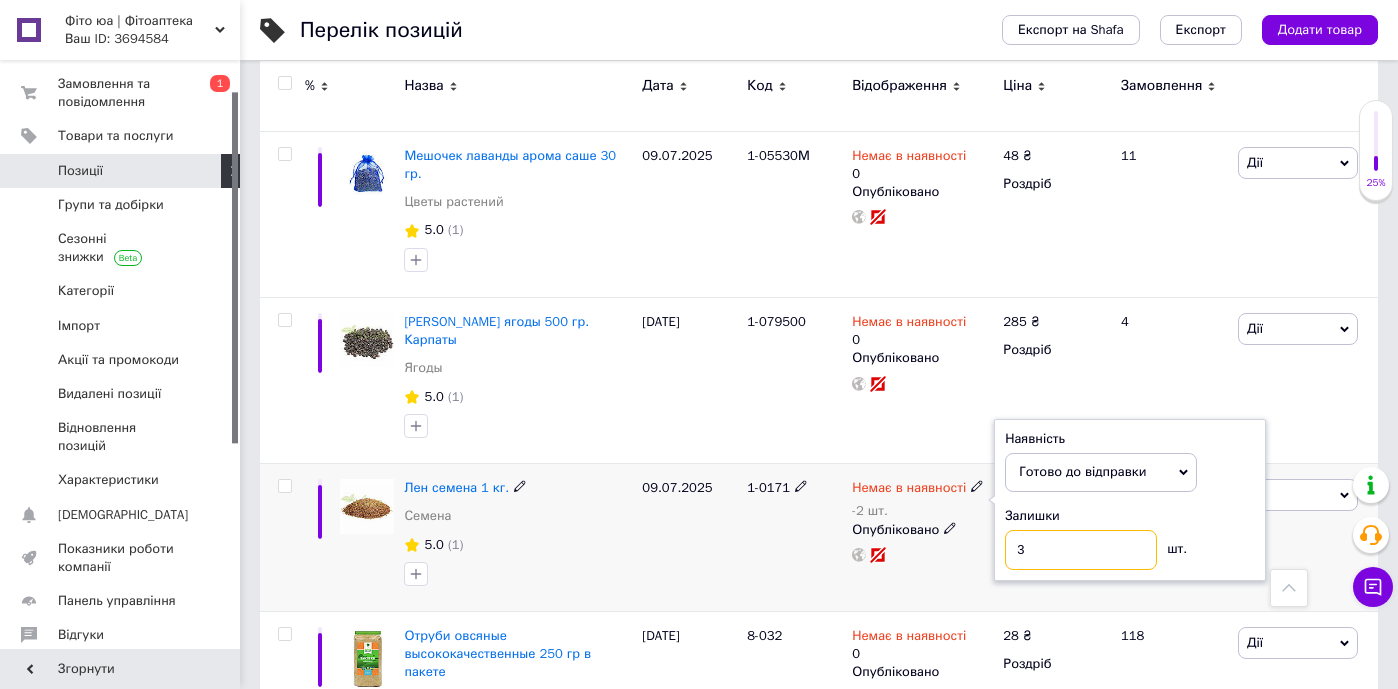 type on "3" 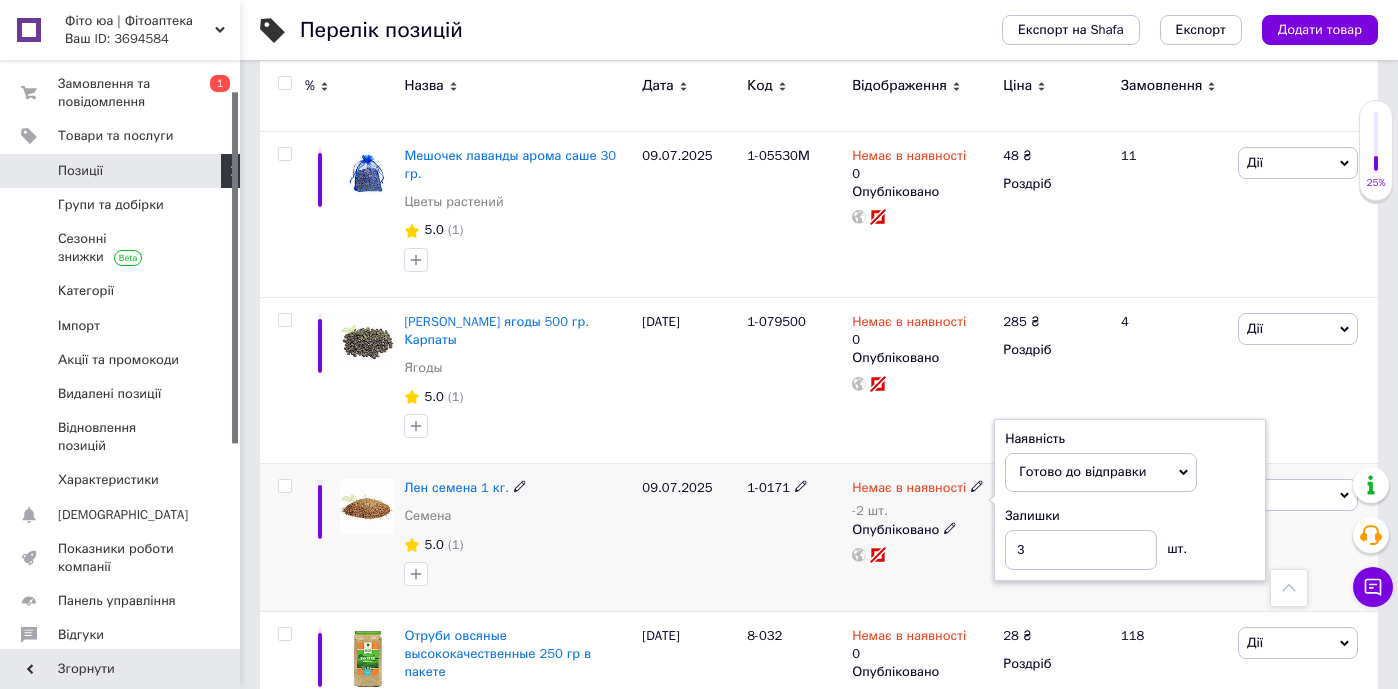 click on "09.07.2025" at bounding box center [689, 538] 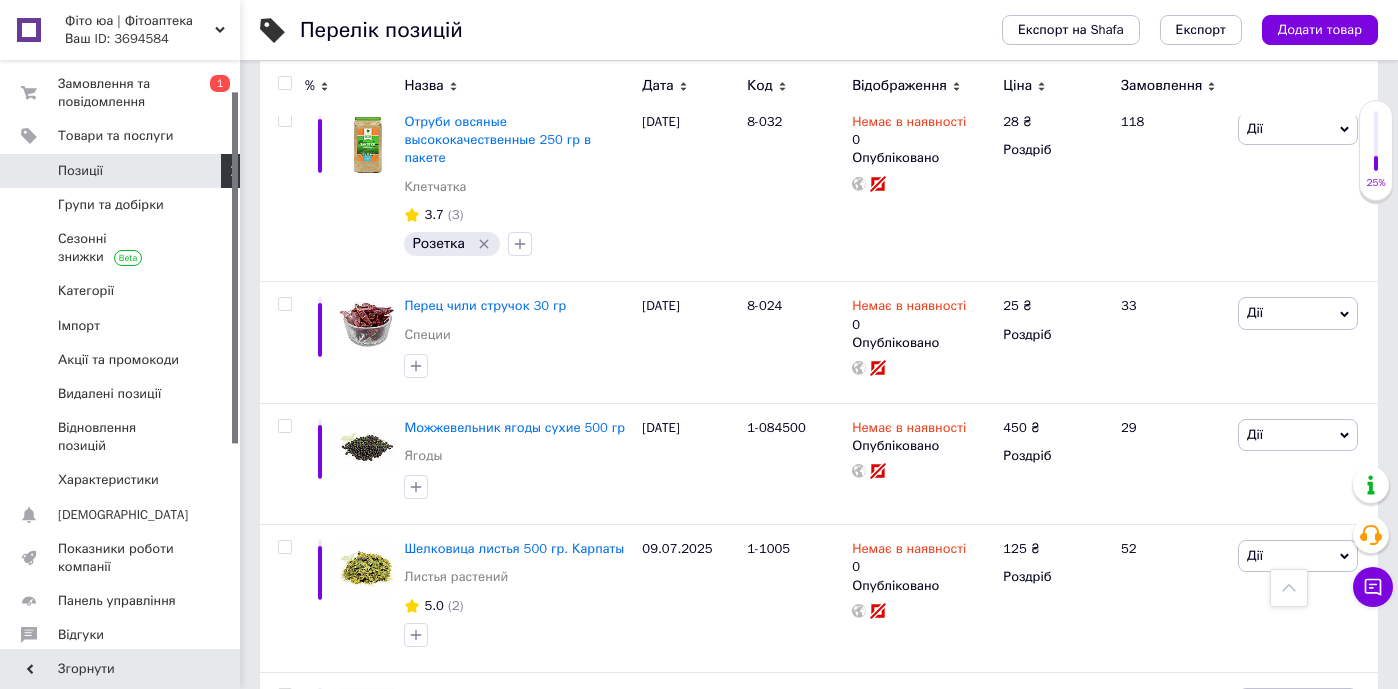 scroll, scrollTop: 1536, scrollLeft: 0, axis: vertical 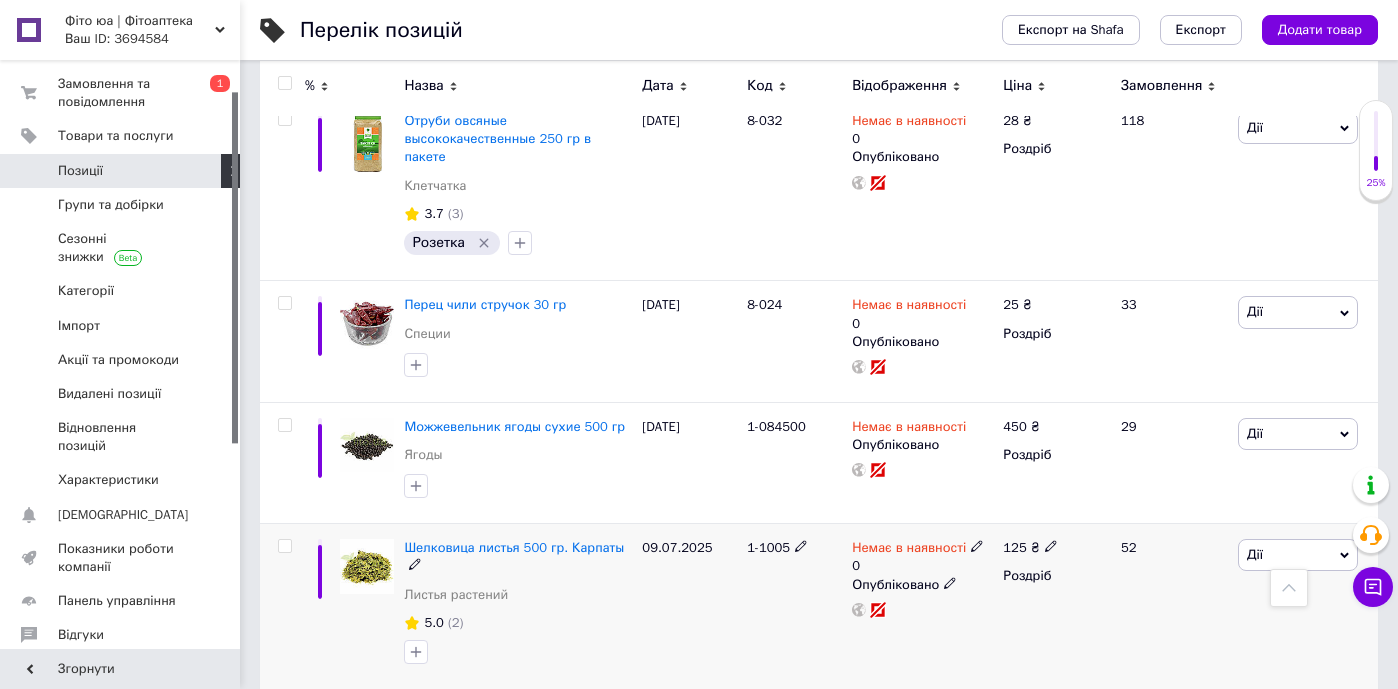 click on "Немає в наявності" at bounding box center [909, 550] 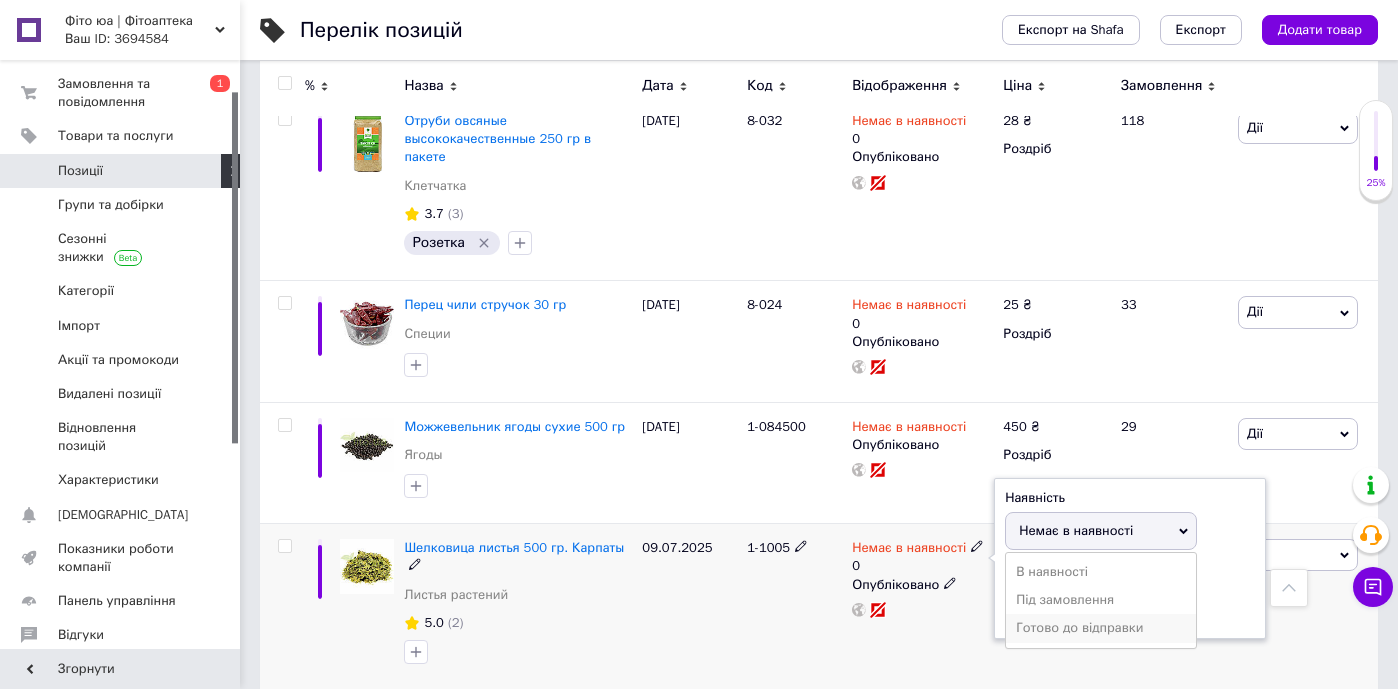 click on "Готово до відправки" at bounding box center [1101, 628] 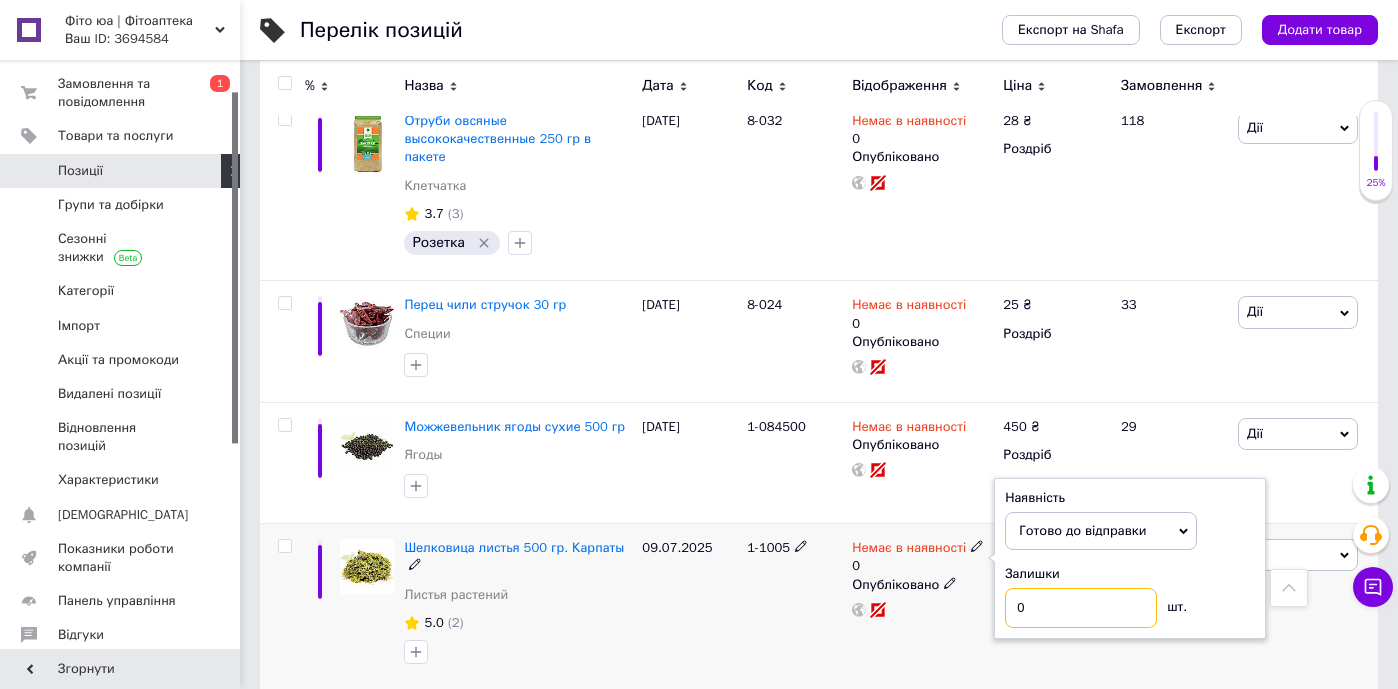 click on "0" at bounding box center [1081, 608] 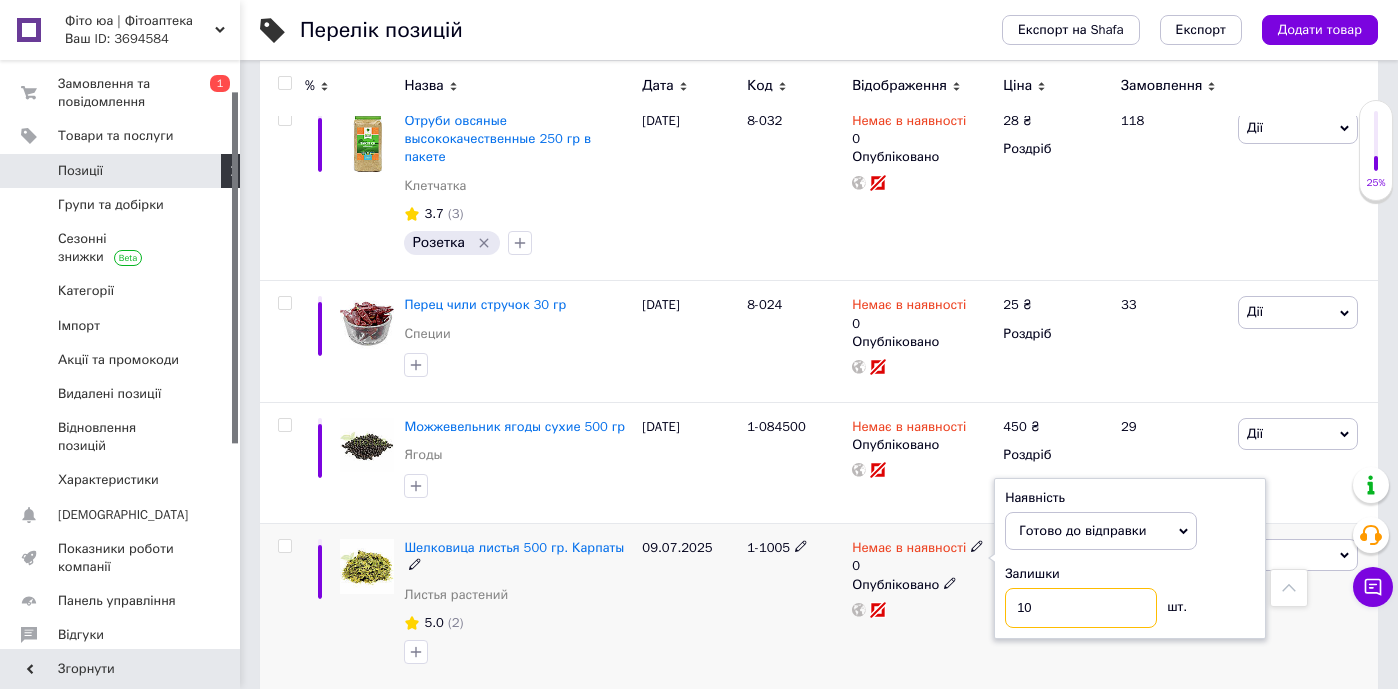 type on "10" 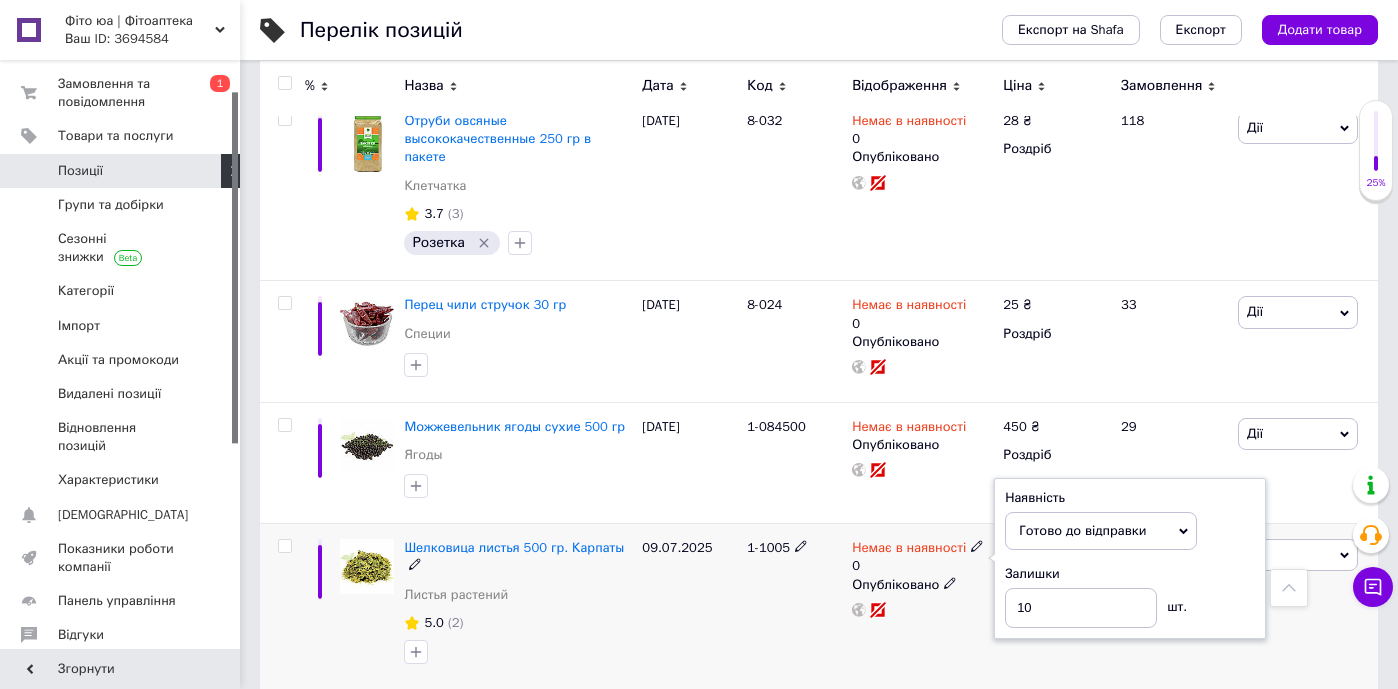 click on "1-1005" at bounding box center (794, 607) 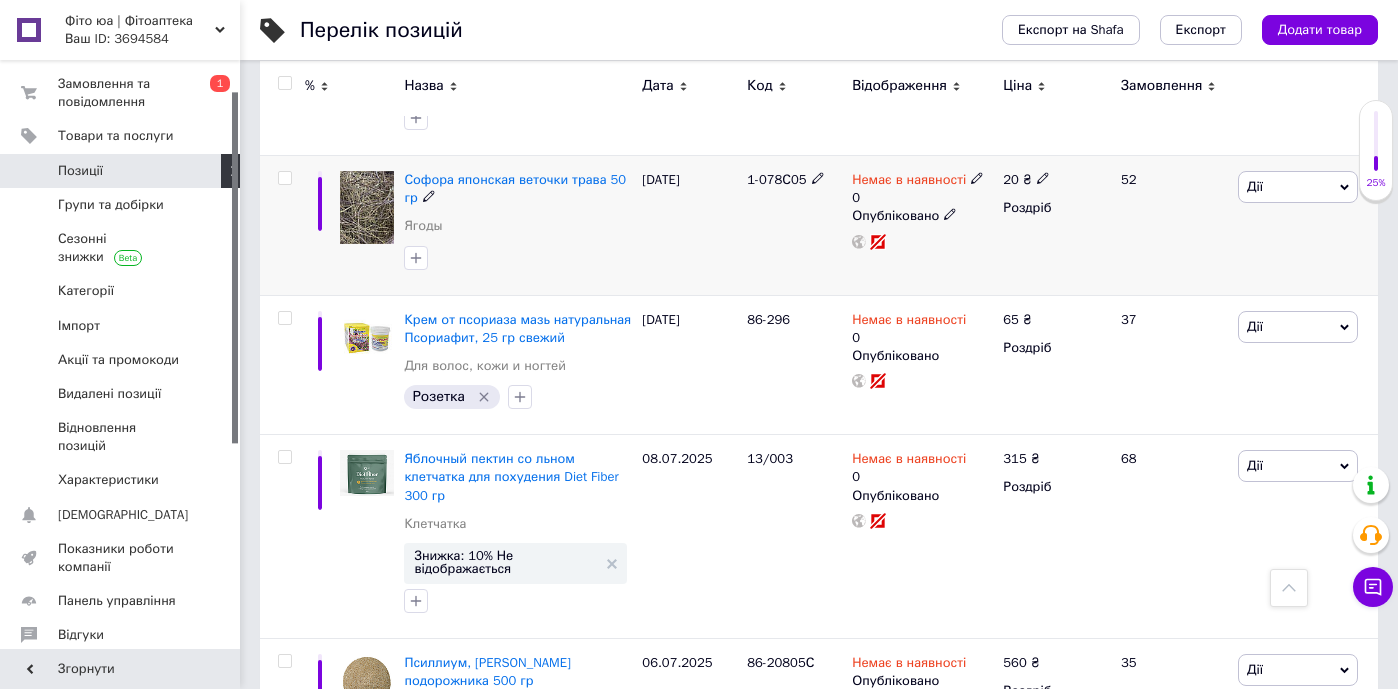 scroll, scrollTop: 2202, scrollLeft: 0, axis: vertical 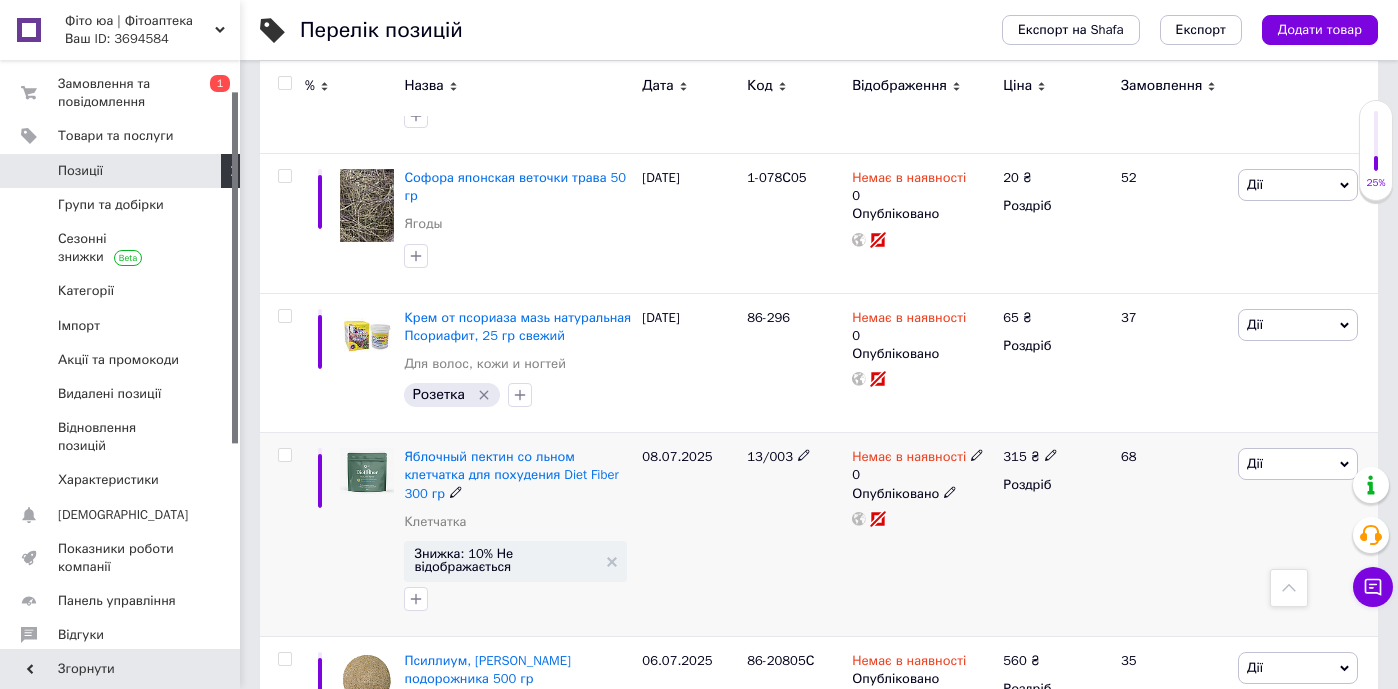 click on "Немає в наявності" at bounding box center (909, 459) 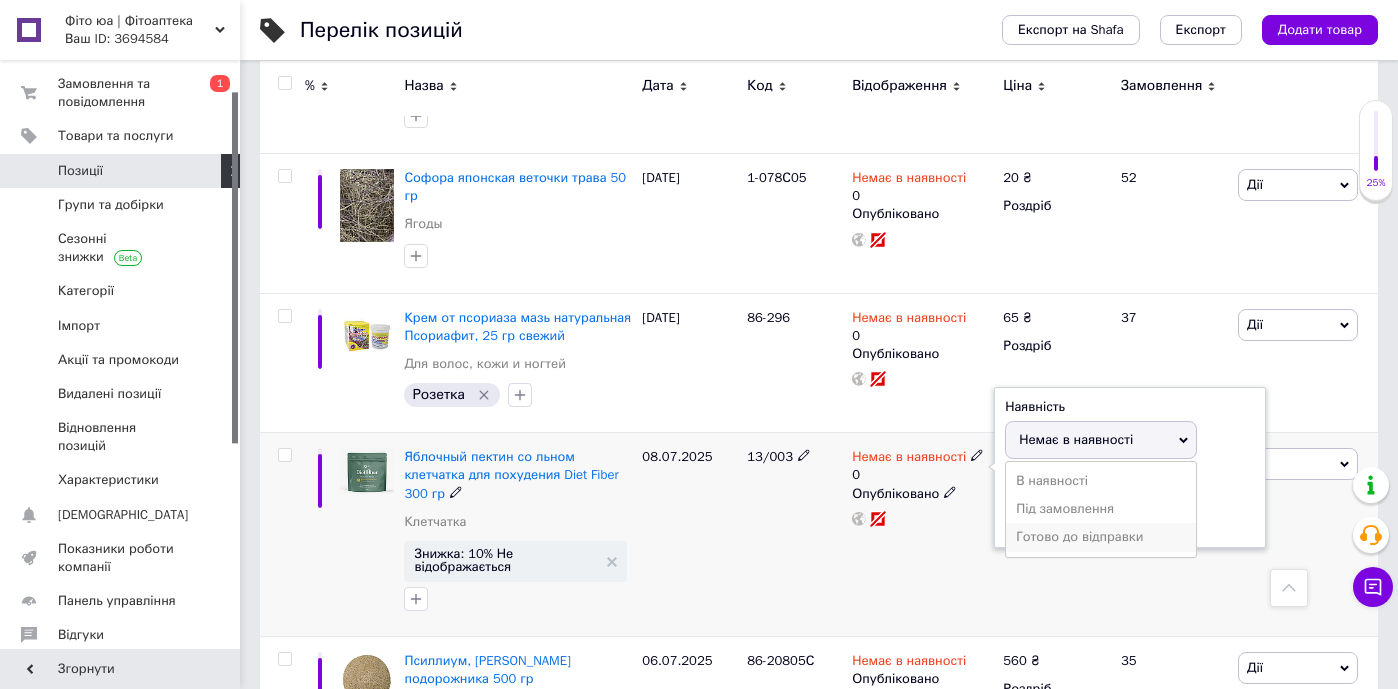 click on "Готово до відправки" at bounding box center (1101, 537) 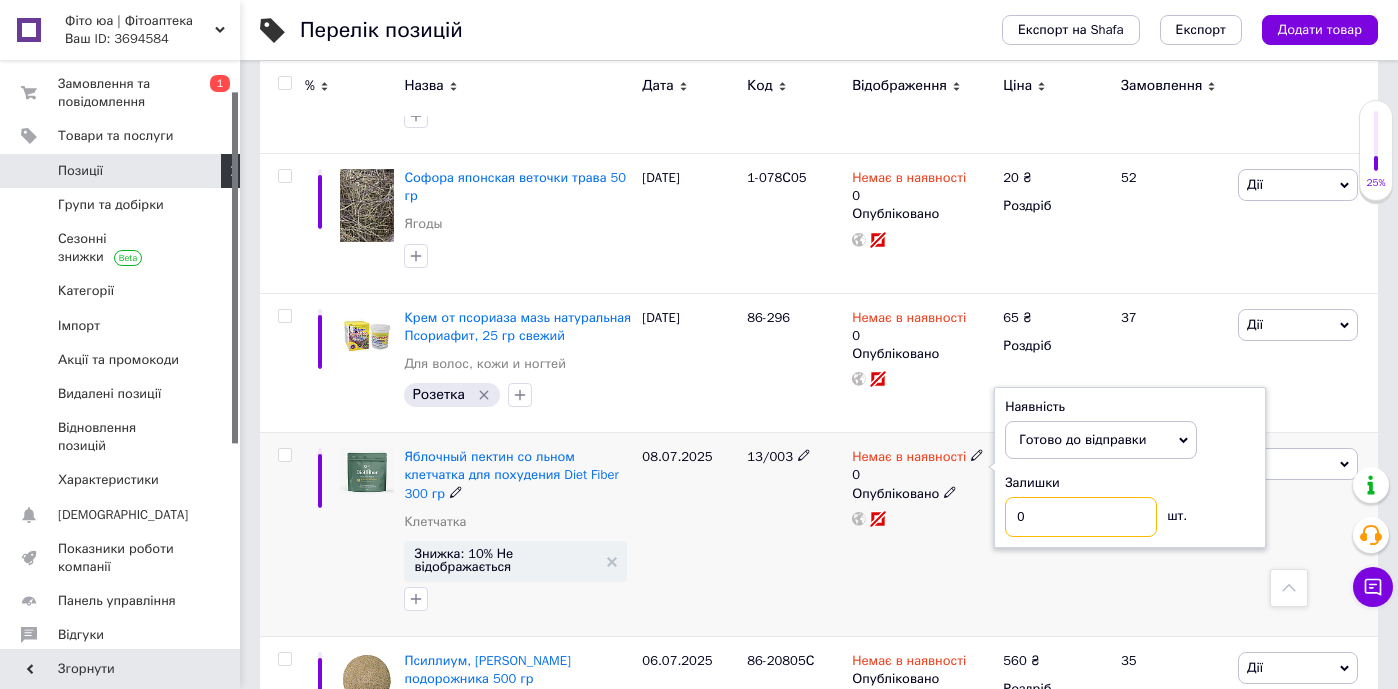 click on "0" at bounding box center (1081, 517) 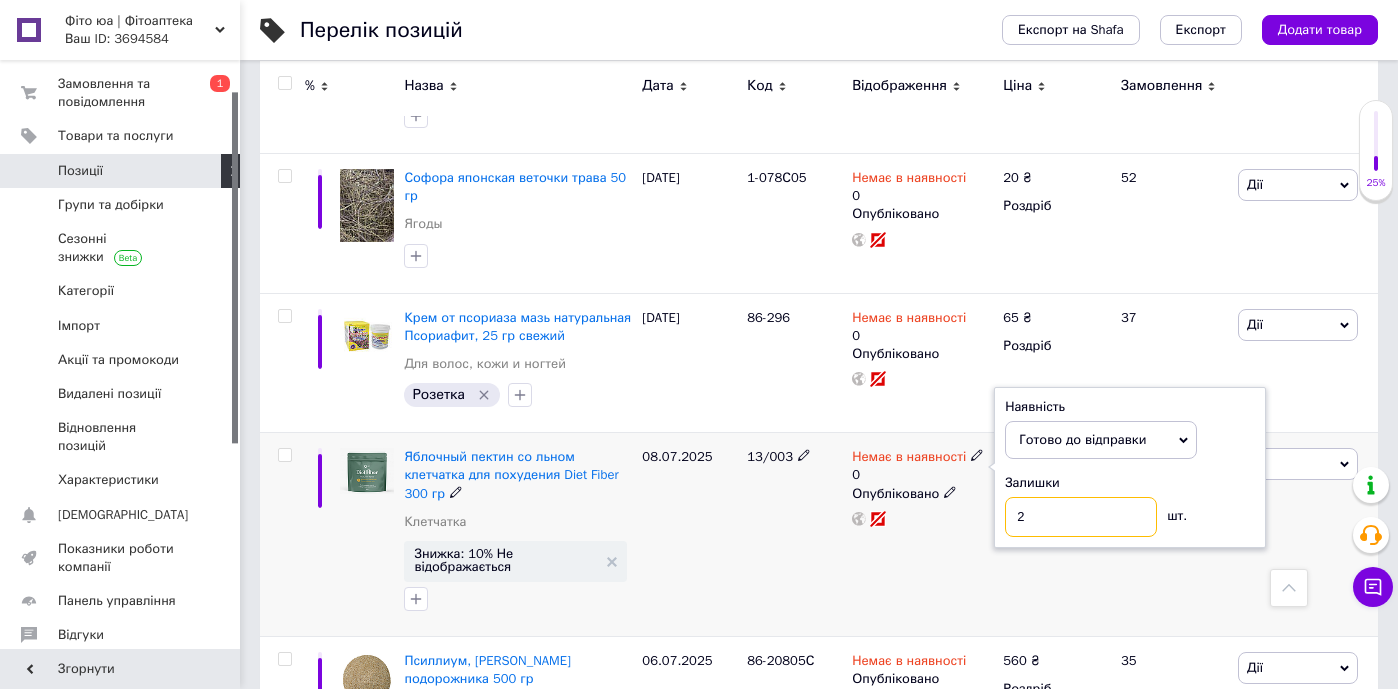 type on "2" 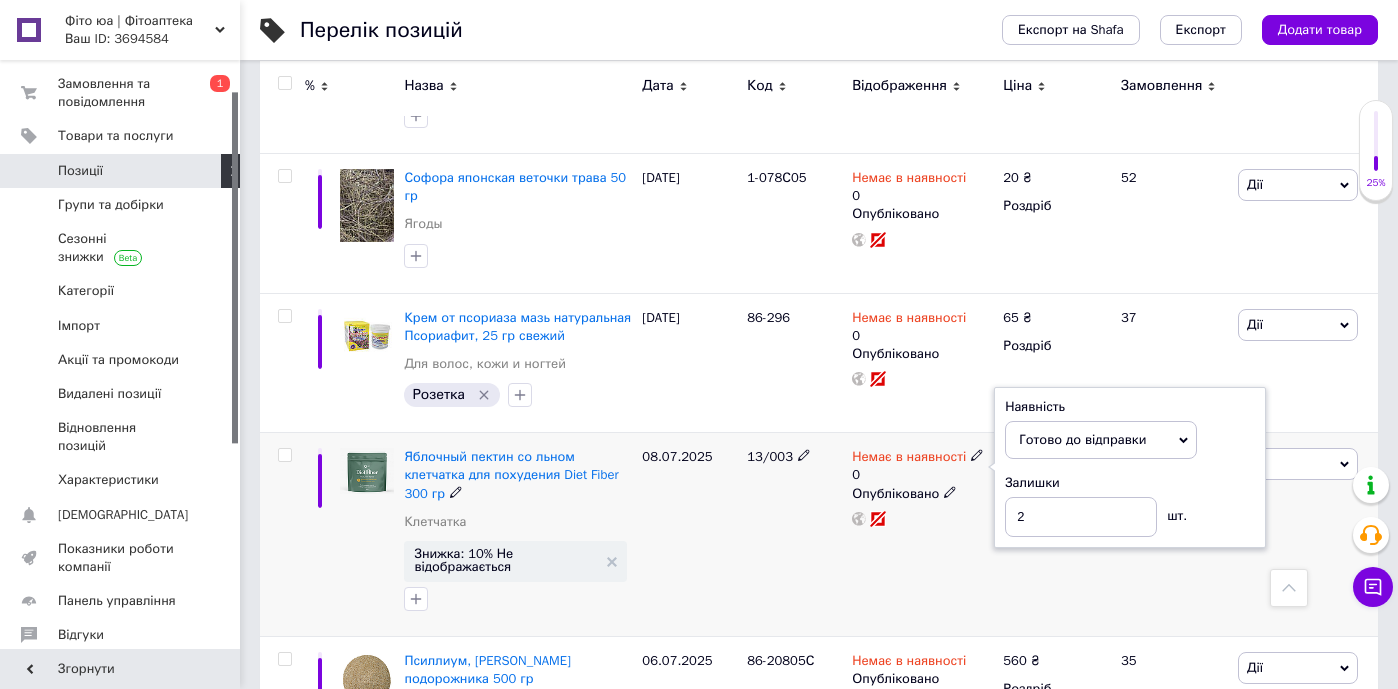 click on "13/003" at bounding box center (794, 535) 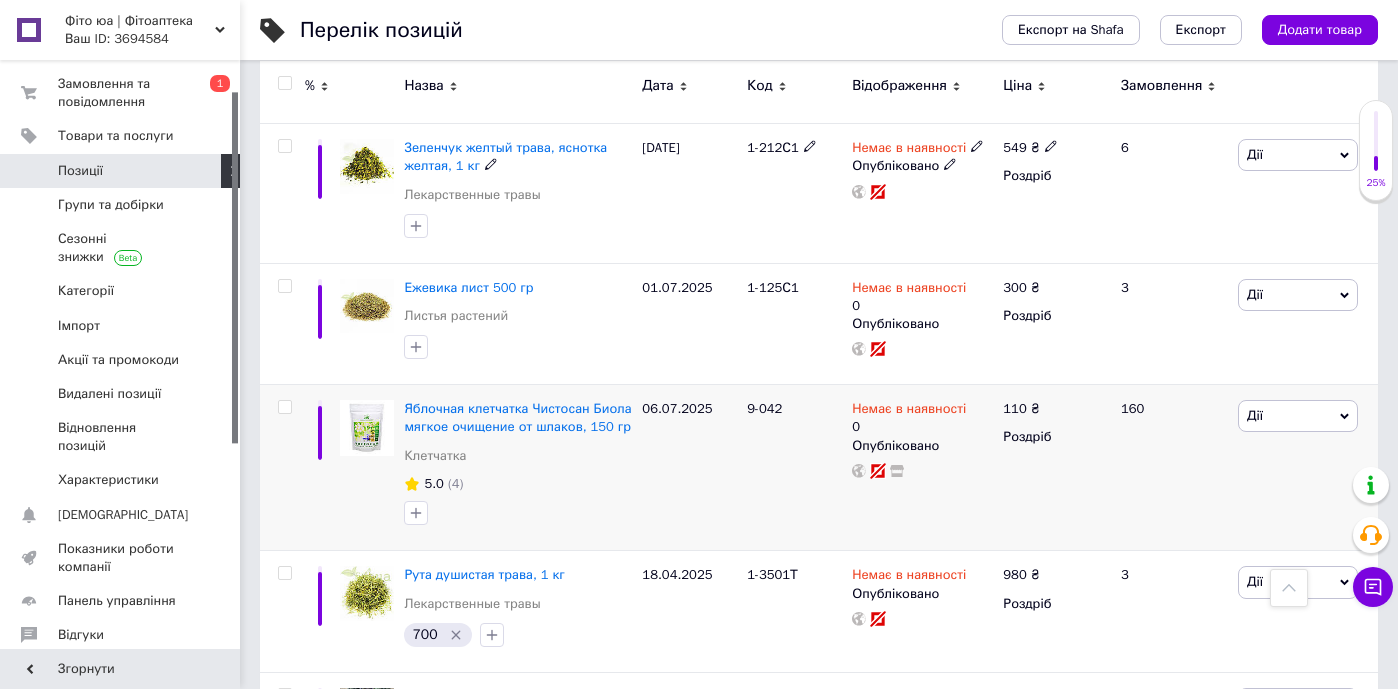 scroll, scrollTop: 4990, scrollLeft: 0, axis: vertical 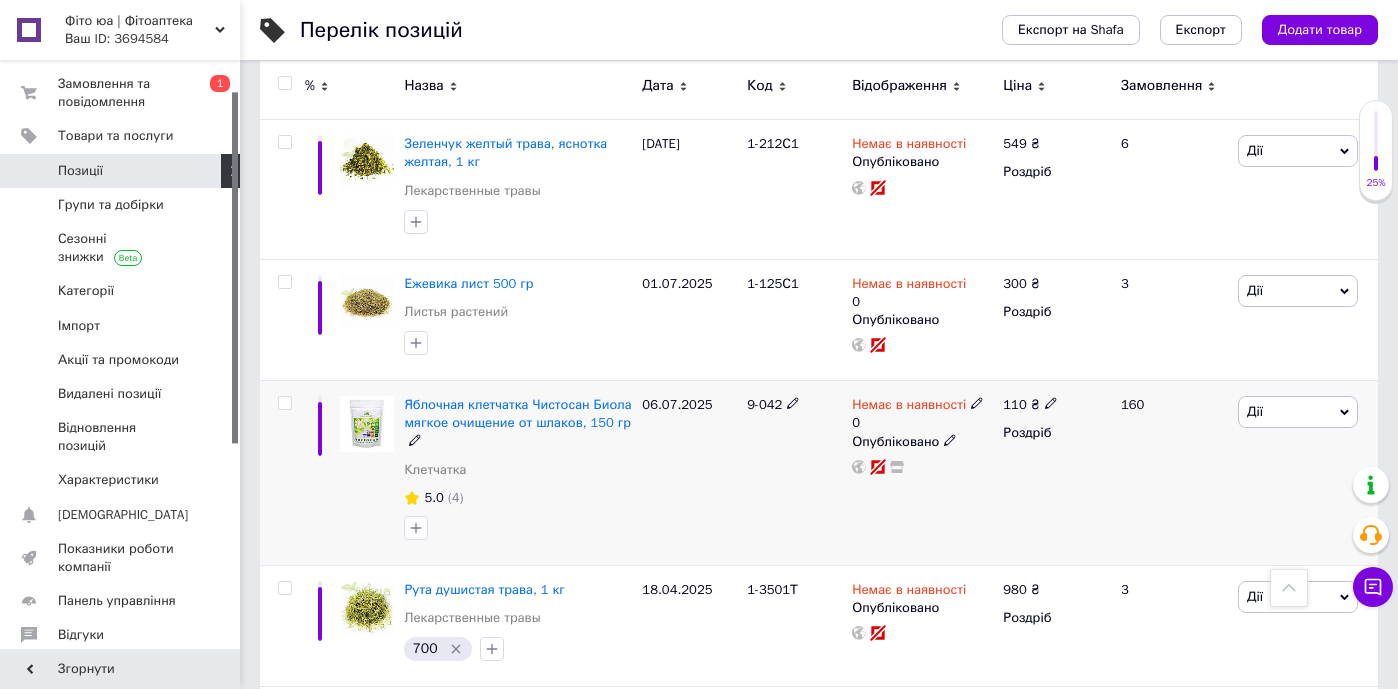 click on "Немає в наявності" at bounding box center [909, 407] 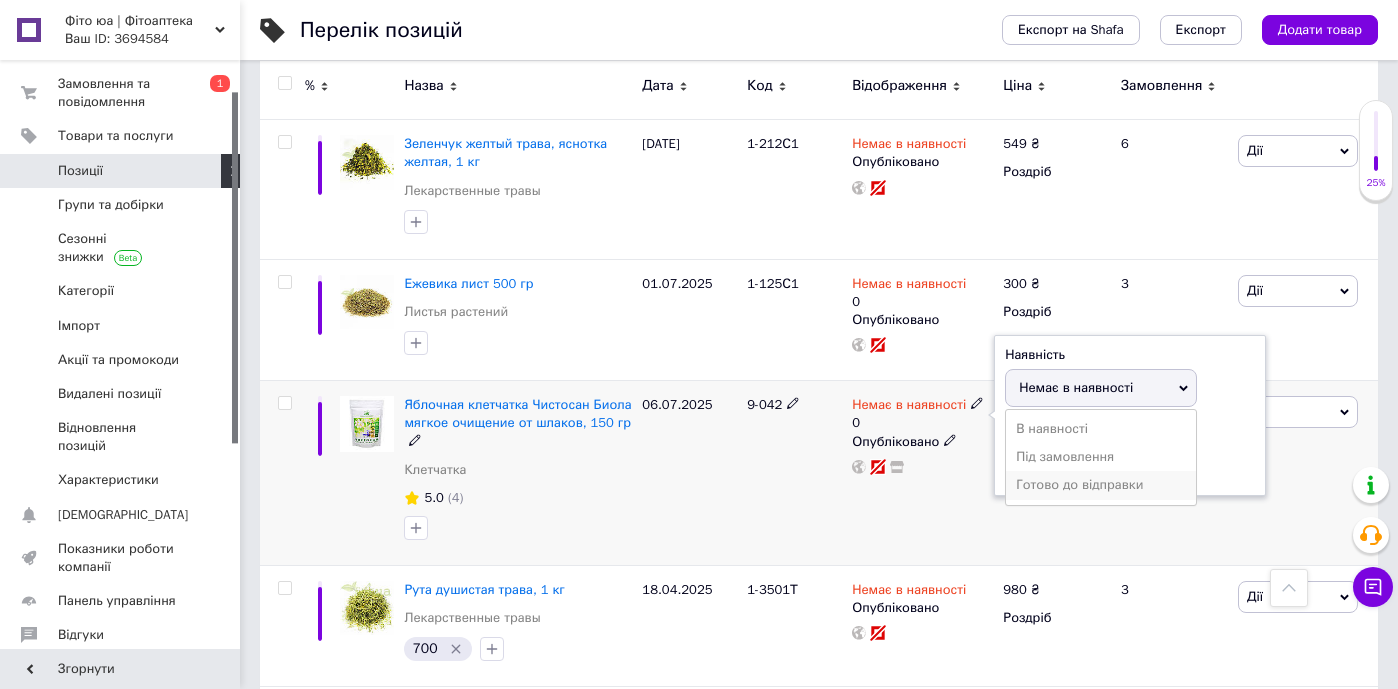 click on "Готово до відправки" at bounding box center [1101, 485] 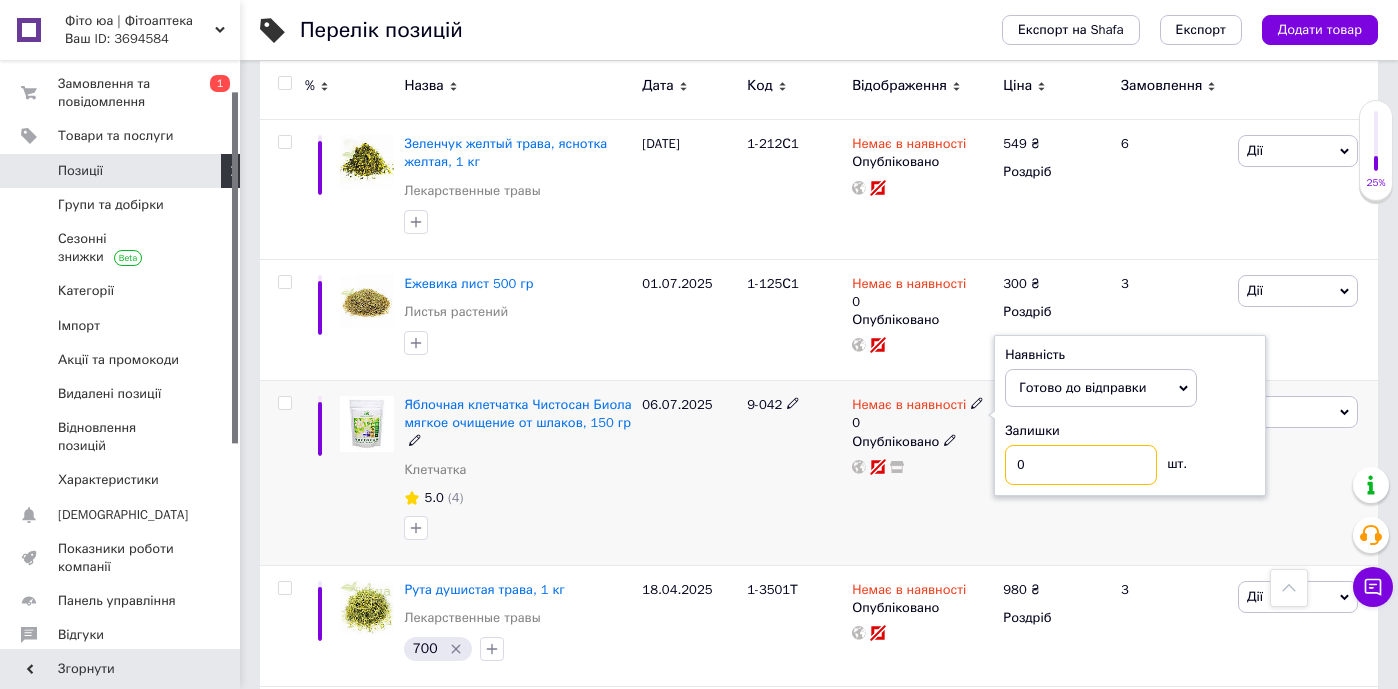 click on "0" at bounding box center (1081, 465) 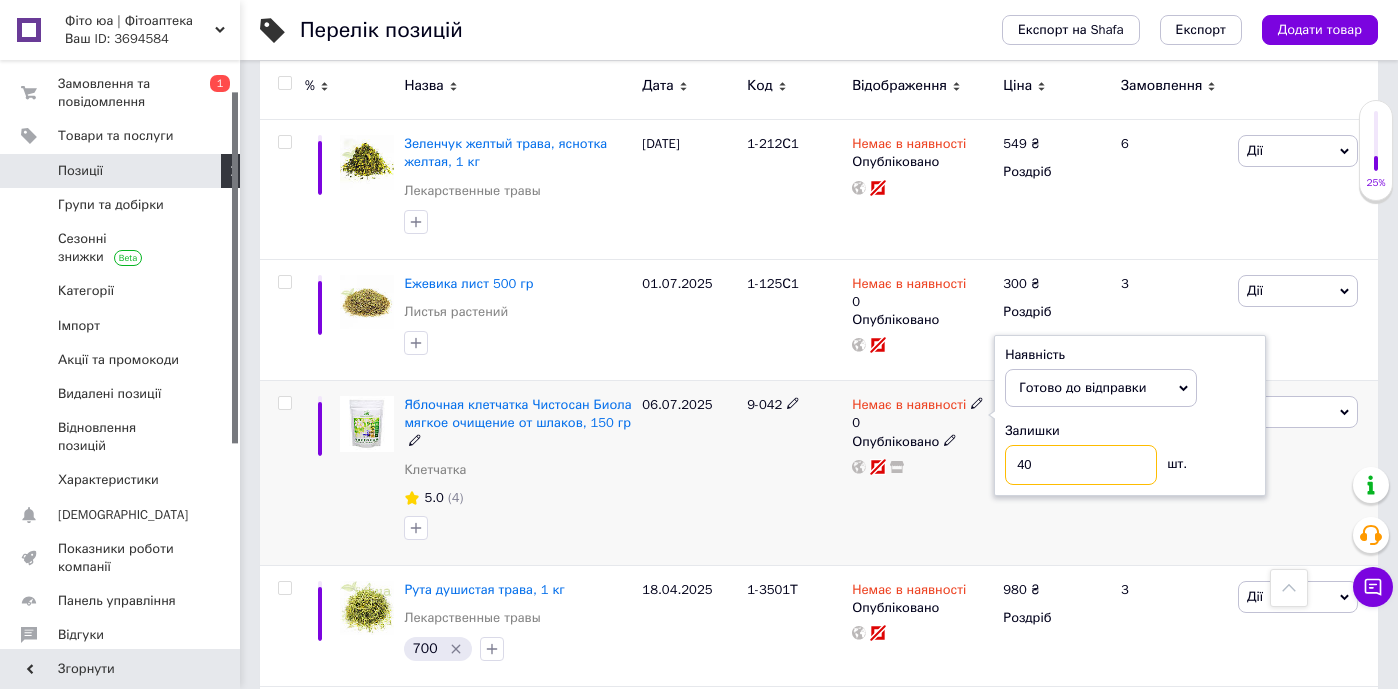 type on "40" 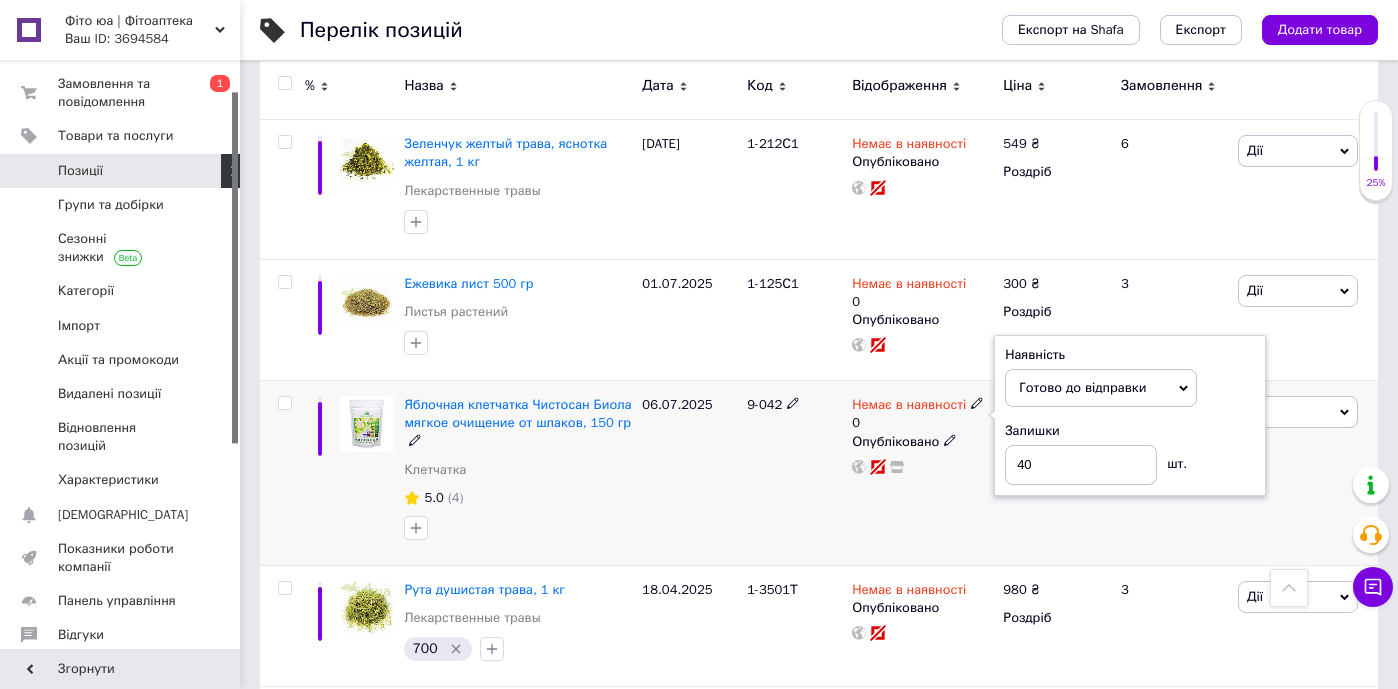 click on "06.07.2025" at bounding box center [689, 473] 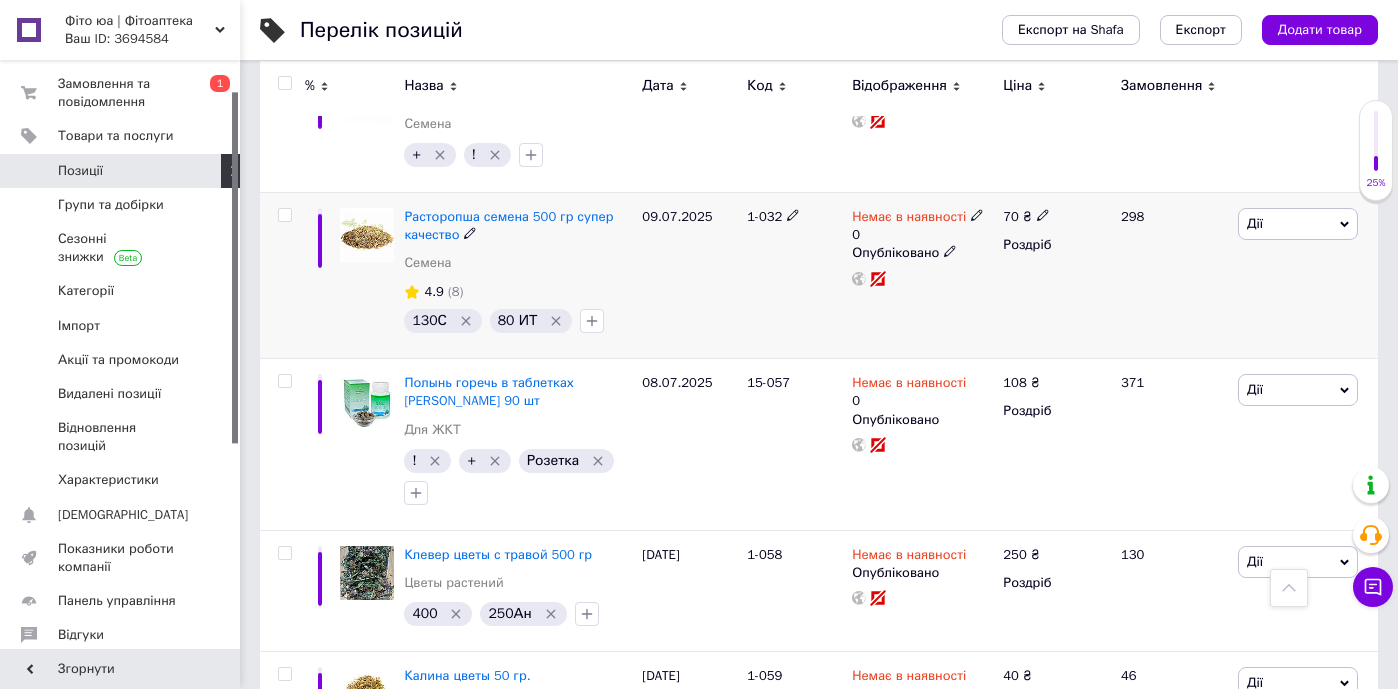 scroll, scrollTop: 12710, scrollLeft: 0, axis: vertical 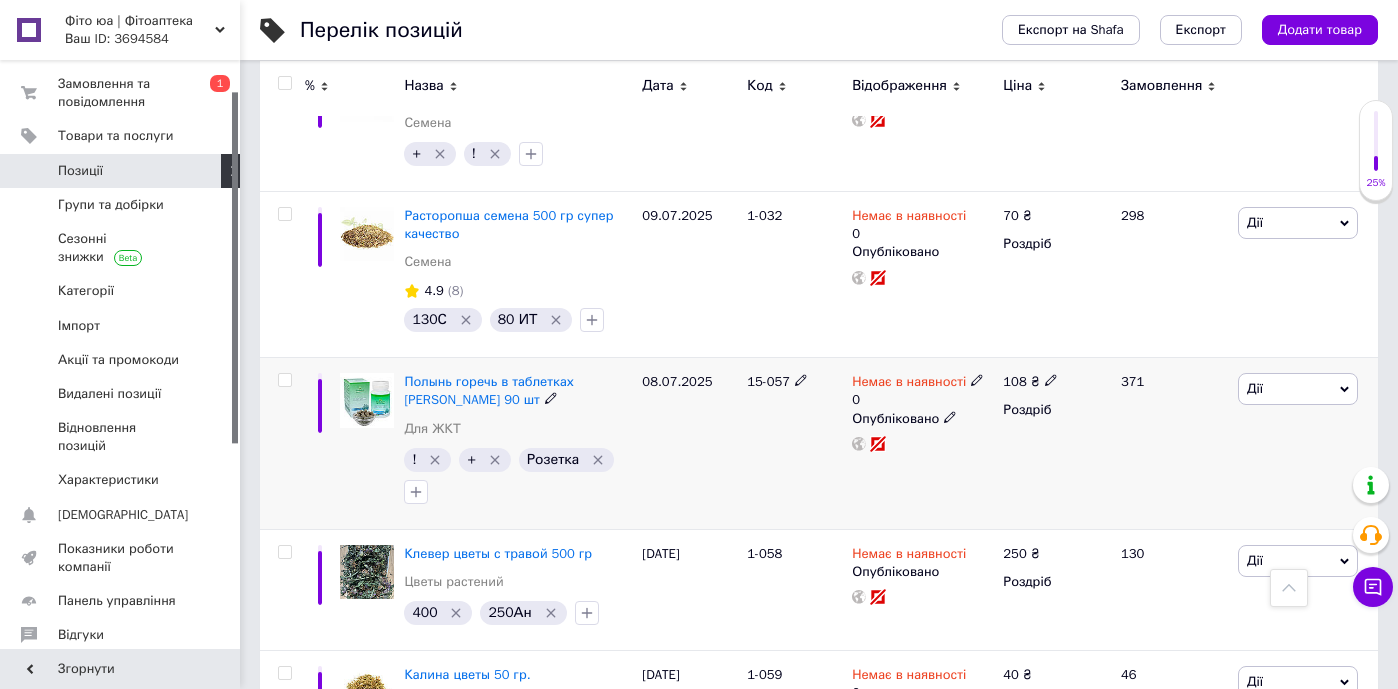click on "Немає в наявності" at bounding box center [909, 384] 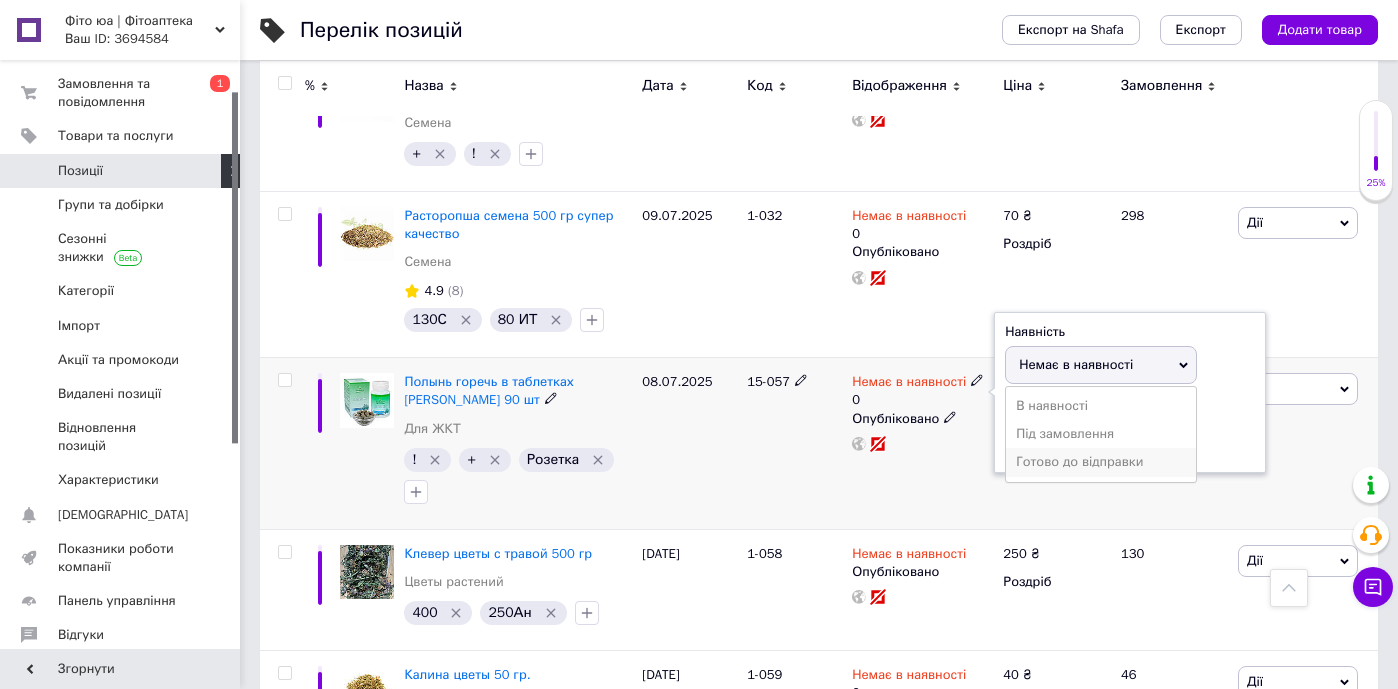click on "Готово до відправки" at bounding box center (1101, 462) 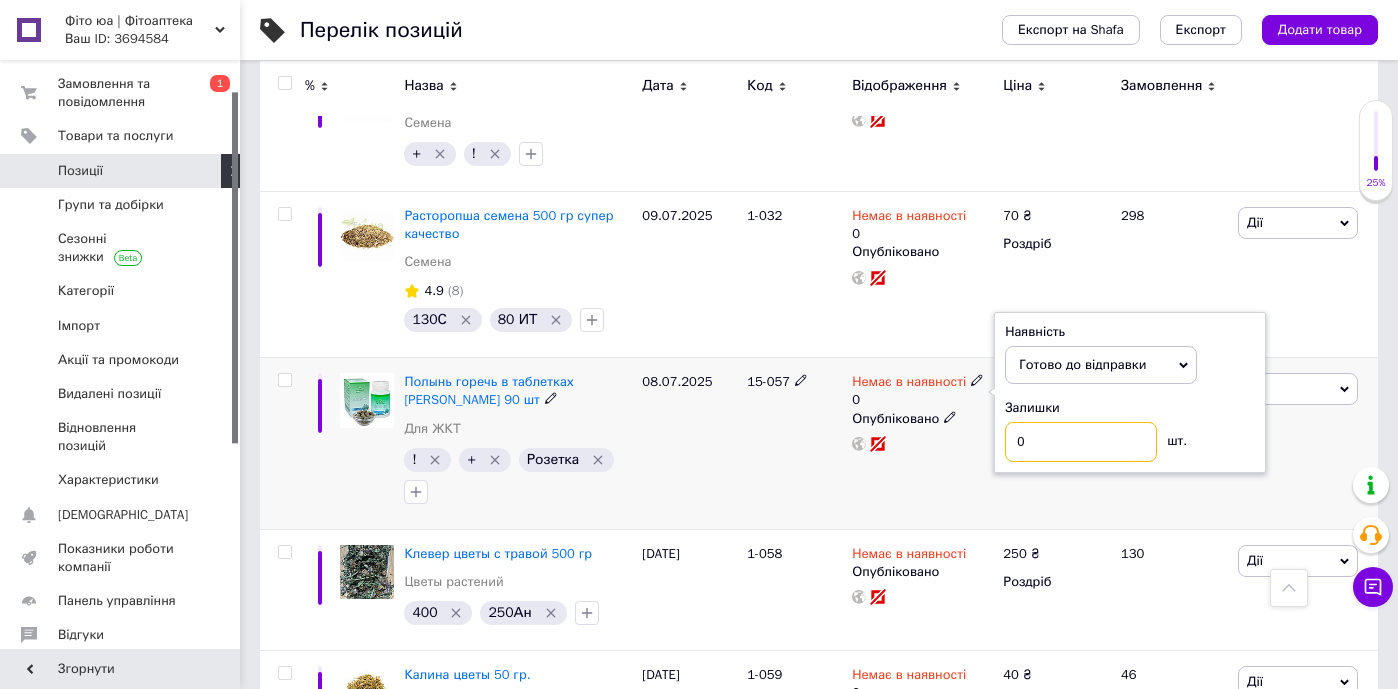 click on "0" at bounding box center [1081, 442] 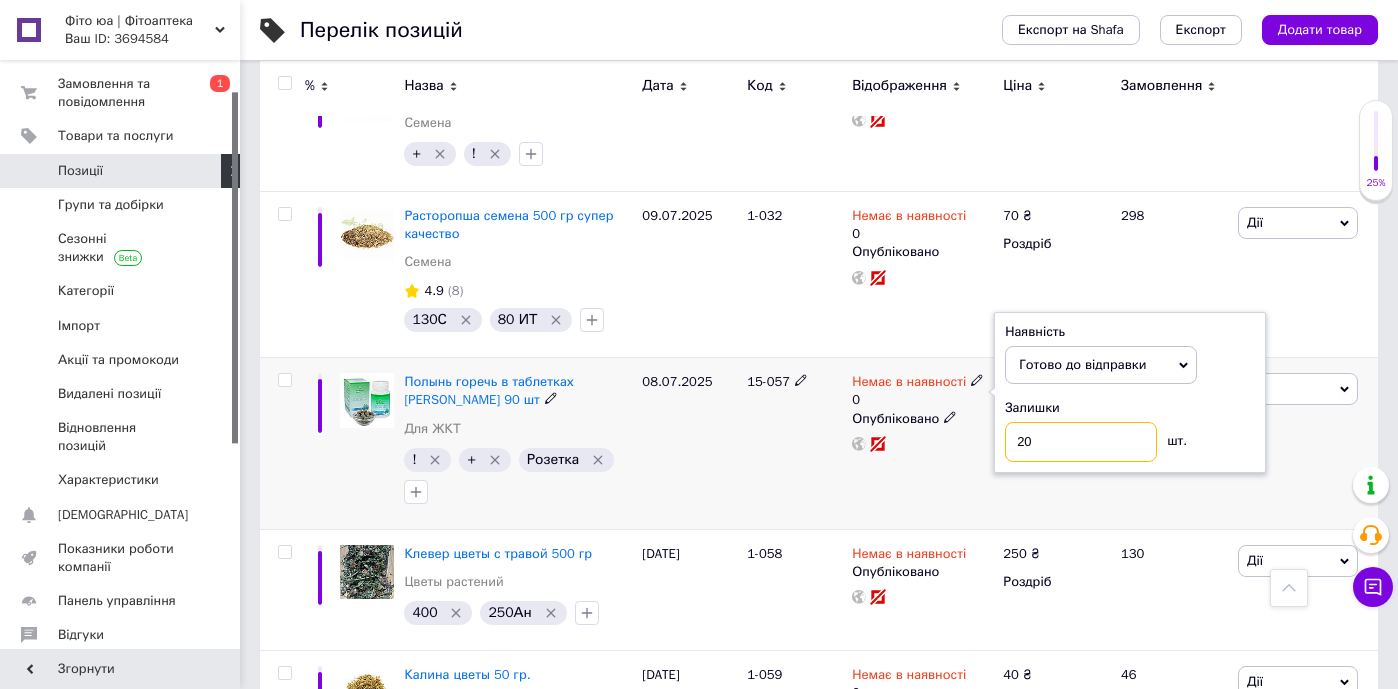 type on "20" 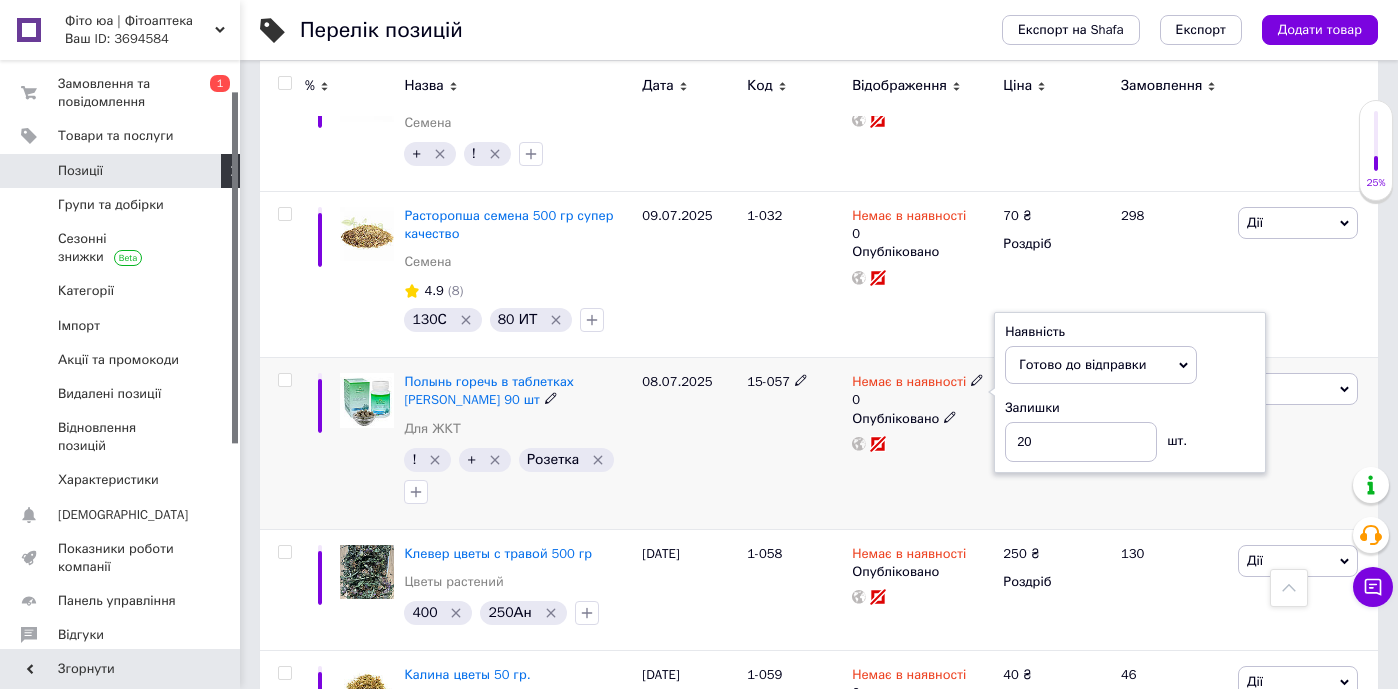 click on "15-057" at bounding box center (794, 444) 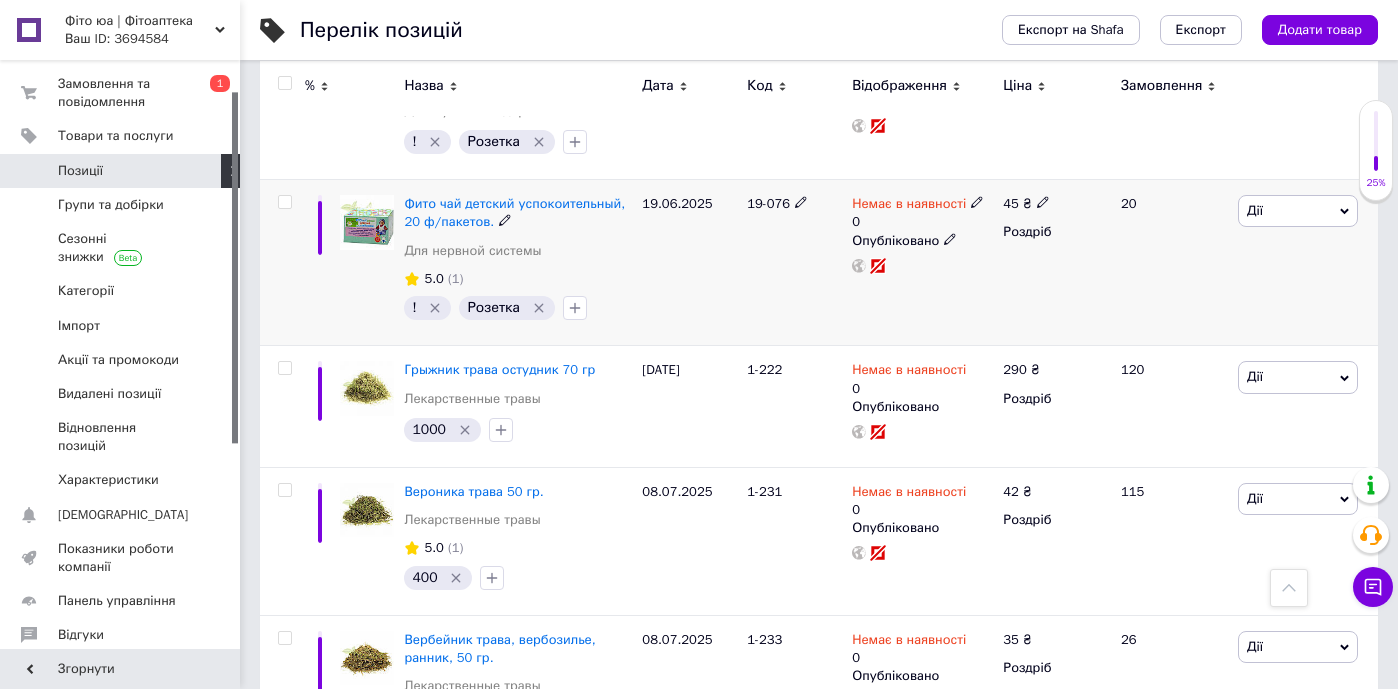 scroll, scrollTop: 14789, scrollLeft: 0, axis: vertical 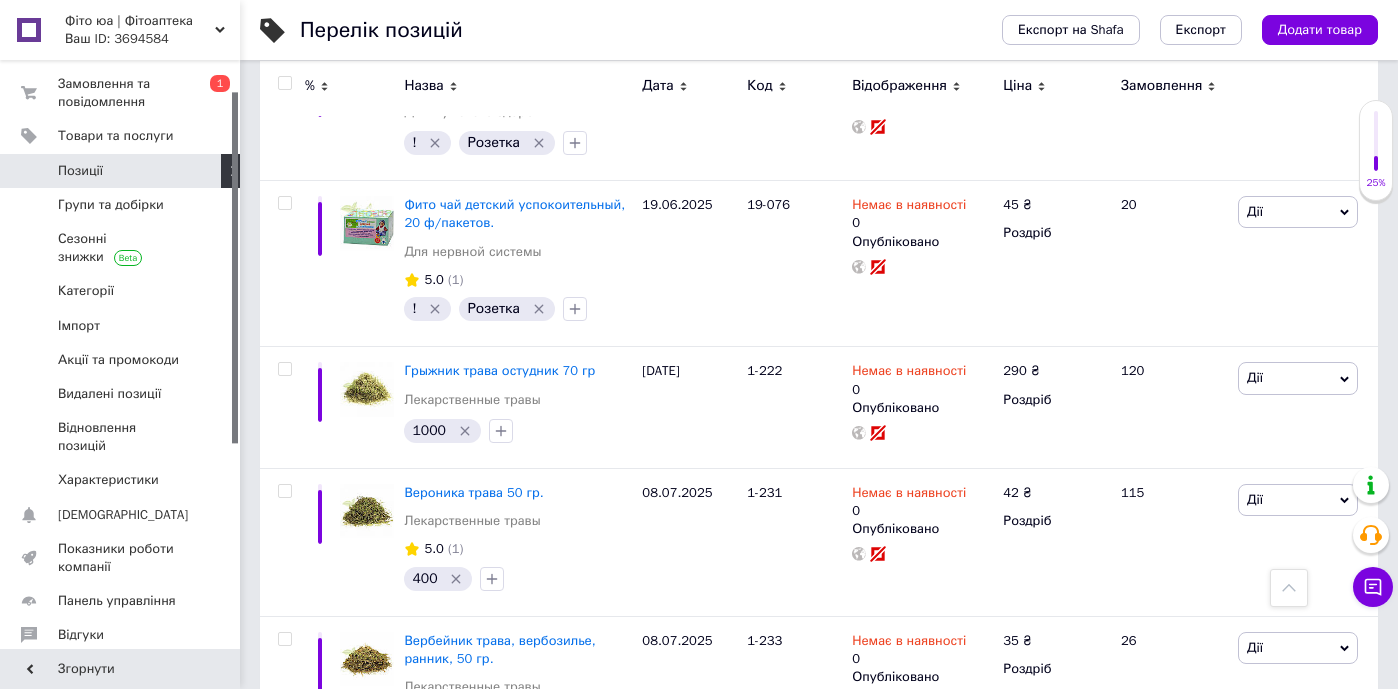 click on "Наступна" at bounding box center (405, 796) 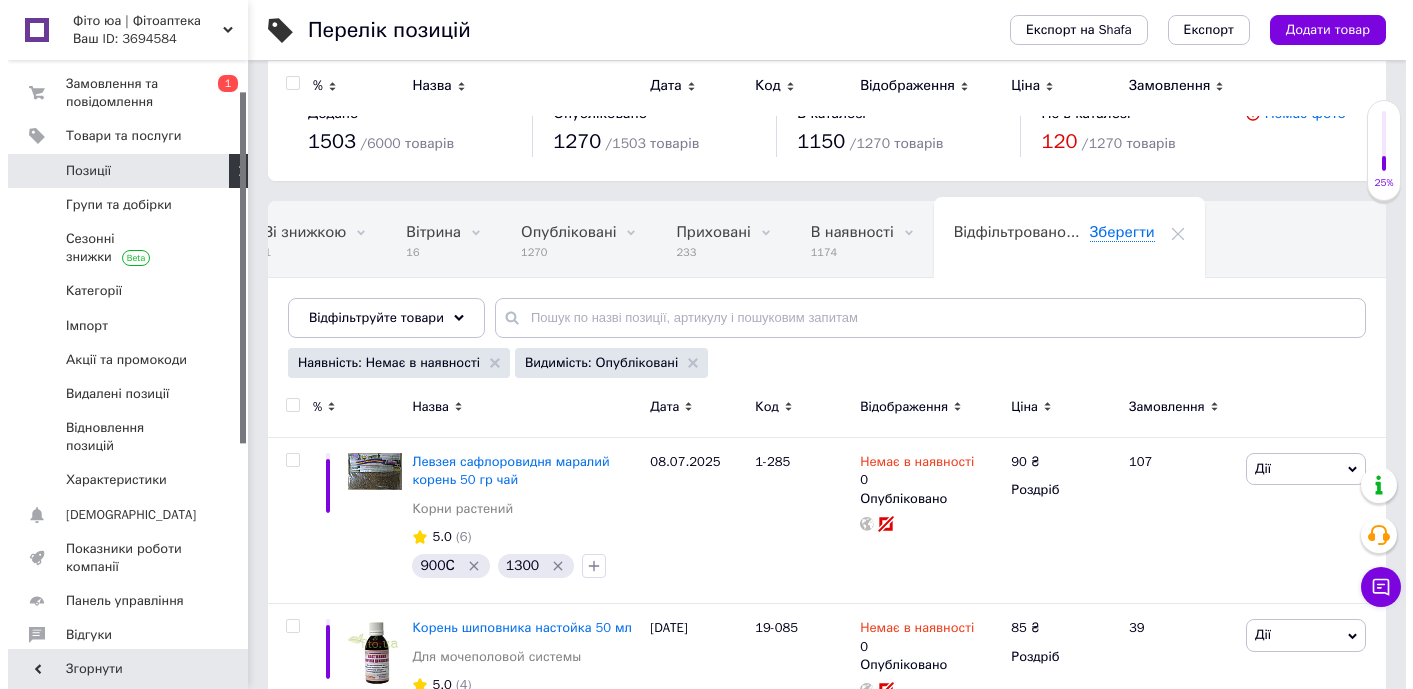 scroll, scrollTop: 0, scrollLeft: 0, axis: both 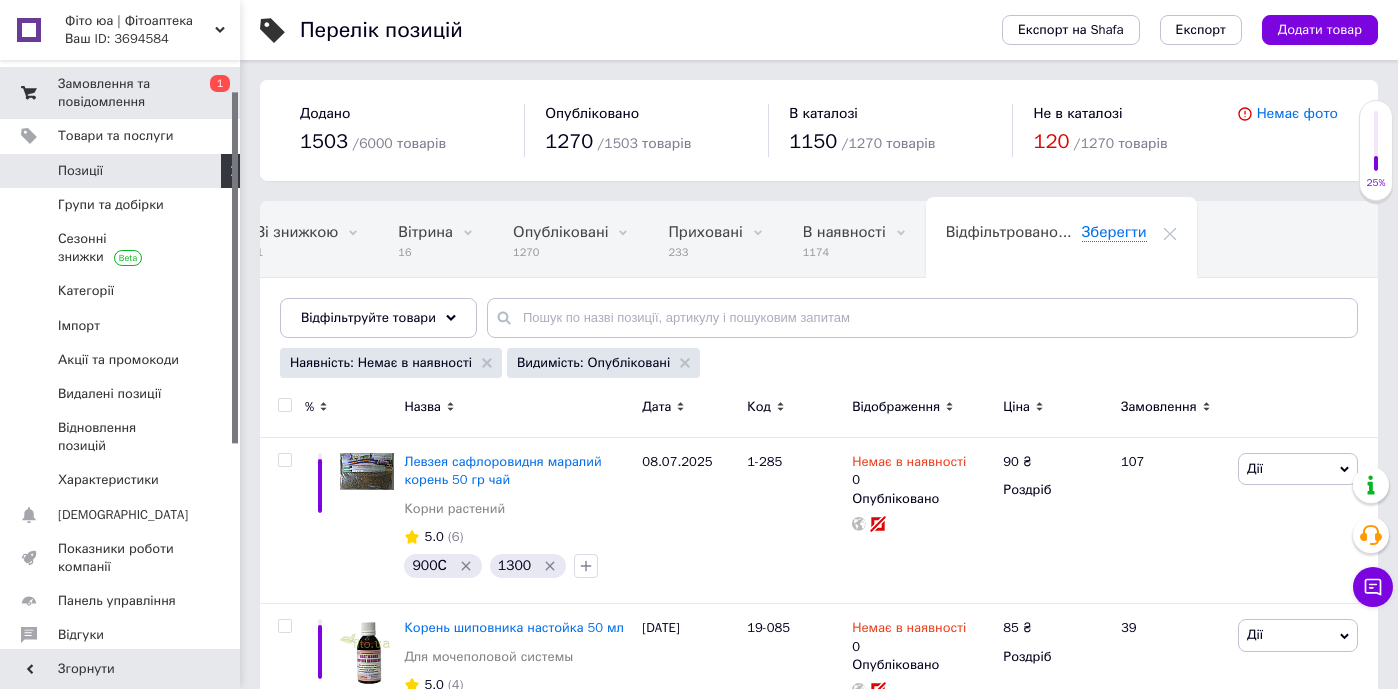 click on "Замовлення та повідомлення" at bounding box center [121, 93] 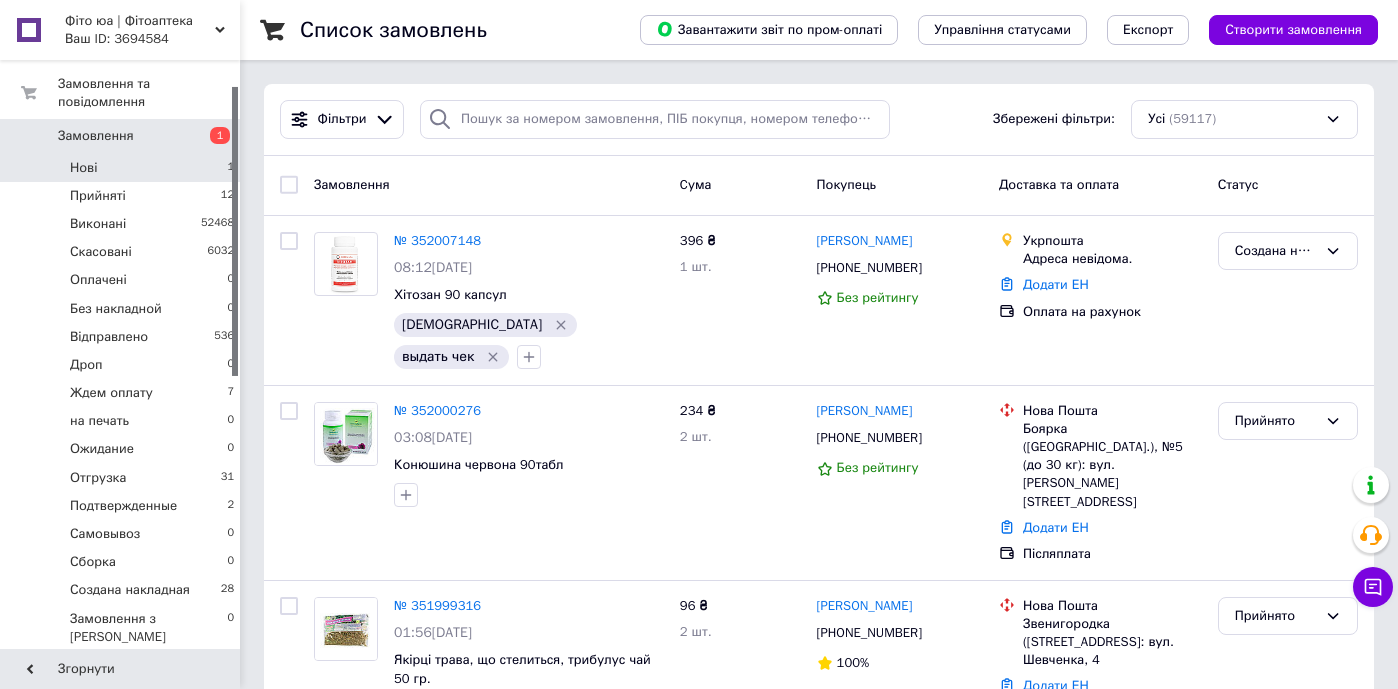 click on "Нові 1" at bounding box center [123, 168] 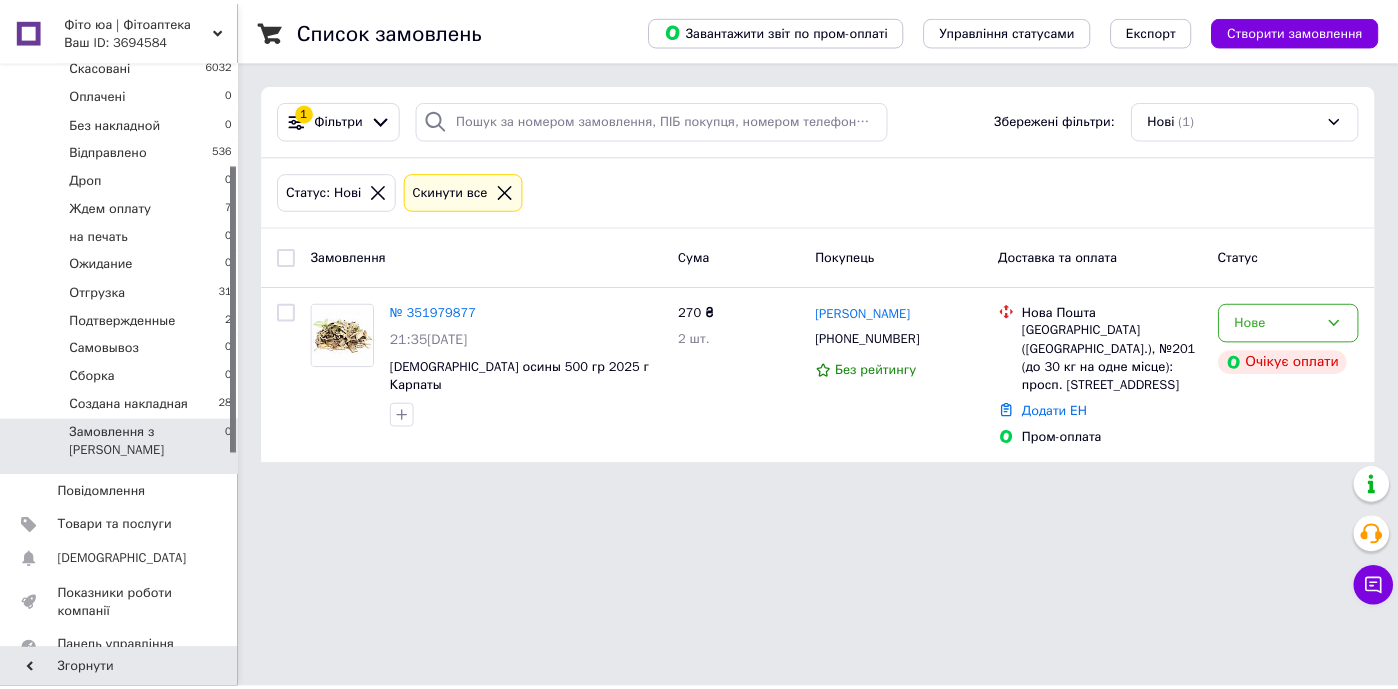 scroll, scrollTop: 259, scrollLeft: 0, axis: vertical 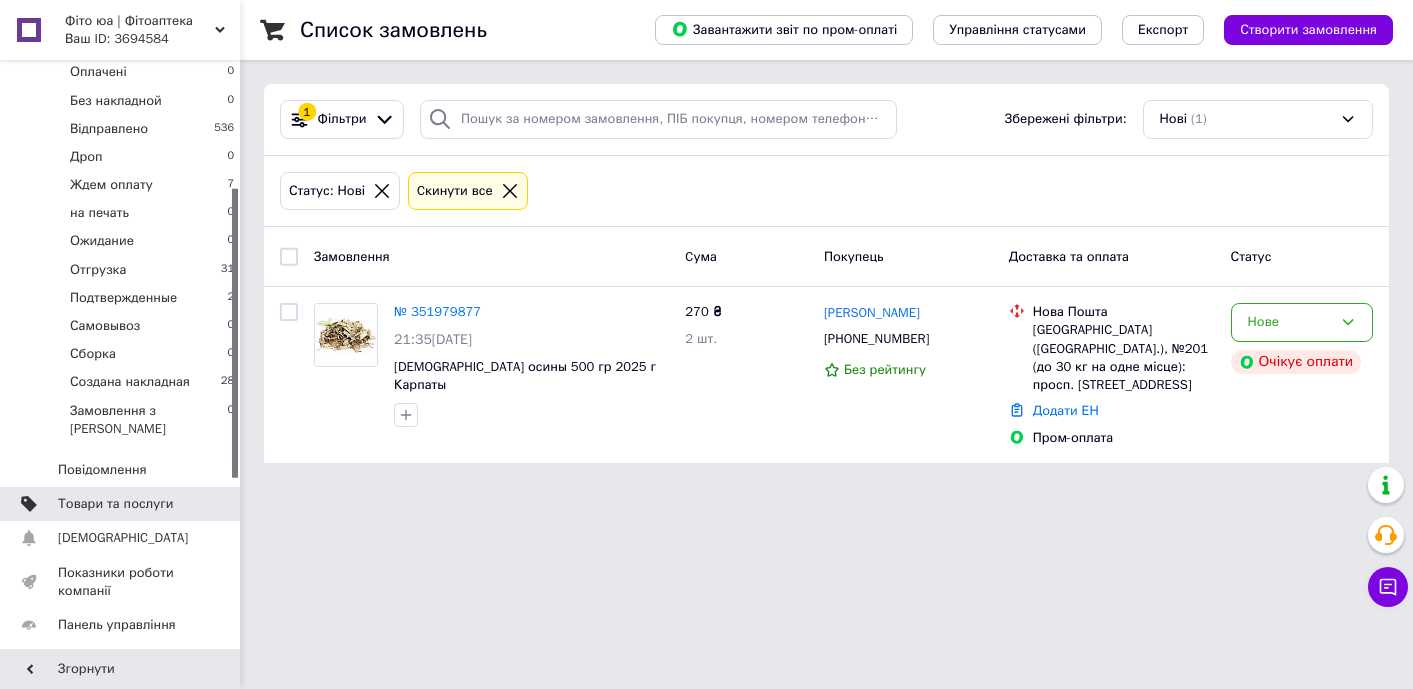 click on "Товари та послуги" at bounding box center (115, 504) 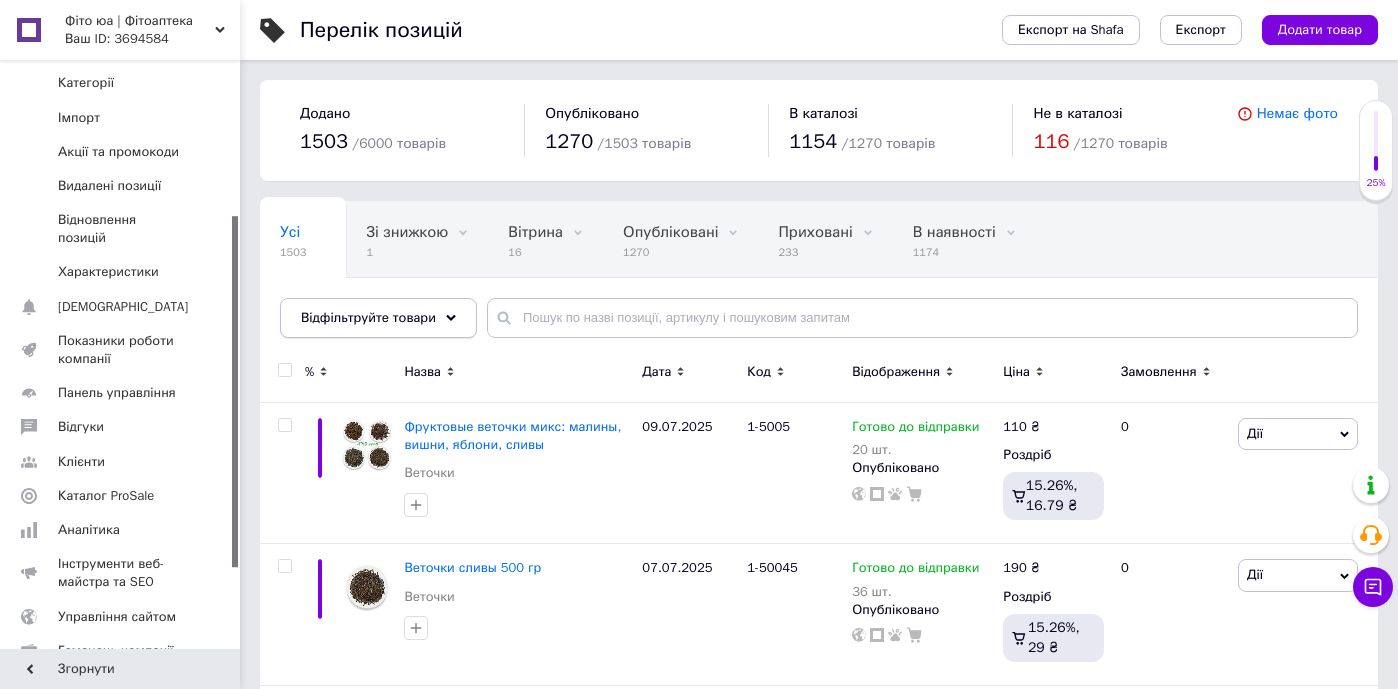 click on "Відфільтруйте товари" at bounding box center [368, 317] 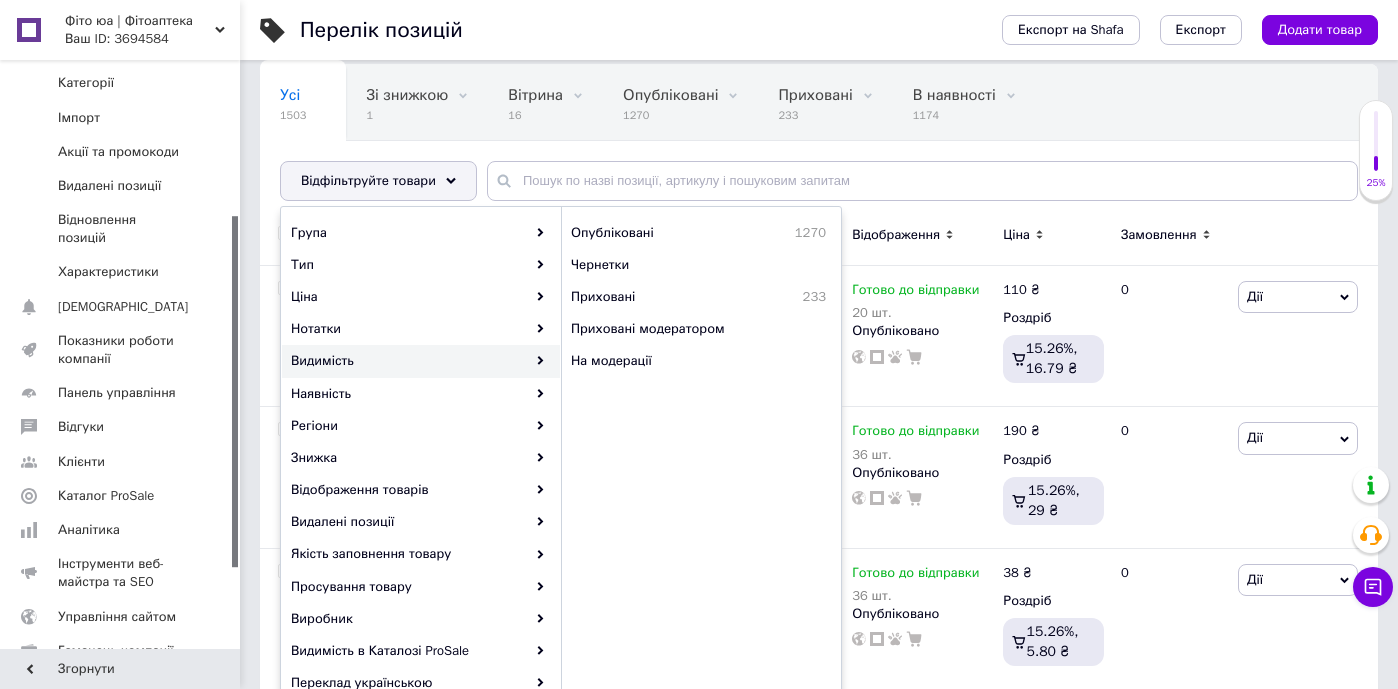 scroll, scrollTop: 146, scrollLeft: 0, axis: vertical 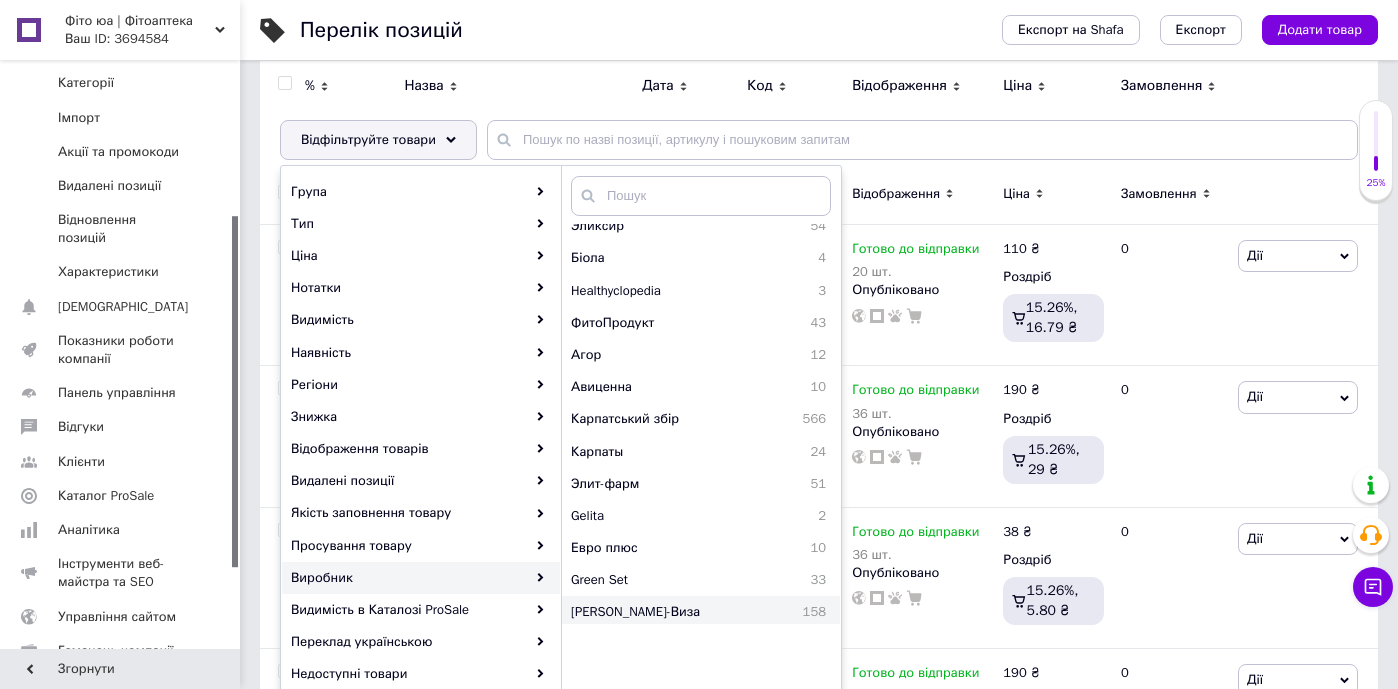 click on "[PERSON_NAME]-Виза" at bounding box center (672, 612) 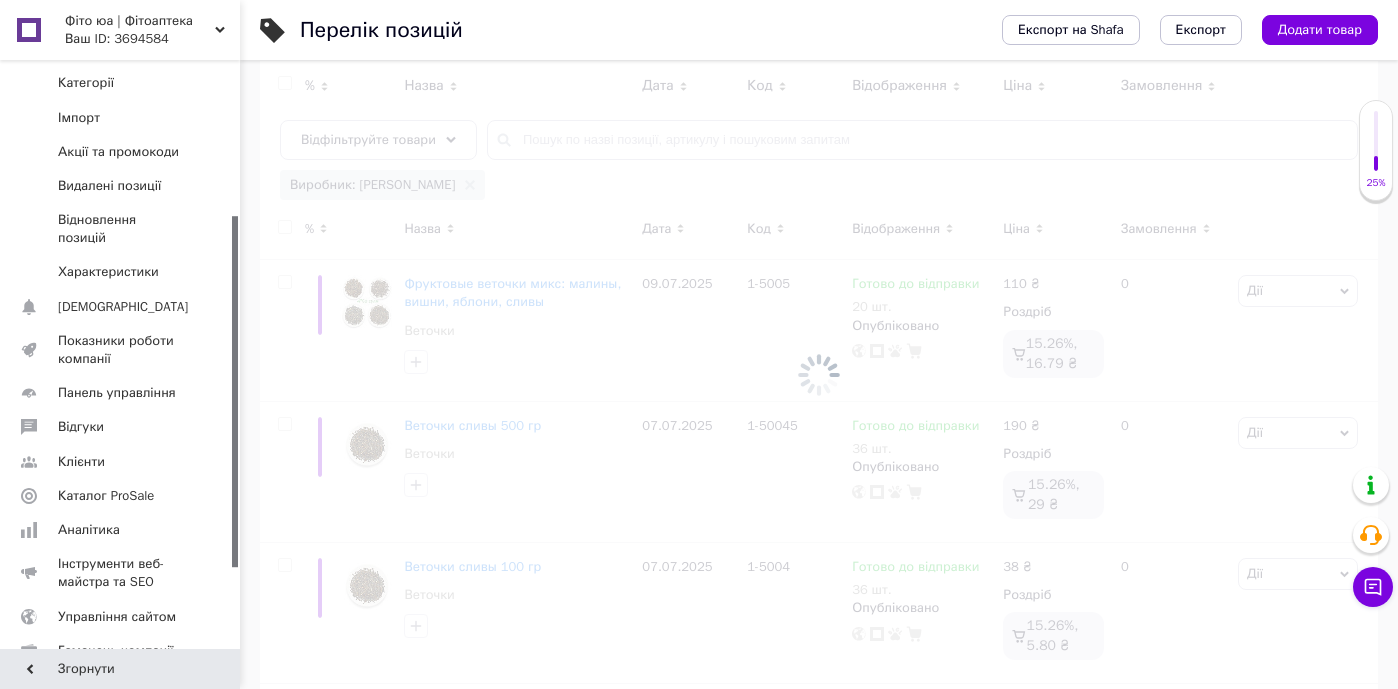 scroll, scrollTop: 0, scrollLeft: 110, axis: horizontal 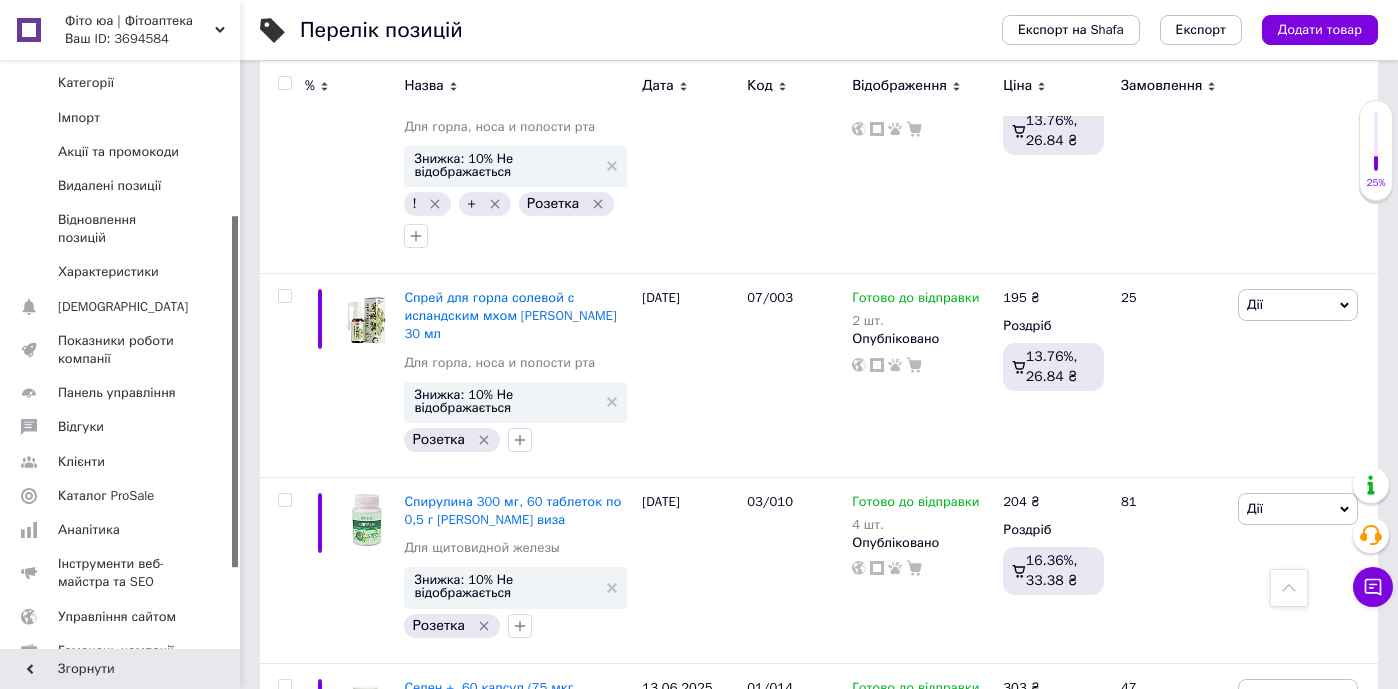 click on "Наступна" at bounding box center [405, 1125] 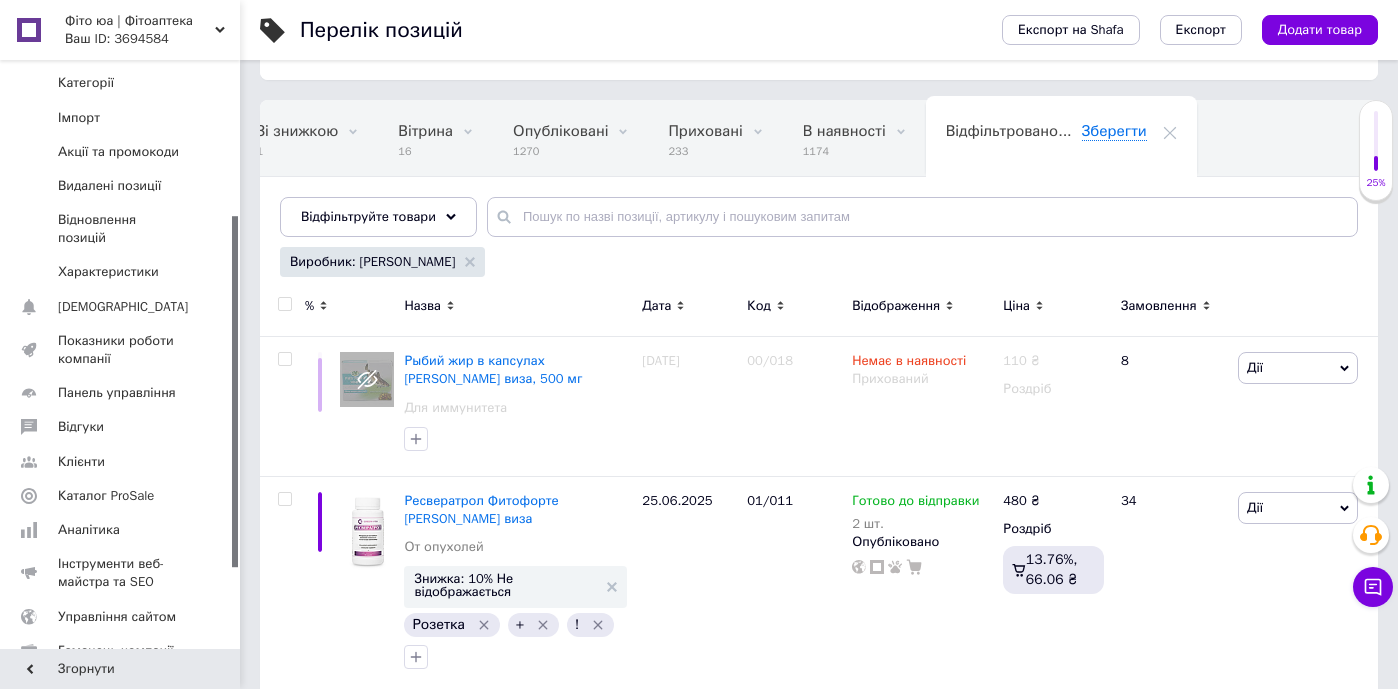 scroll, scrollTop: 100, scrollLeft: 0, axis: vertical 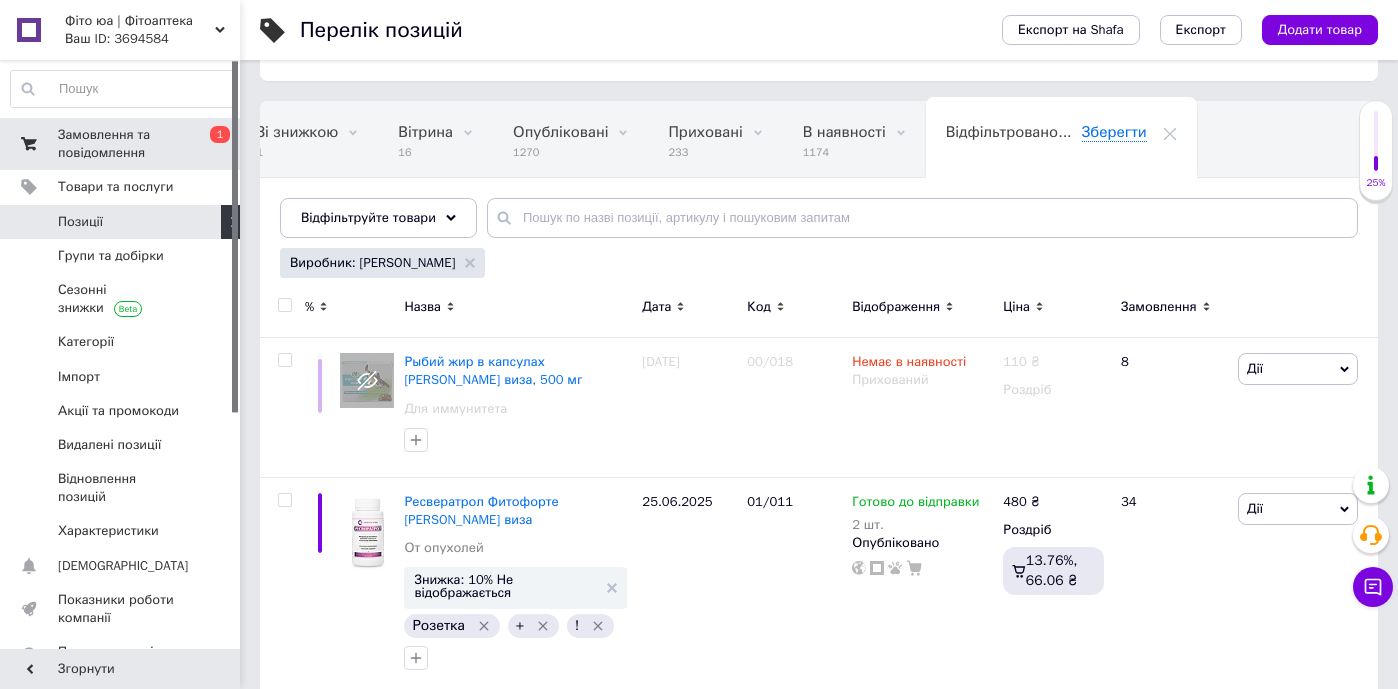 click on "Замовлення та повідомлення" at bounding box center (121, 144) 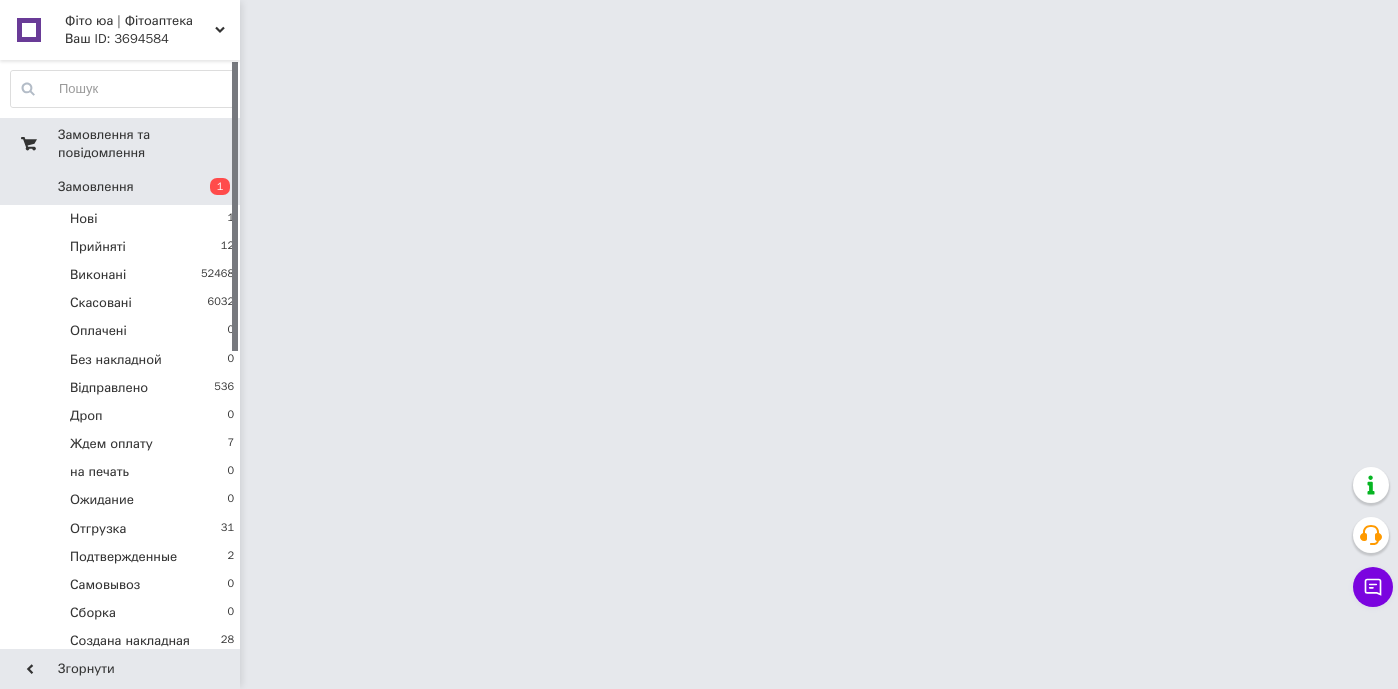 scroll, scrollTop: 0, scrollLeft: 0, axis: both 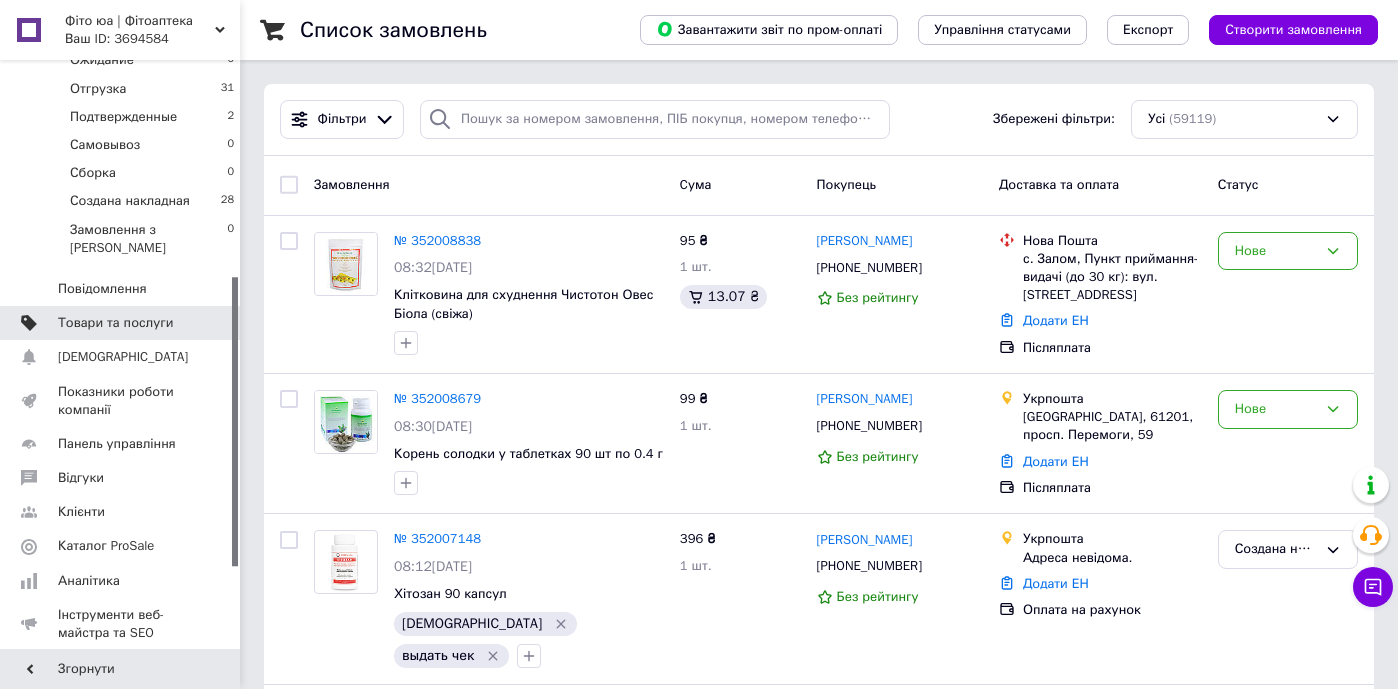 click on "Товари та послуги" at bounding box center (115, 323) 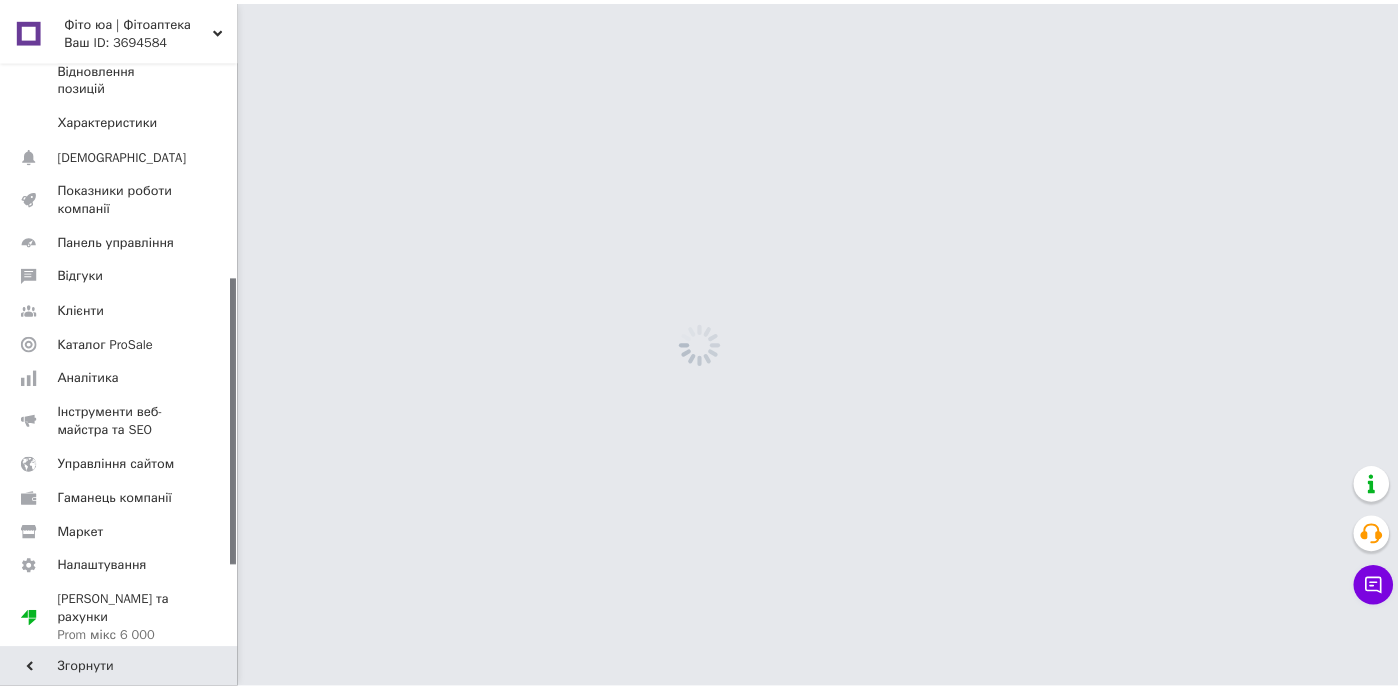 scroll, scrollTop: 393, scrollLeft: 0, axis: vertical 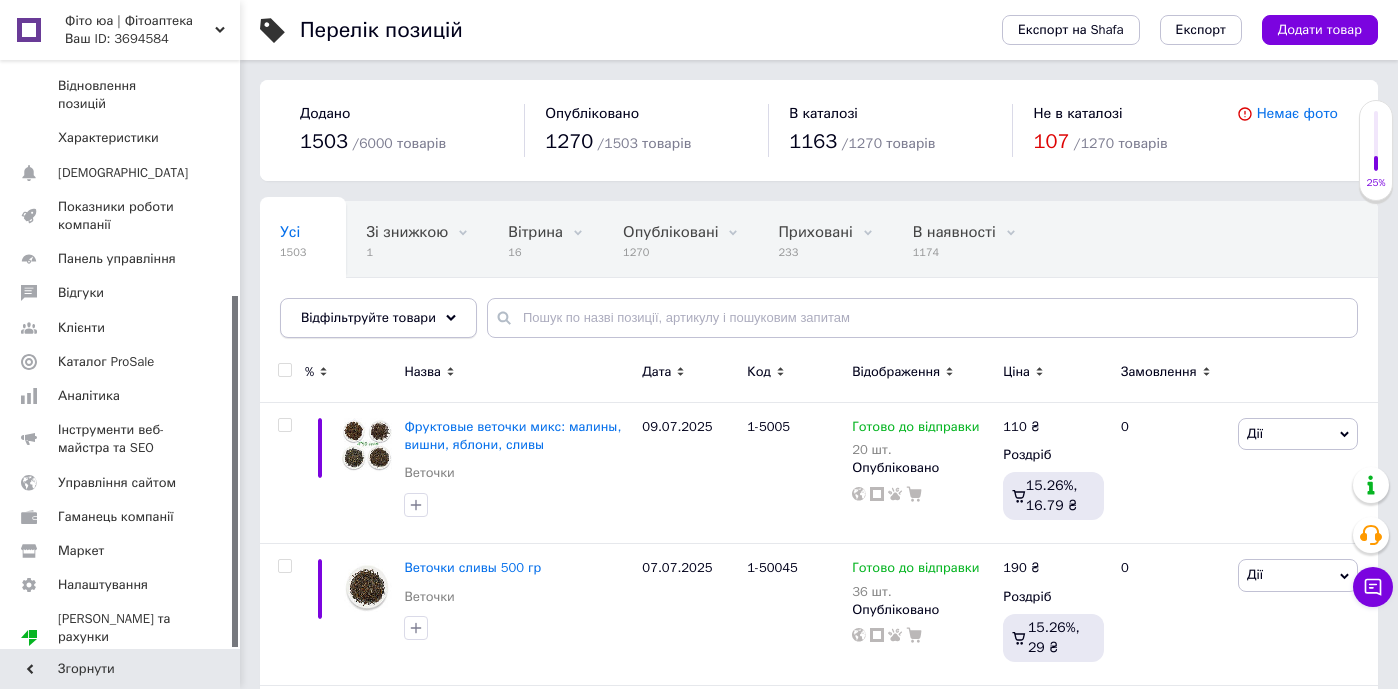click on "Відфільтруйте товари" at bounding box center (368, 317) 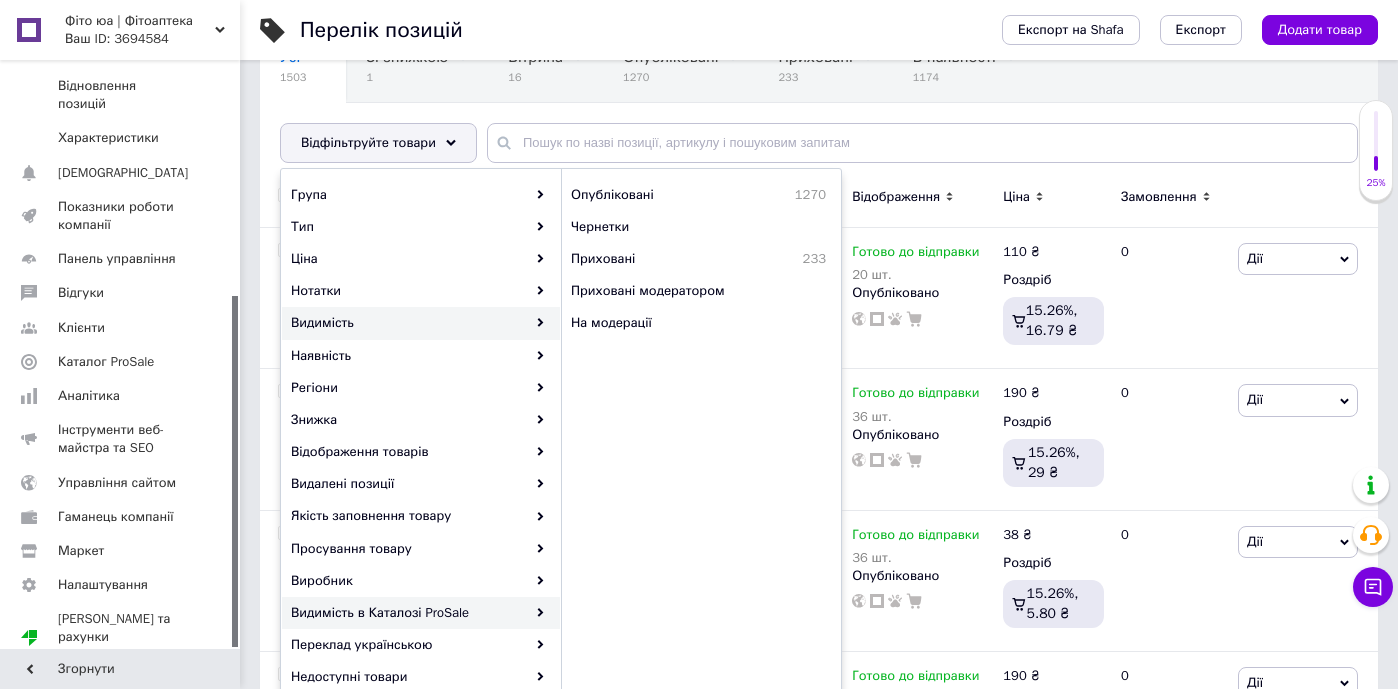 scroll, scrollTop: 179, scrollLeft: 0, axis: vertical 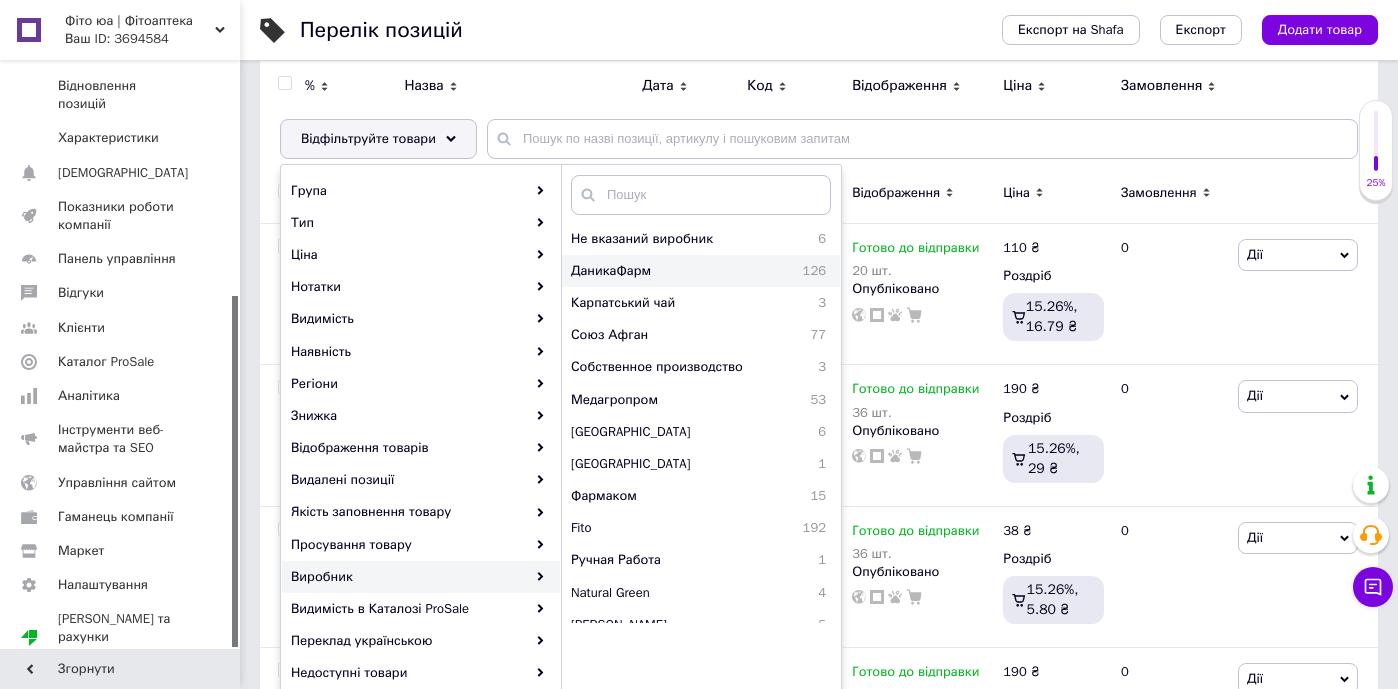 click on "ДаникаФарм" at bounding box center [661, 271] 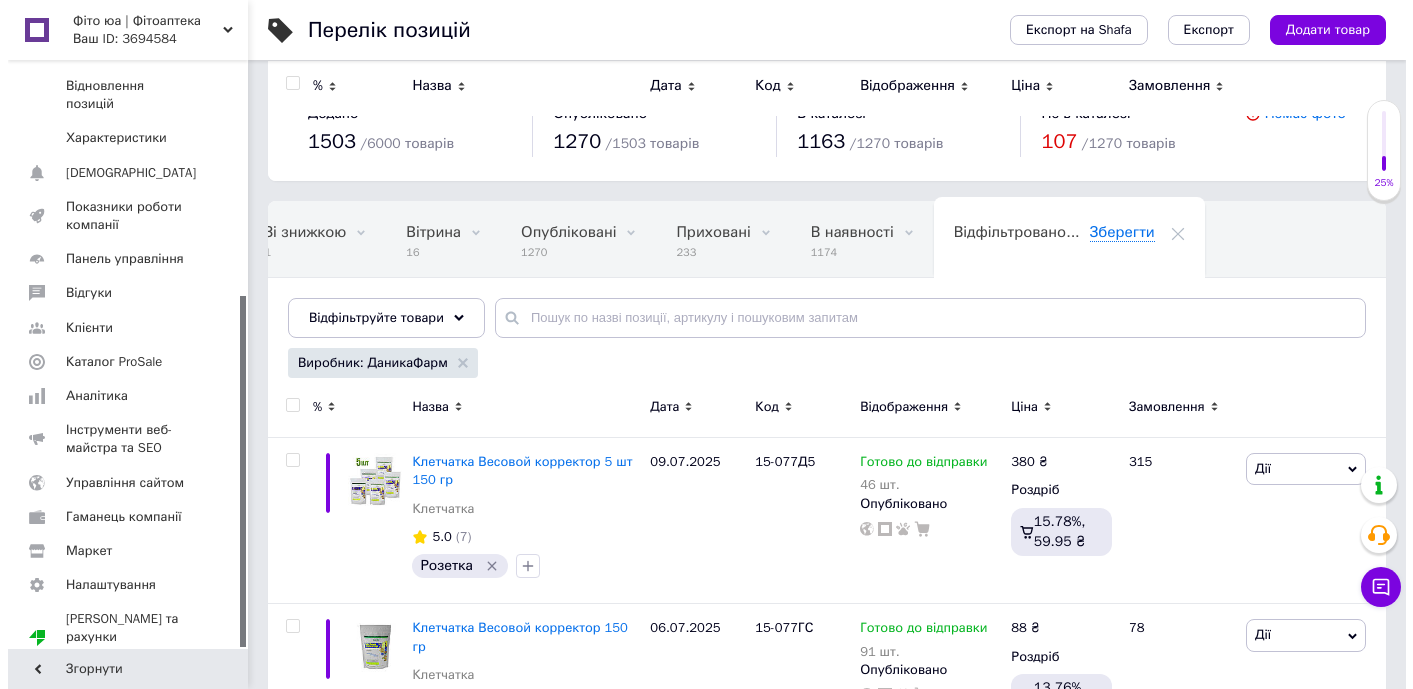scroll, scrollTop: 0, scrollLeft: 0, axis: both 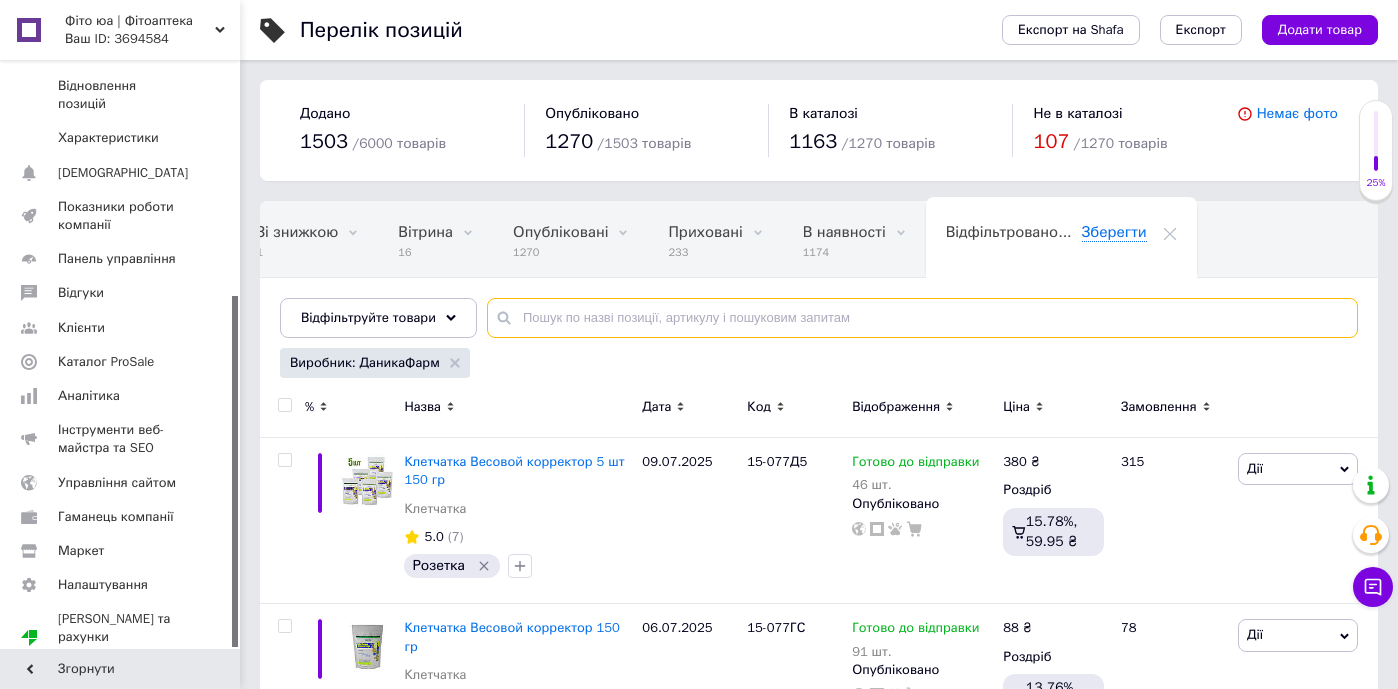 click at bounding box center (922, 318) 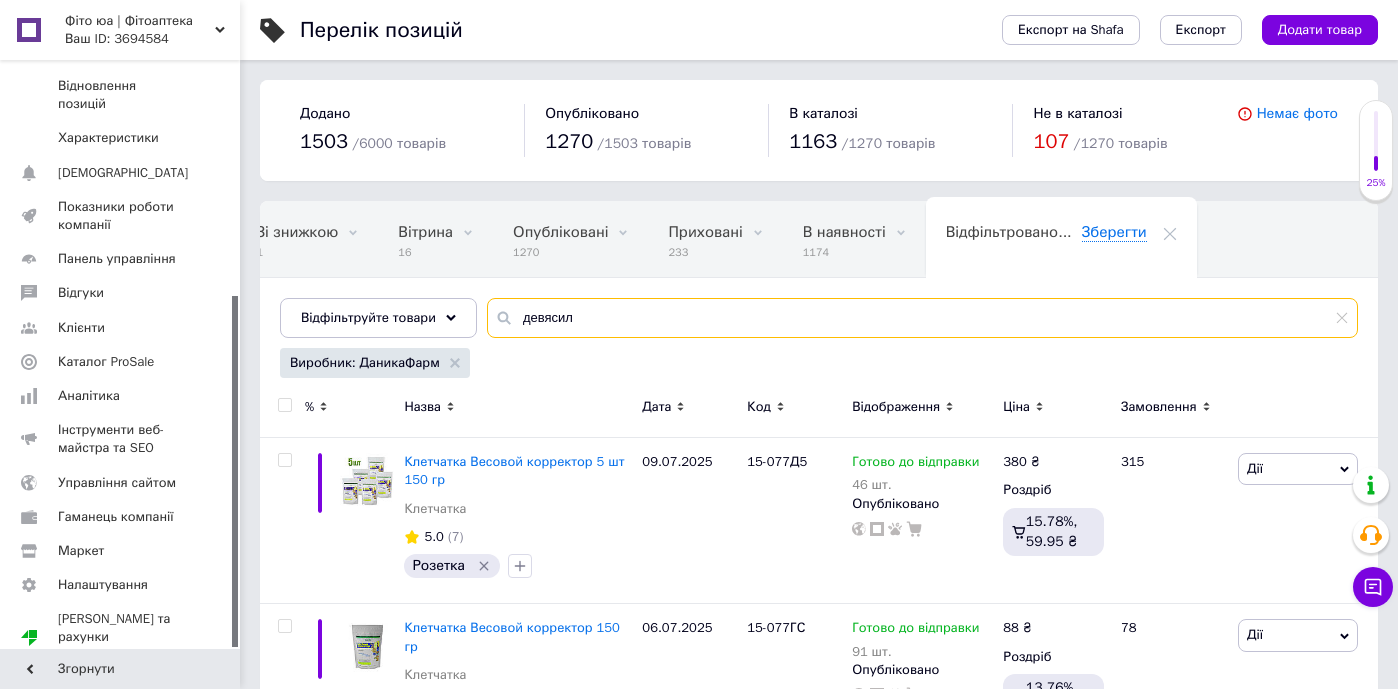 type on "девясил" 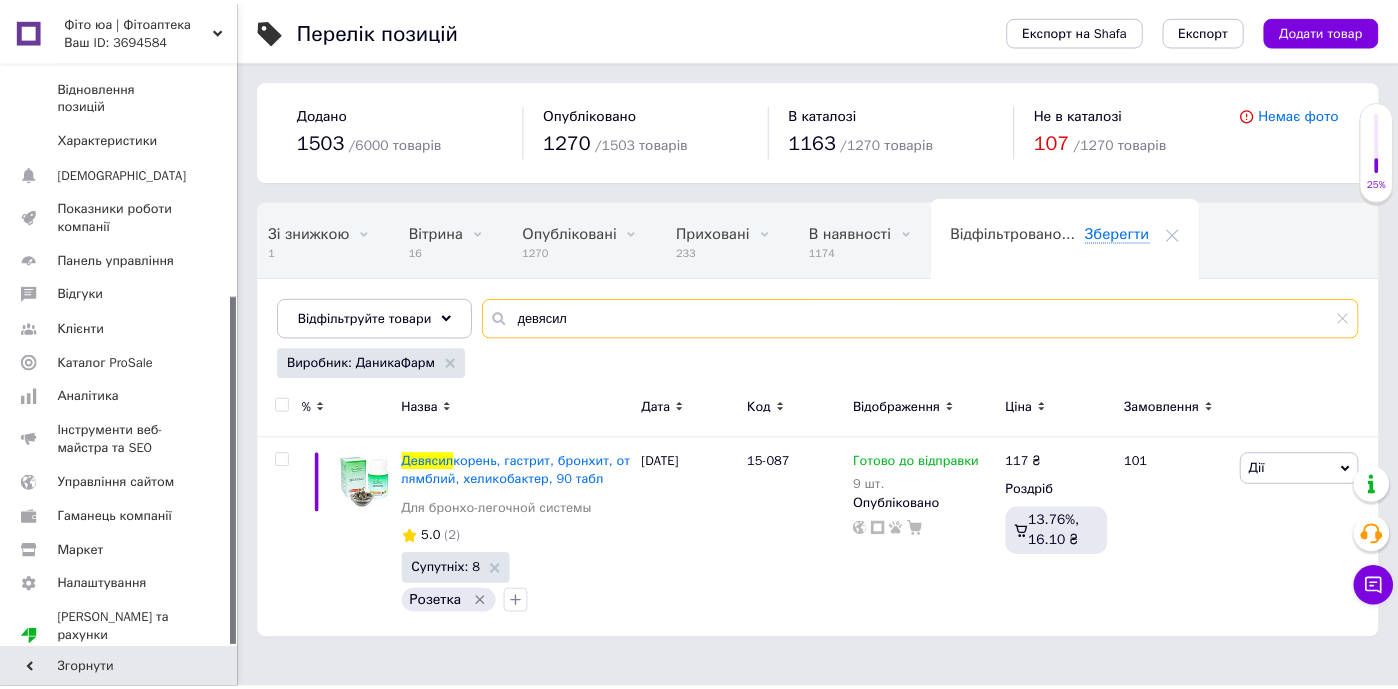 scroll, scrollTop: 0, scrollLeft: 95, axis: horizontal 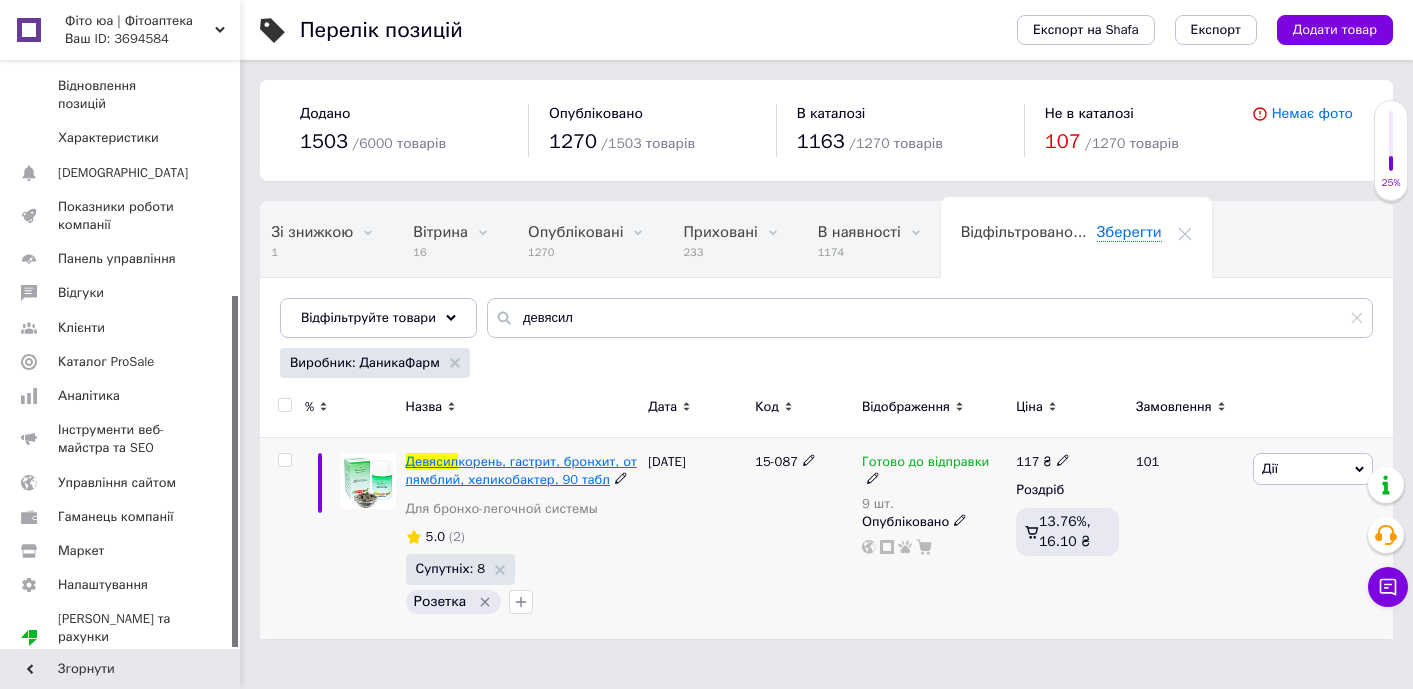 click on "корень, гастрит, бронхит, от лямблий, хеликобактер, 90 табл" at bounding box center [521, 470] 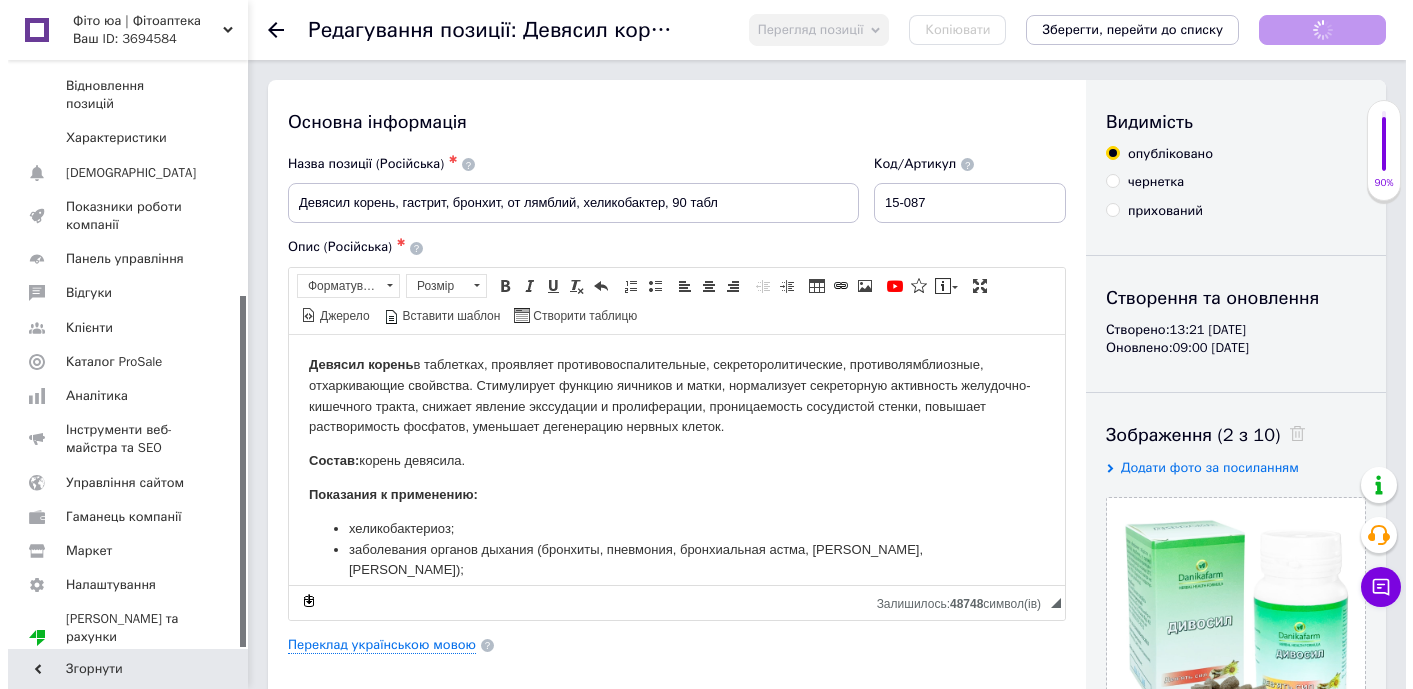 scroll, scrollTop: 0, scrollLeft: 0, axis: both 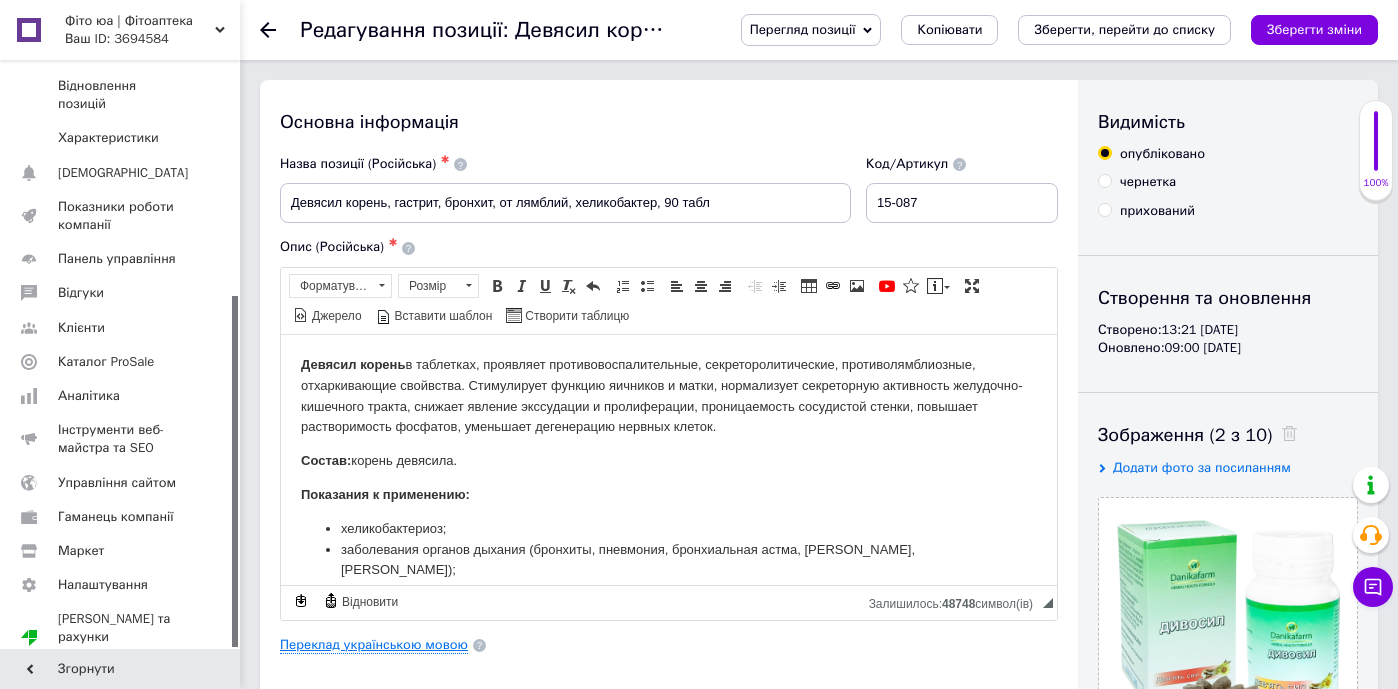click on "Переклад українською мовою" at bounding box center [374, 645] 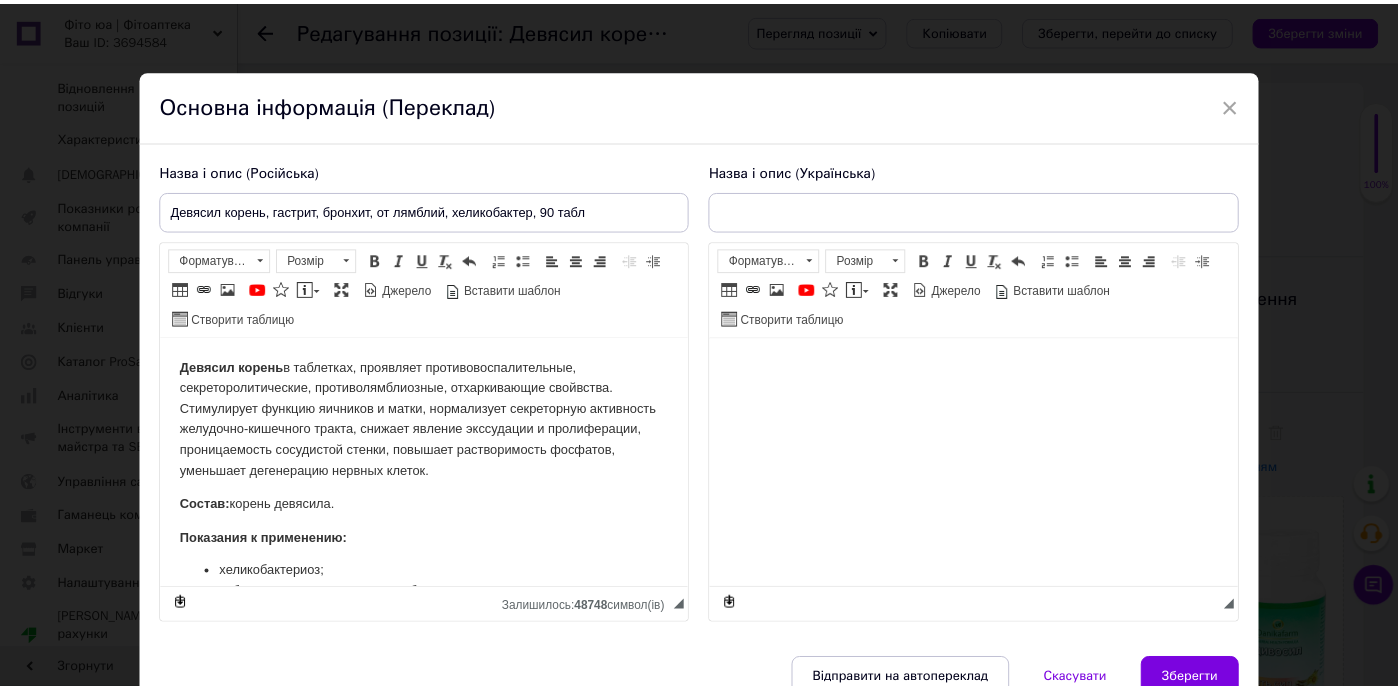 scroll, scrollTop: 0, scrollLeft: 0, axis: both 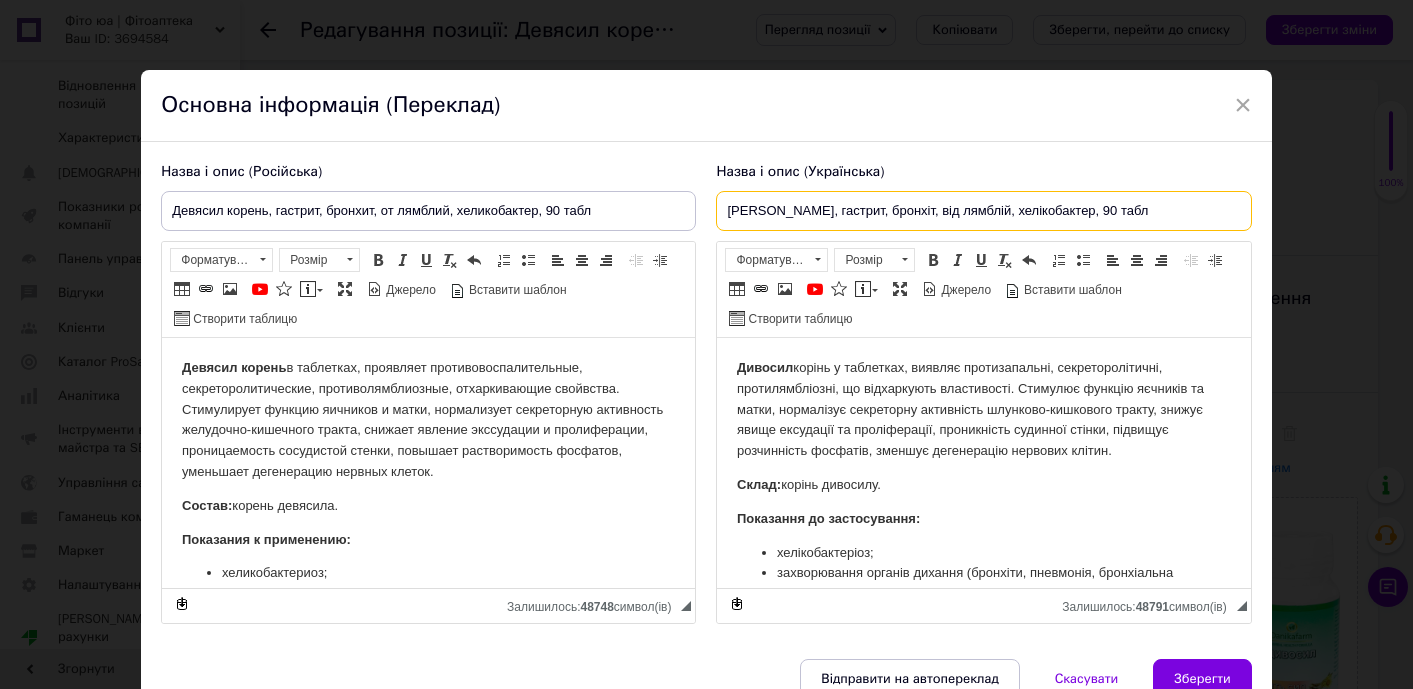 click on "[PERSON_NAME], гастрит, бронхіт, від лямблій, хелікобактер, 90 табл" at bounding box center [983, 211] 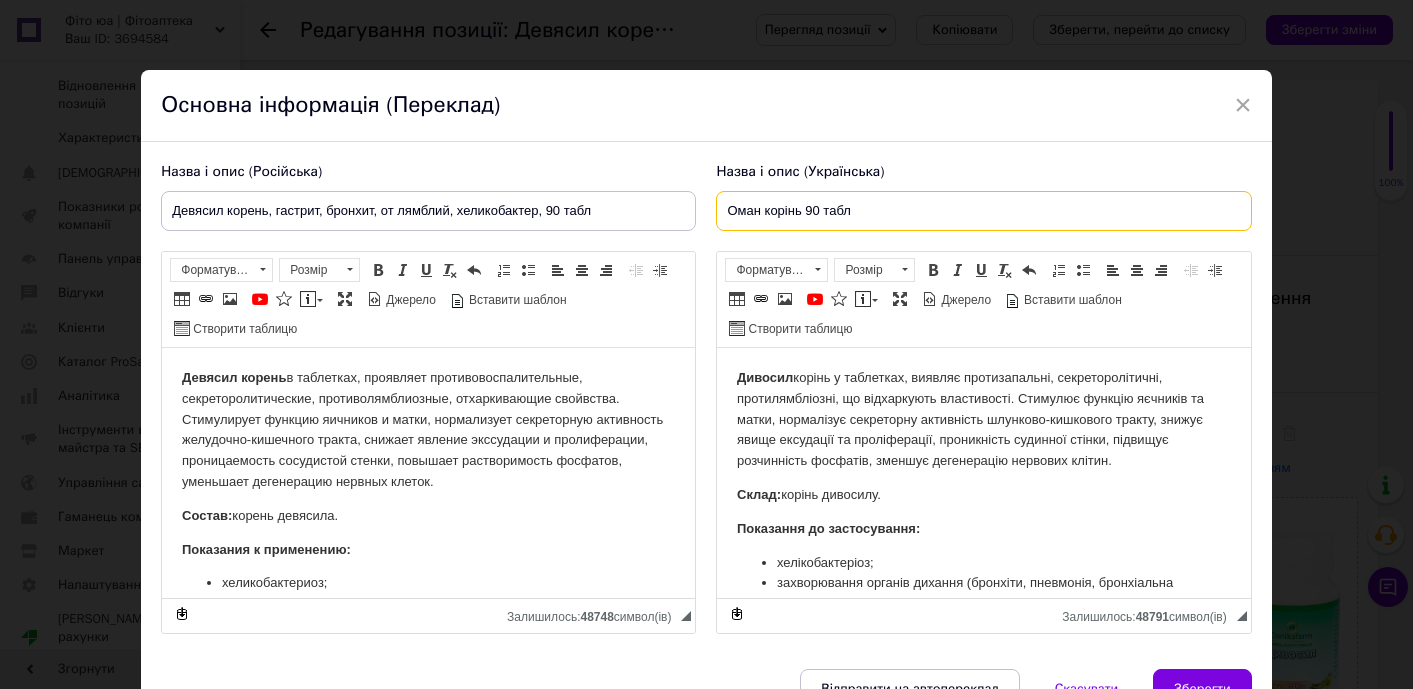 click on "Оман корінь 90 табл" at bounding box center (983, 211) 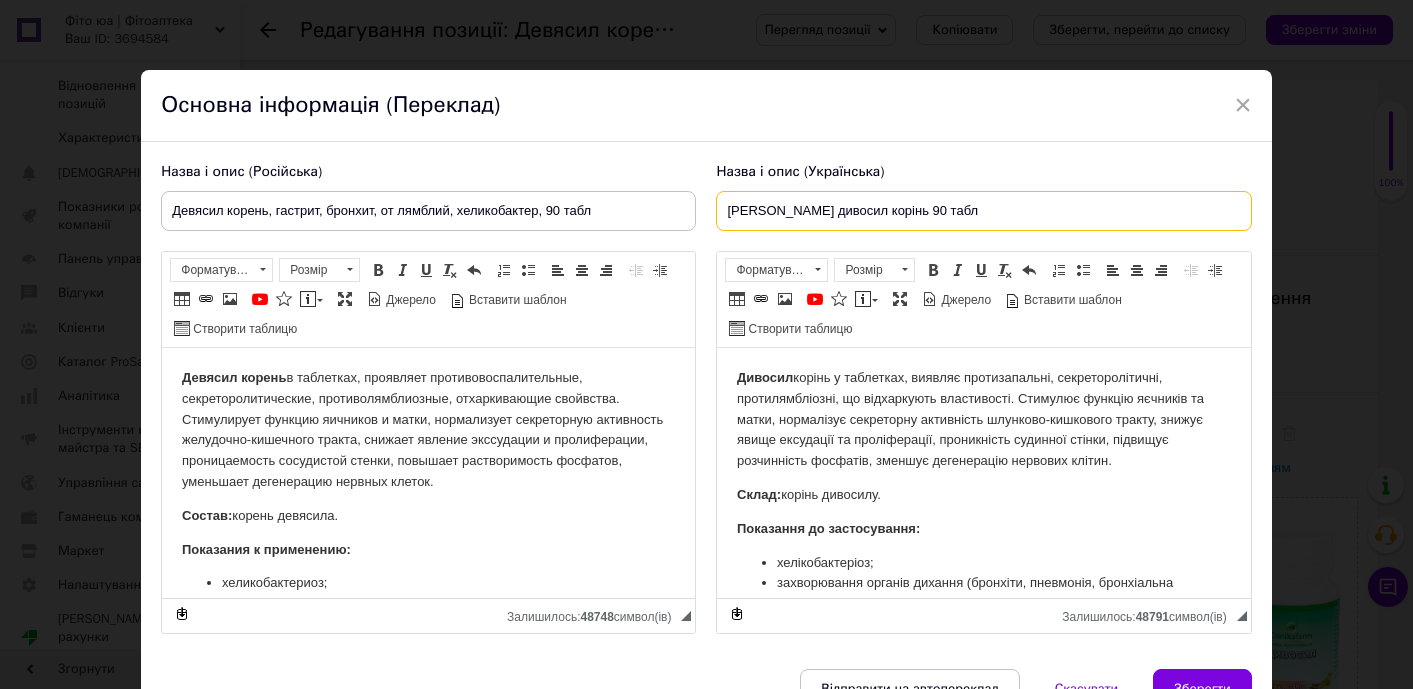 type on "[PERSON_NAME] дивосил корінь 90 табл" 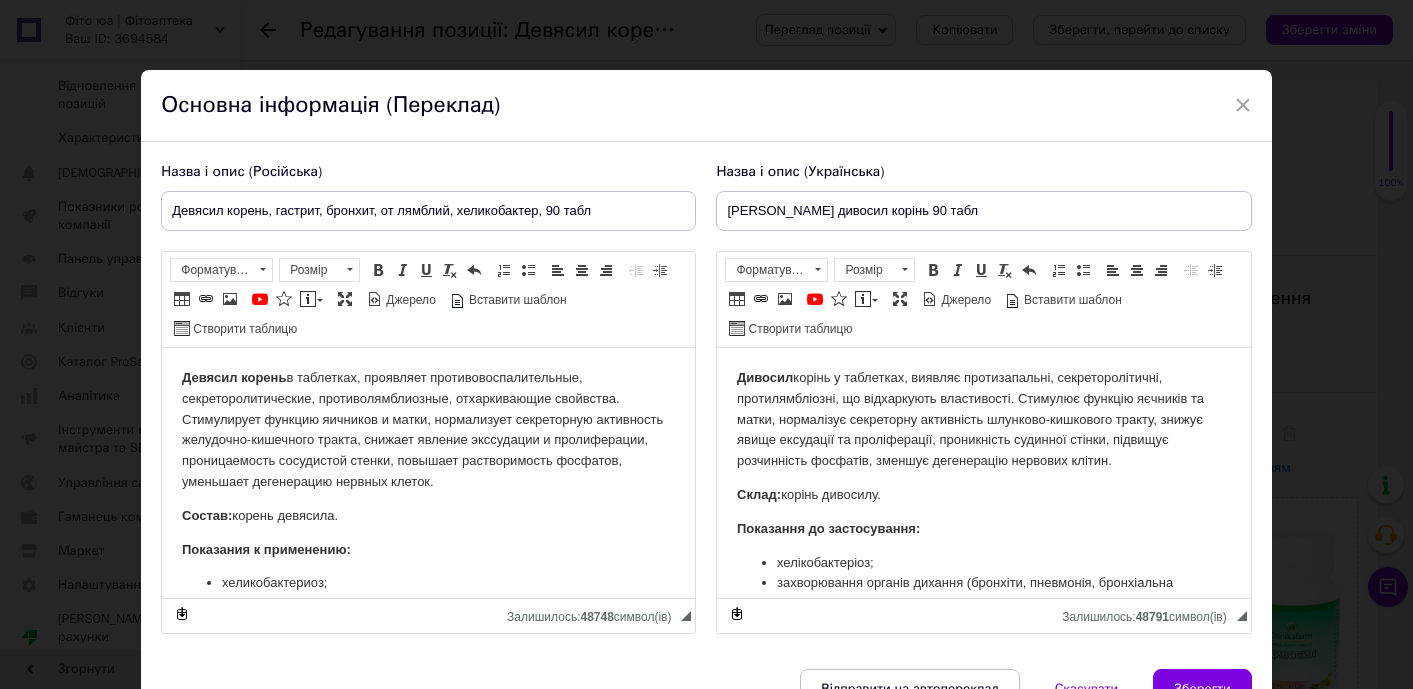click on "Назва і опис (Українська) Оман дивосил корінь 90 табл Дивосил  корінь у таблетках, виявляє протизапальні, секреторолітичні, протилямбліозні, що відхаркують властивості. Стимулює функцію яєчників та матки, нормалізує секреторну активність шлунково-кишкового тракту, знижує явище ексудації та проліферації, проникність судинної стінки, підвищує розчинність фосфатів, зменшує дегенерацію нервових клітин.
Склад:  корінь дивосилу.
Показання до застосування:
хелікобактеріоз;
онкопатологія легень у комплексному лікуванні;
:" at bounding box center (983, 398) 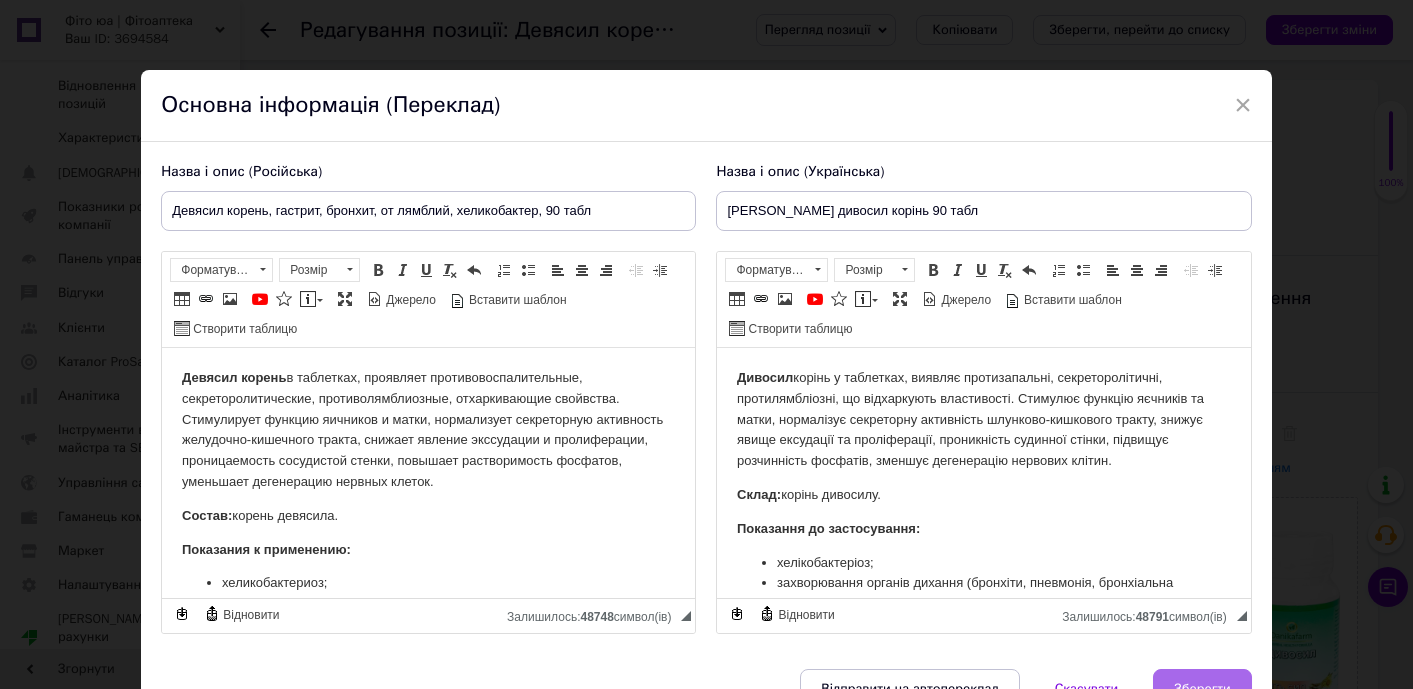 click on "Зберегти" at bounding box center (1202, 689) 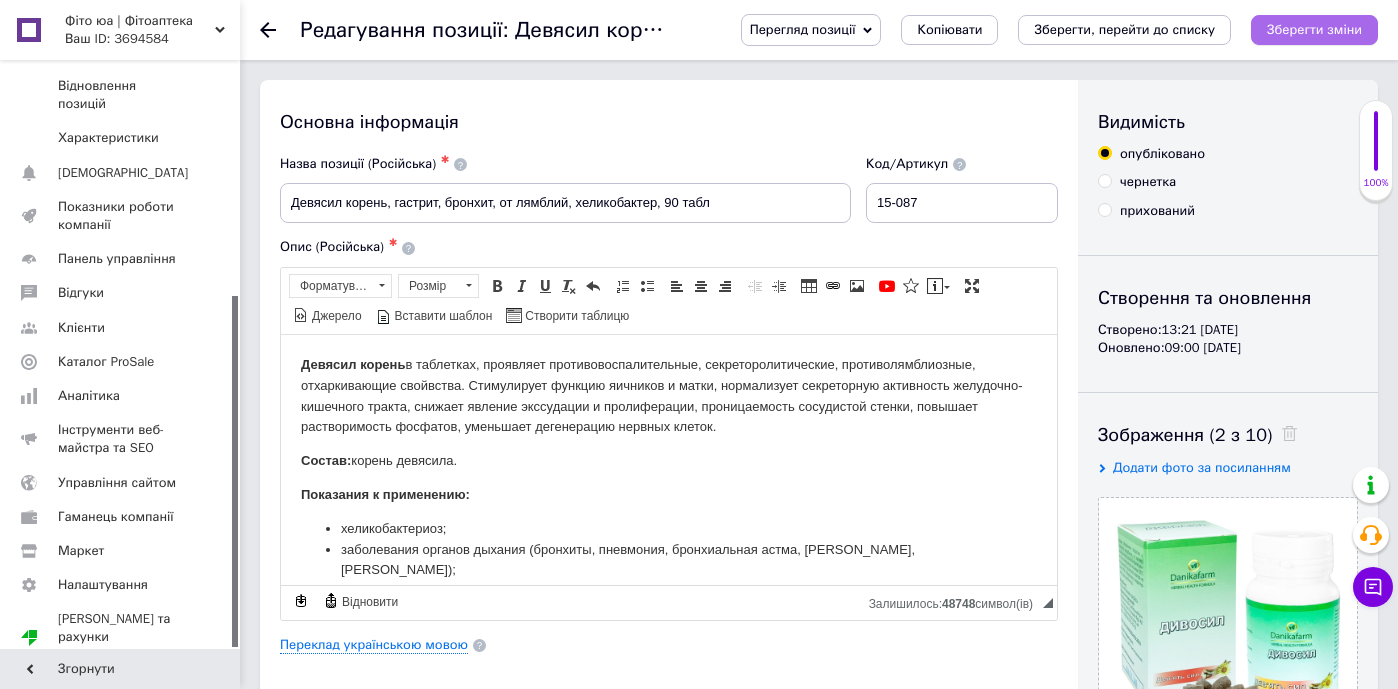 click on "Зберегти зміни" at bounding box center [1314, 29] 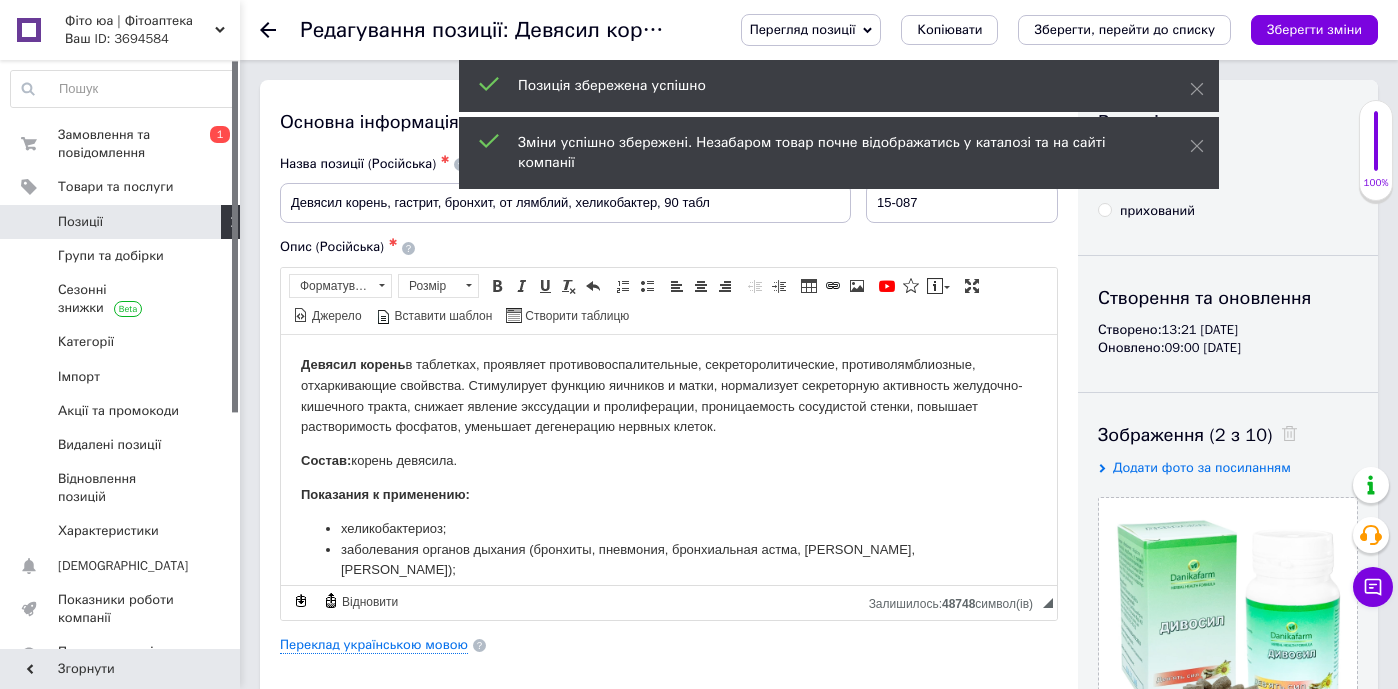 scroll, scrollTop: 0, scrollLeft: 0, axis: both 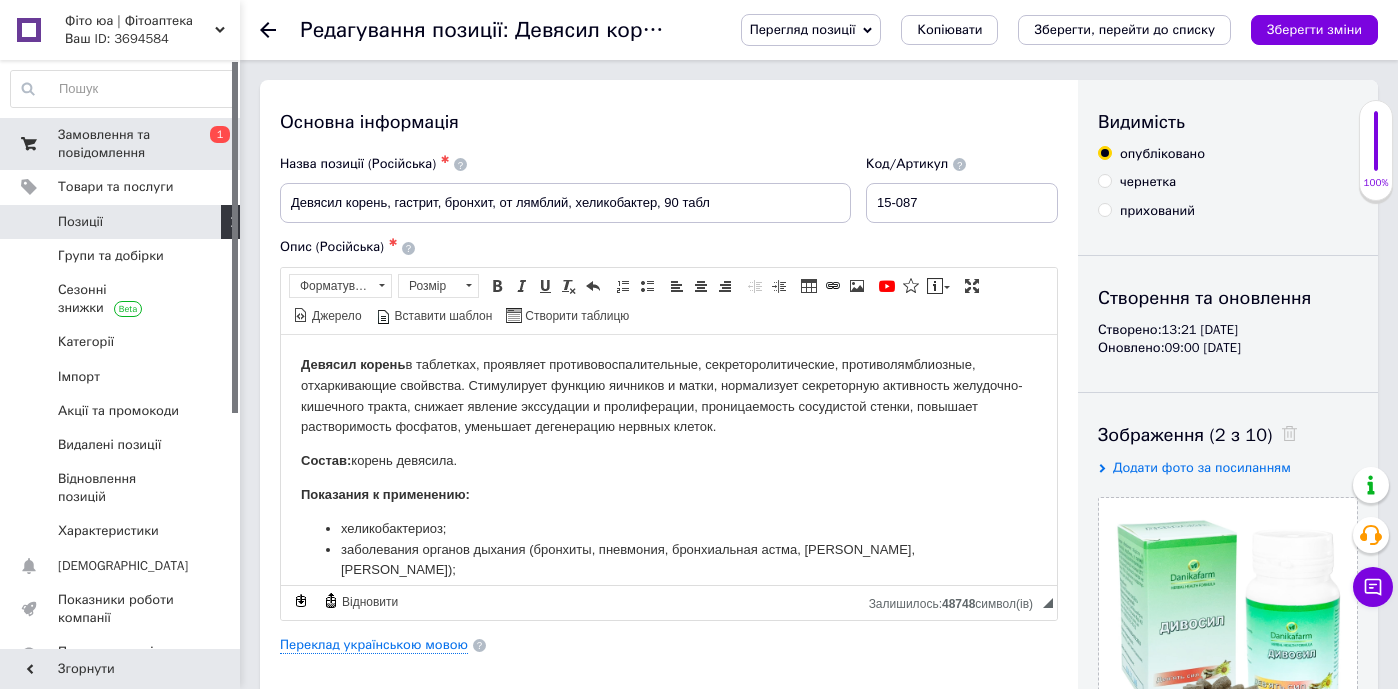 click on "Замовлення та повідомлення" at bounding box center (121, 144) 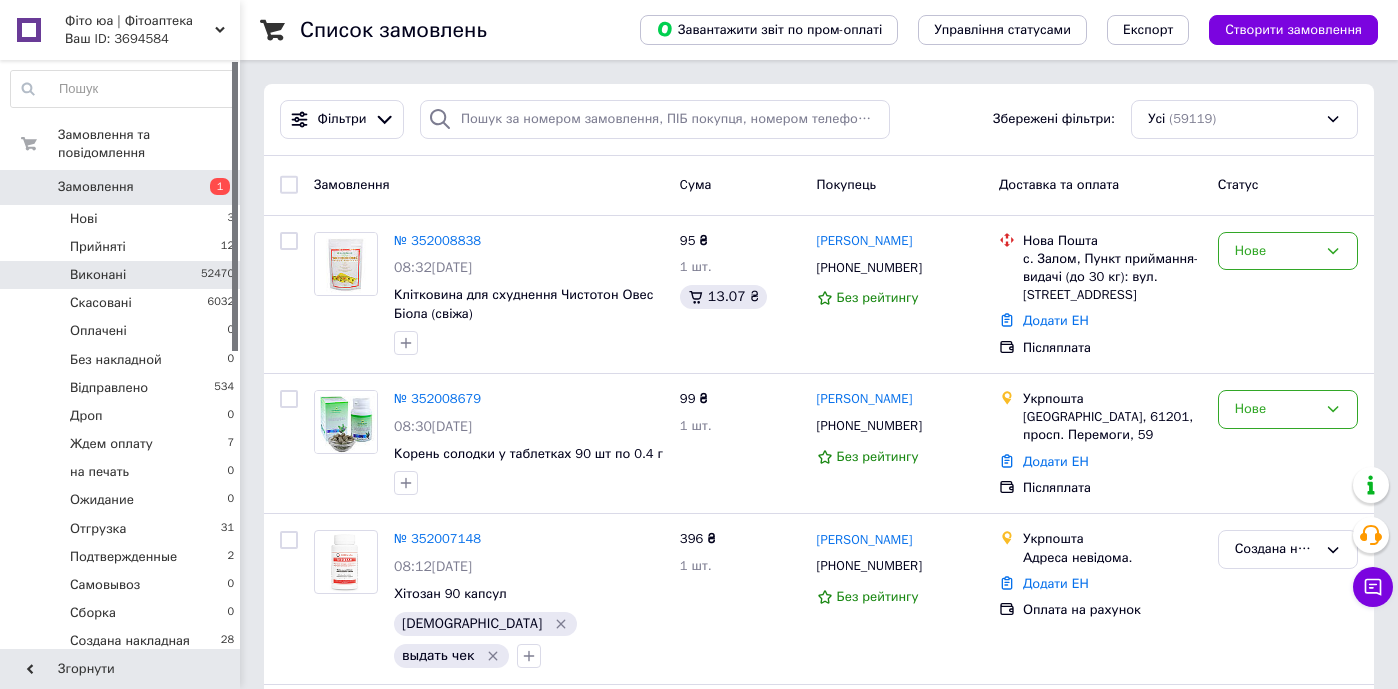 scroll, scrollTop: 0, scrollLeft: 0, axis: both 